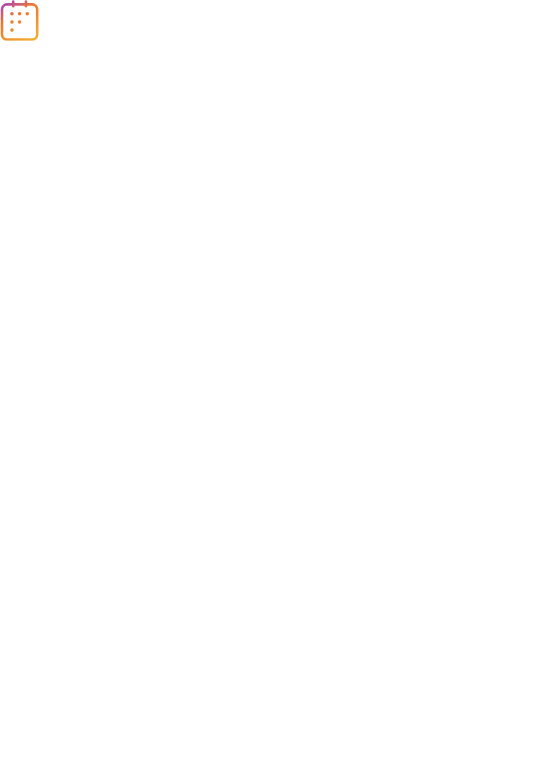 scroll, scrollTop: 0, scrollLeft: 0, axis: both 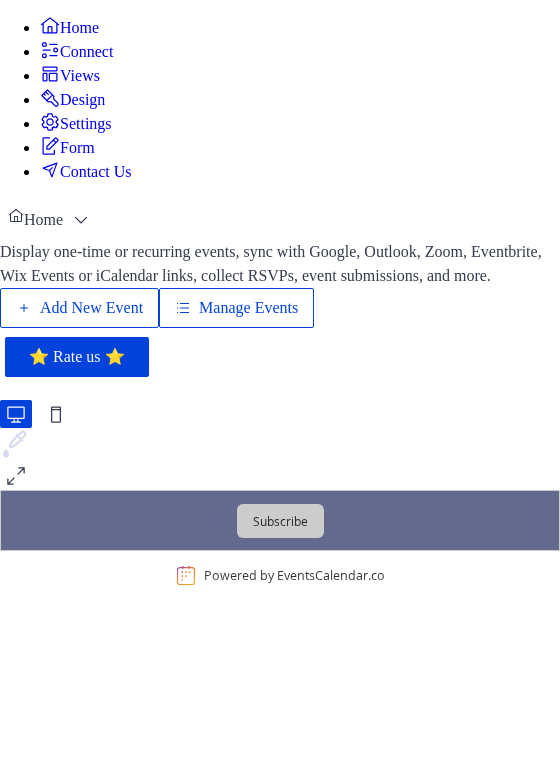 click on "Manage Events" at bounding box center (248, 308) 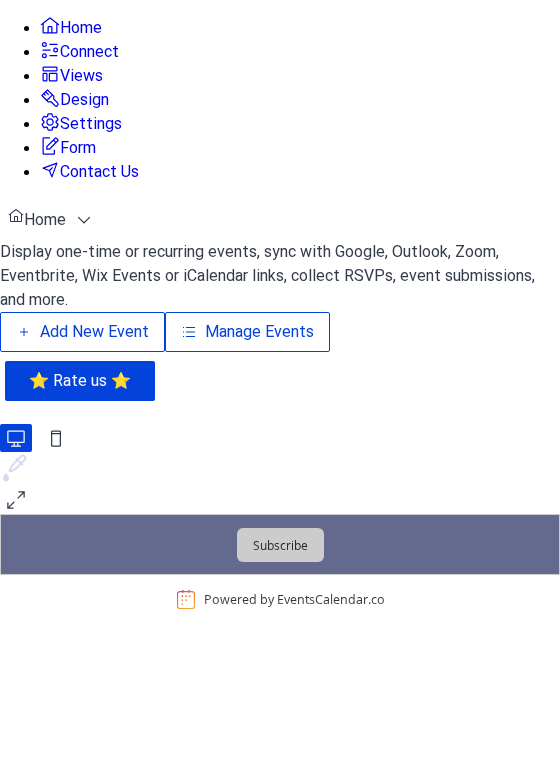 click on "Design" at bounding box center (84, 100) 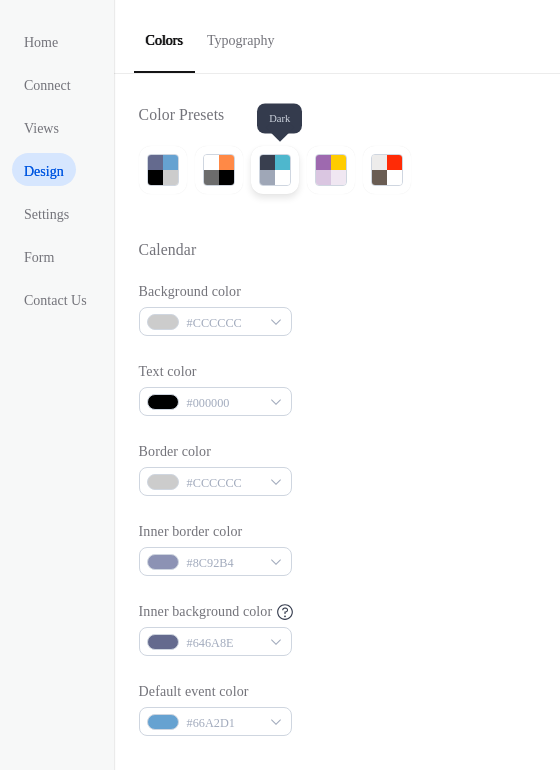 click at bounding box center (267, 177) 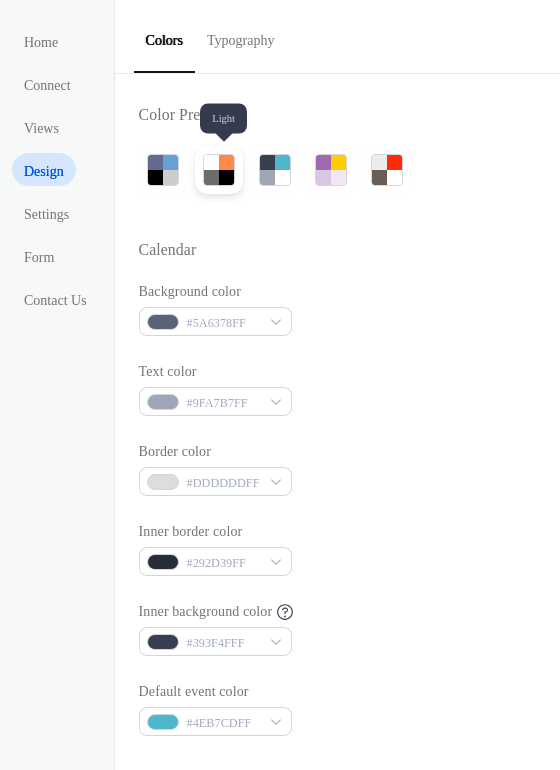click at bounding box center (226, 177) 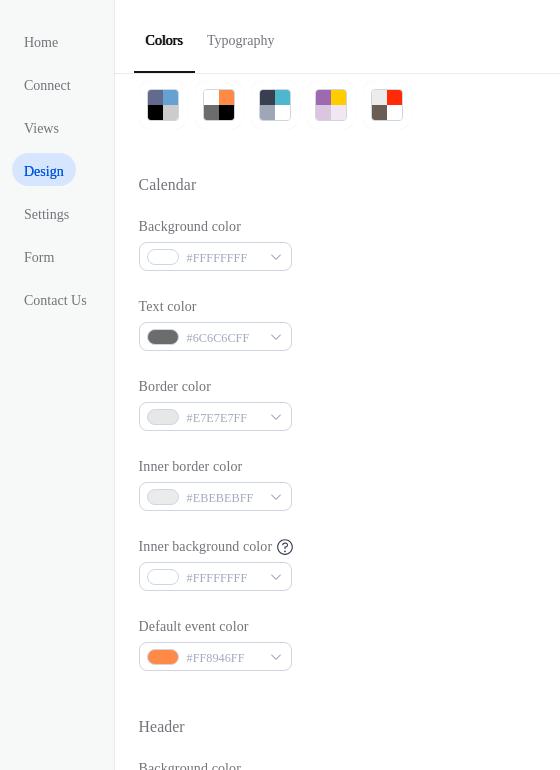 scroll, scrollTop: 100, scrollLeft: 0, axis: vertical 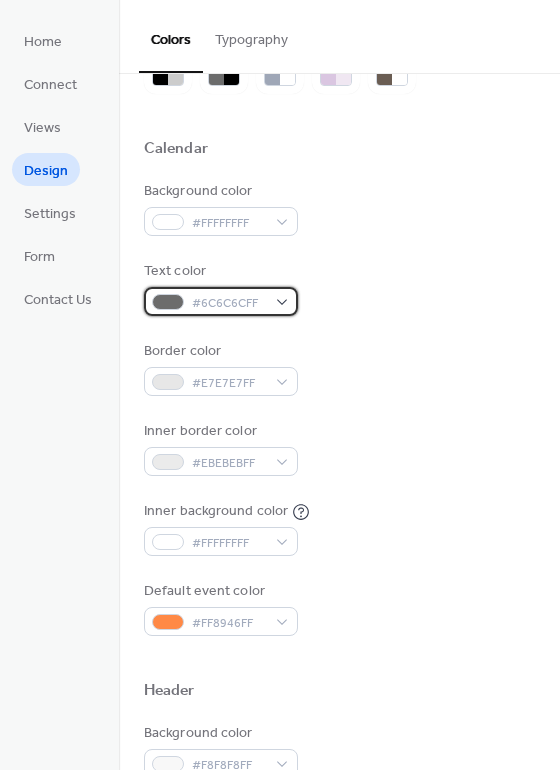 click on "#6C6C6CFF" at bounding box center (229, 303) 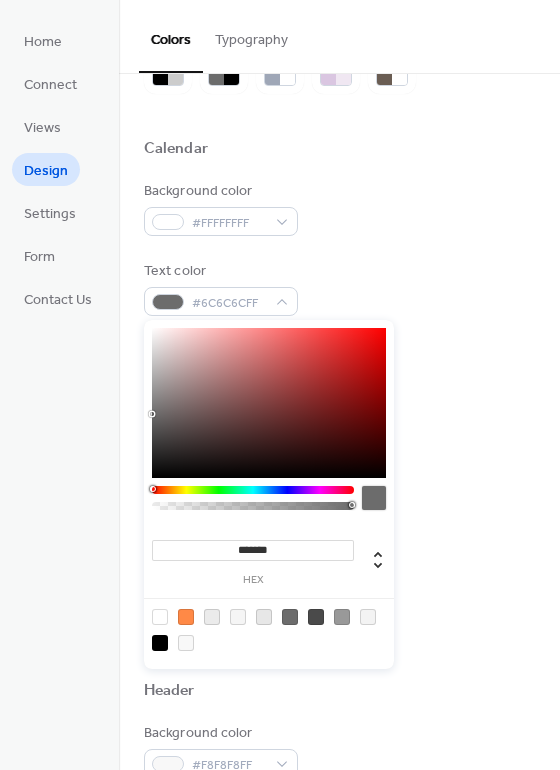click at bounding box center [316, 617] 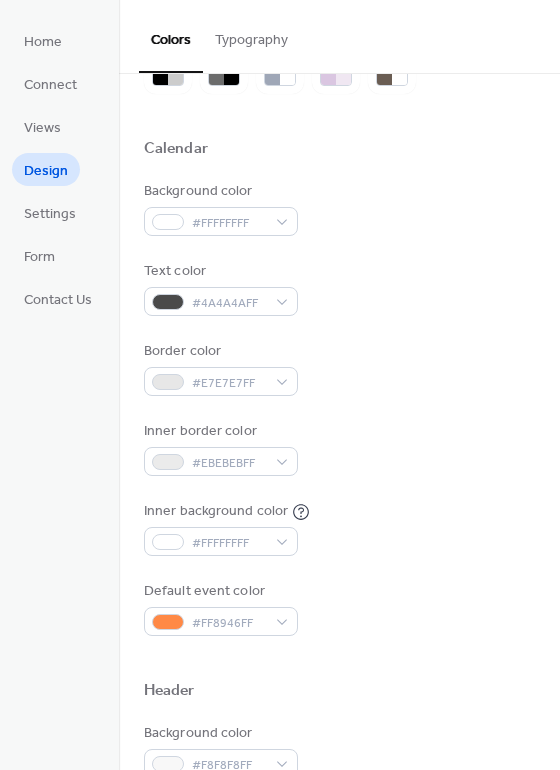 click on "Background color #FFFFFFFF Text color #4A4A4AFF Border color #E7E7E7FF Inner border color #EBEBEBFF Inner background color #FFFFFFFF Default event color #FF8946FF" at bounding box center [339, 408] 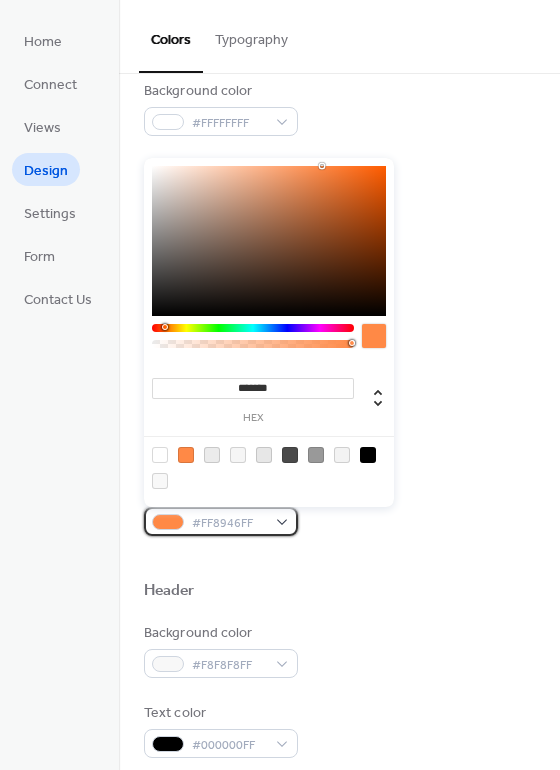 click on "#FF8946FF" at bounding box center [221, 521] 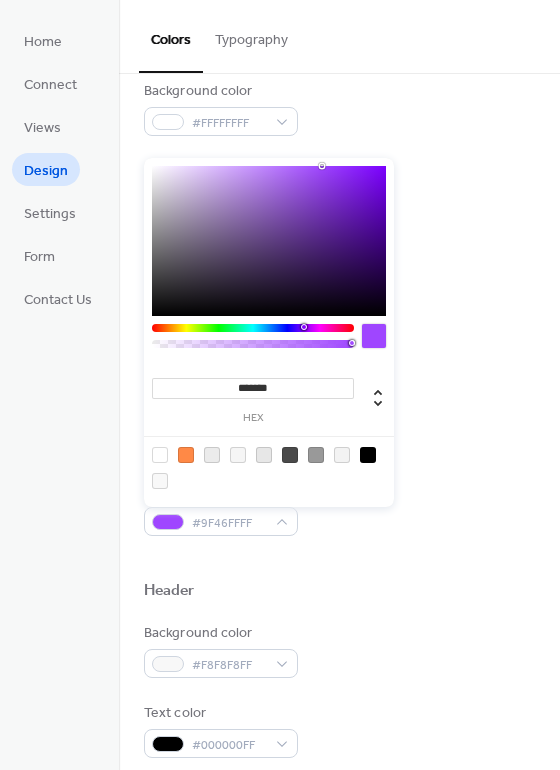 drag, startPoint x: 174, startPoint y: 327, endPoint x: 303, endPoint y: 326, distance: 129.00388 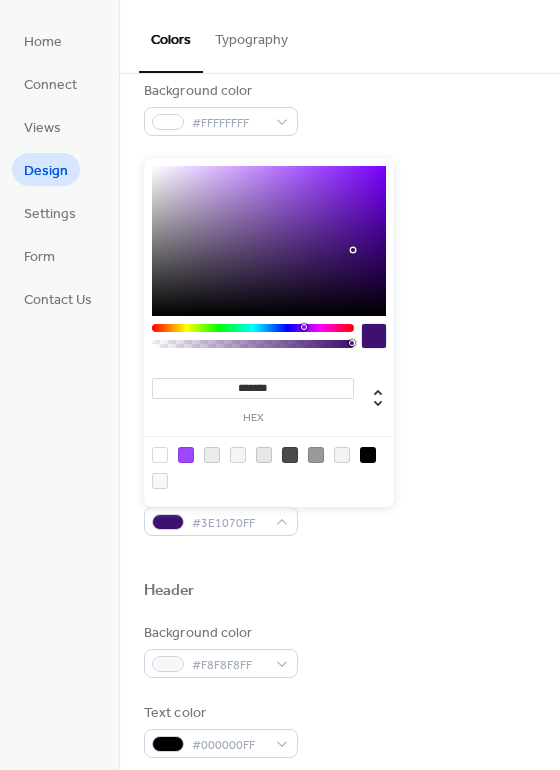 drag, startPoint x: 314, startPoint y: 171, endPoint x: 352, endPoint y: 250, distance: 87.66413 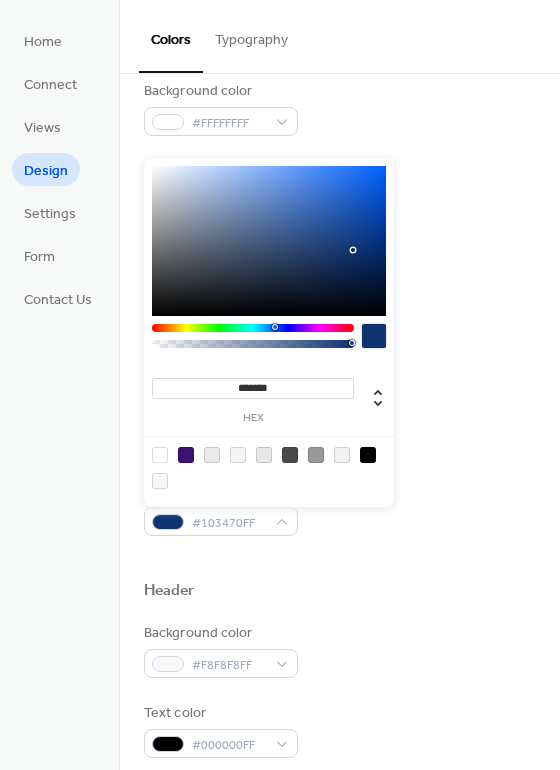 drag, startPoint x: 308, startPoint y: 330, endPoint x: 274, endPoint y: 331, distance: 34.0147 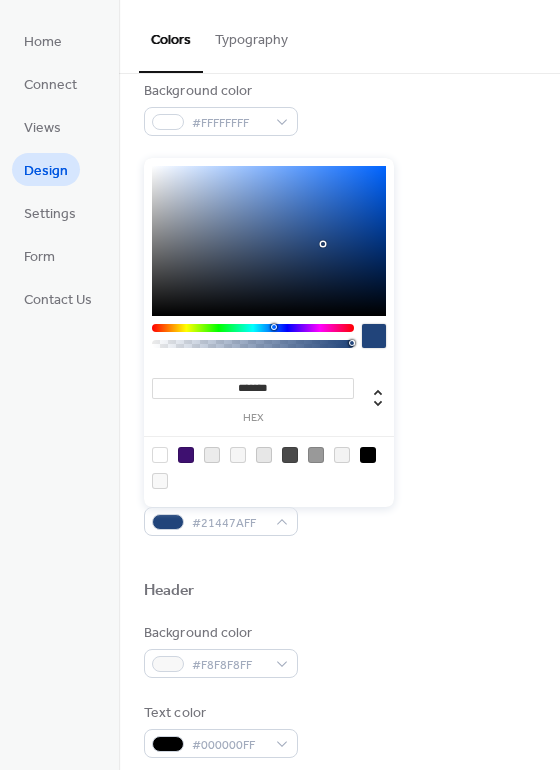 type on "*******" 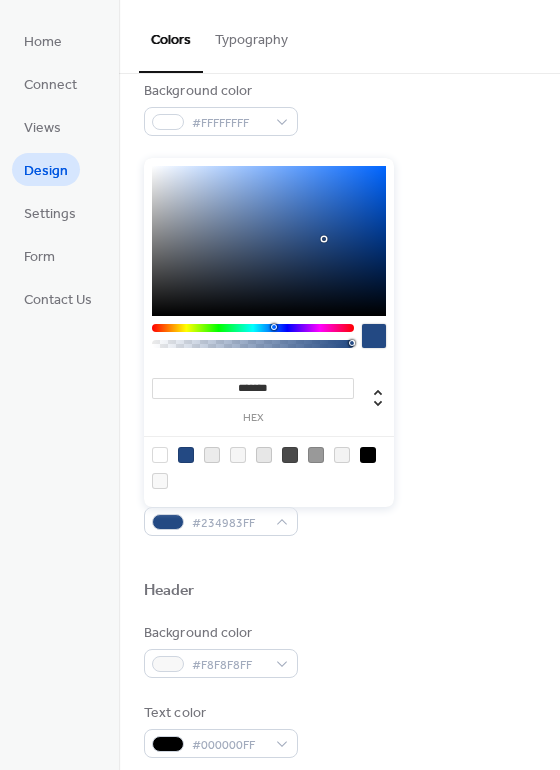 drag, startPoint x: 345, startPoint y: 262, endPoint x: 323, endPoint y: 239, distance: 31.827662 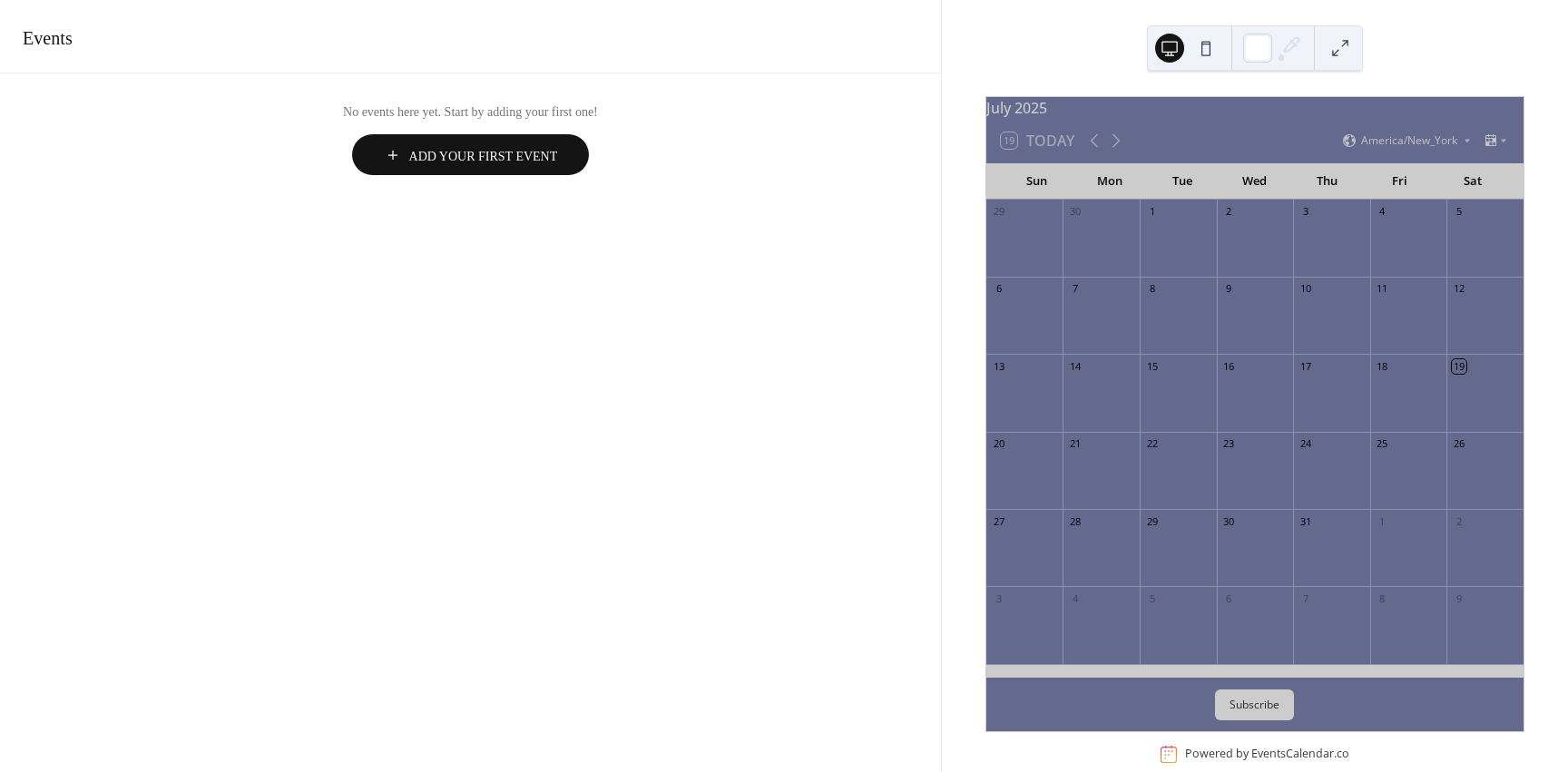 scroll, scrollTop: 0, scrollLeft: 0, axis: both 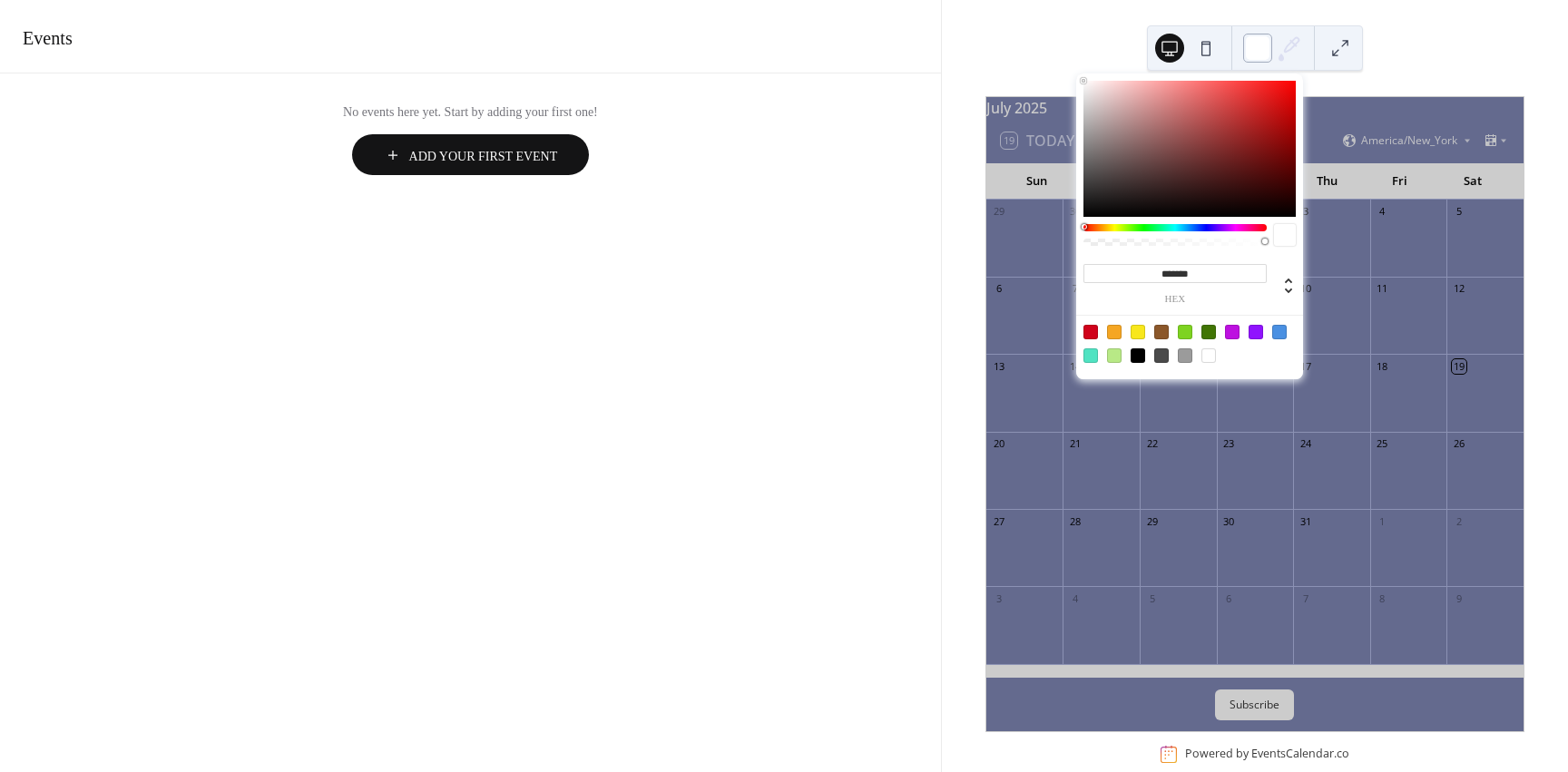 click at bounding box center [1258, 48] 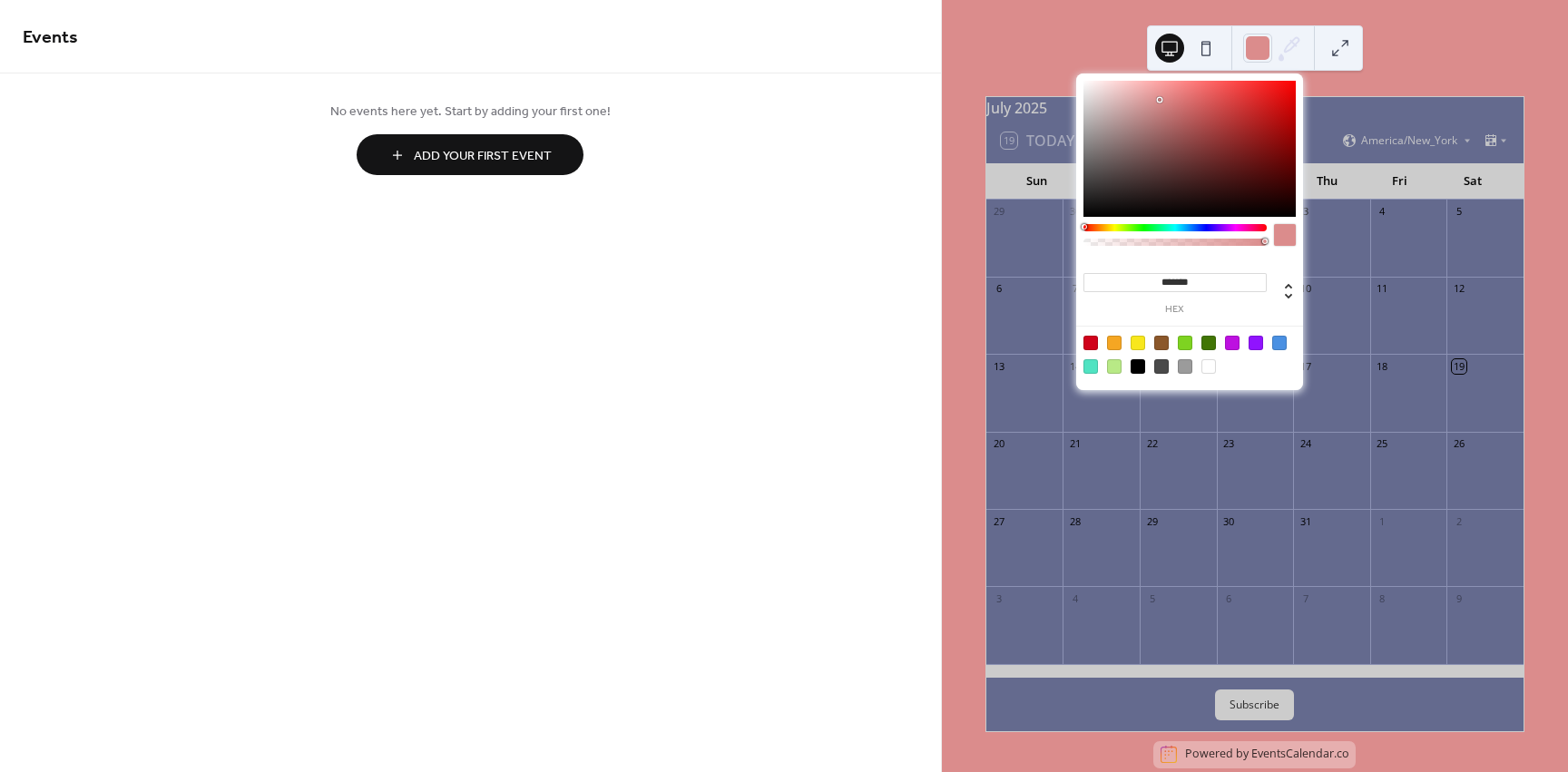 type on "*******" 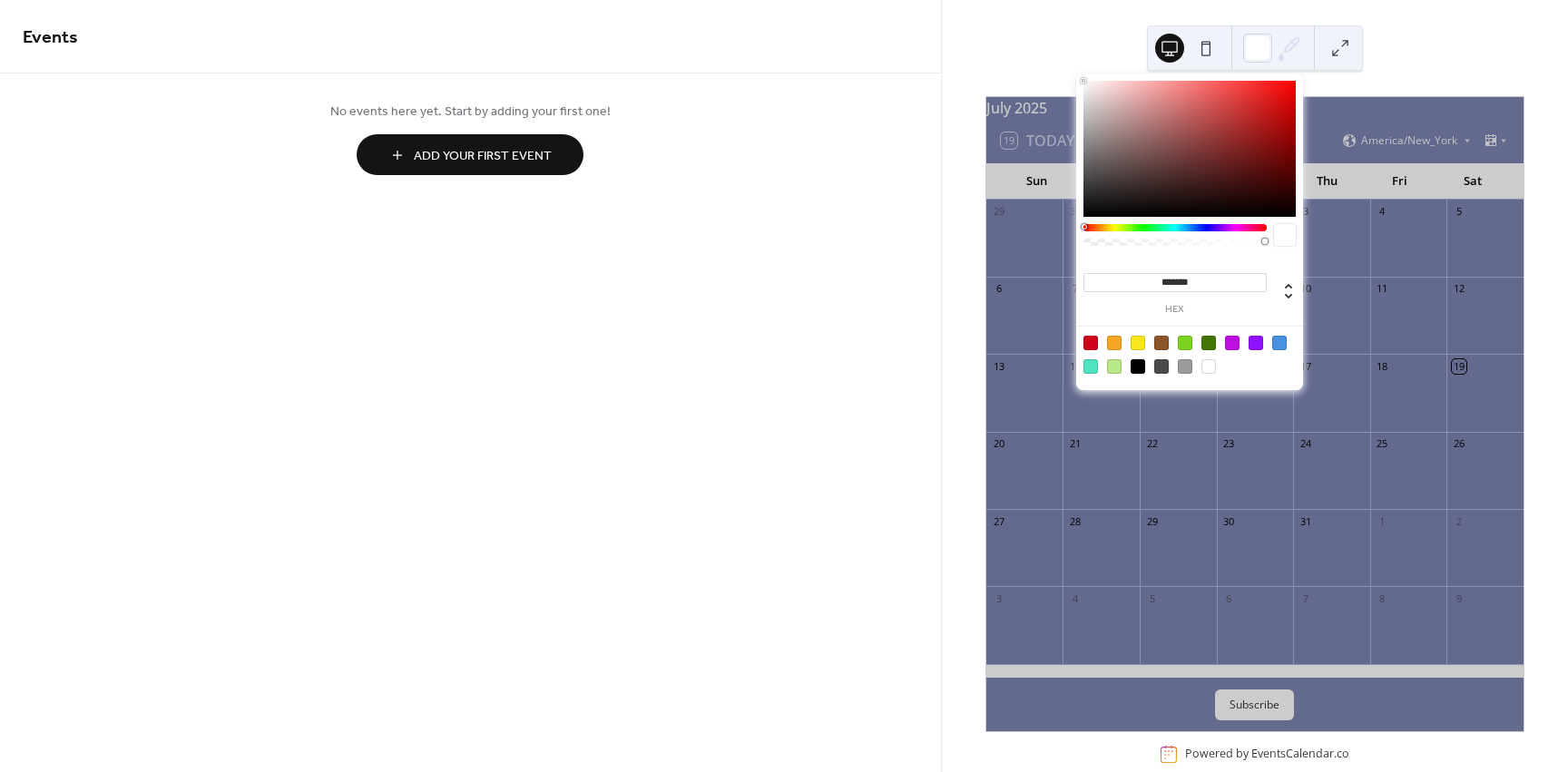 drag, startPoint x: 1149, startPoint y: 151, endPoint x: 728, endPoint y: -24, distance: 455.92324 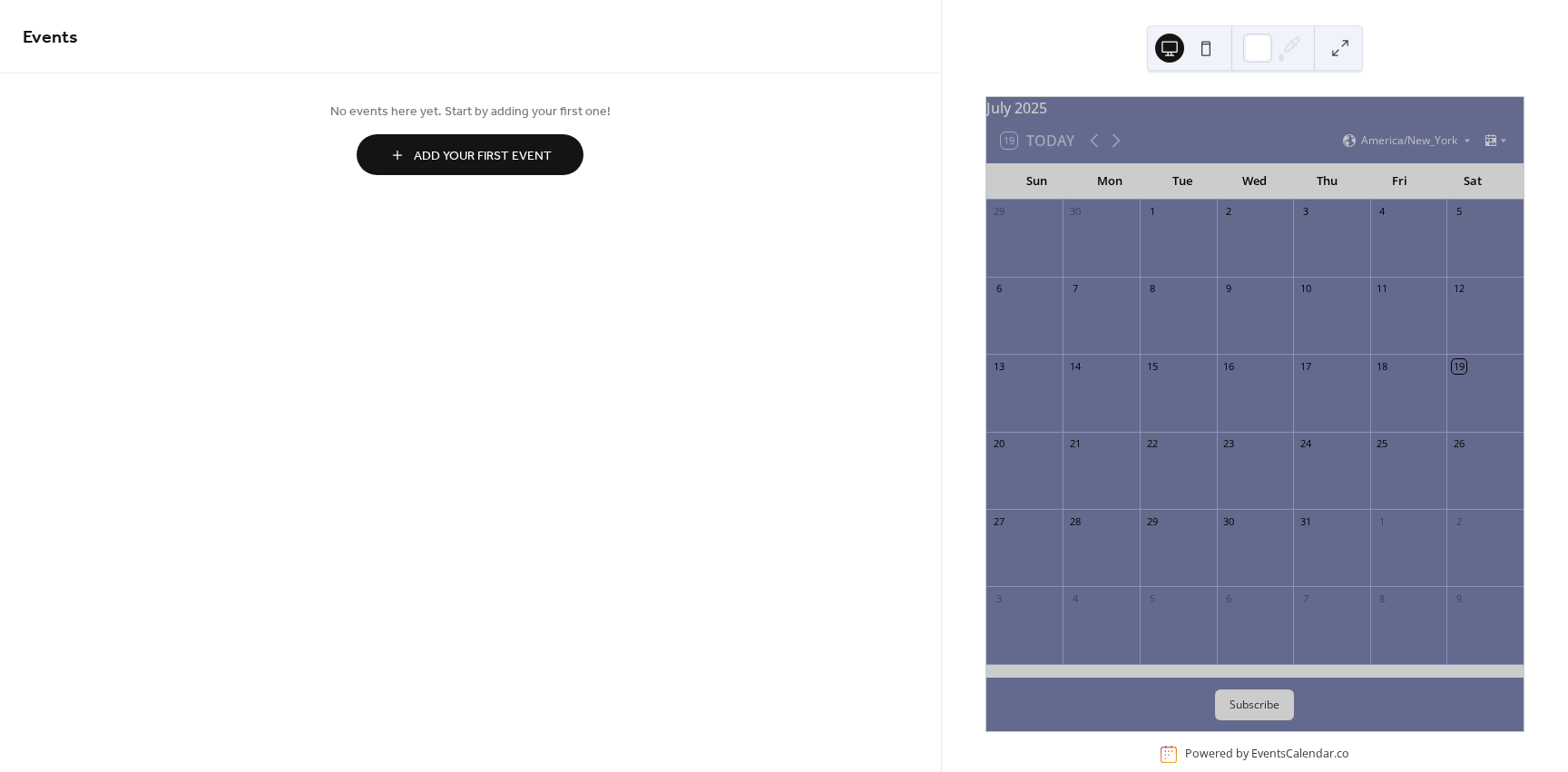 click on "14" at bounding box center [1101, 392] 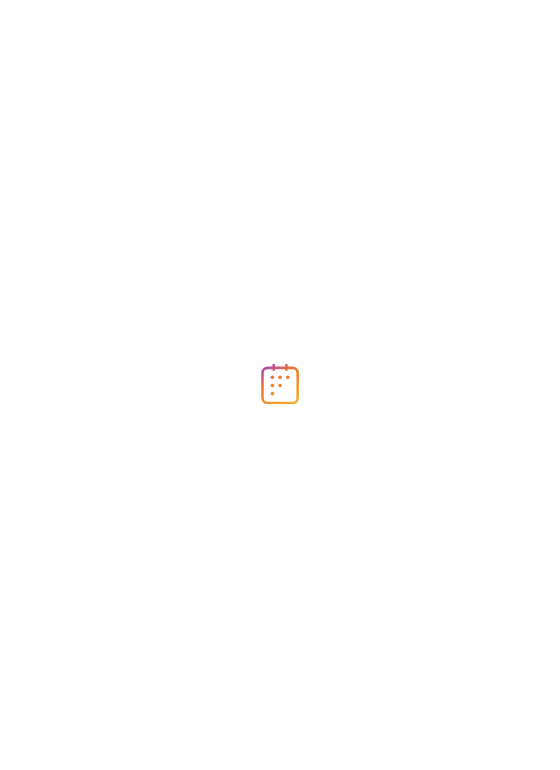 scroll, scrollTop: 0, scrollLeft: 0, axis: both 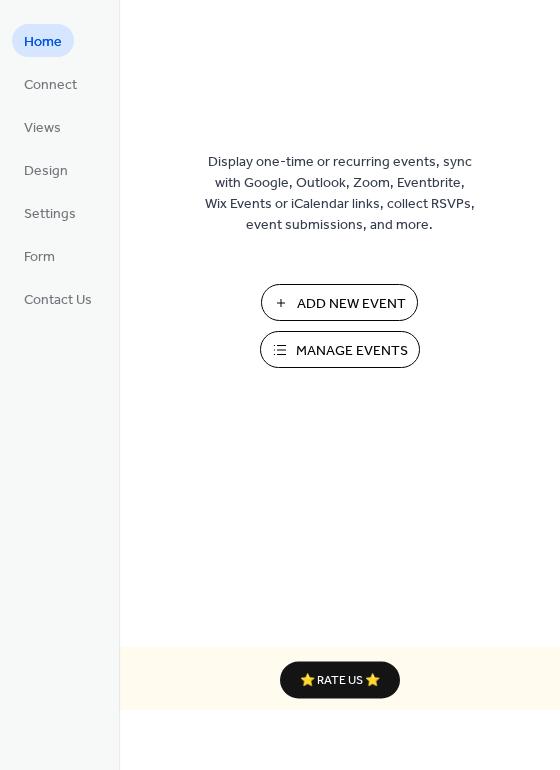 click on "Add New Event" at bounding box center (351, 304) 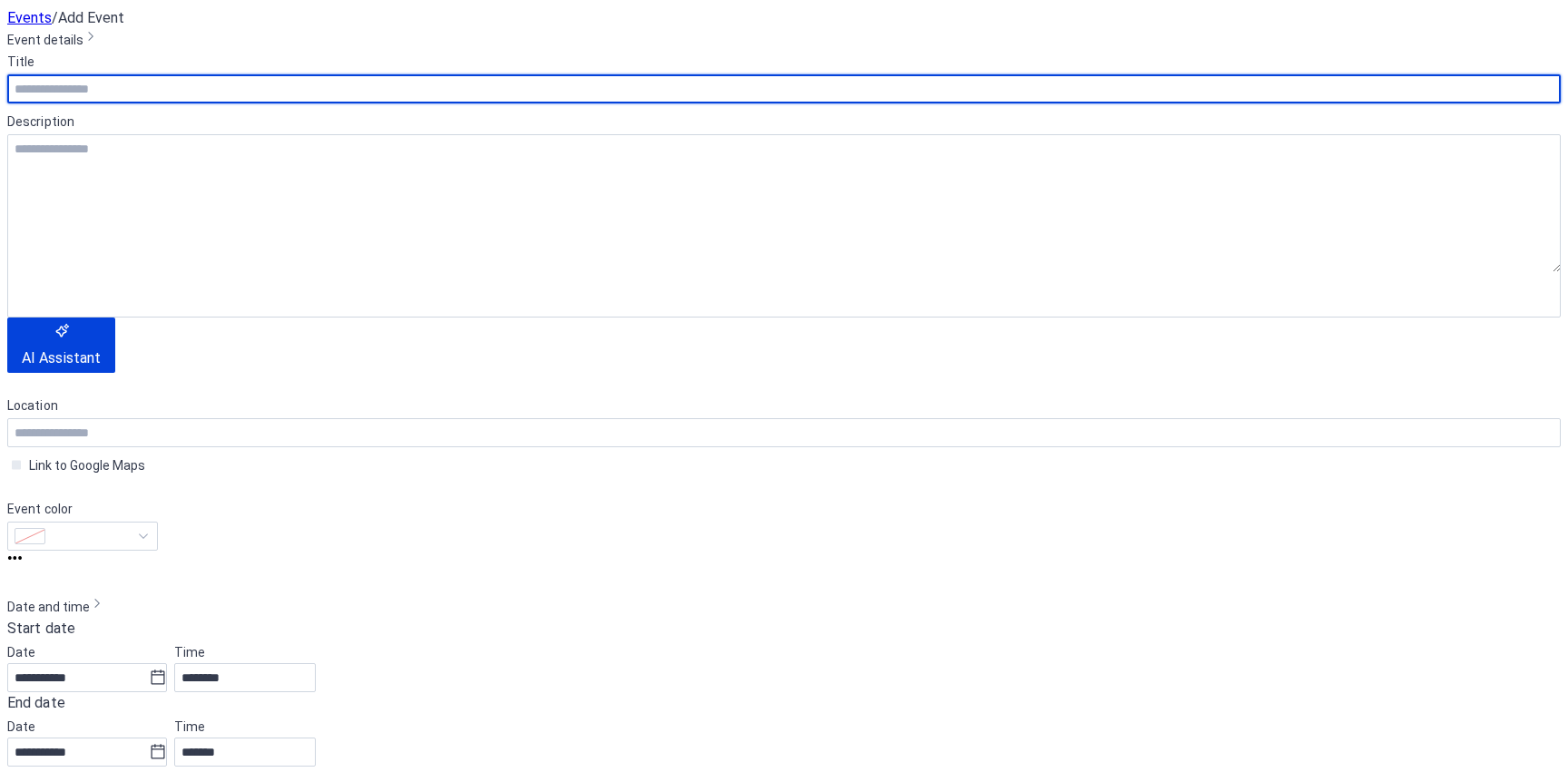scroll, scrollTop: 0, scrollLeft: 0, axis: both 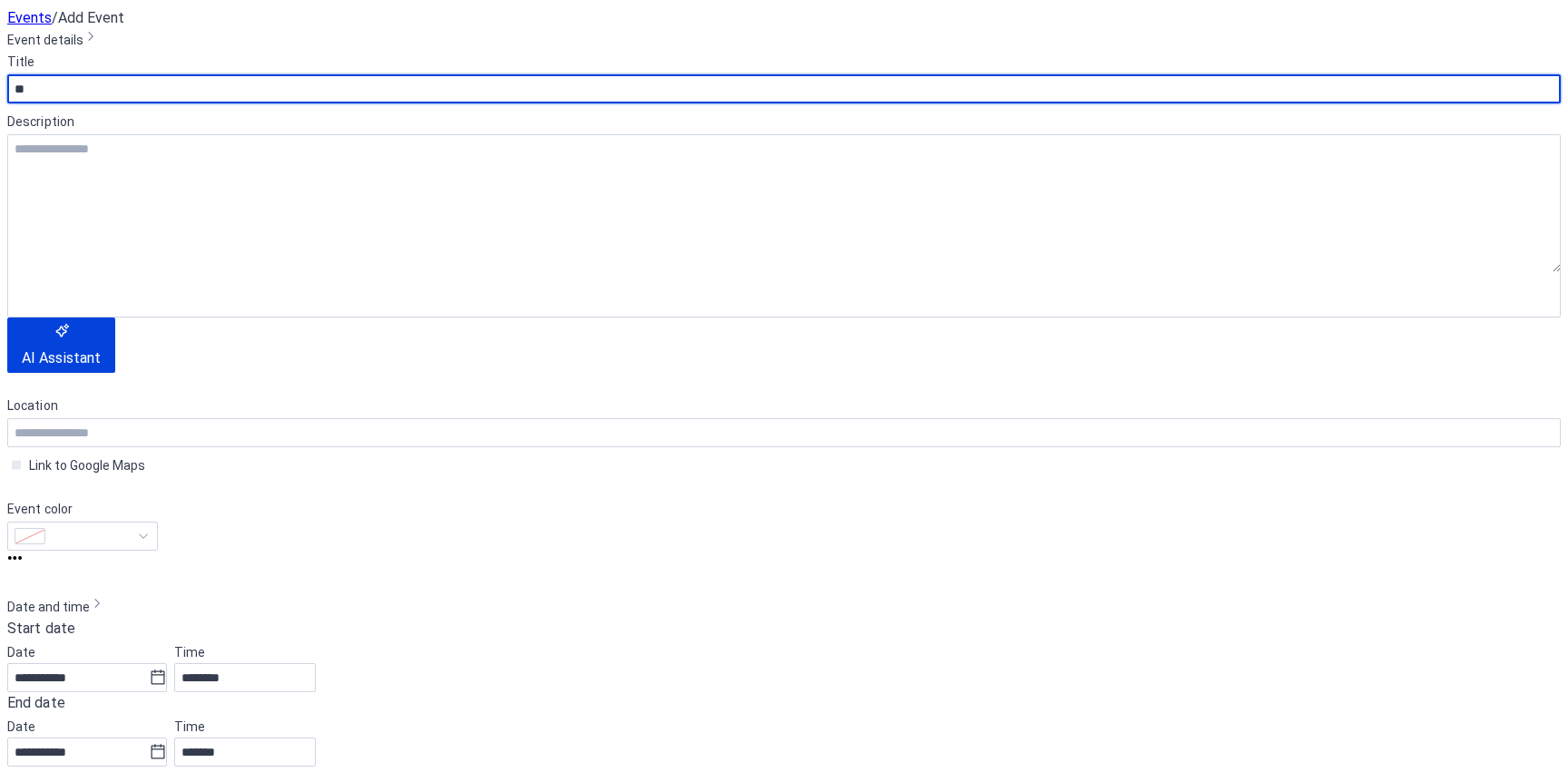 type on "*" 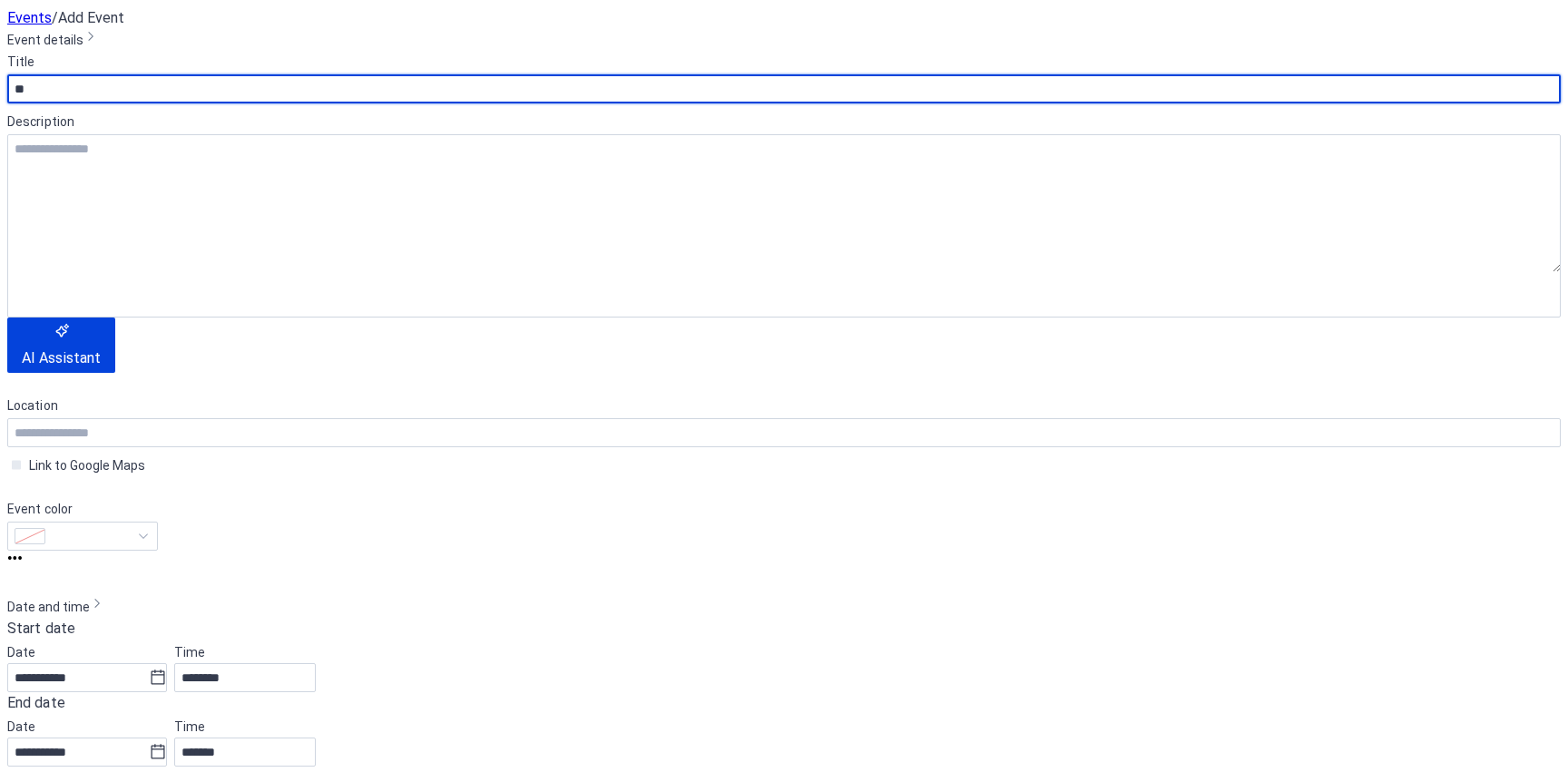 type on "*" 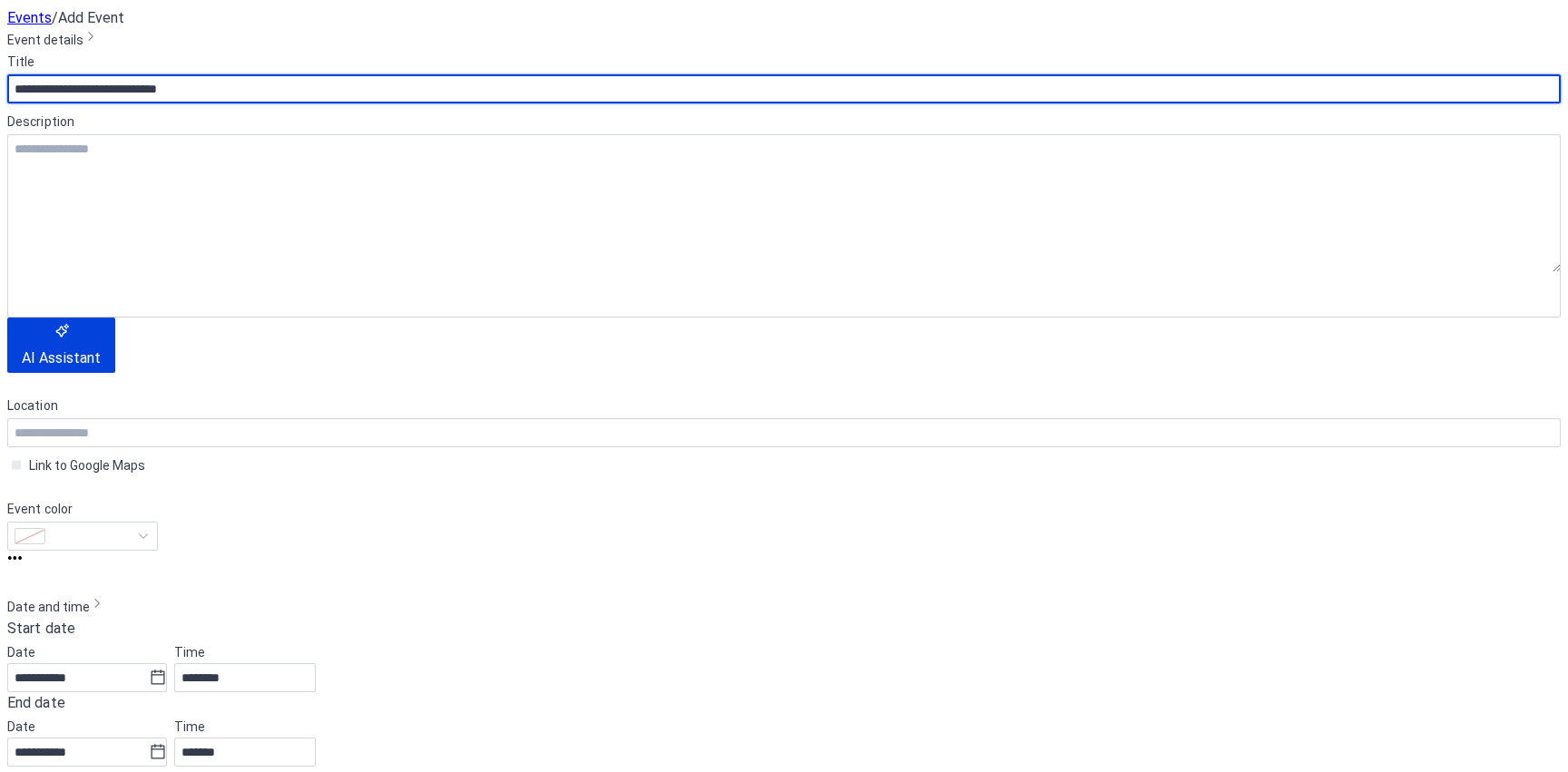 click on "**********" at bounding box center [784, 89] 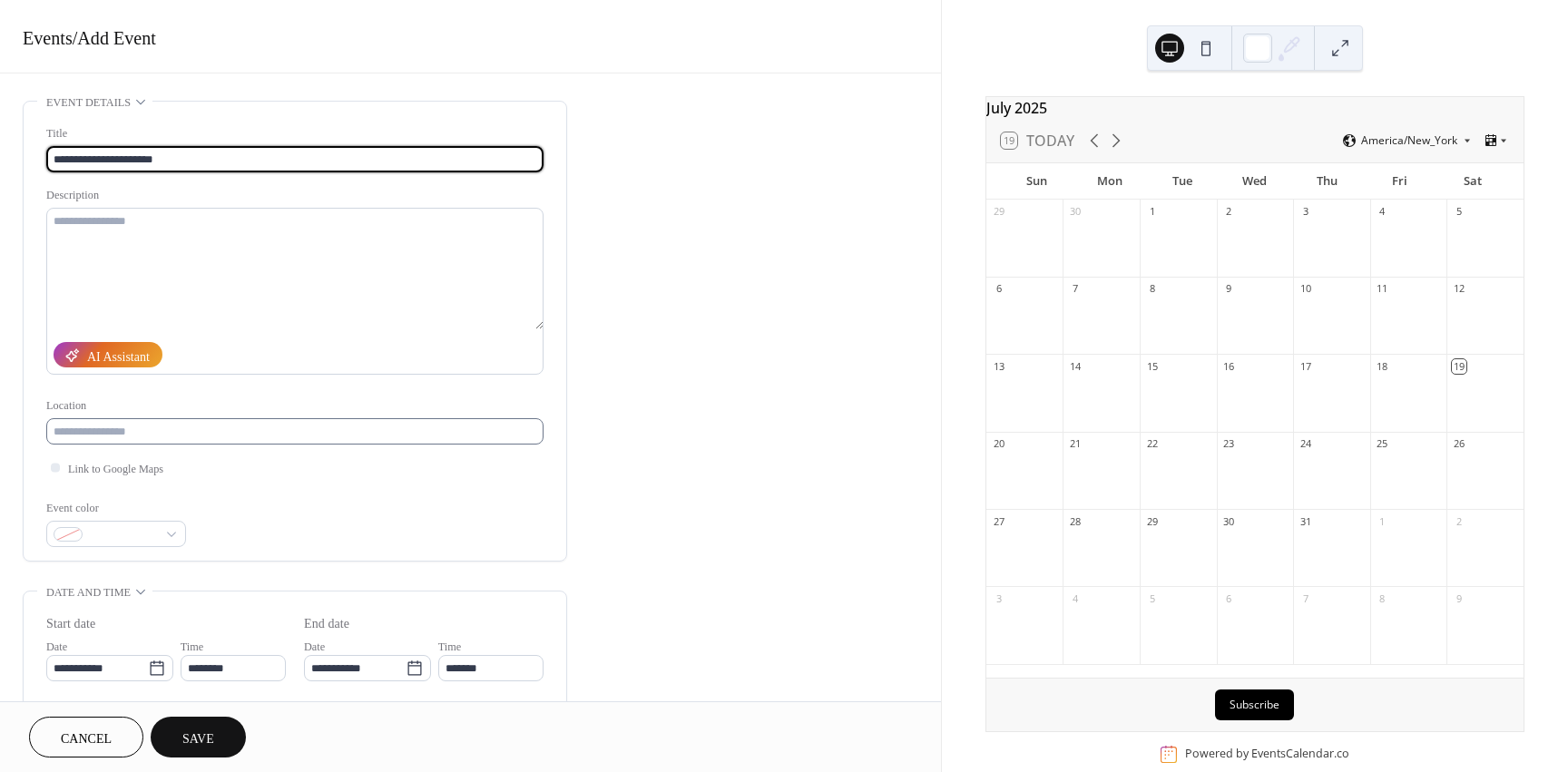 type on "**********" 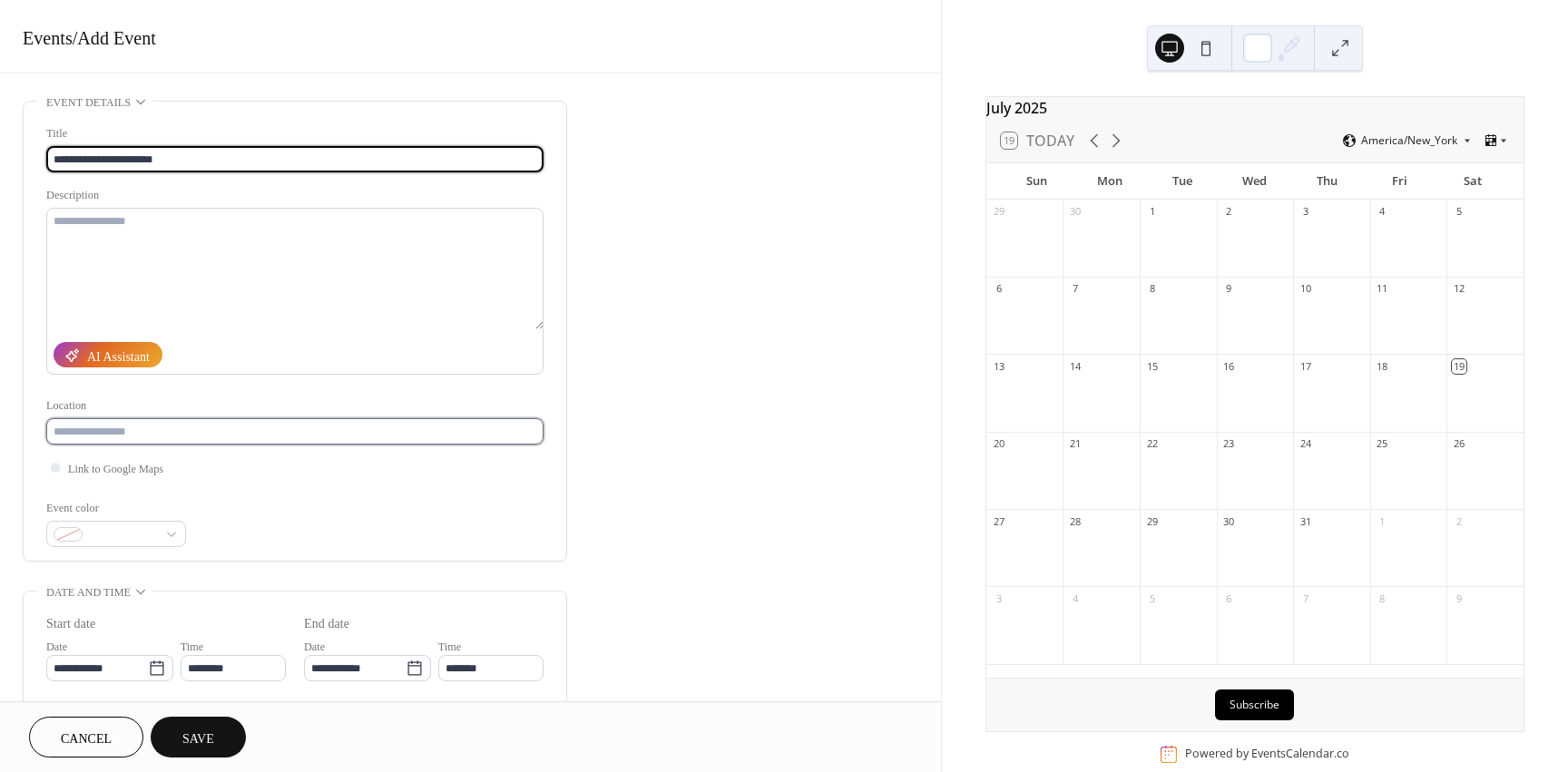 click at bounding box center [295, 431] 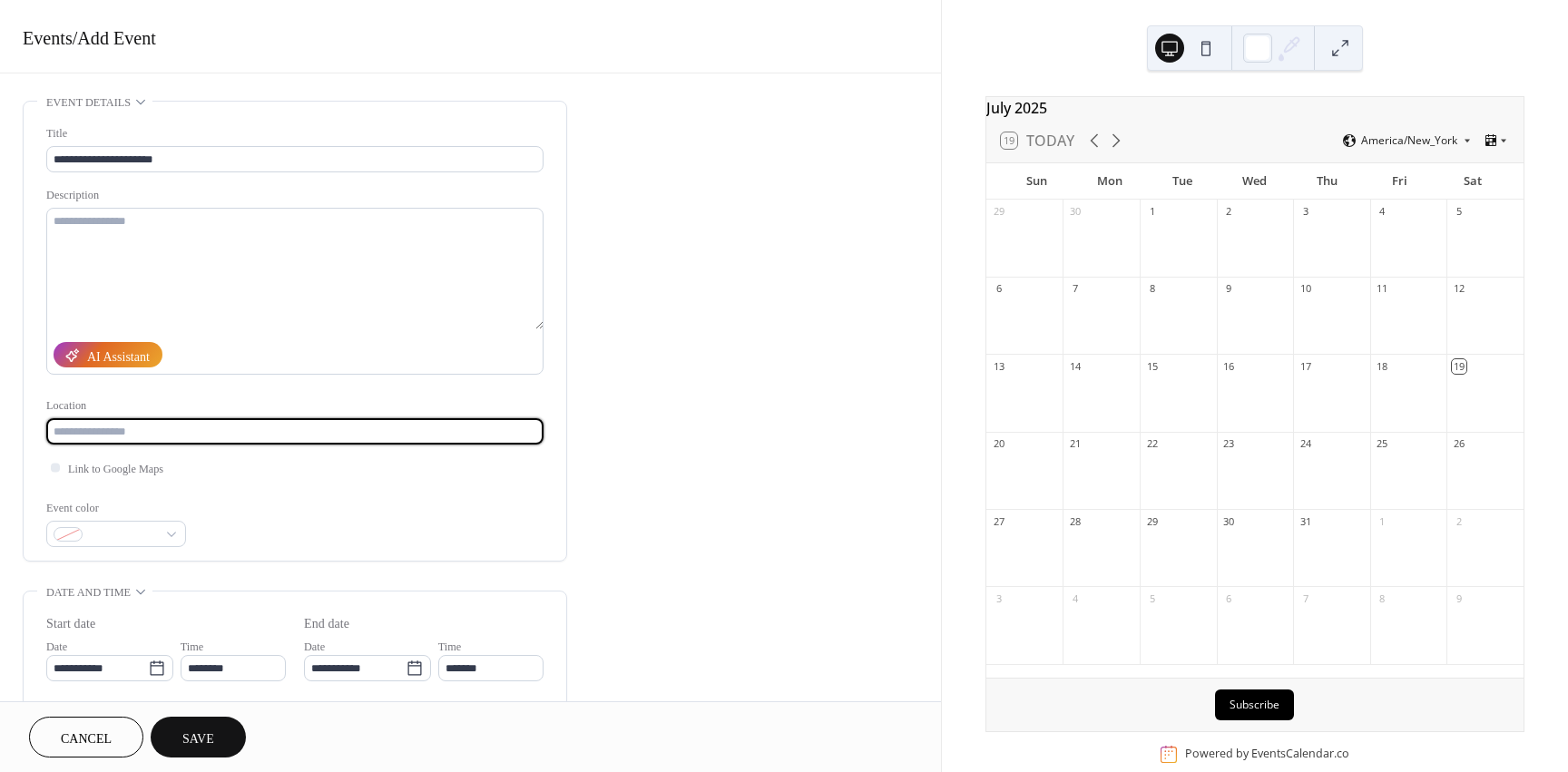 paste on "**********" 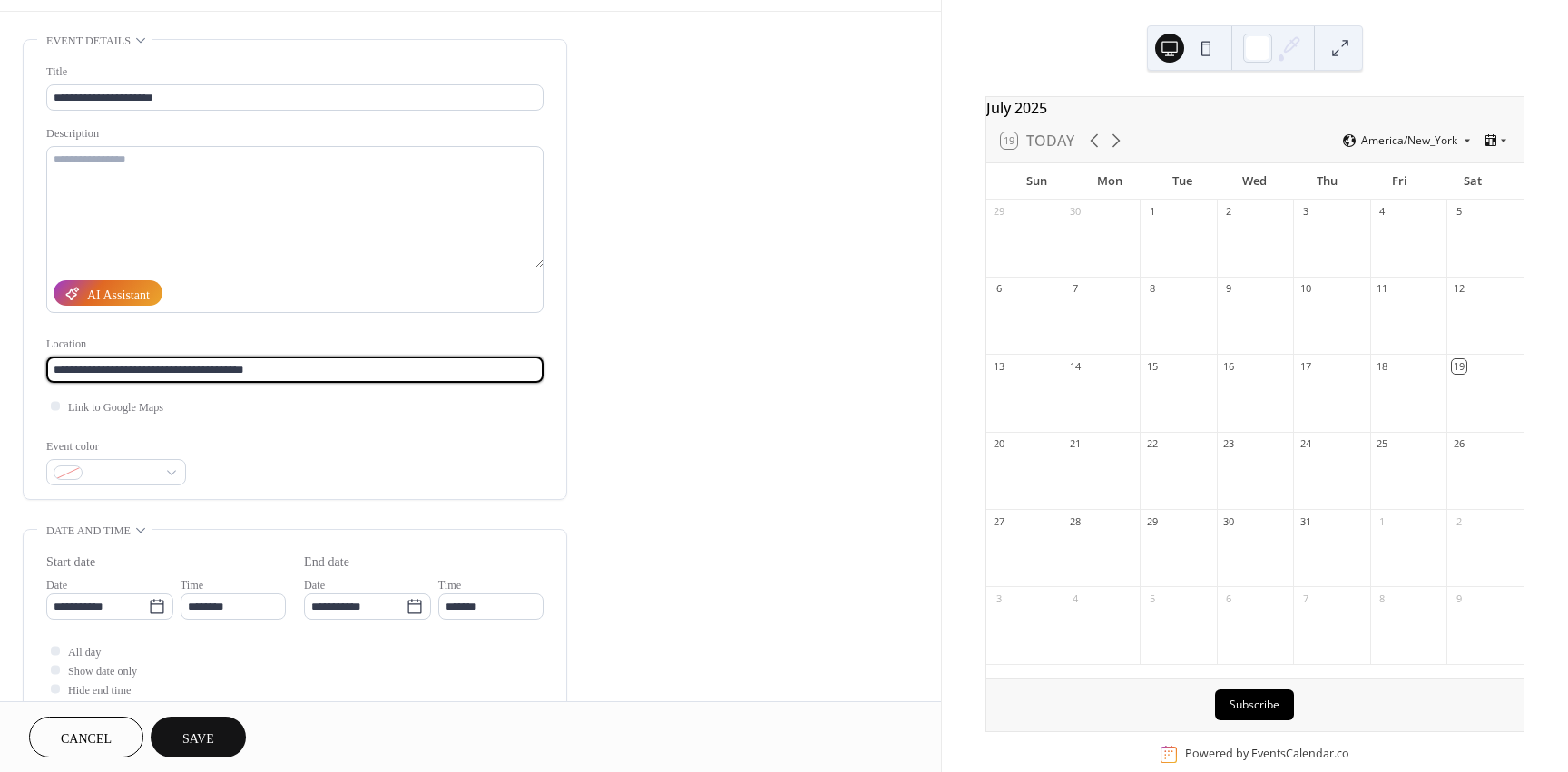 scroll, scrollTop: 181, scrollLeft: 0, axis: vertical 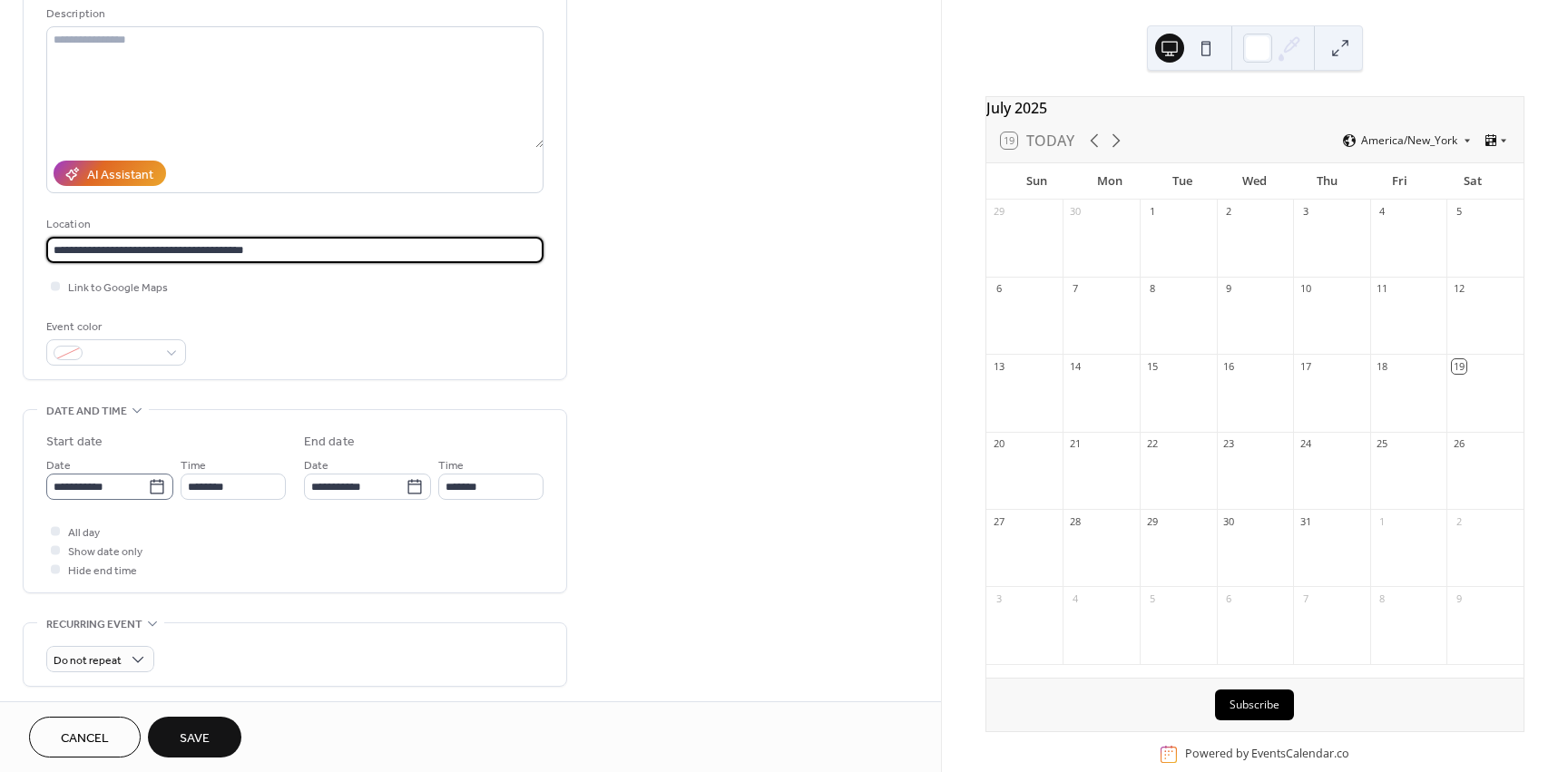 type on "**********" 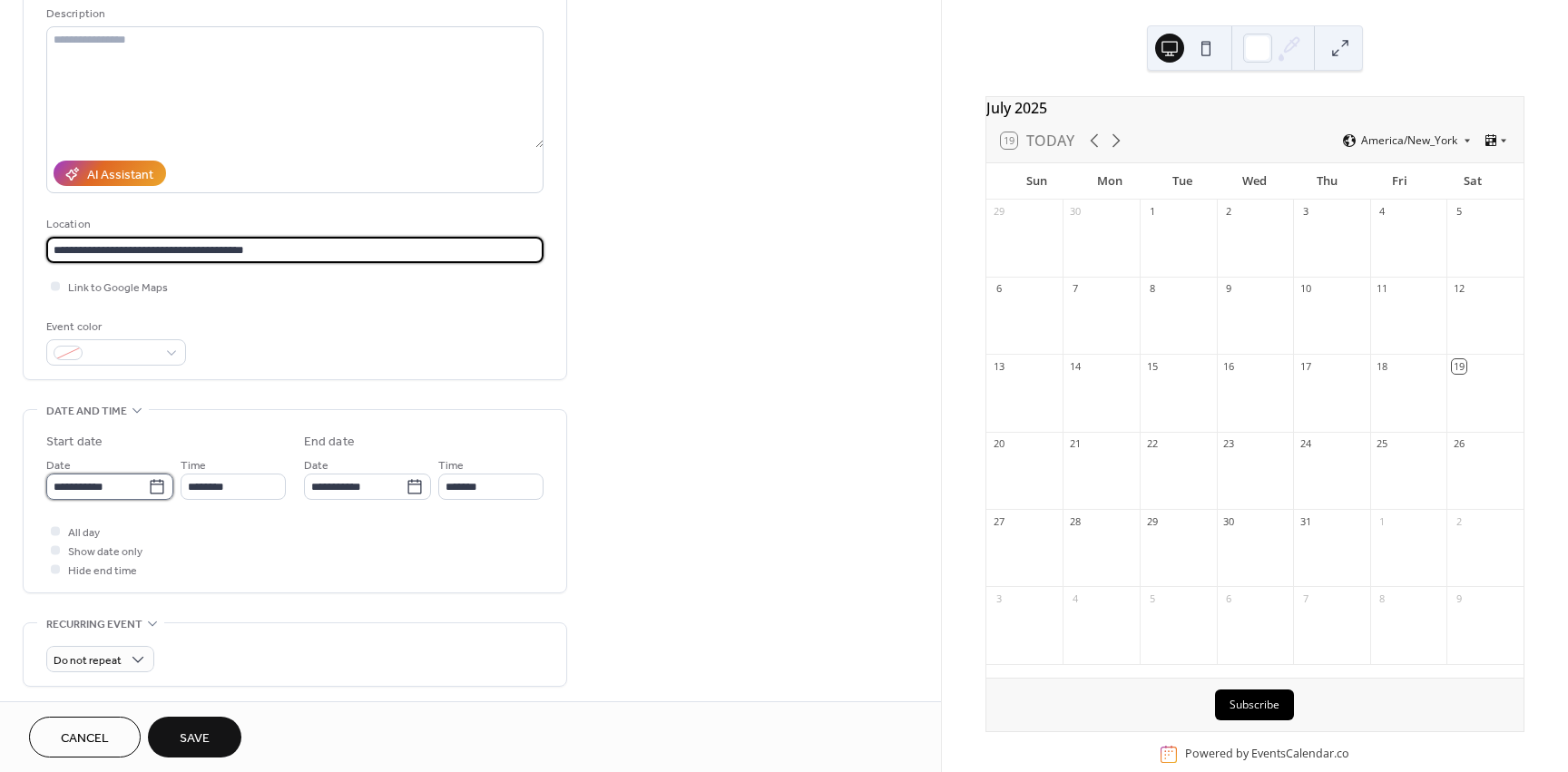 click on "**********" at bounding box center (97, 486) 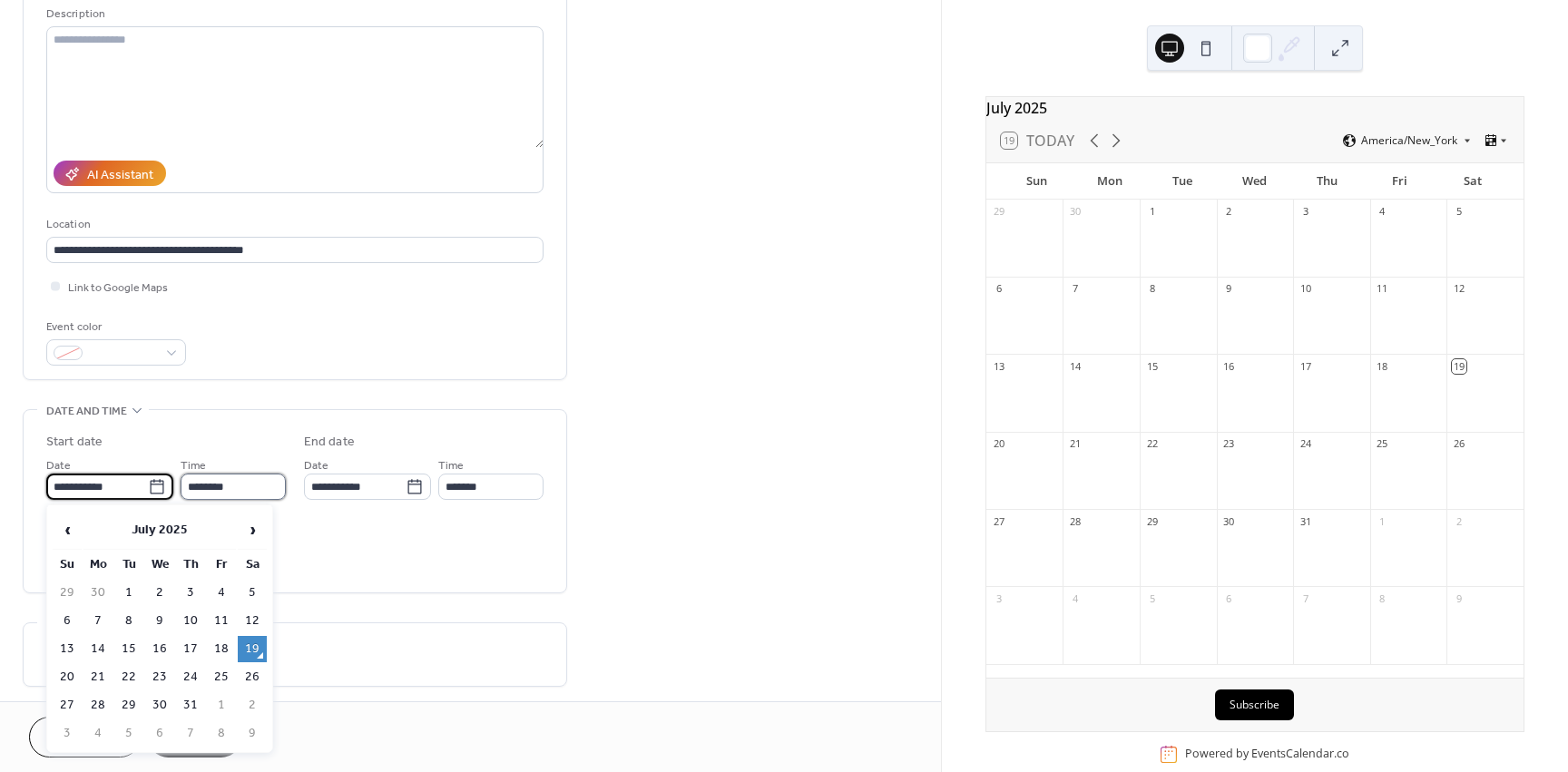 click on "********" at bounding box center [233, 486] 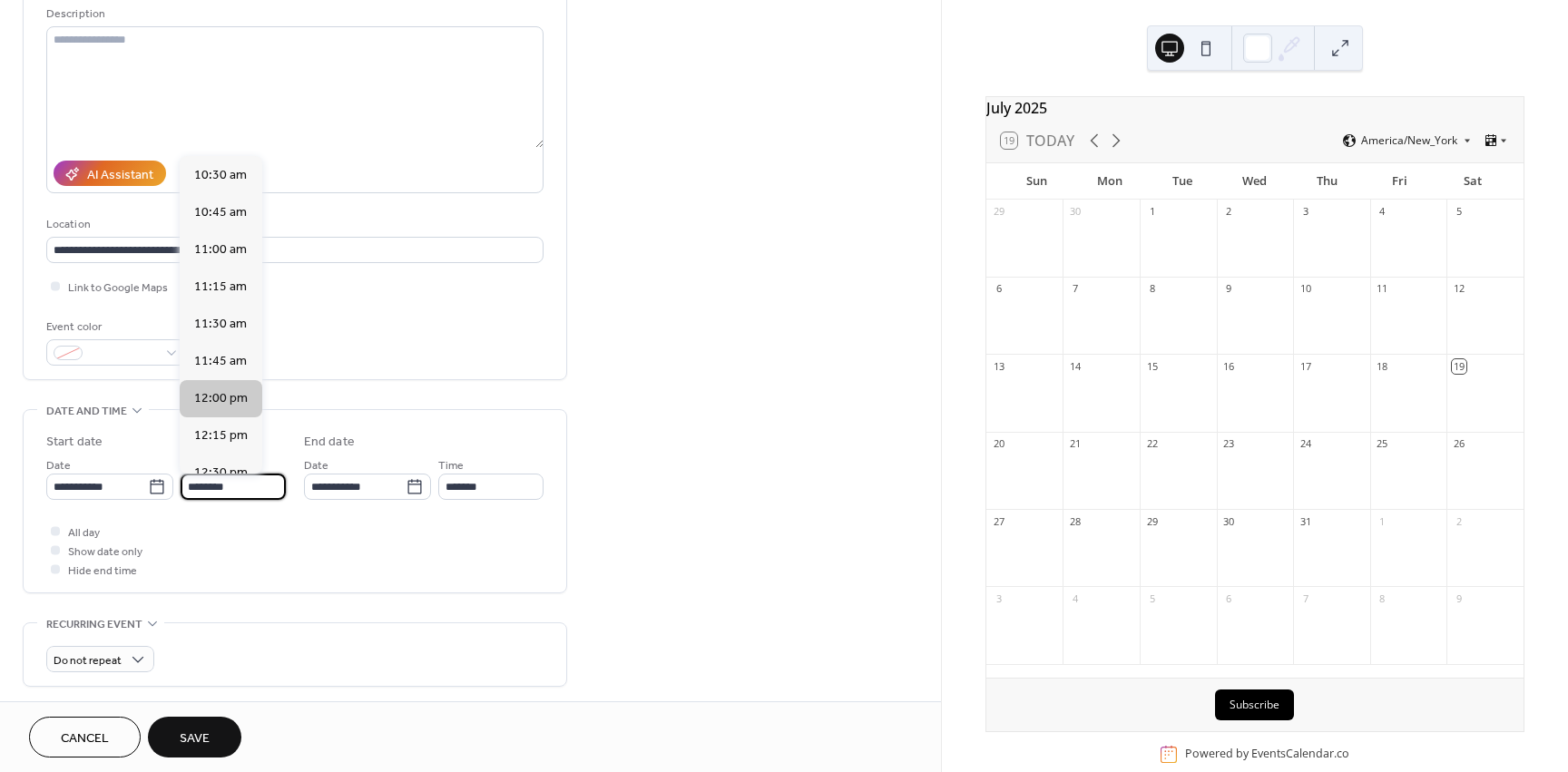 scroll, scrollTop: 1332, scrollLeft: 0, axis: vertical 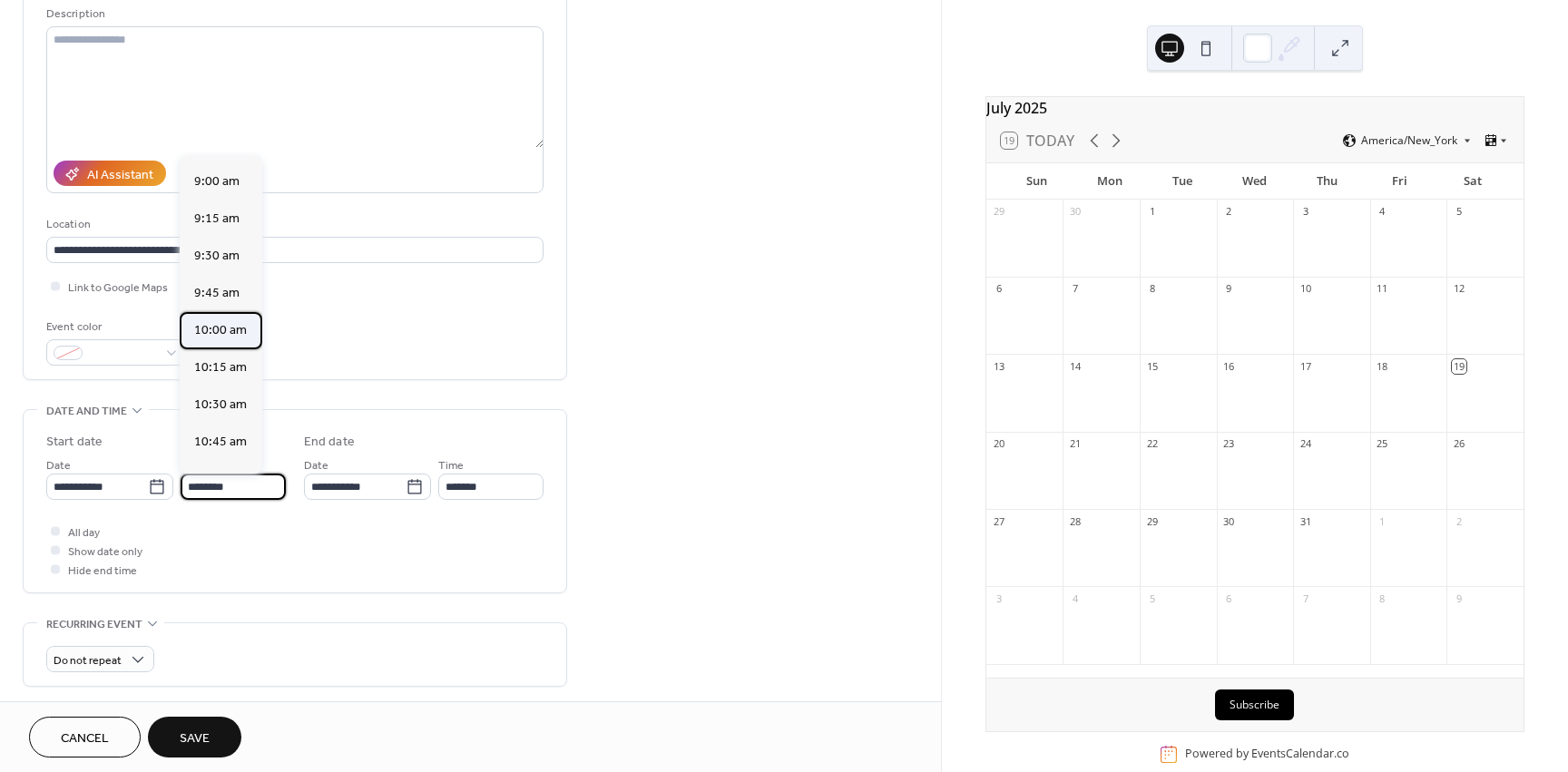 click on "10:00 am" at bounding box center (220, 330) 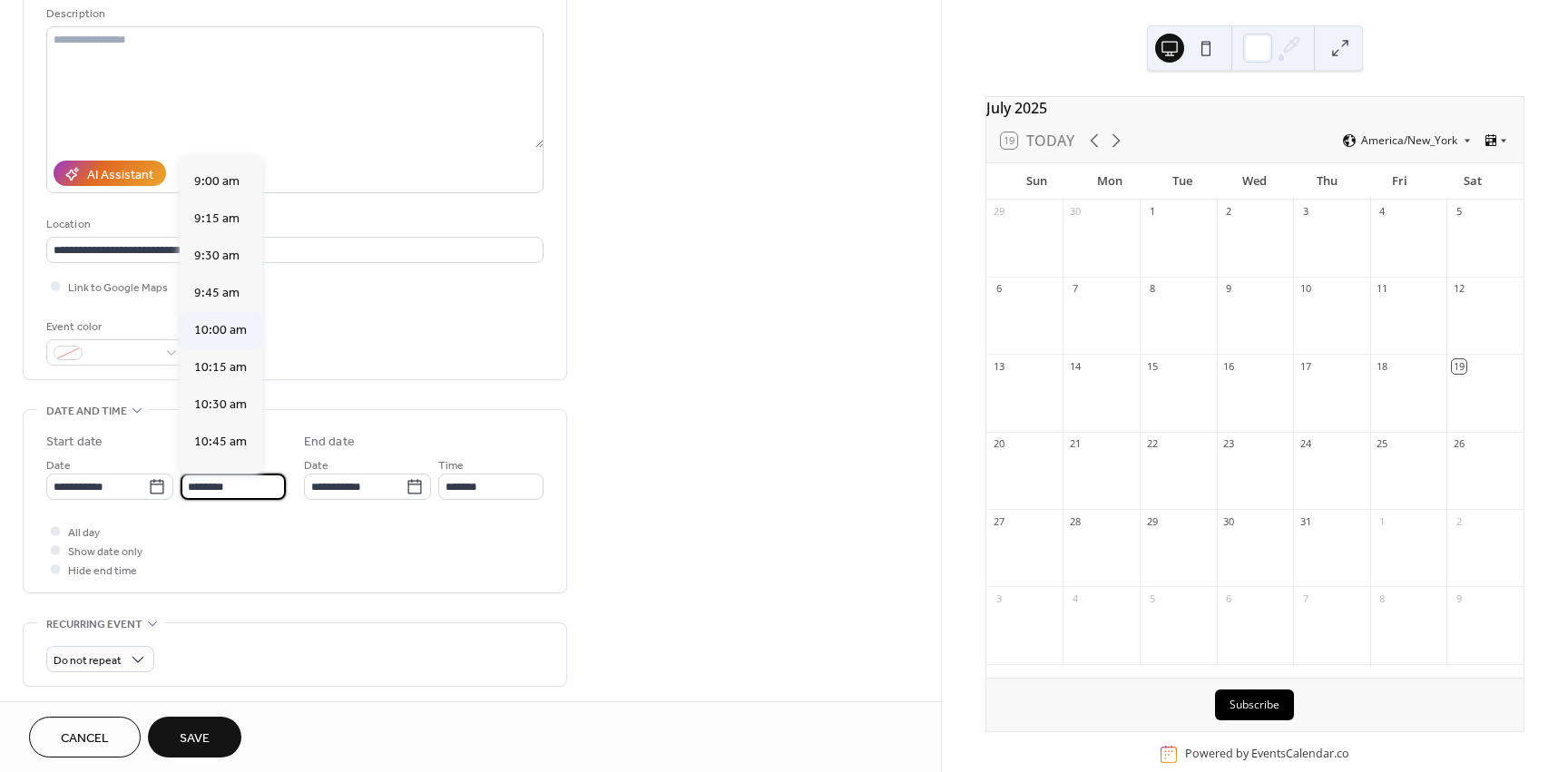 type on "********" 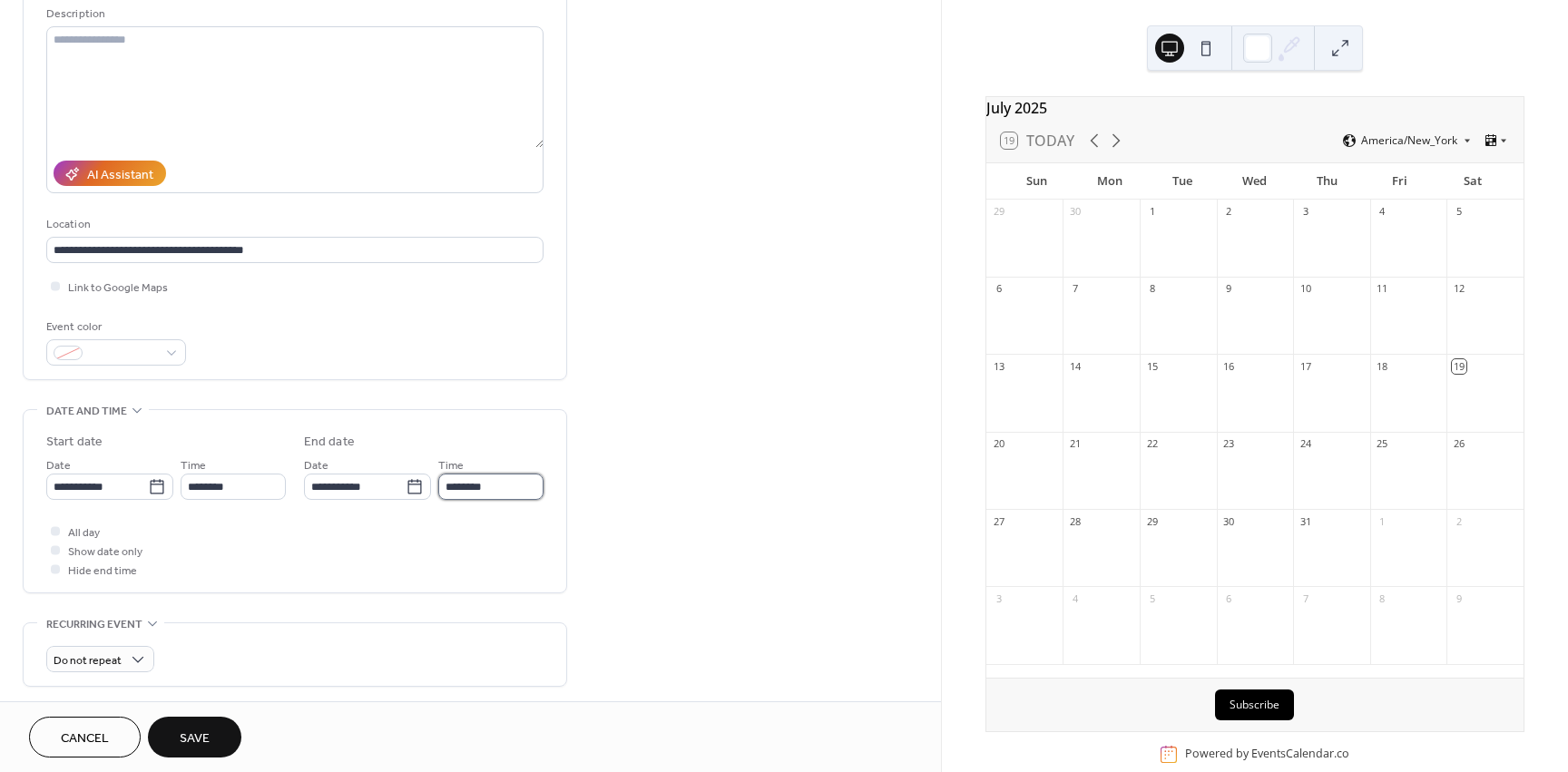 click on "********" at bounding box center [491, 486] 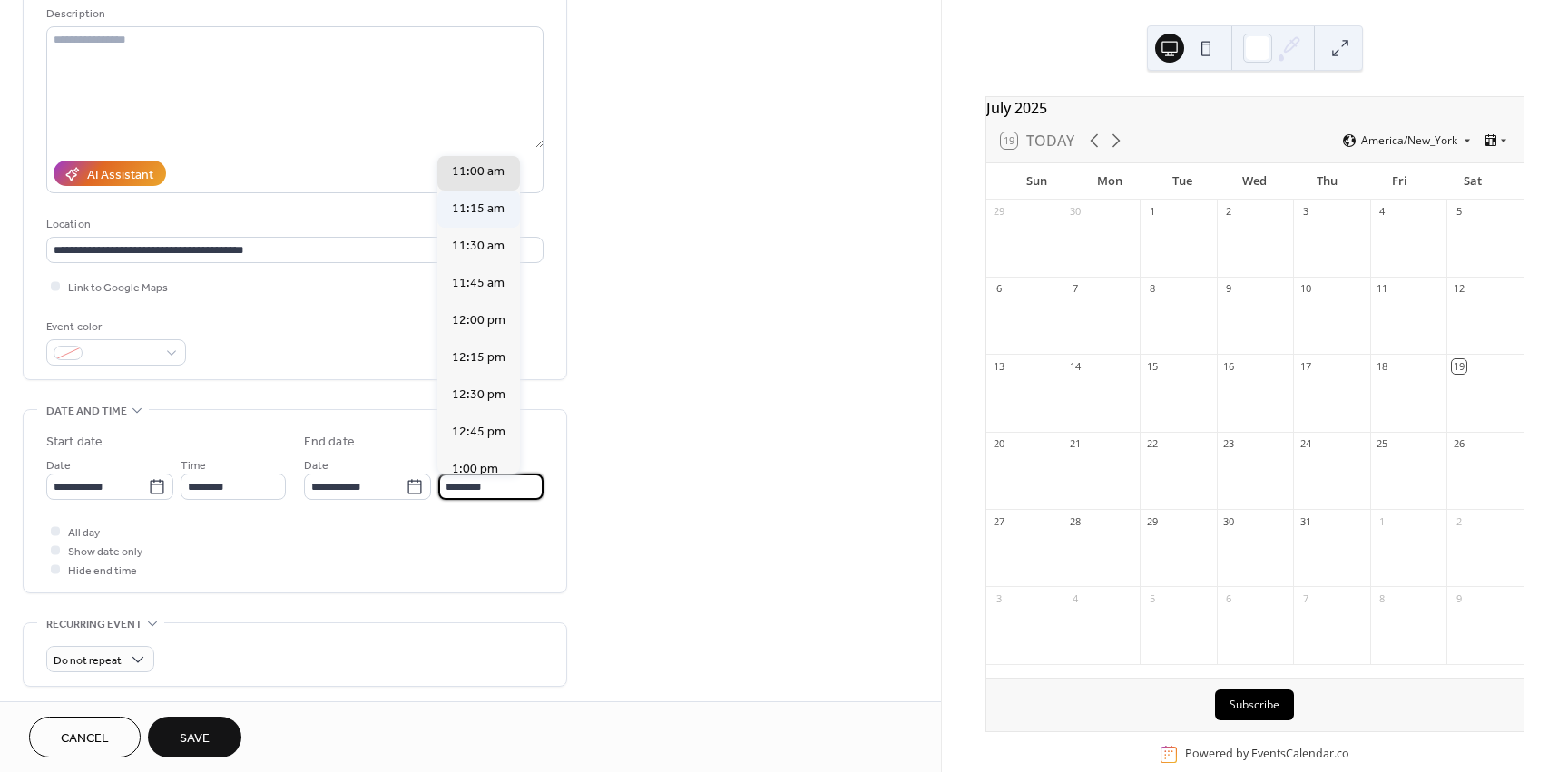 scroll, scrollTop: 181, scrollLeft: 0, axis: vertical 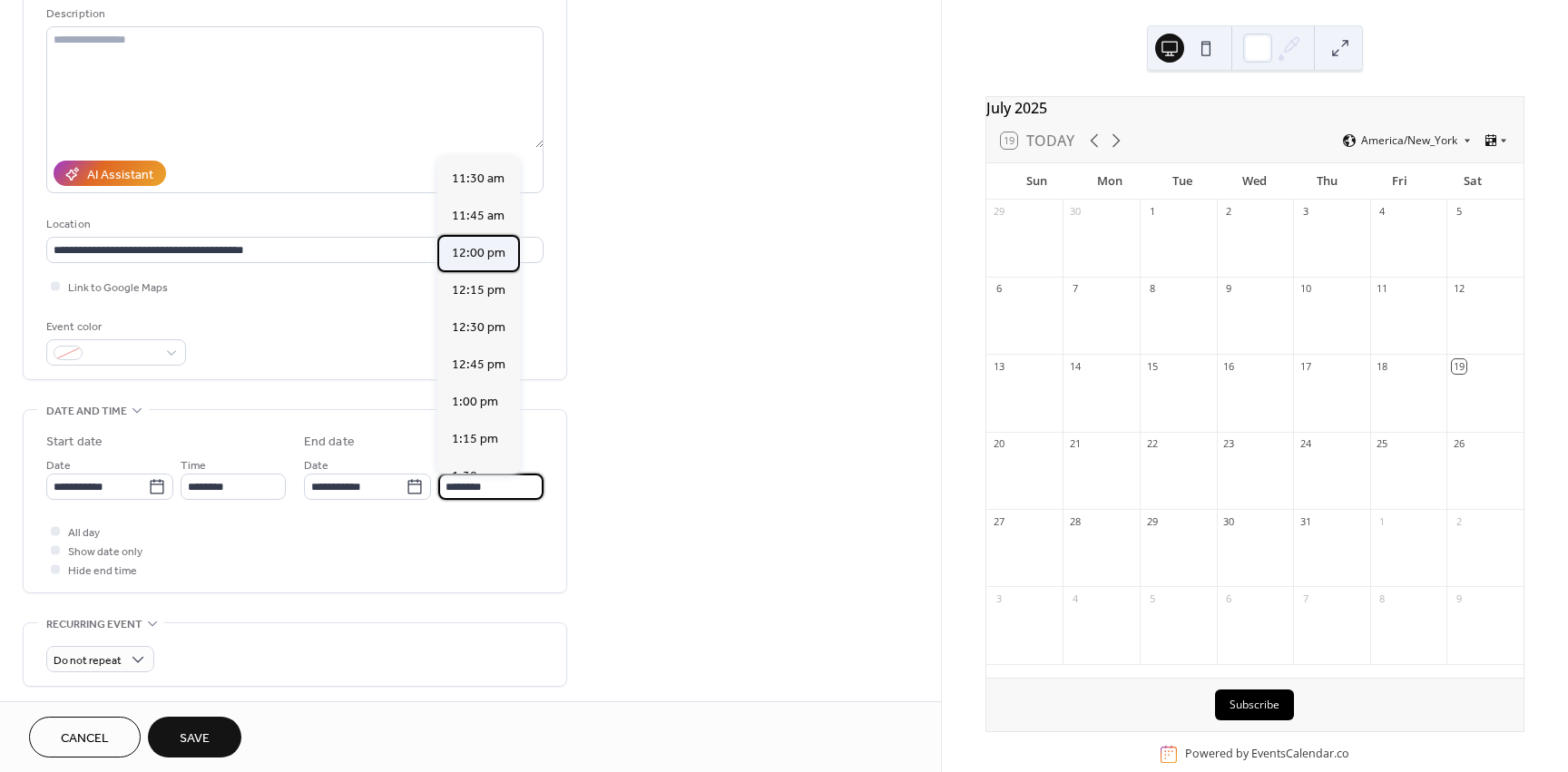 click on "12:00 pm" at bounding box center [478, 253] 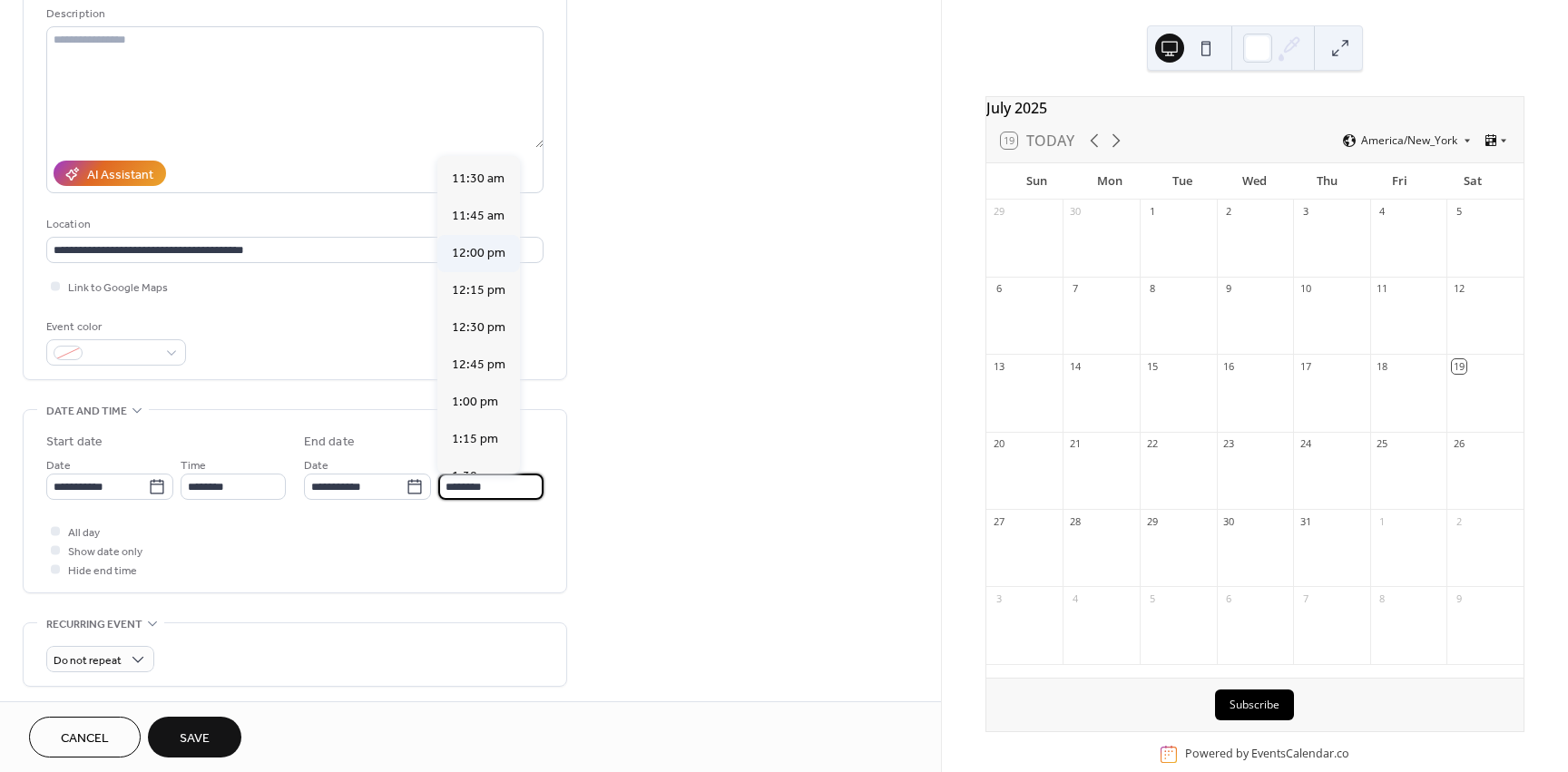 type on "********" 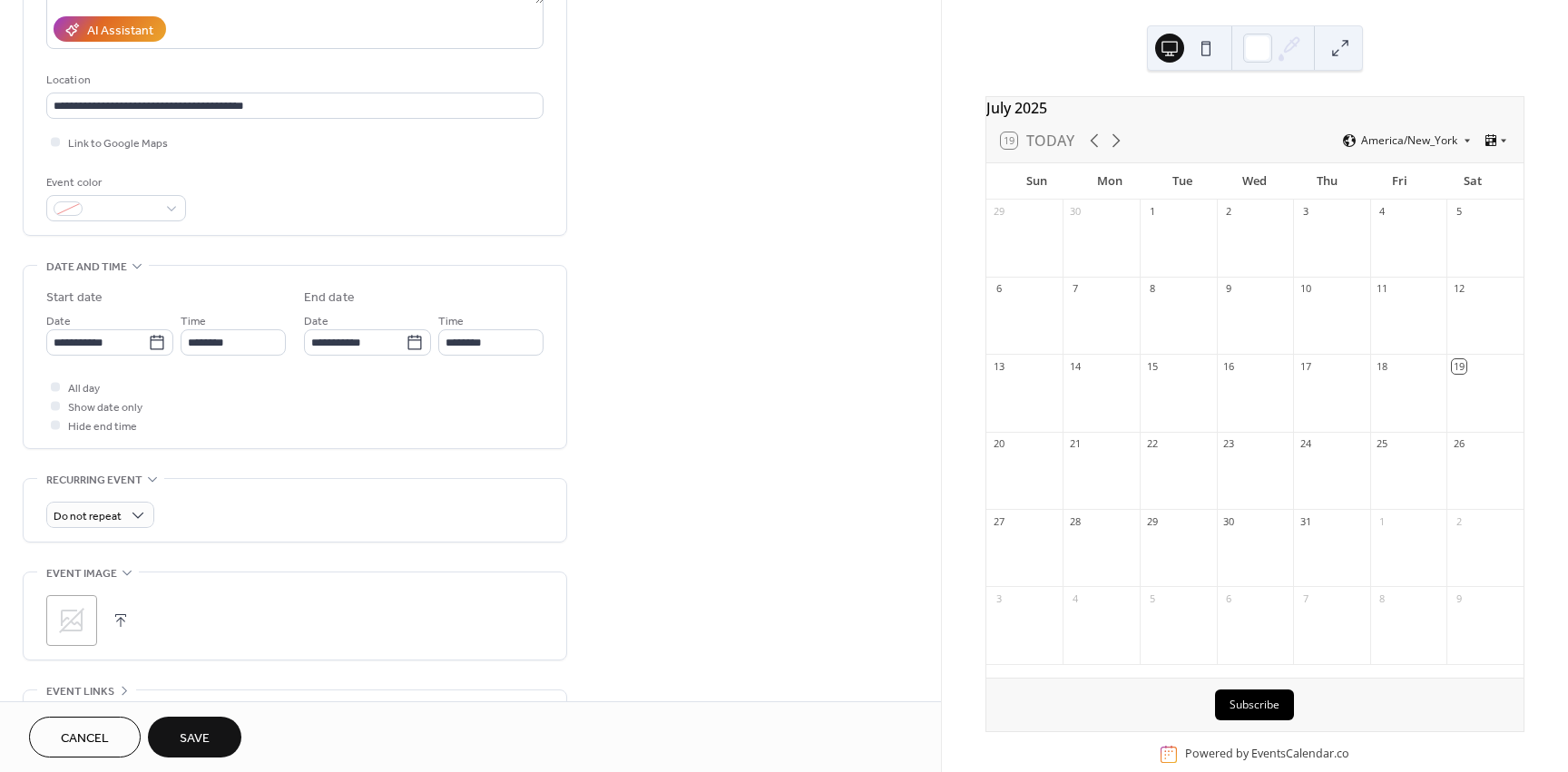 scroll, scrollTop: 363, scrollLeft: 0, axis: vertical 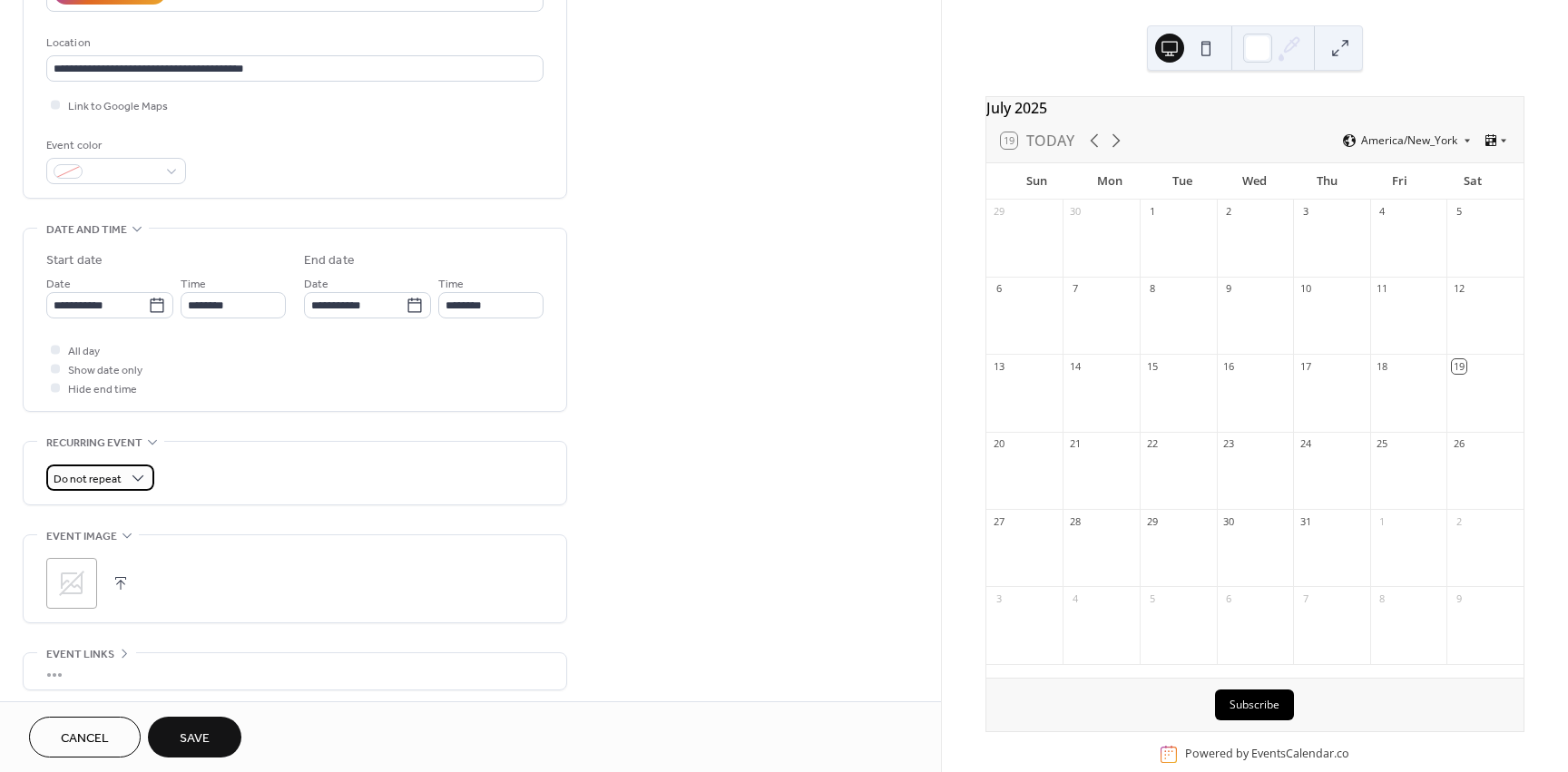 click on "Do not repeat" at bounding box center (87, 479) 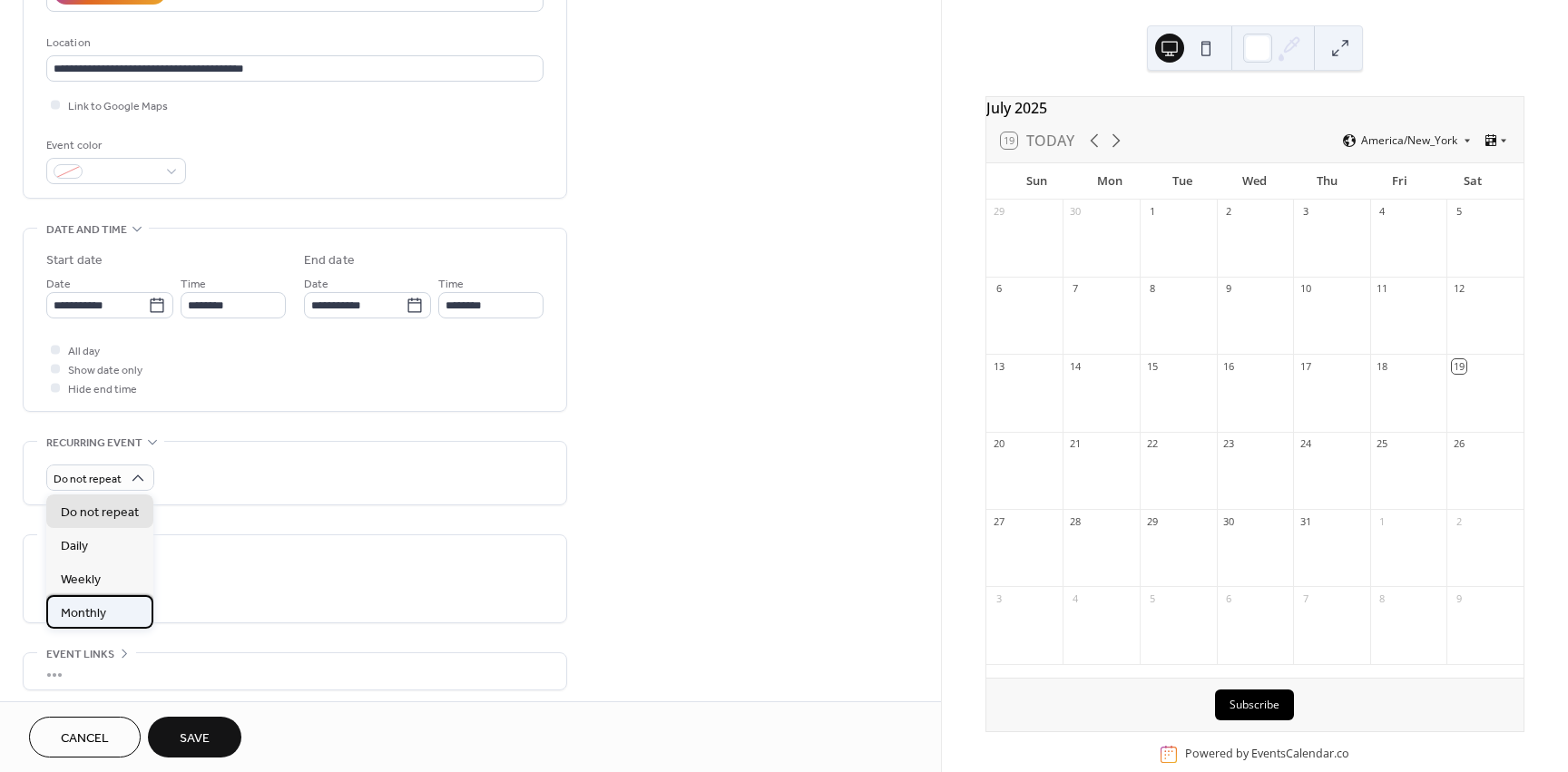 click on "Monthly" at bounding box center [83, 613] 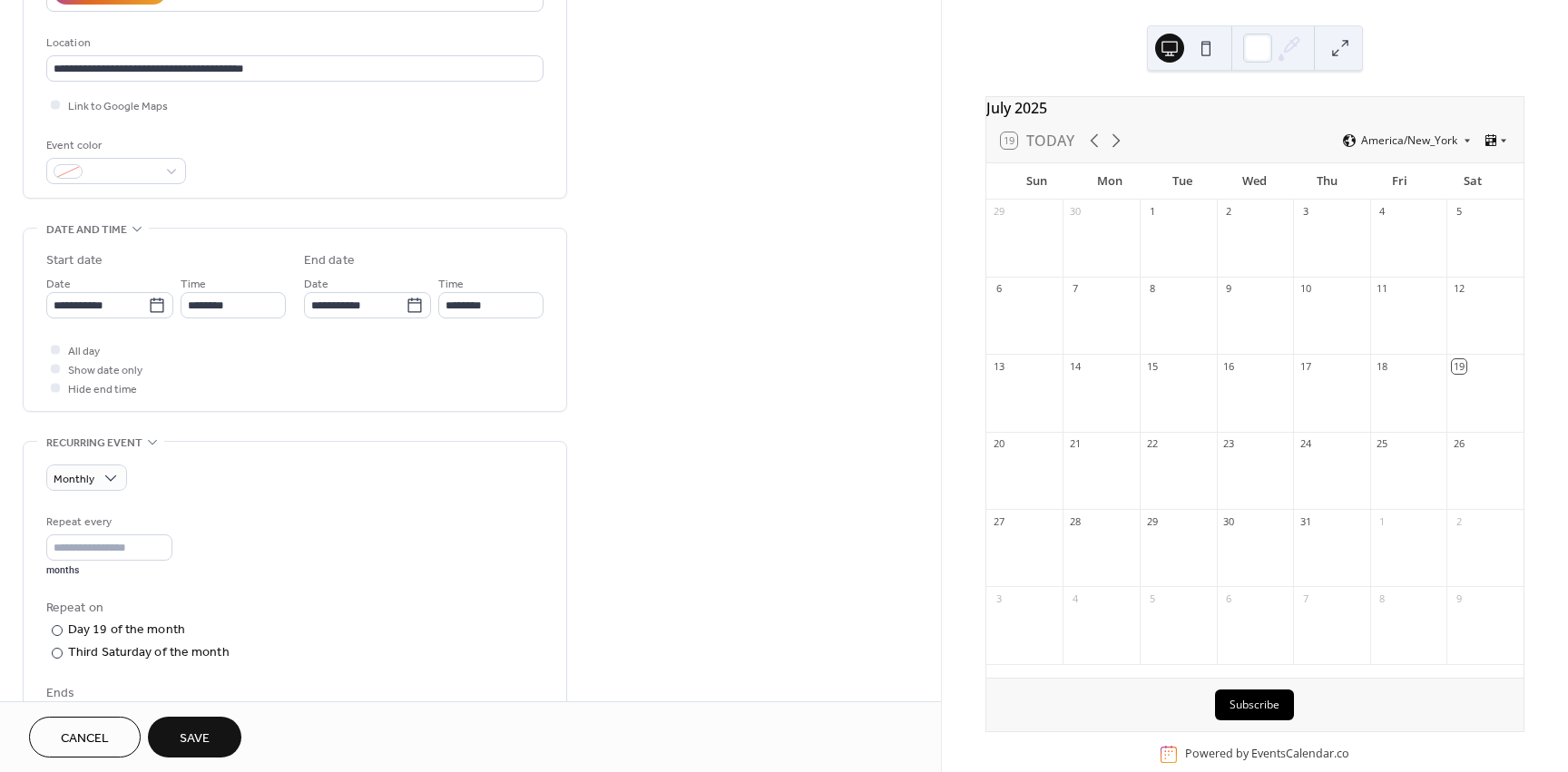 scroll, scrollTop: 1, scrollLeft: 0, axis: vertical 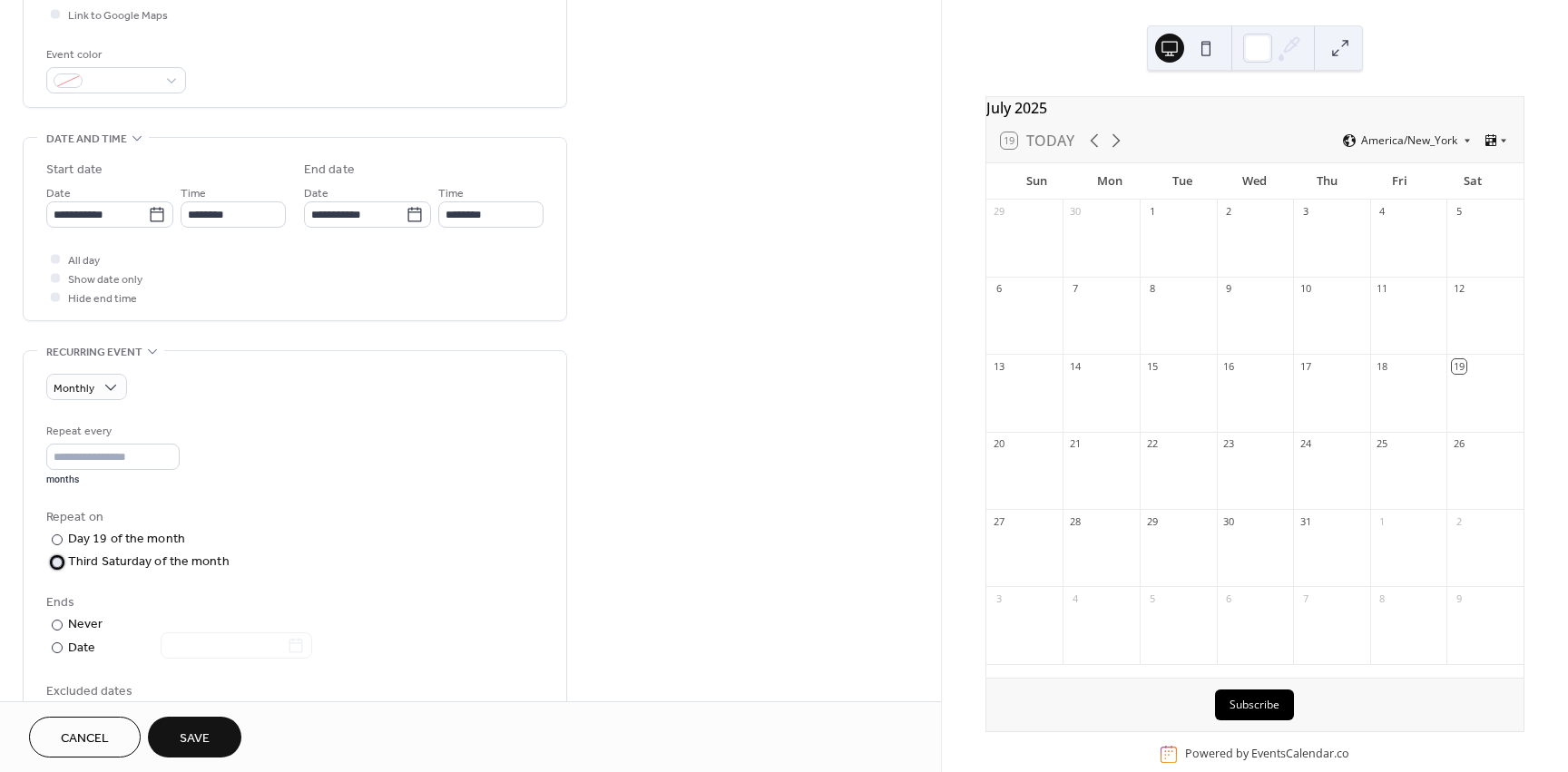 click on "Third Saturday of the month" at bounding box center [149, 562] 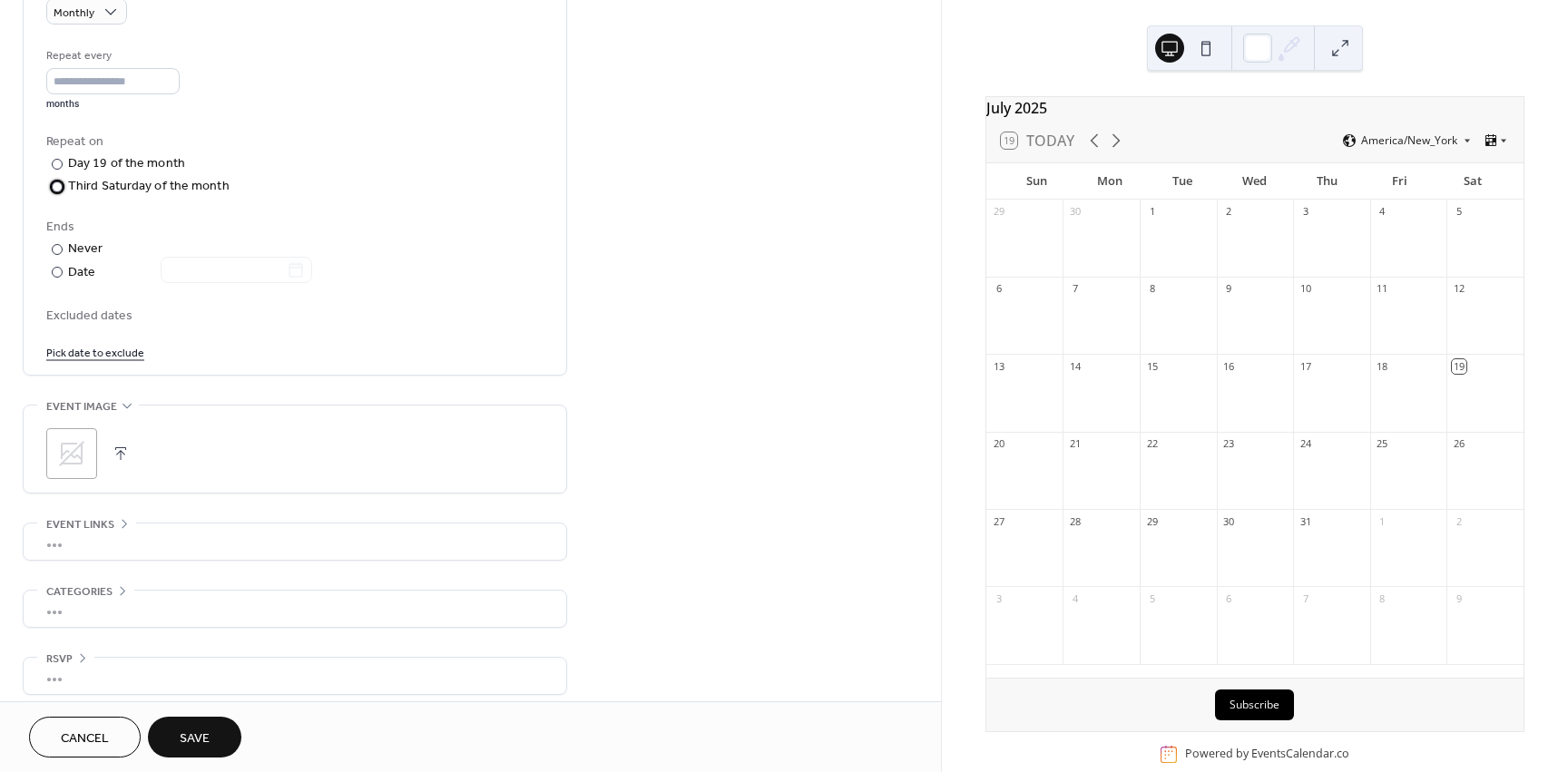 scroll, scrollTop: 841, scrollLeft: 0, axis: vertical 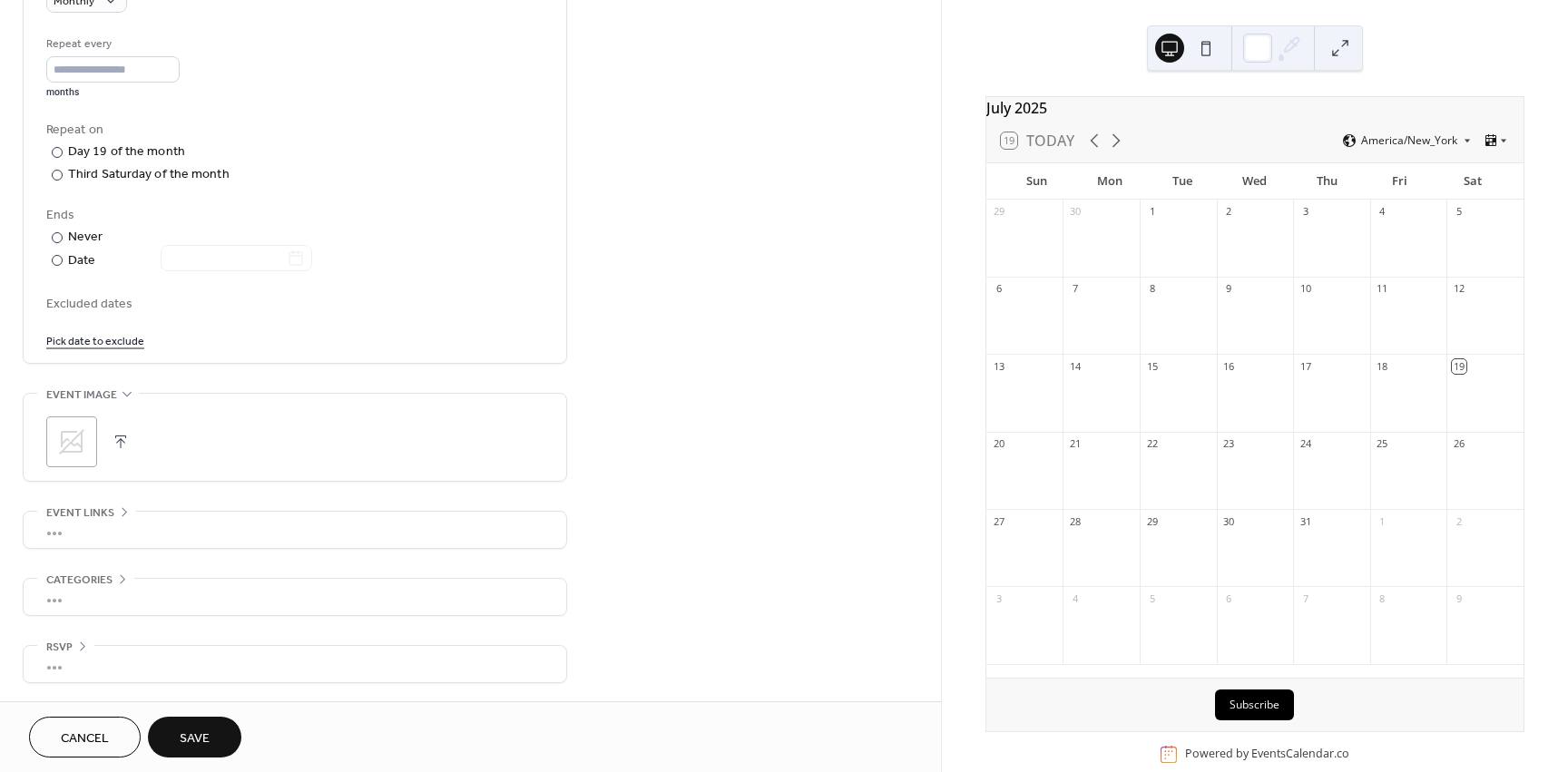 click 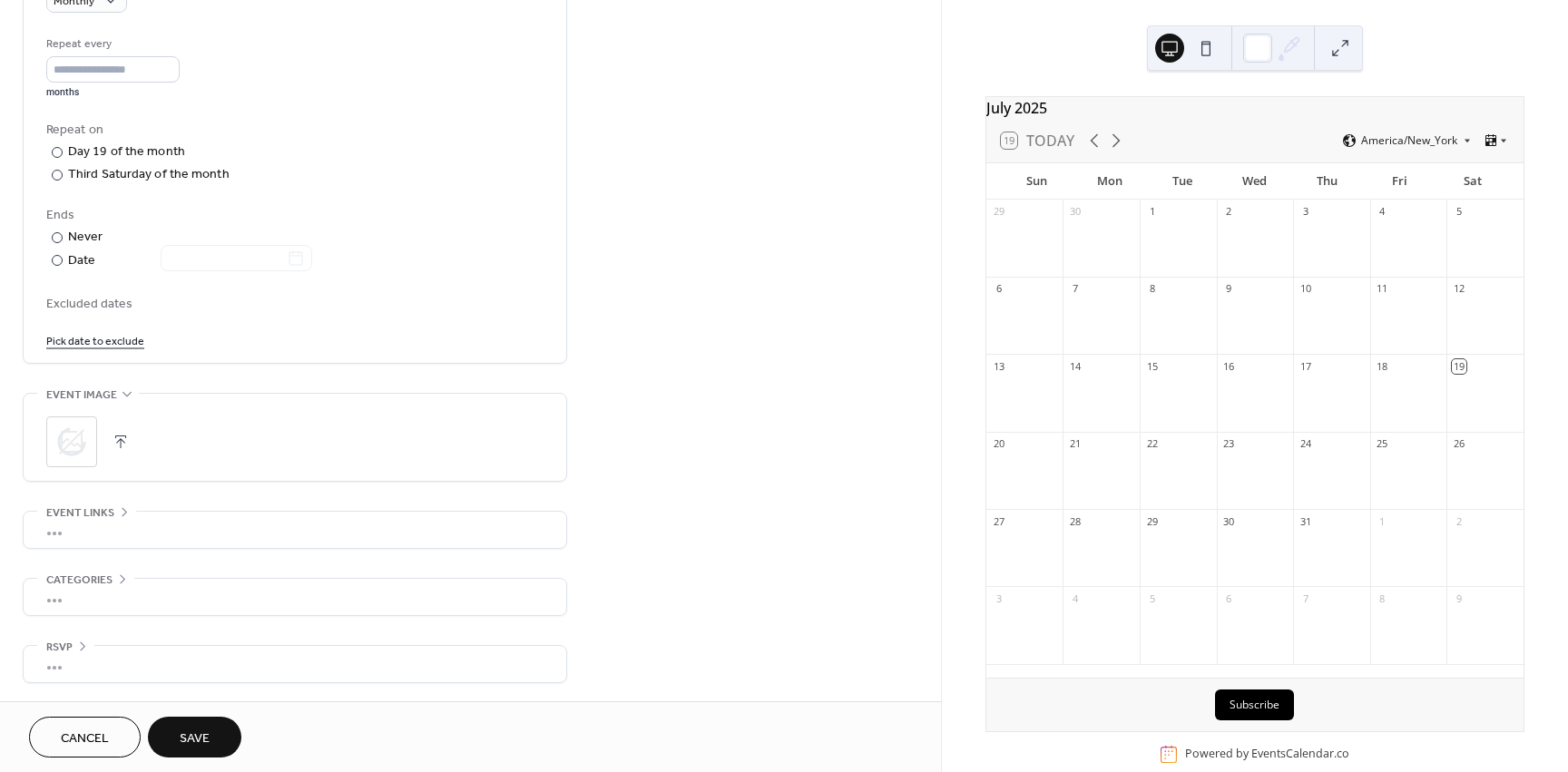 click on "•••" at bounding box center [295, 597] 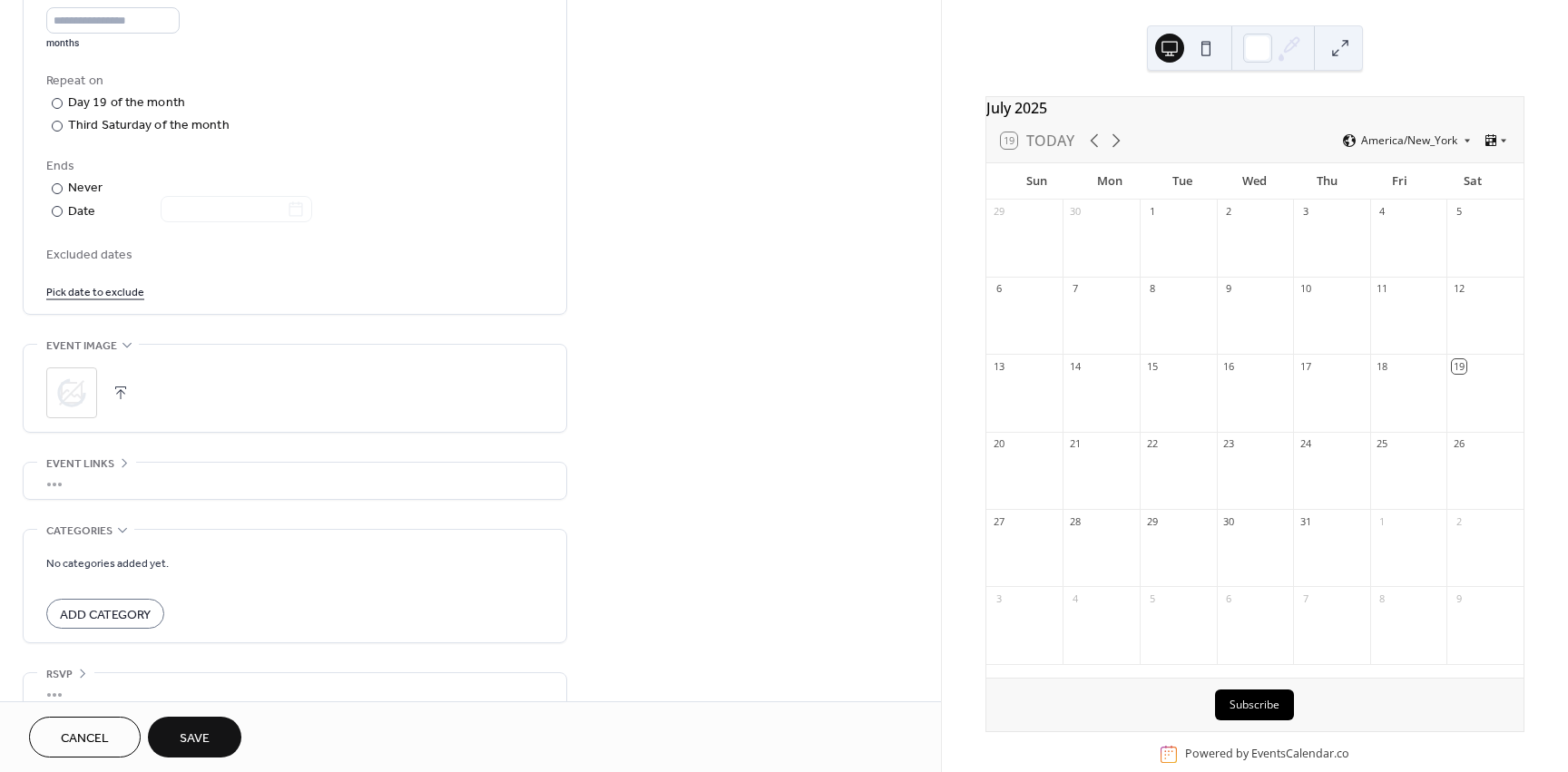 scroll, scrollTop: 917, scrollLeft: 0, axis: vertical 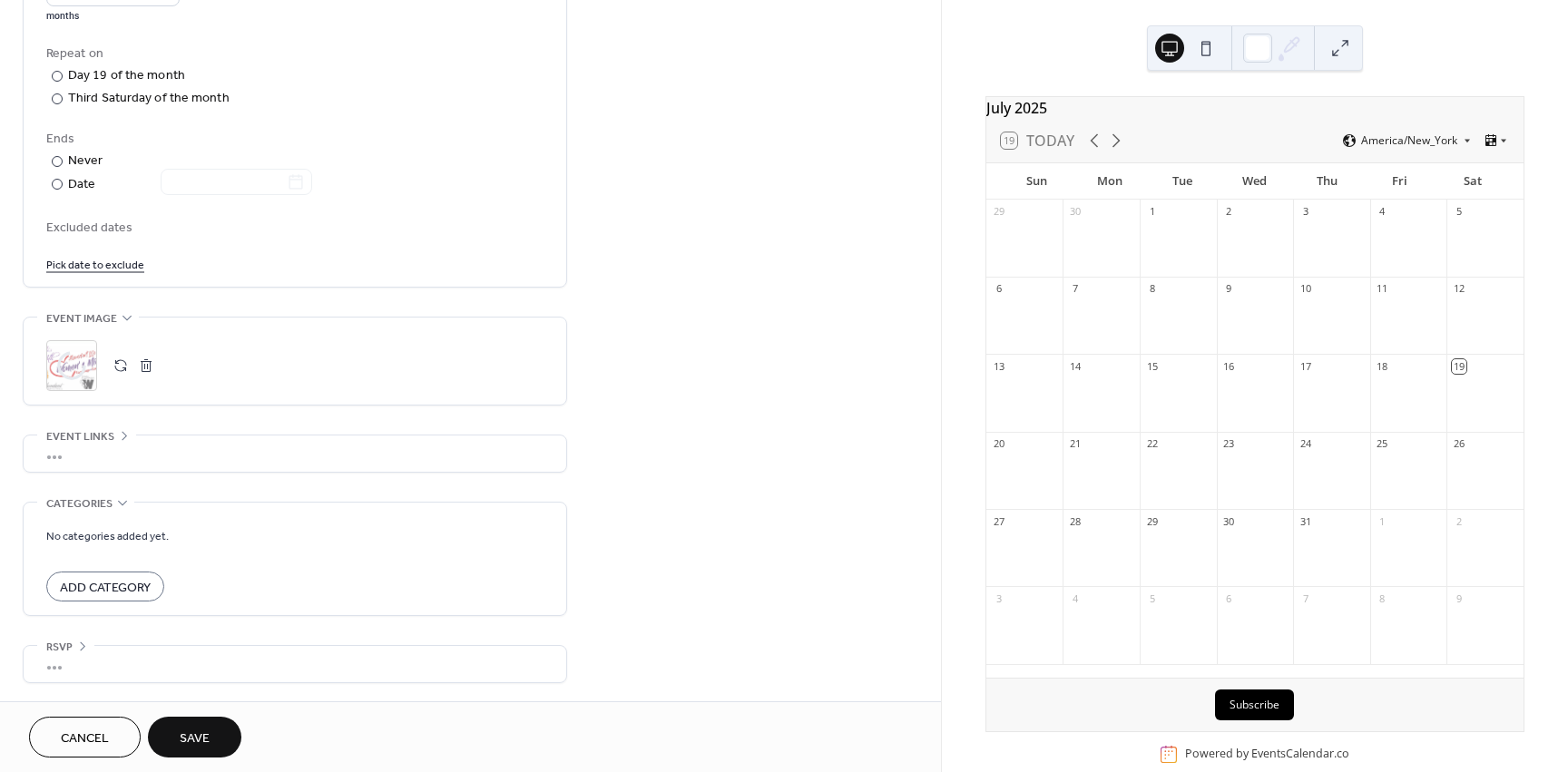 click on "Categories" at bounding box center (79, 503) 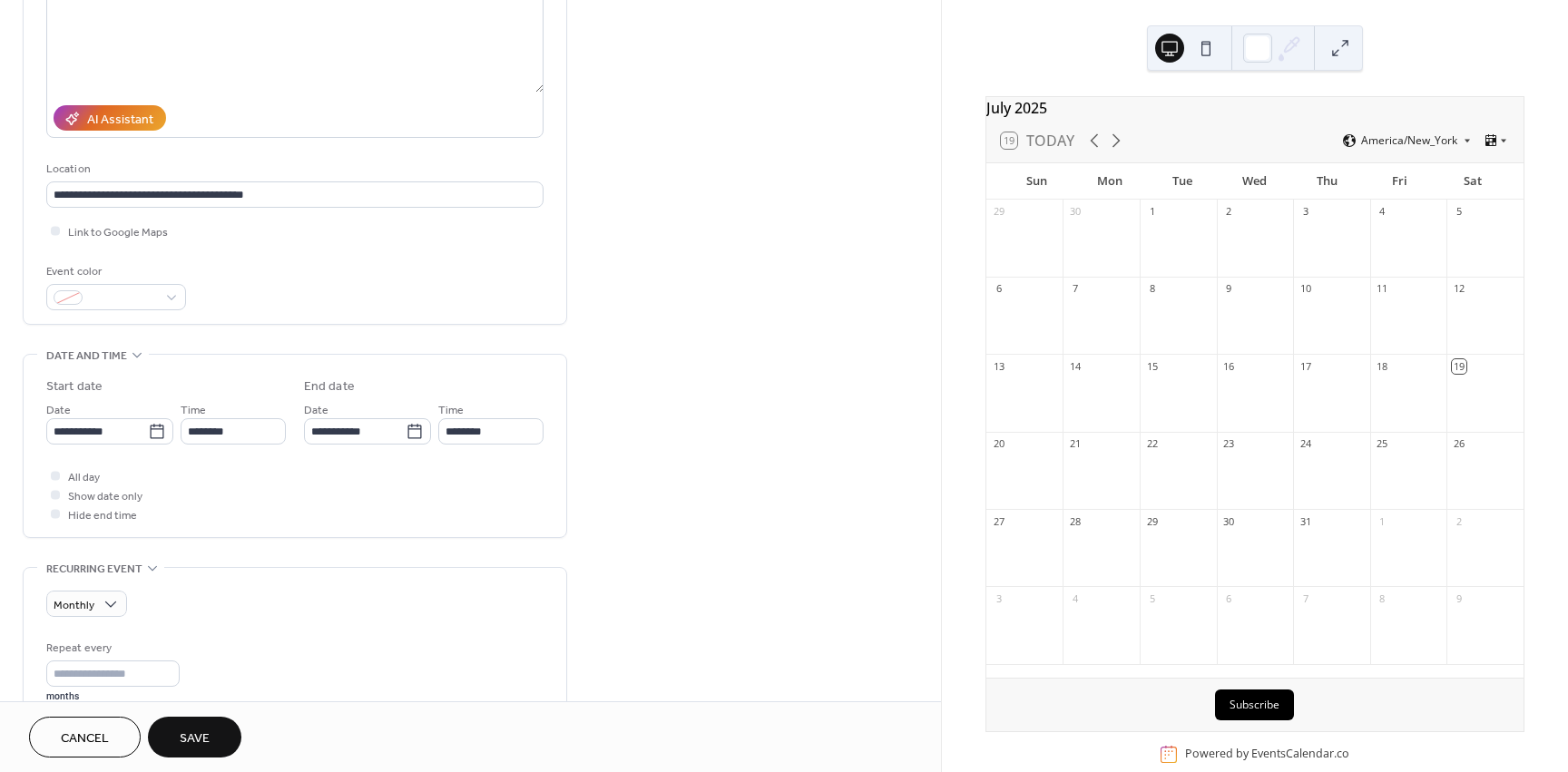 scroll, scrollTop: 115, scrollLeft: 0, axis: vertical 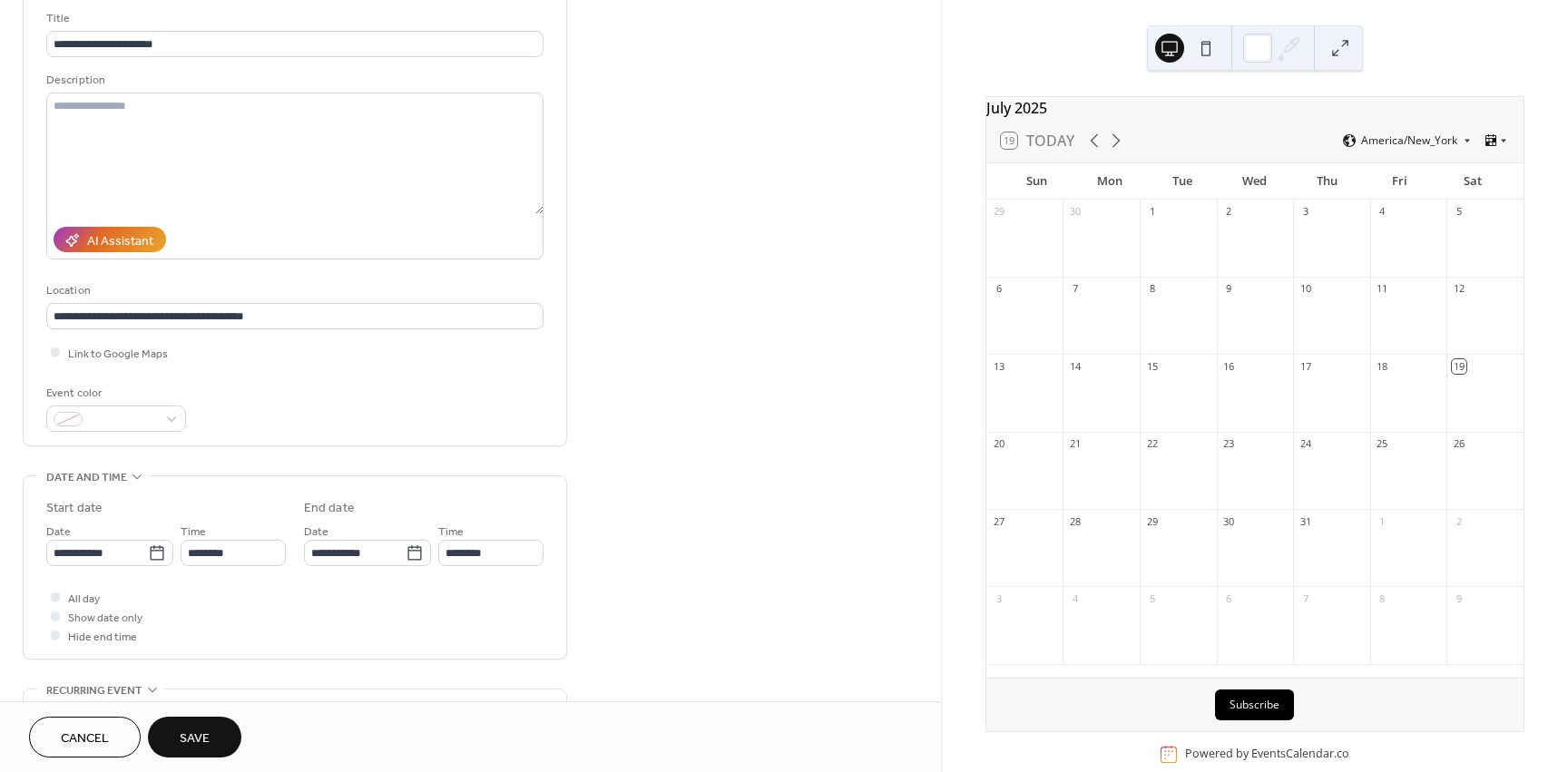 click on "Save" at bounding box center [194, 738] 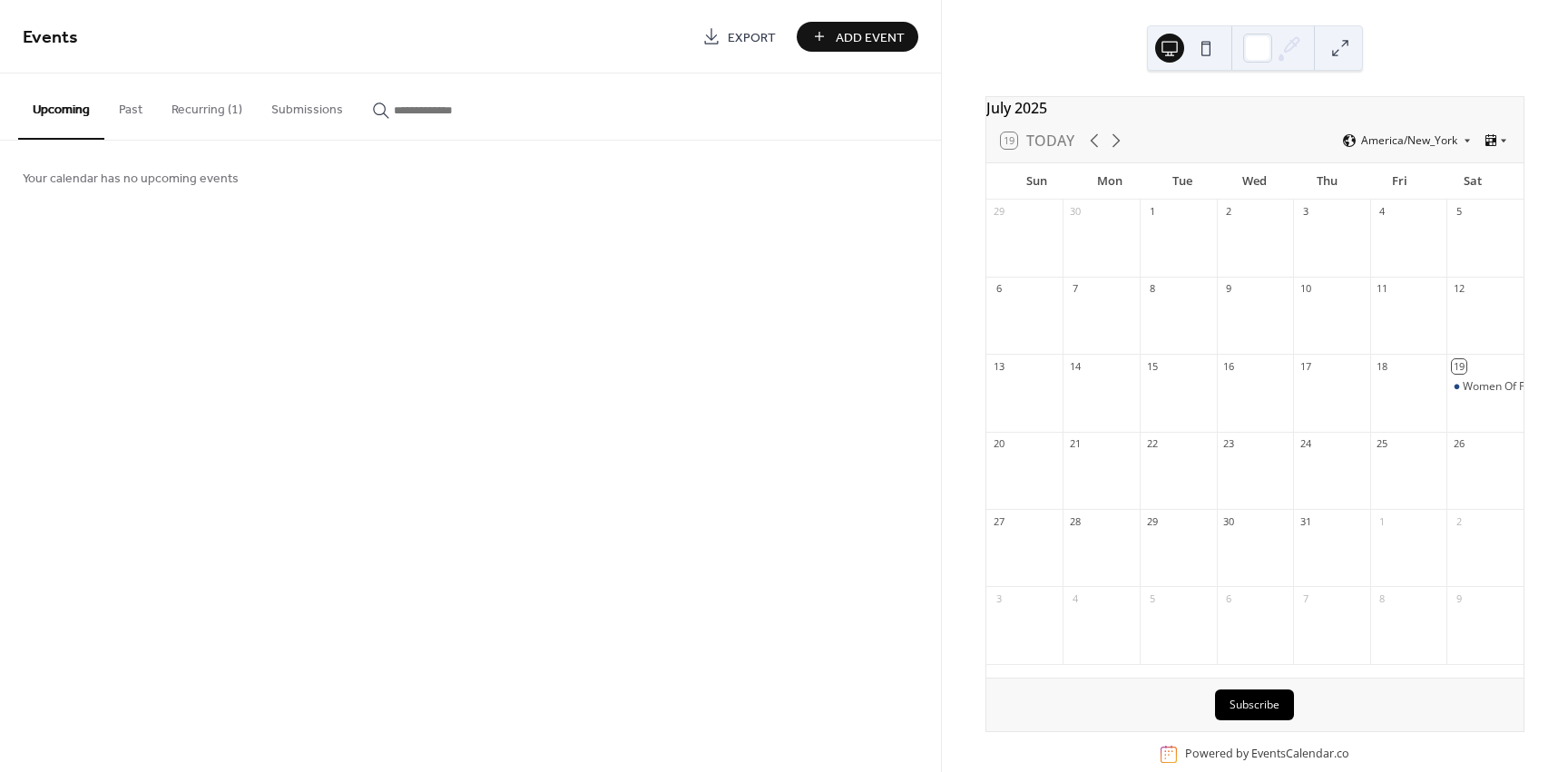 click on "Add Event" at bounding box center [870, 37] 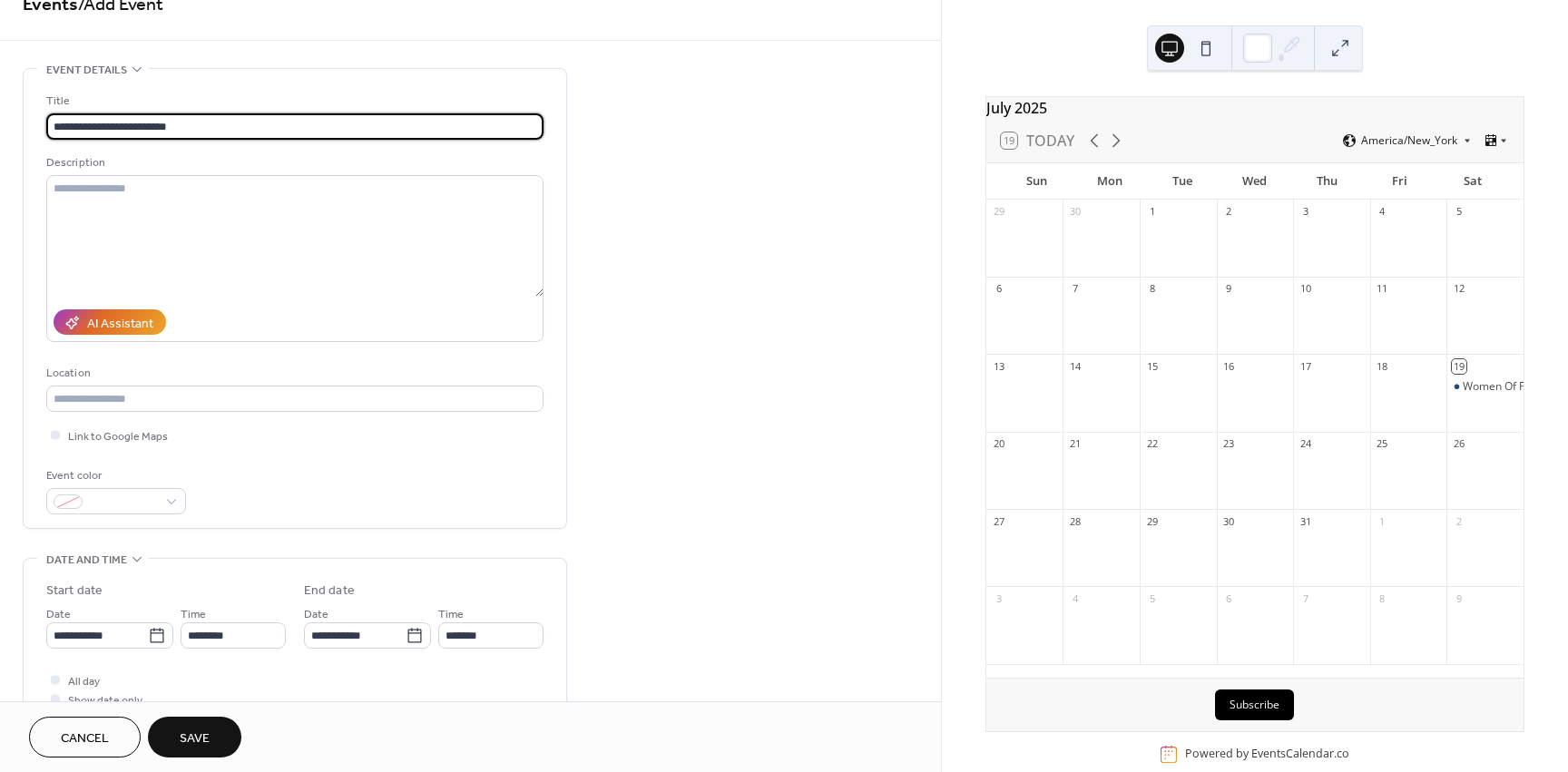 scroll, scrollTop: 91, scrollLeft: 0, axis: vertical 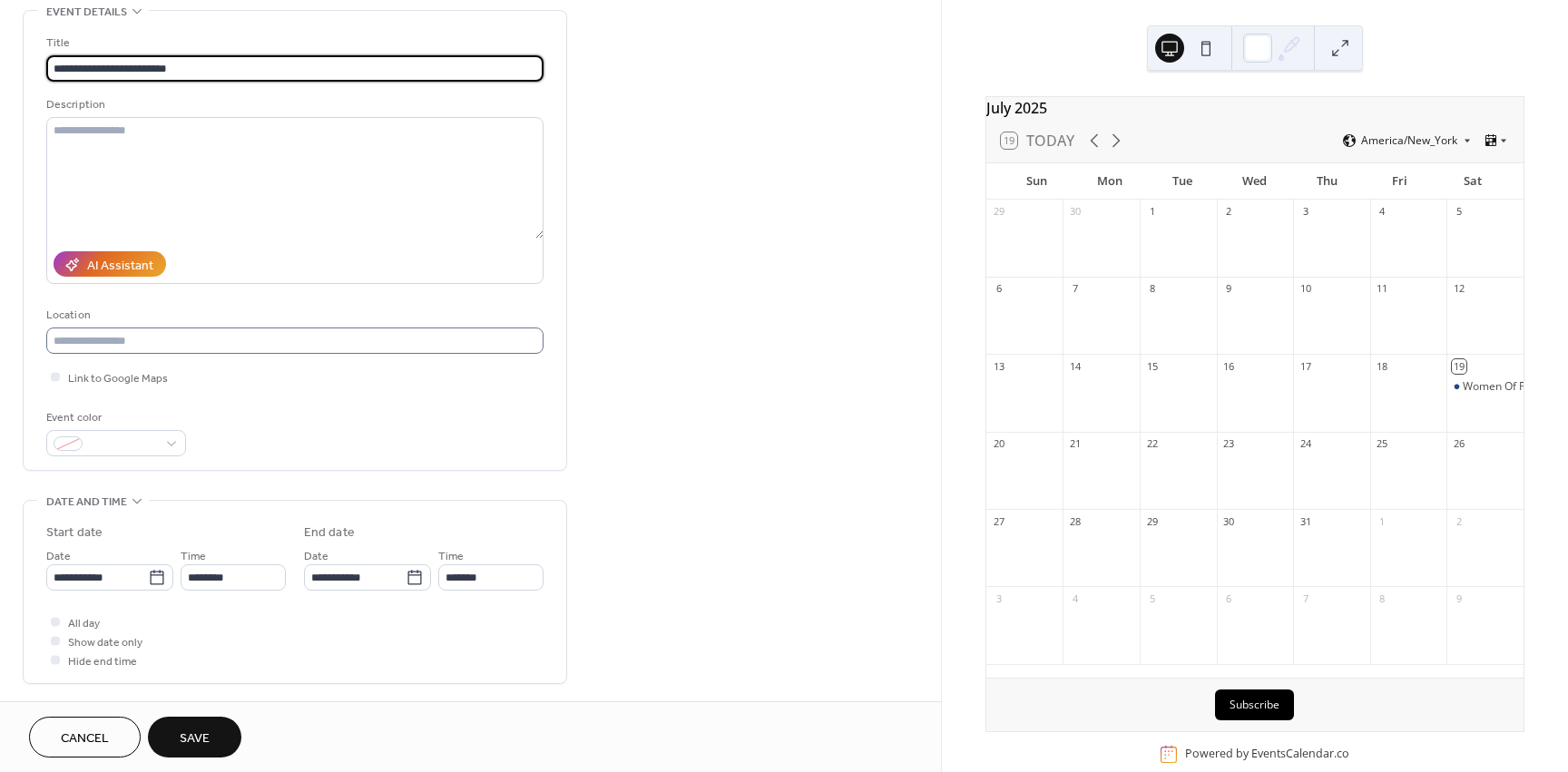 type on "**********" 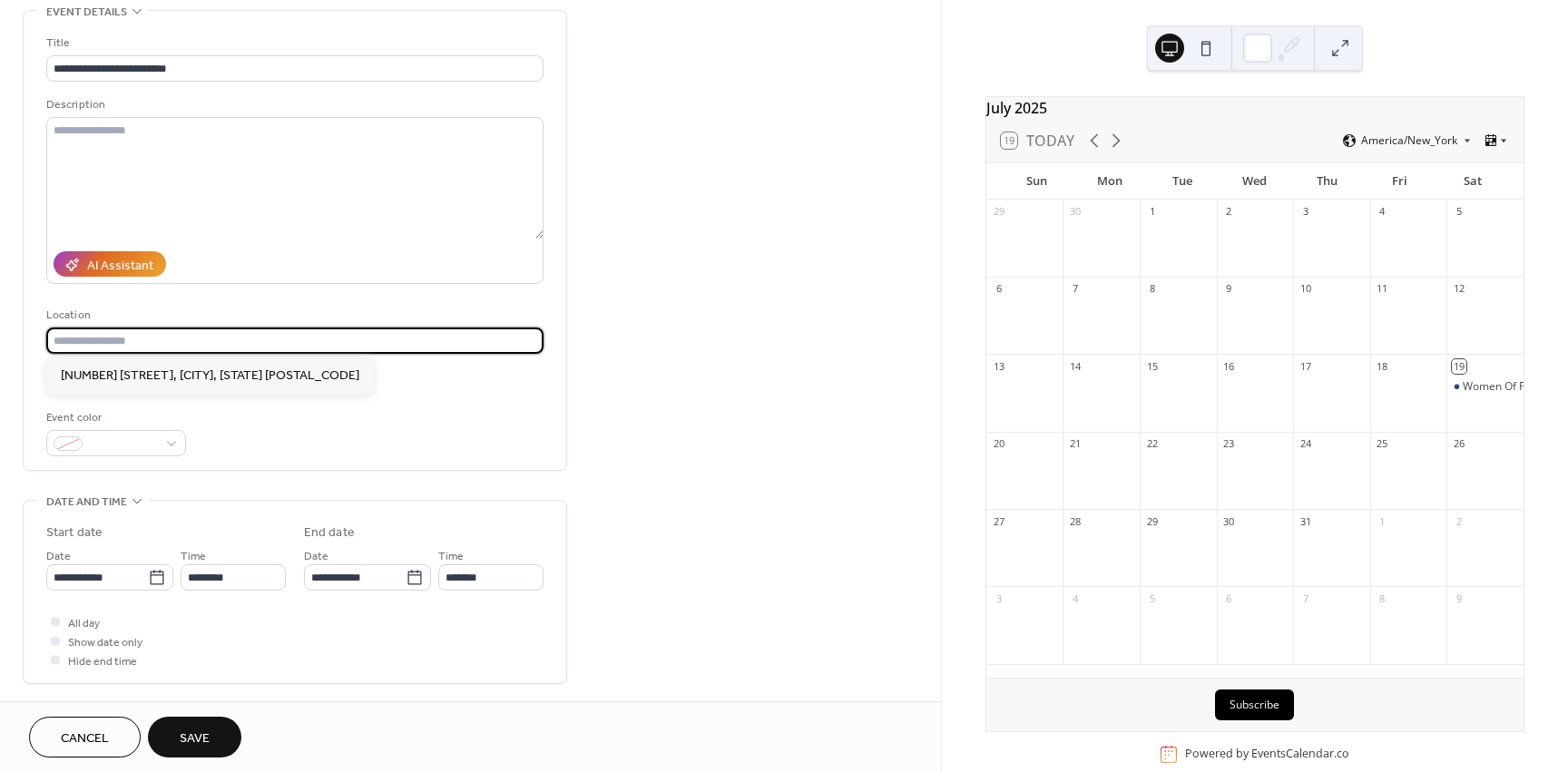 click at bounding box center (295, 340) 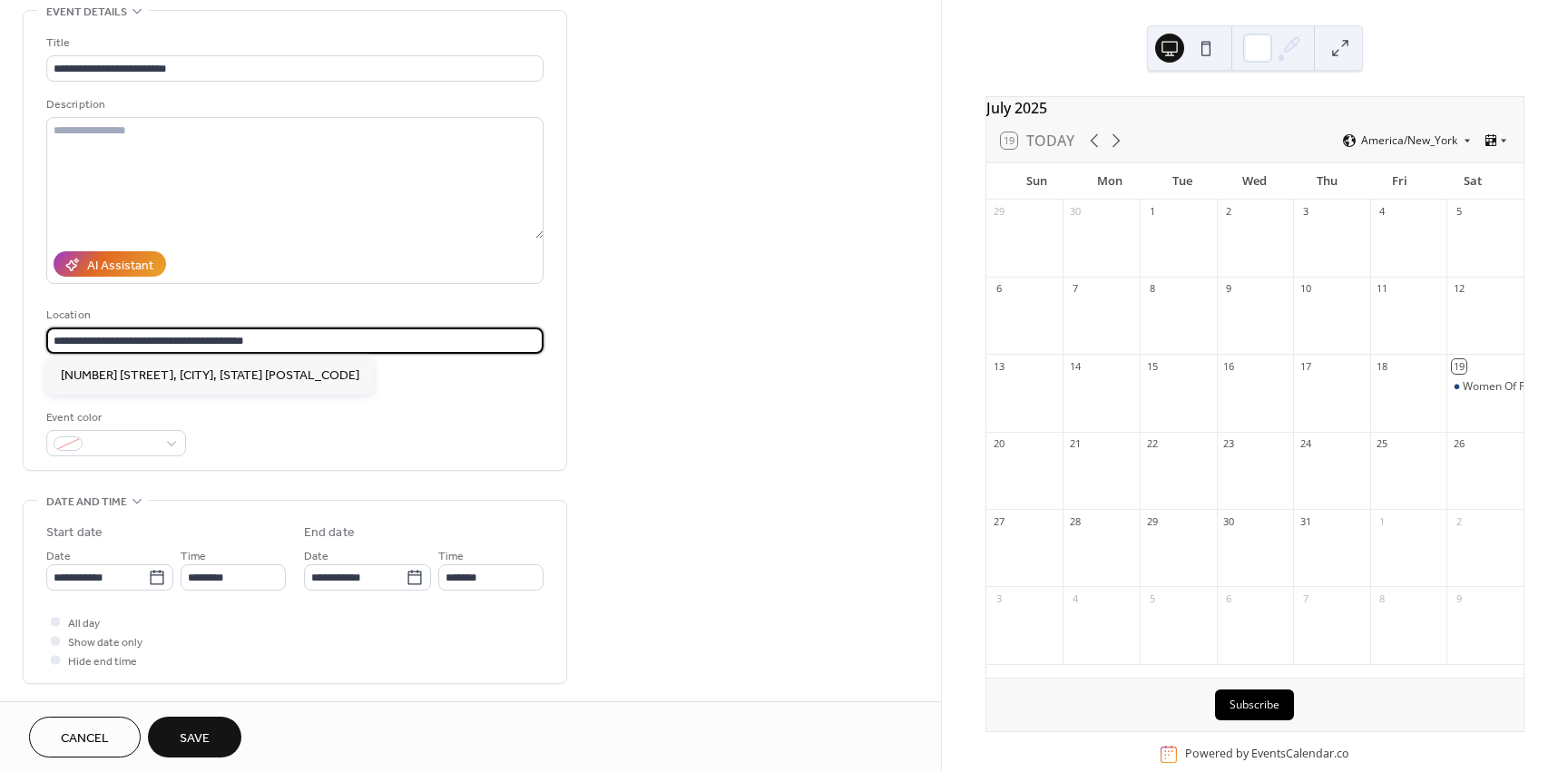 scroll, scrollTop: 1, scrollLeft: 0, axis: vertical 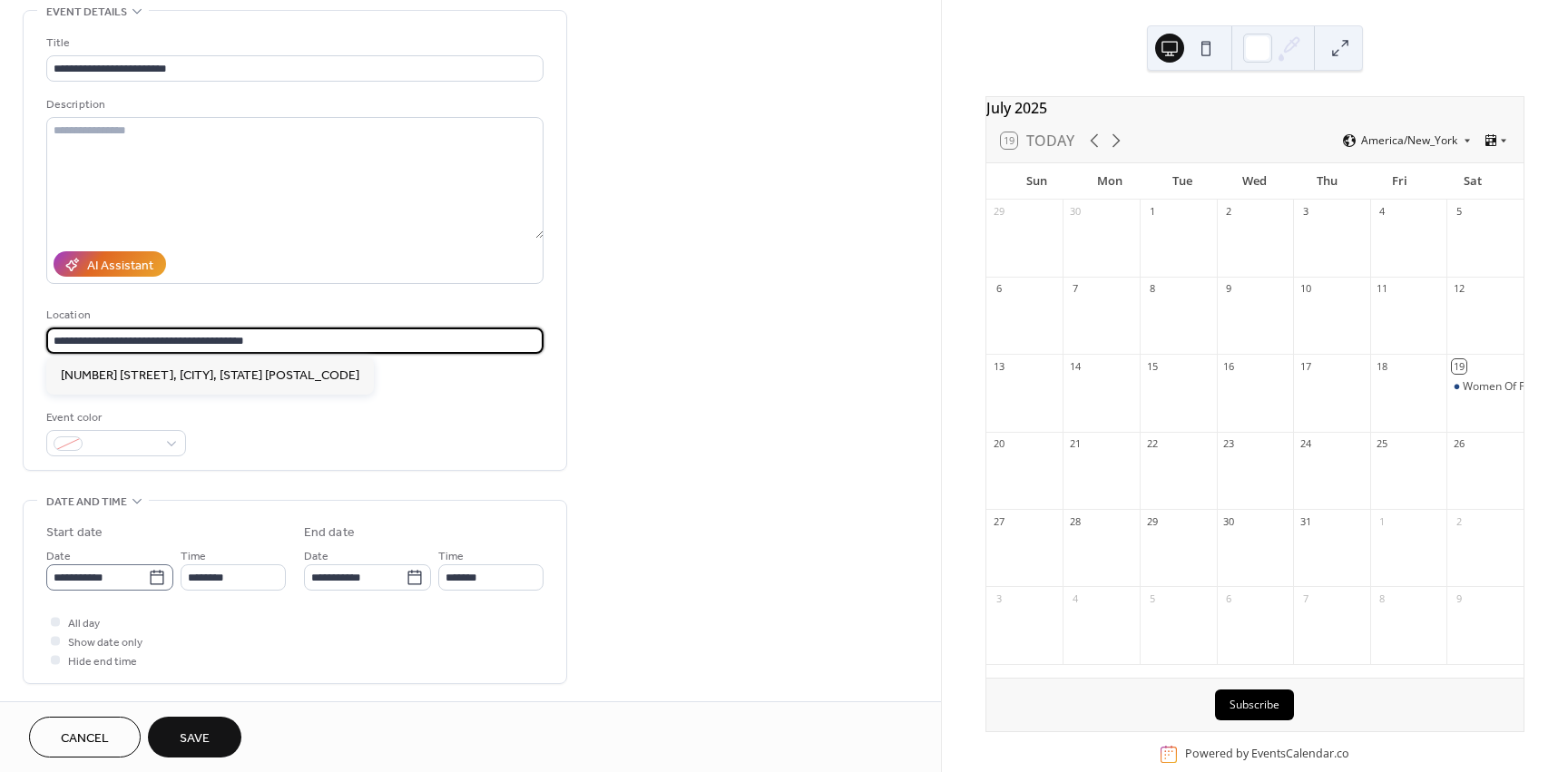 type on "**********" 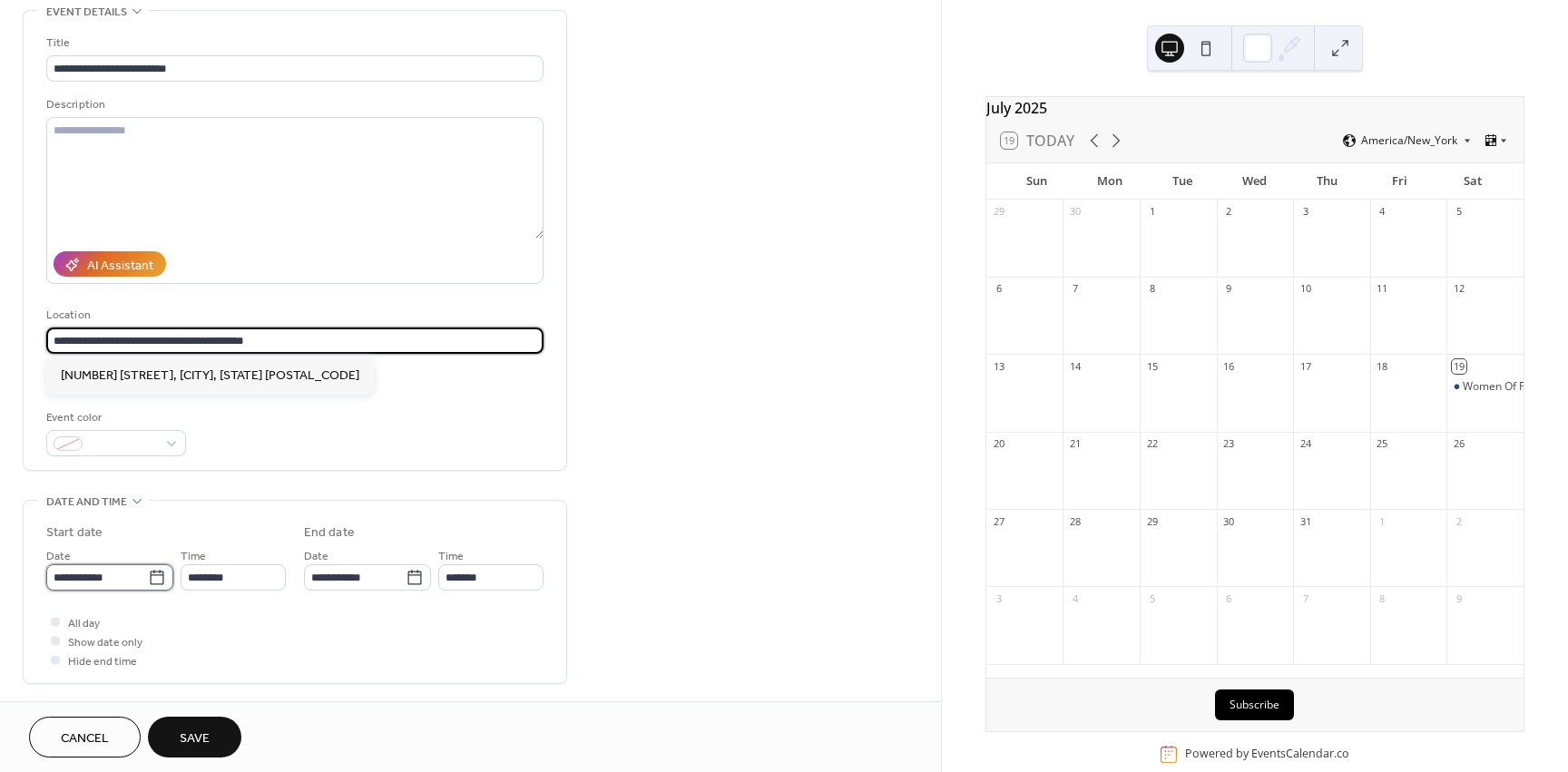 click on "**********" at bounding box center (97, 577) 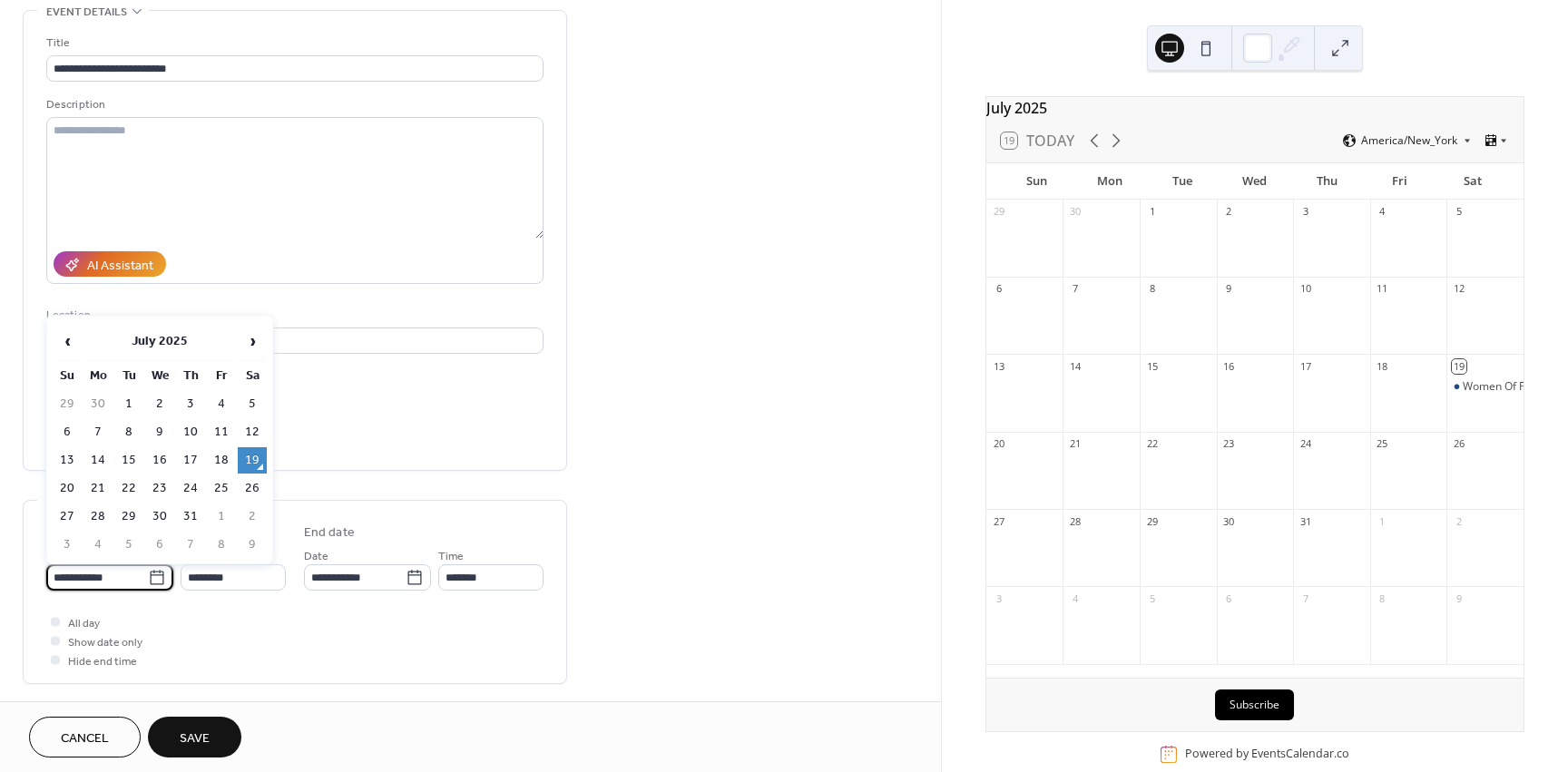 scroll, scrollTop: 0, scrollLeft: 0, axis: both 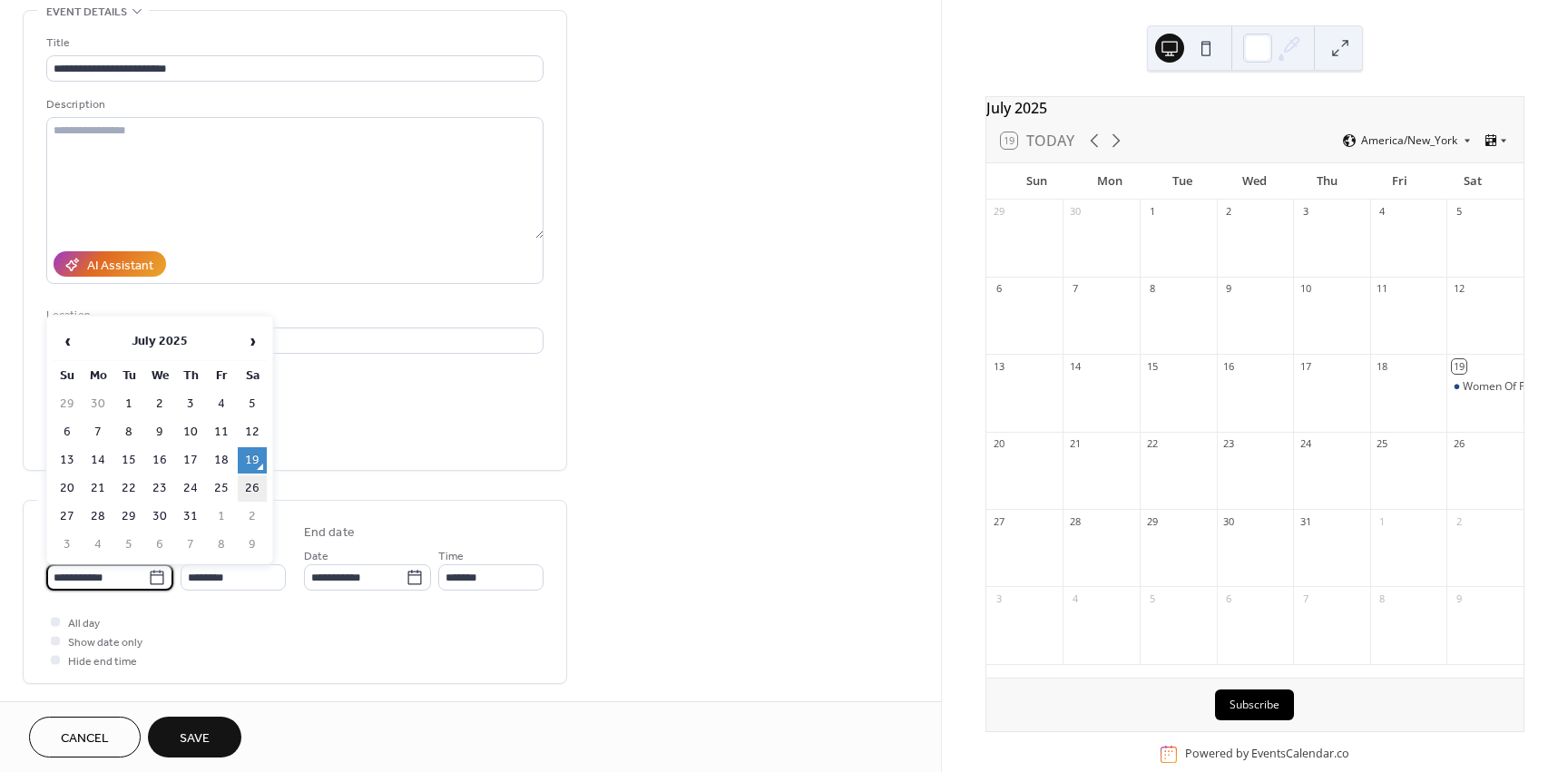 click on "26" at bounding box center [252, 488] 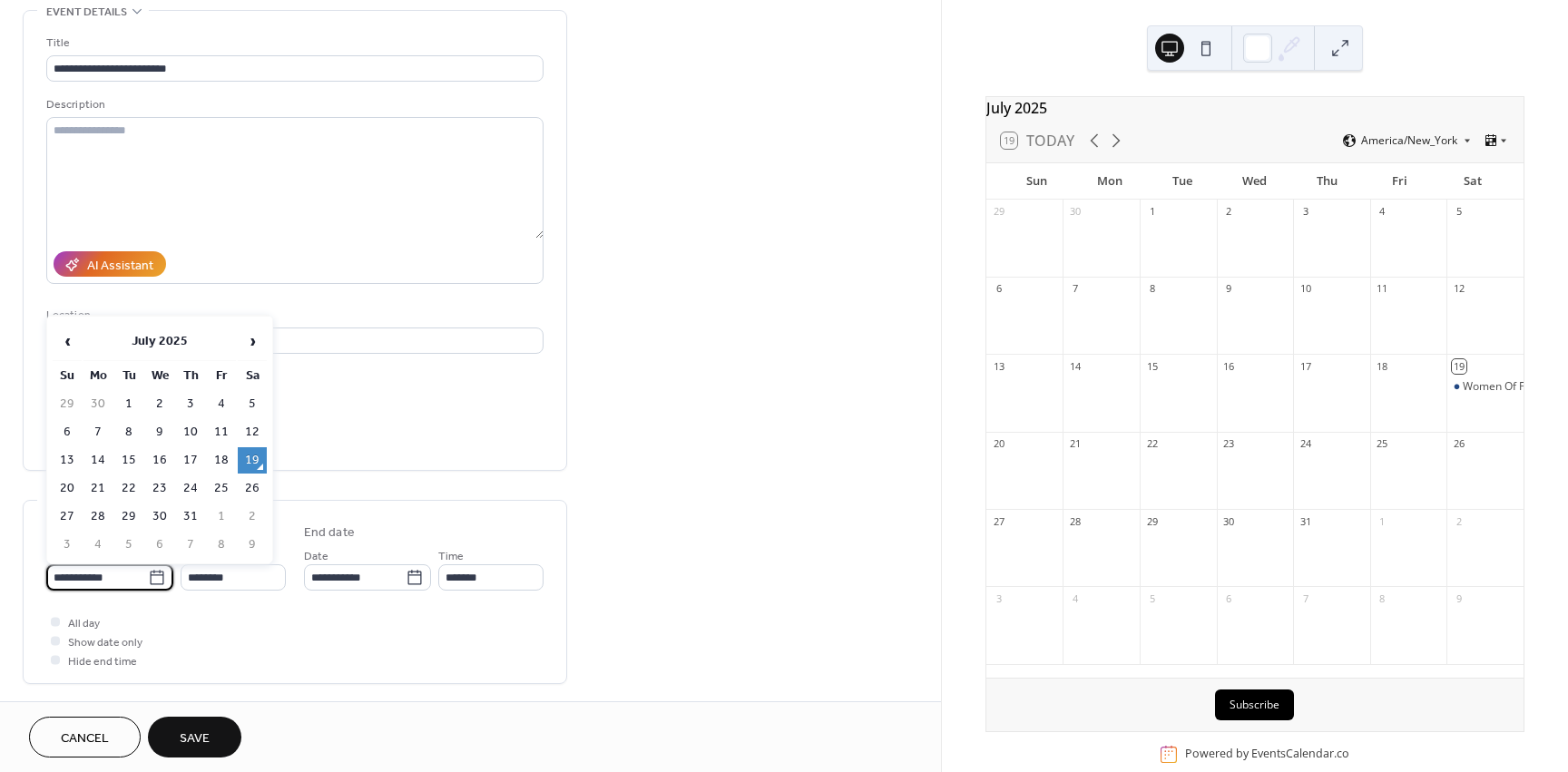 type on "**********" 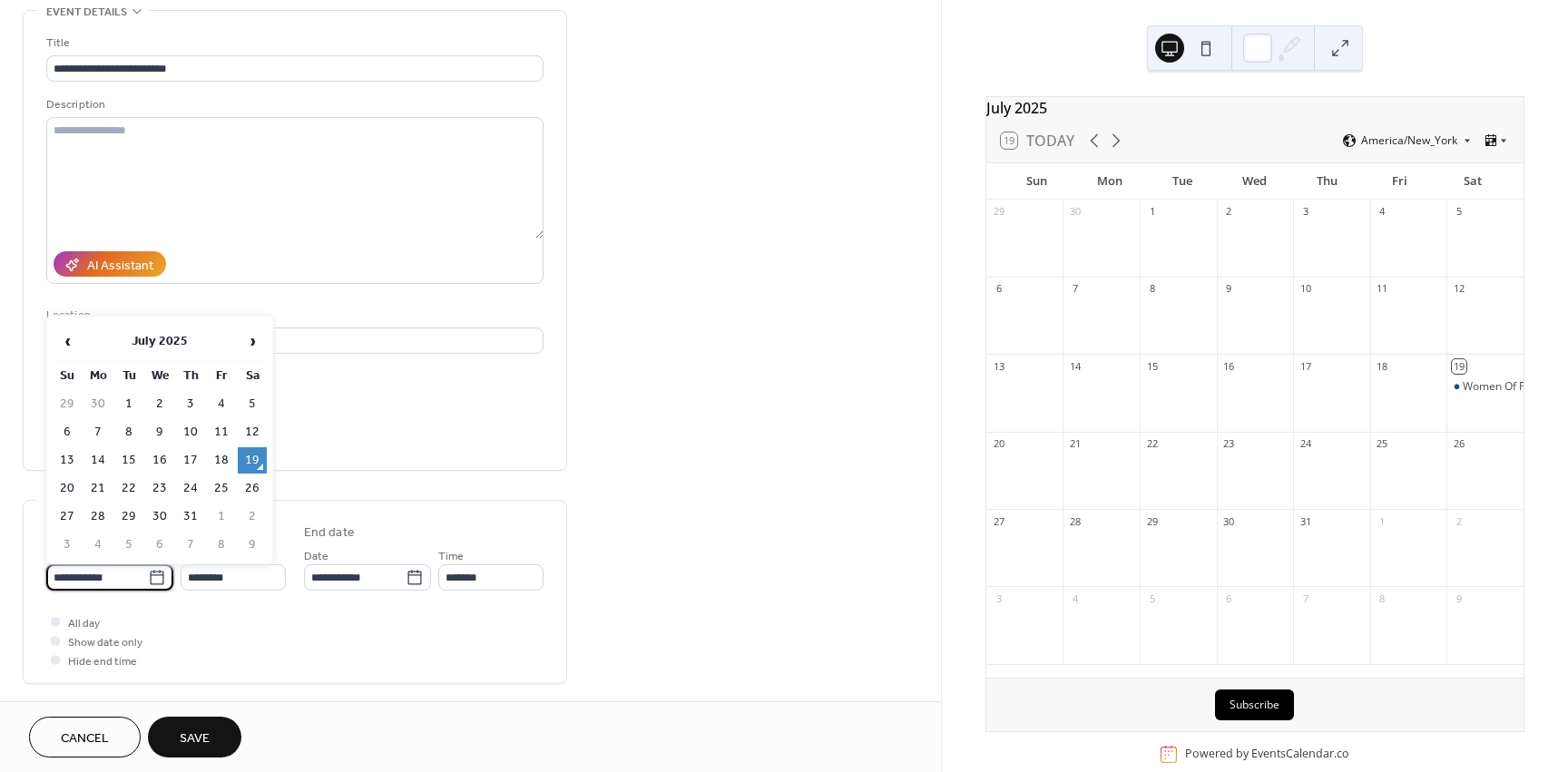 type on "**********" 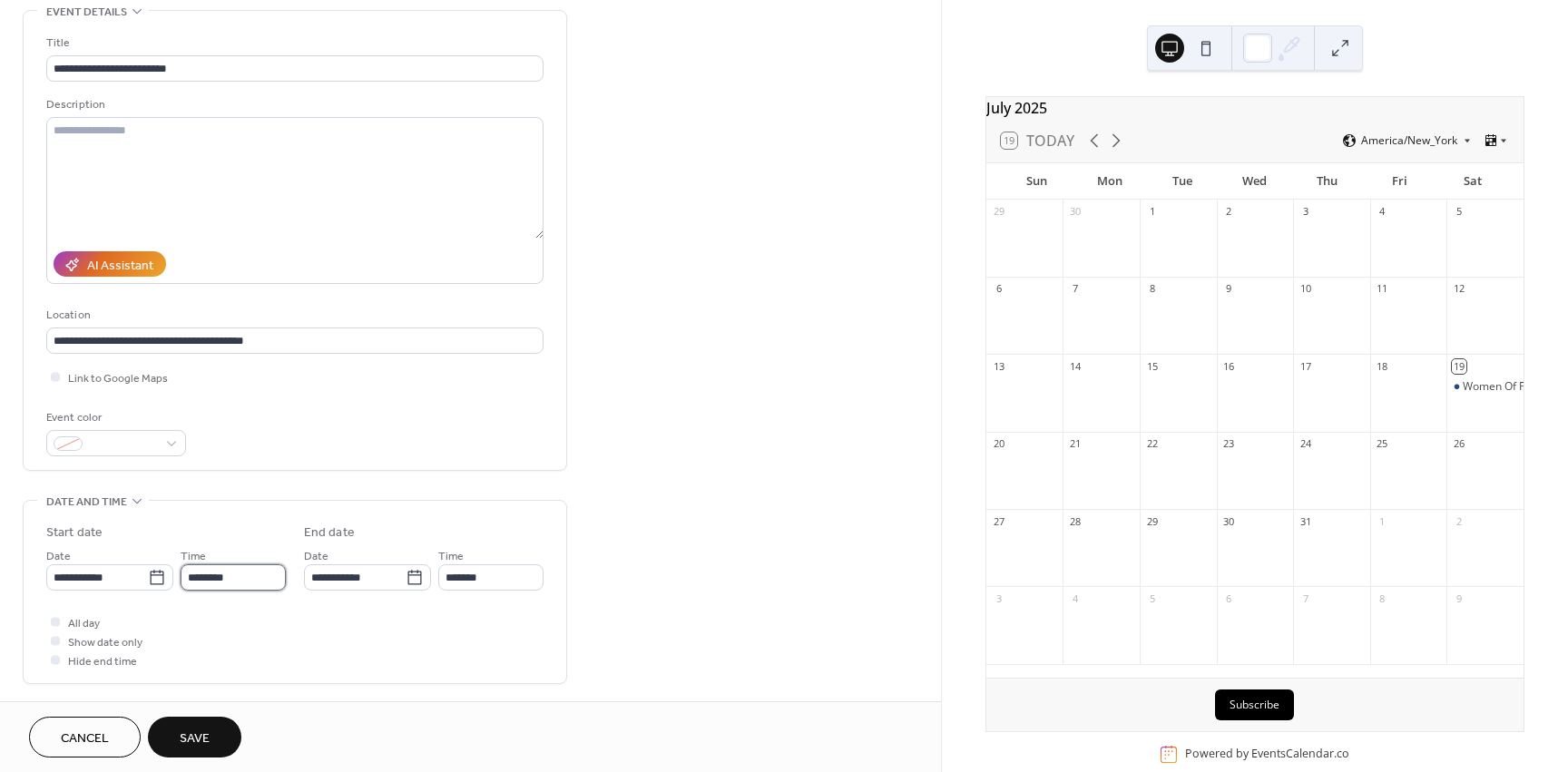 click on "********" at bounding box center [233, 577] 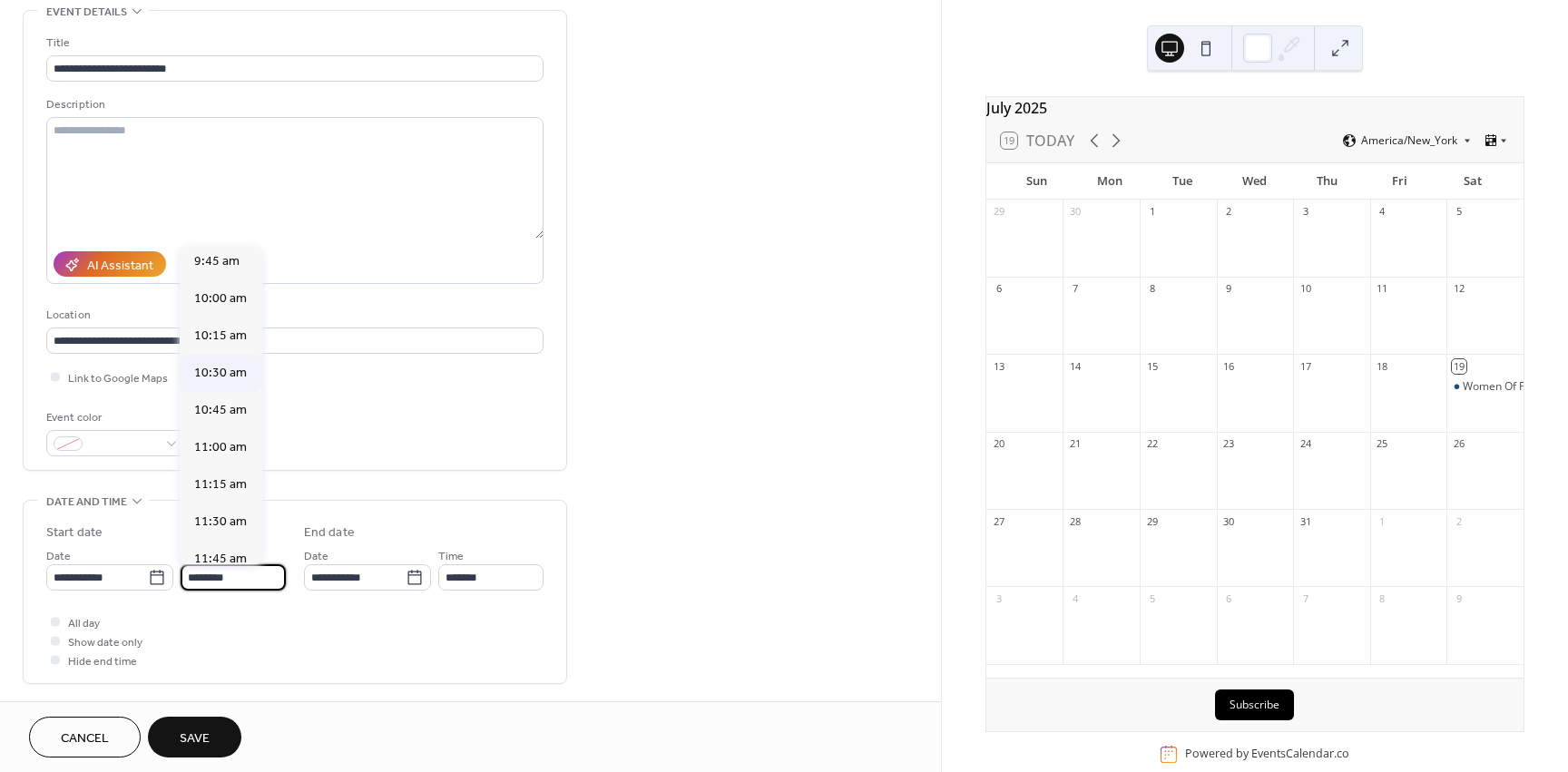 scroll, scrollTop: 1422, scrollLeft: 0, axis: vertical 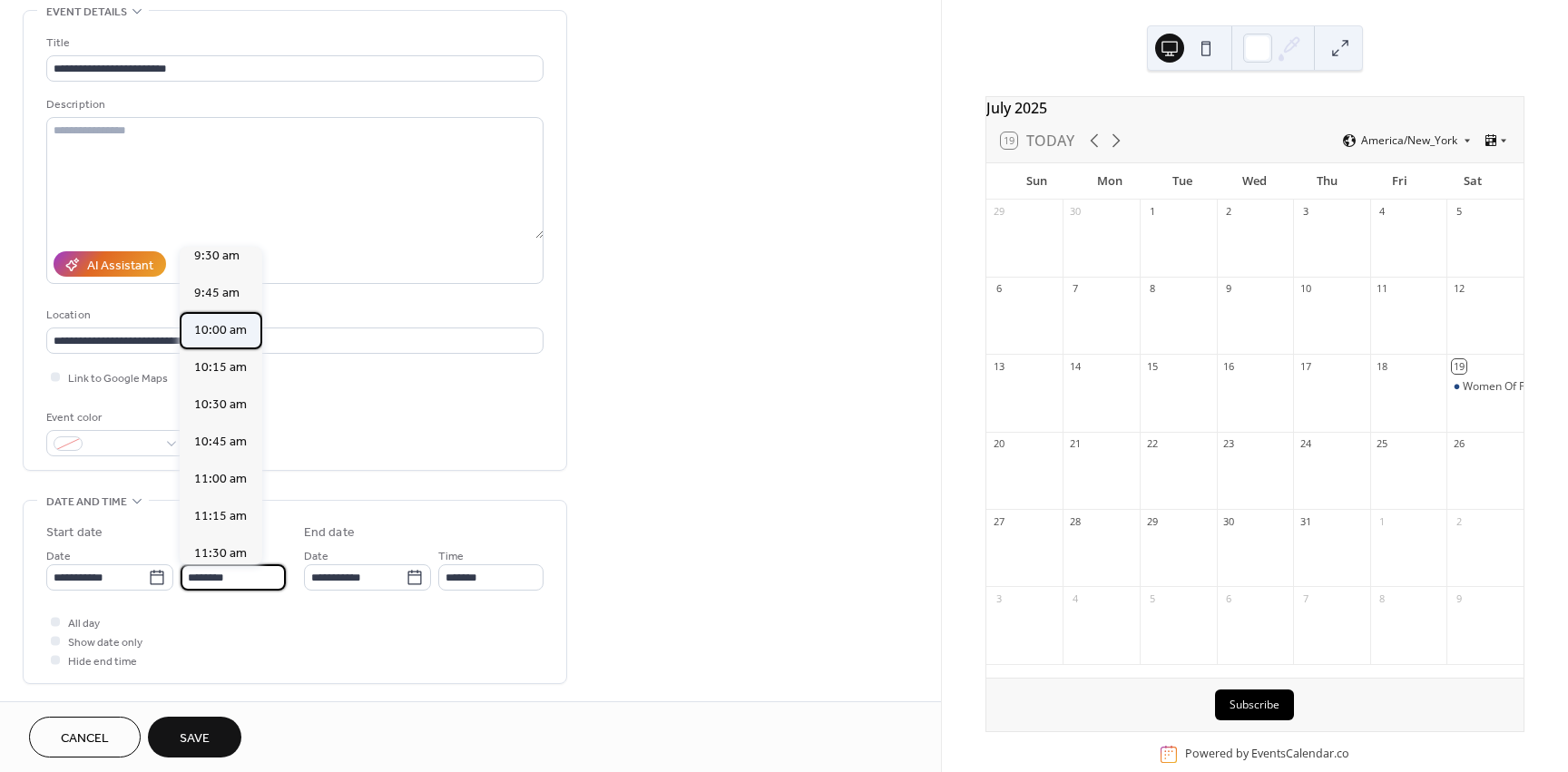 click on "10:00 am" at bounding box center (220, 330) 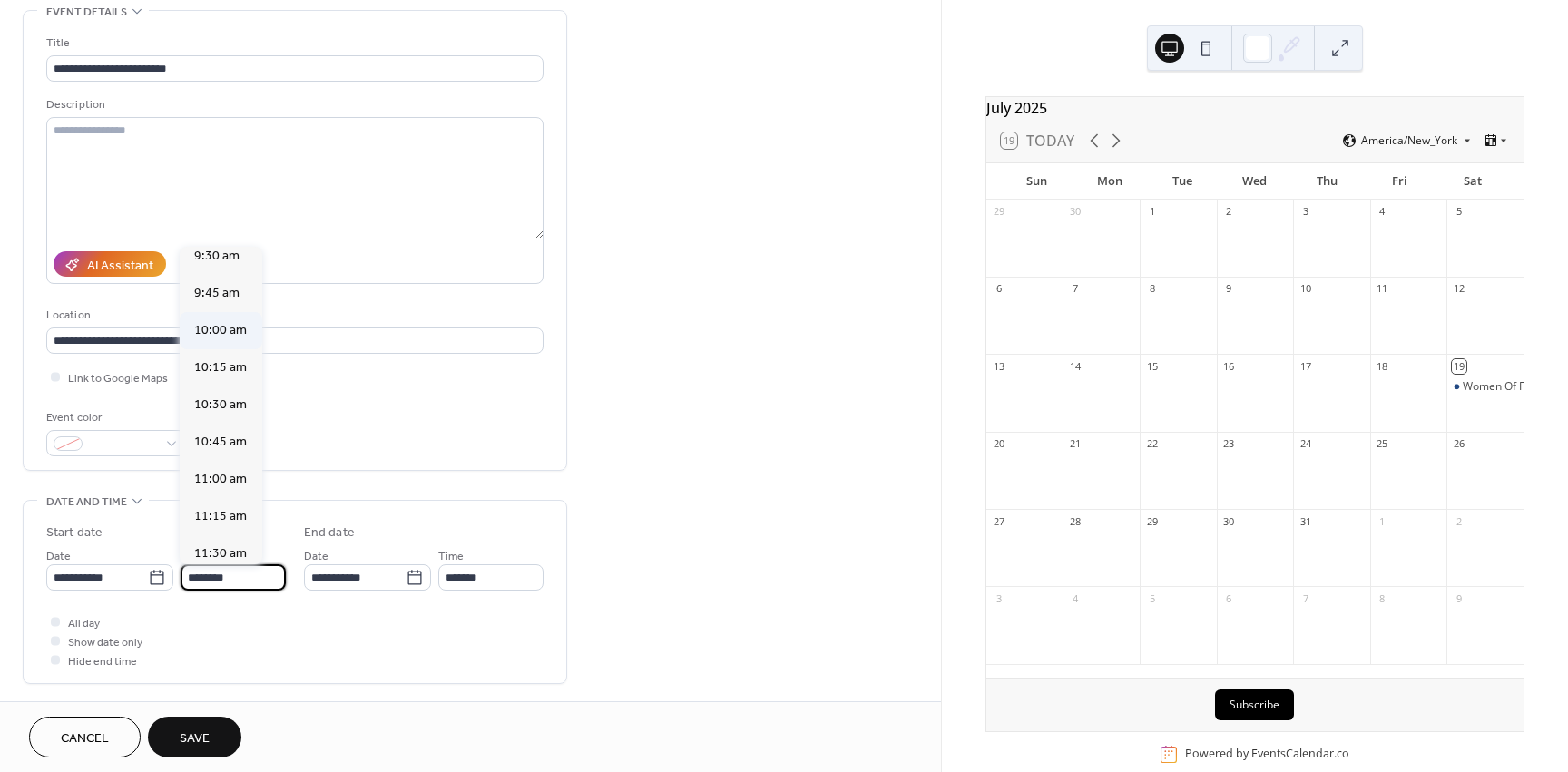 type on "********" 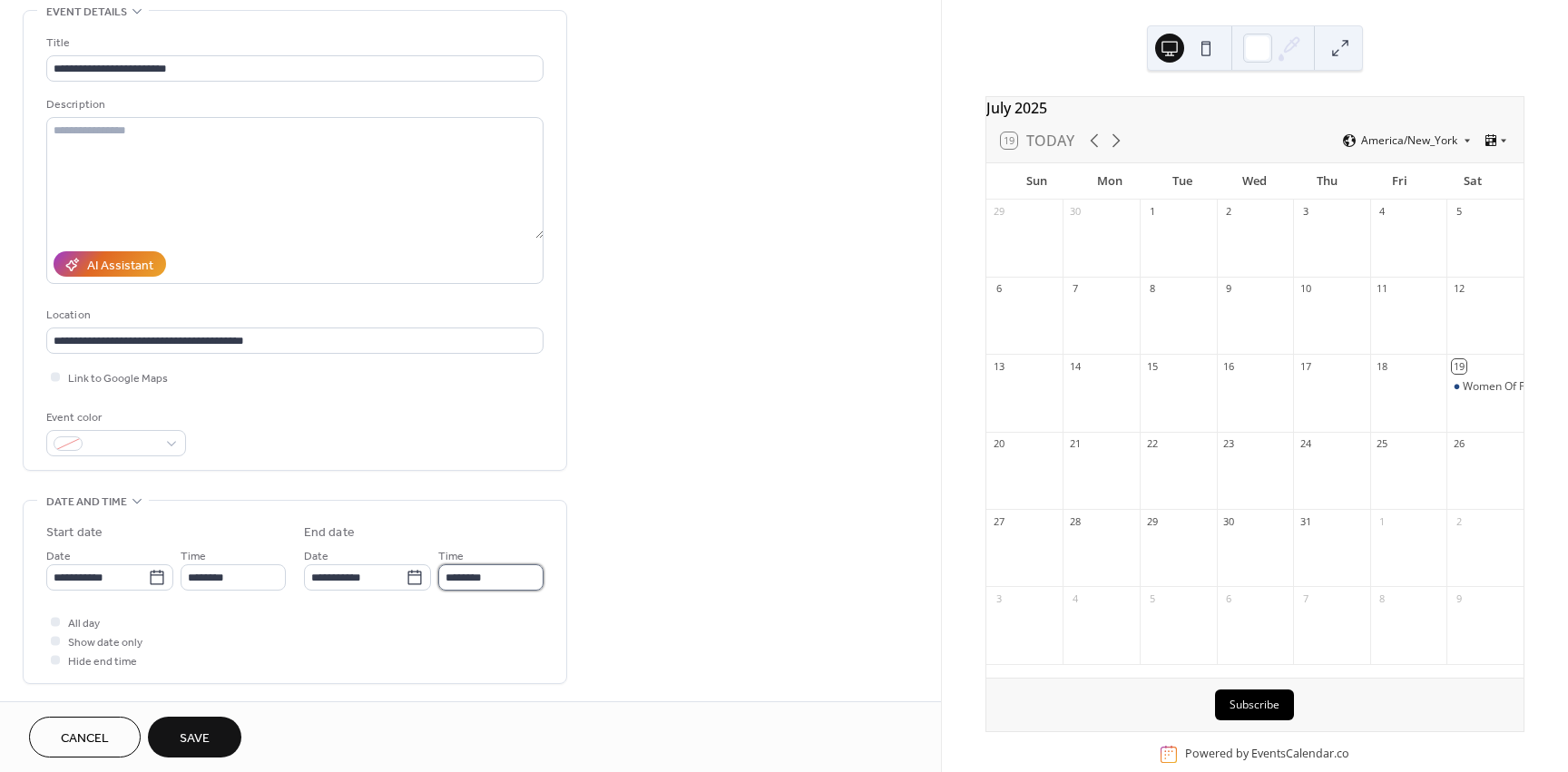 click on "********" at bounding box center [491, 577] 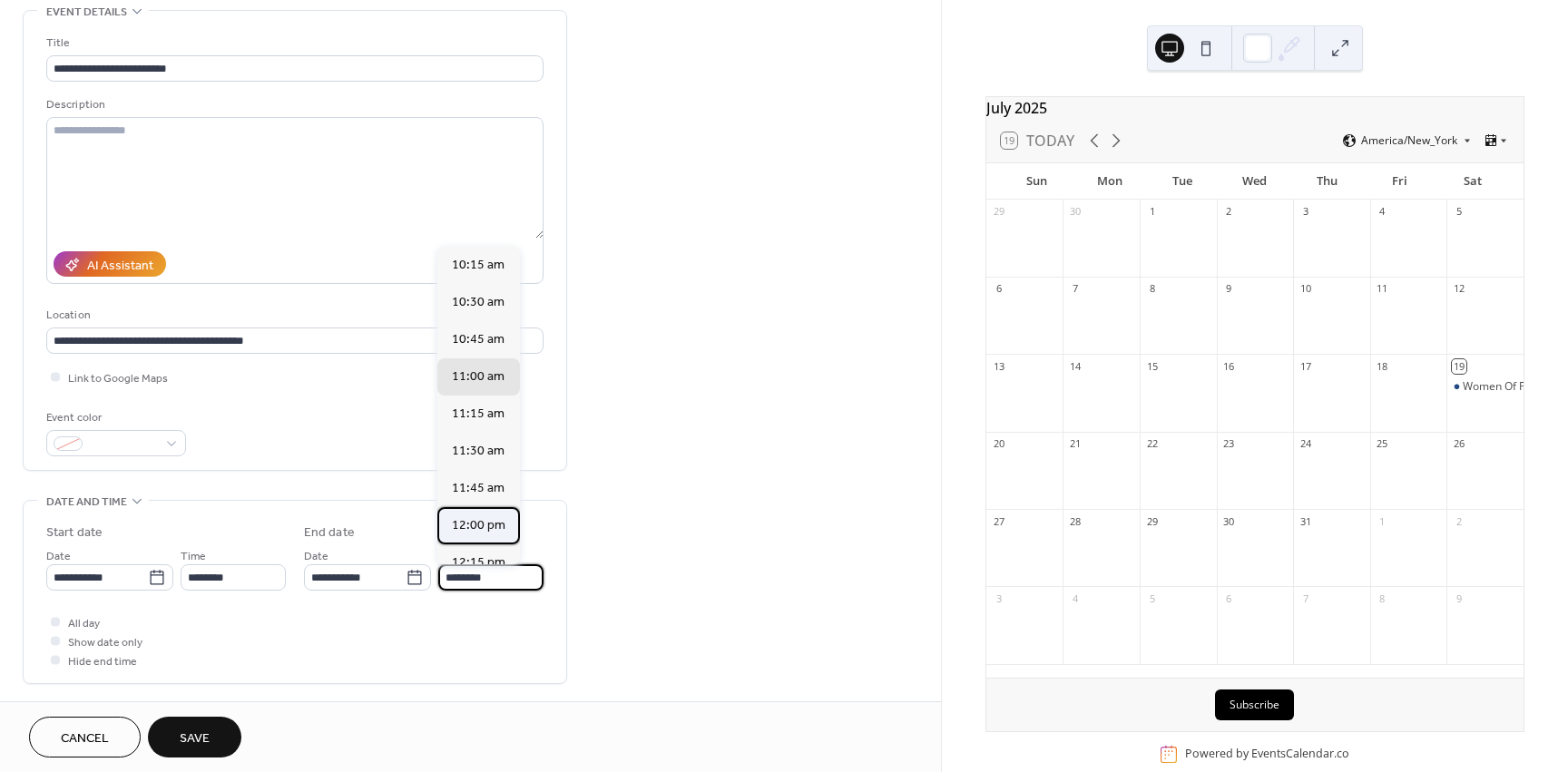 click on "12:00 pm" at bounding box center [478, 525] 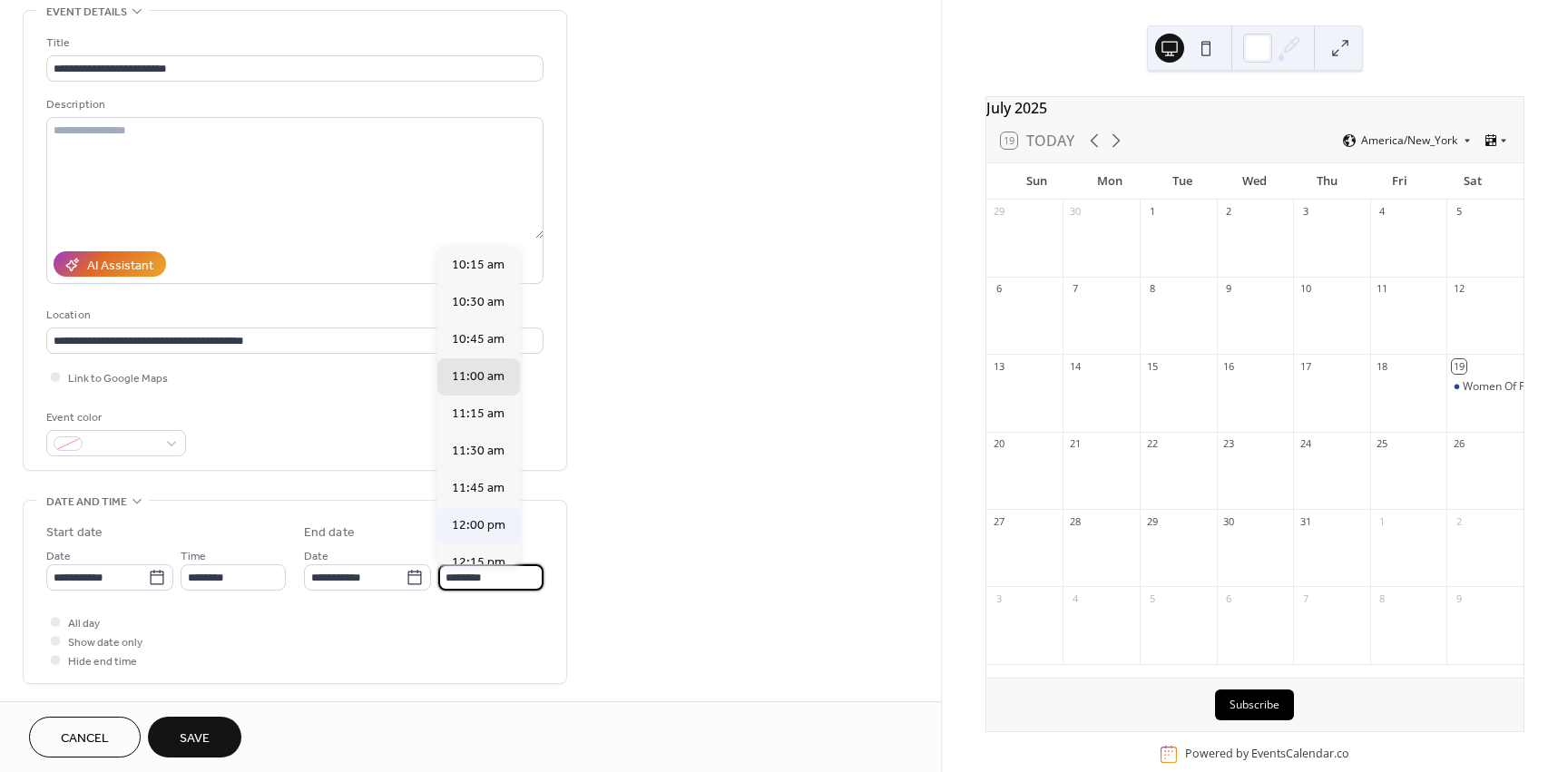 type on "********" 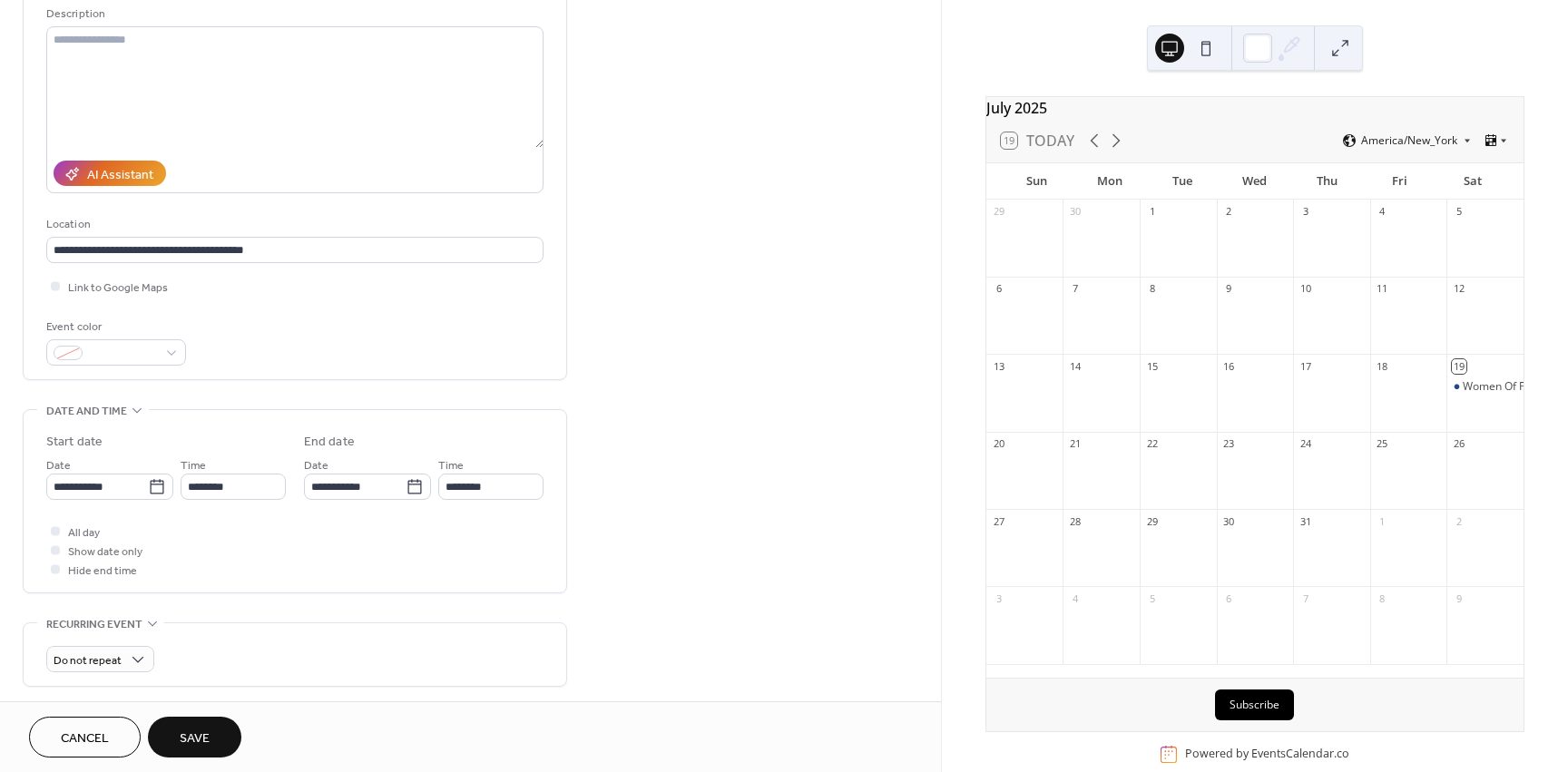 scroll, scrollTop: 272, scrollLeft: 0, axis: vertical 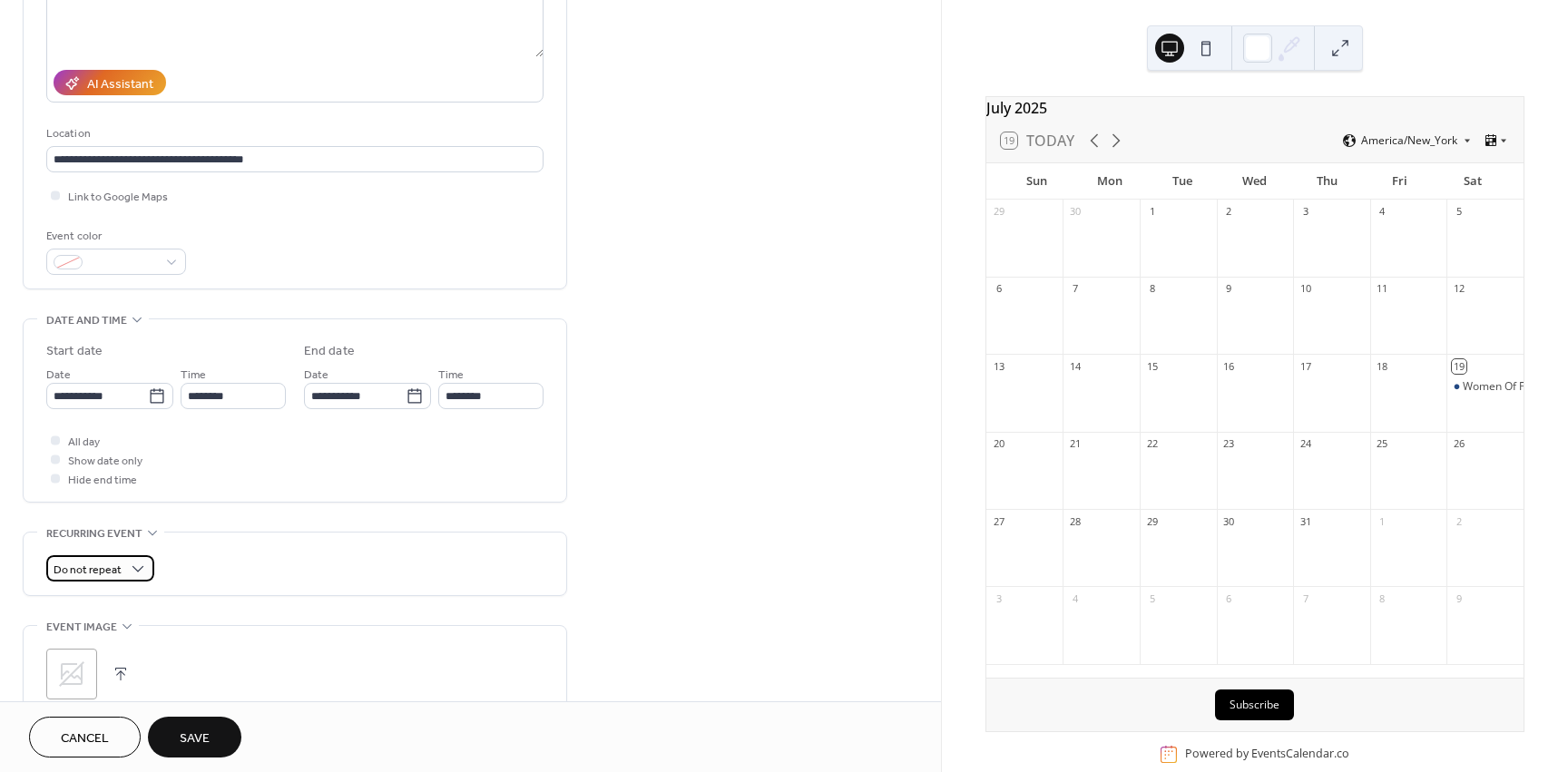 click on "Do not repeat" at bounding box center [87, 570] 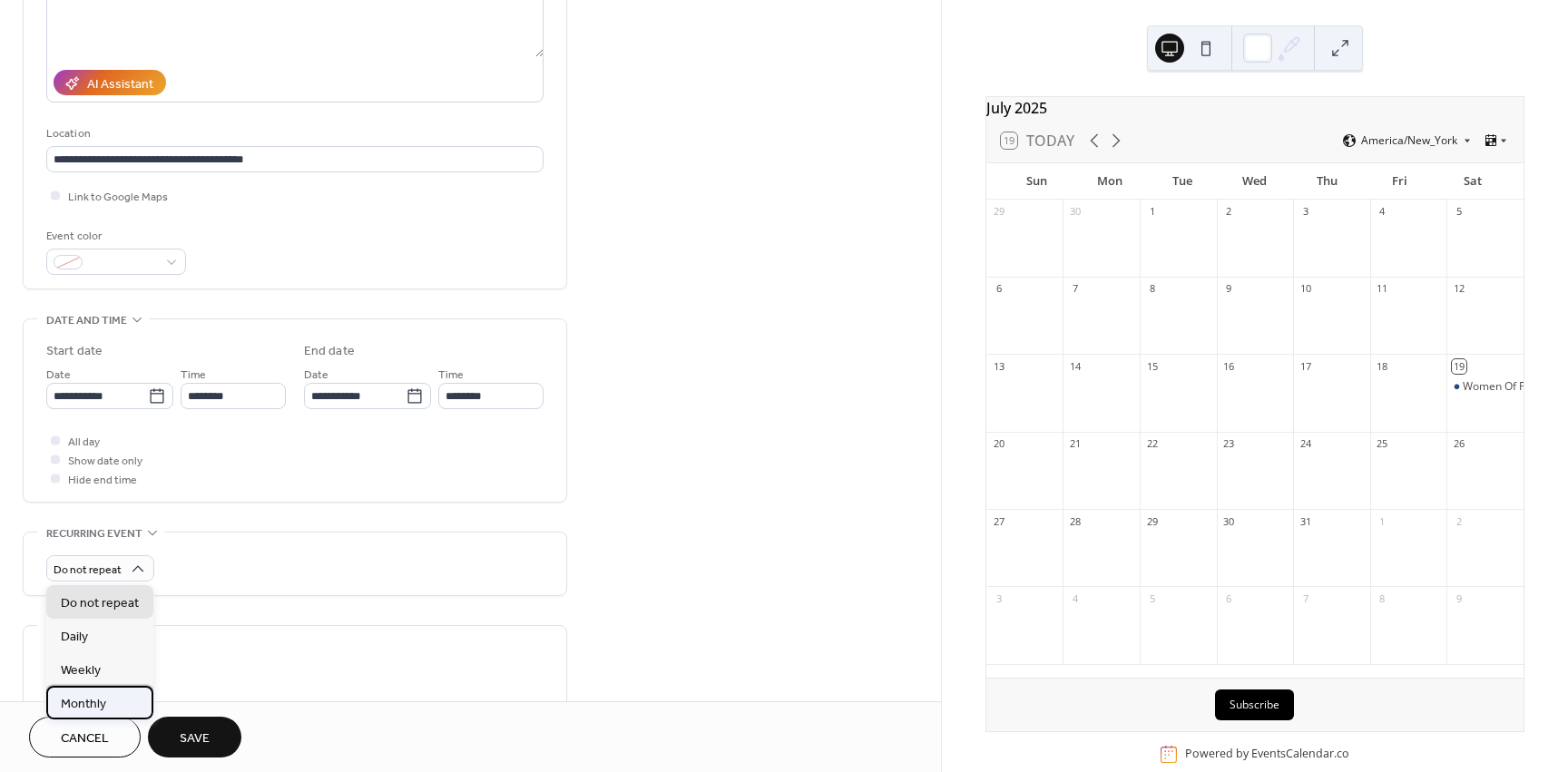 click on "Monthly" at bounding box center [83, 704] 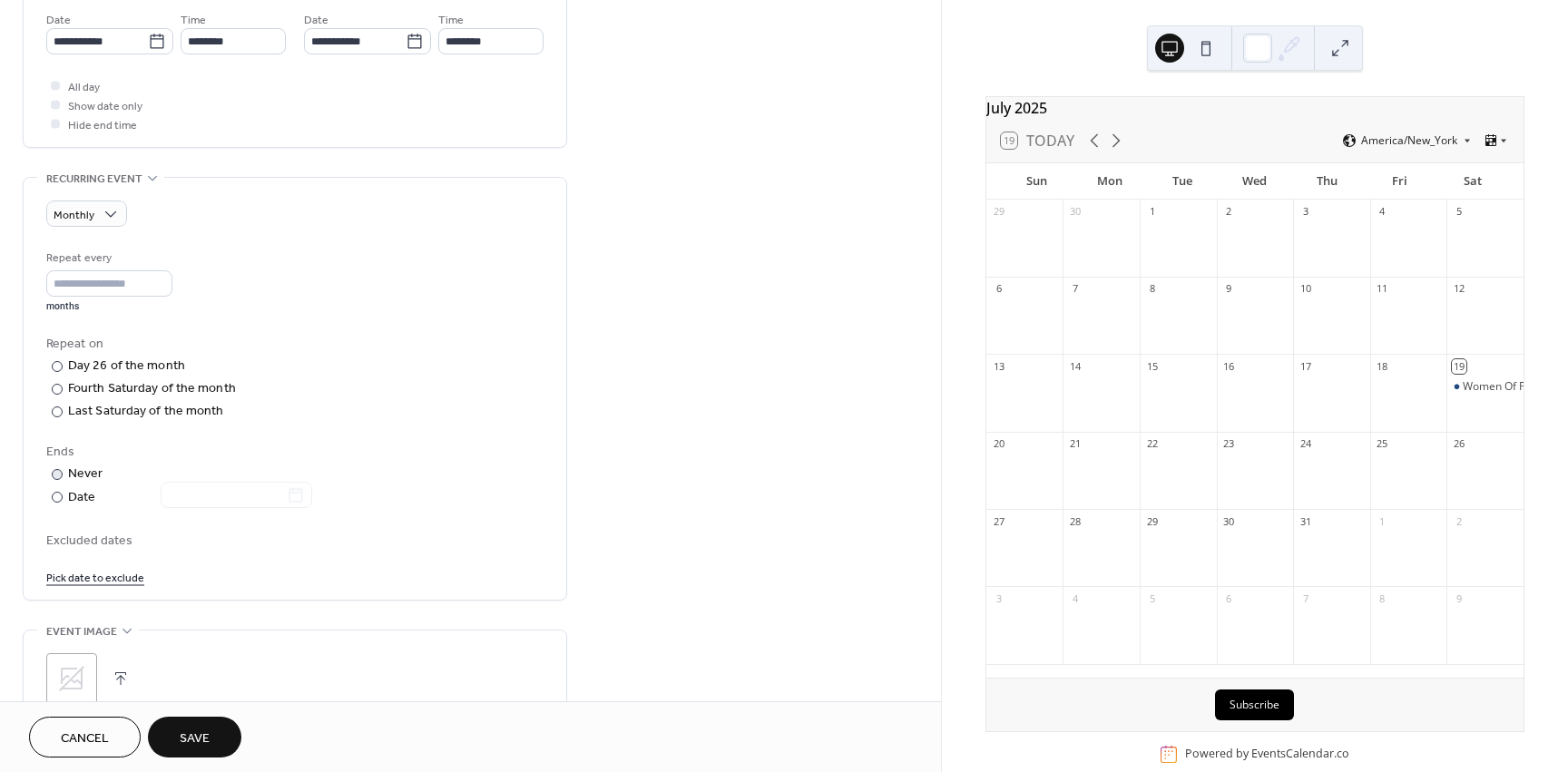 scroll, scrollTop: 635, scrollLeft: 0, axis: vertical 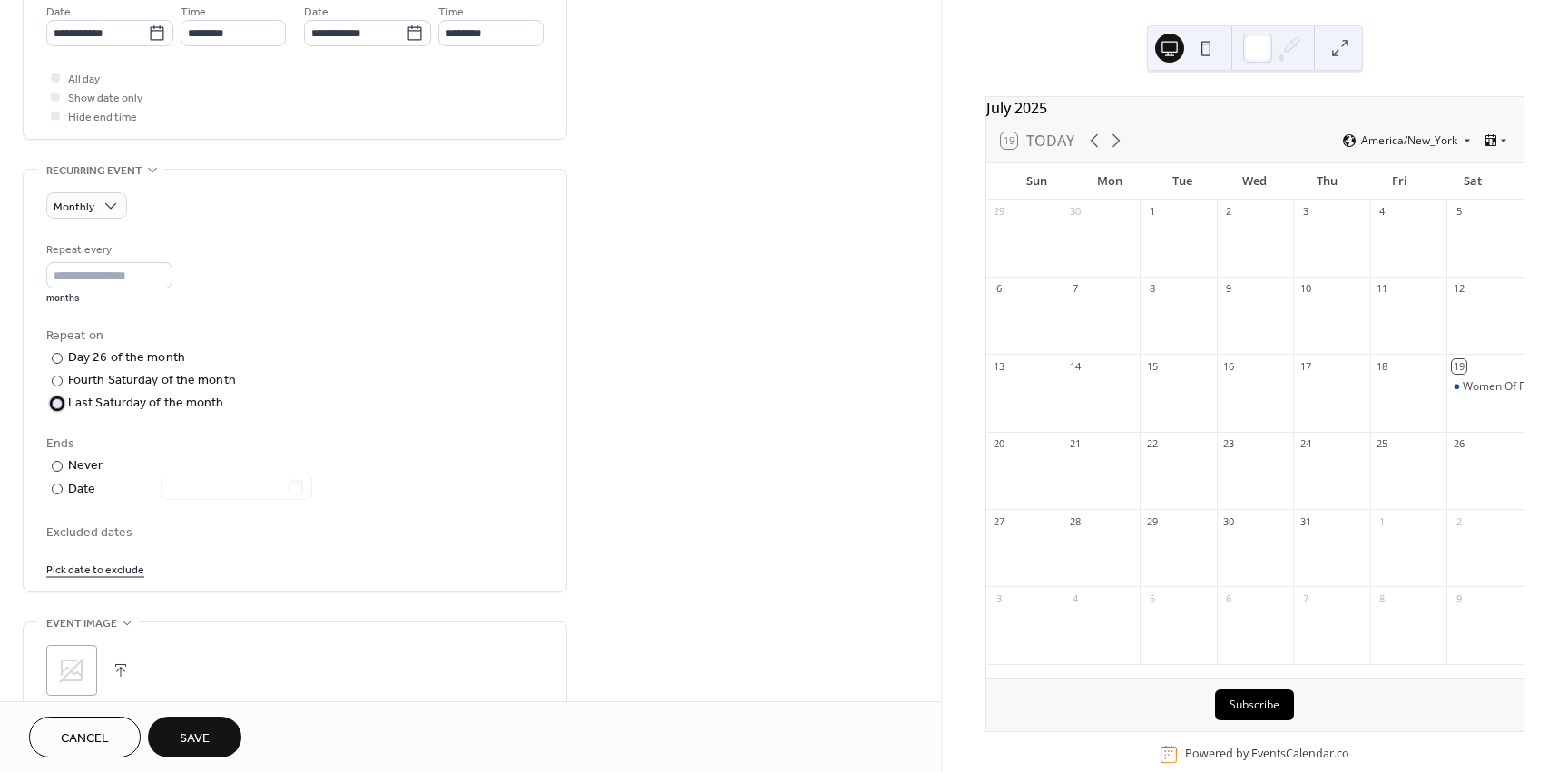 click on "Last Saturday of the month" at bounding box center [146, 403] 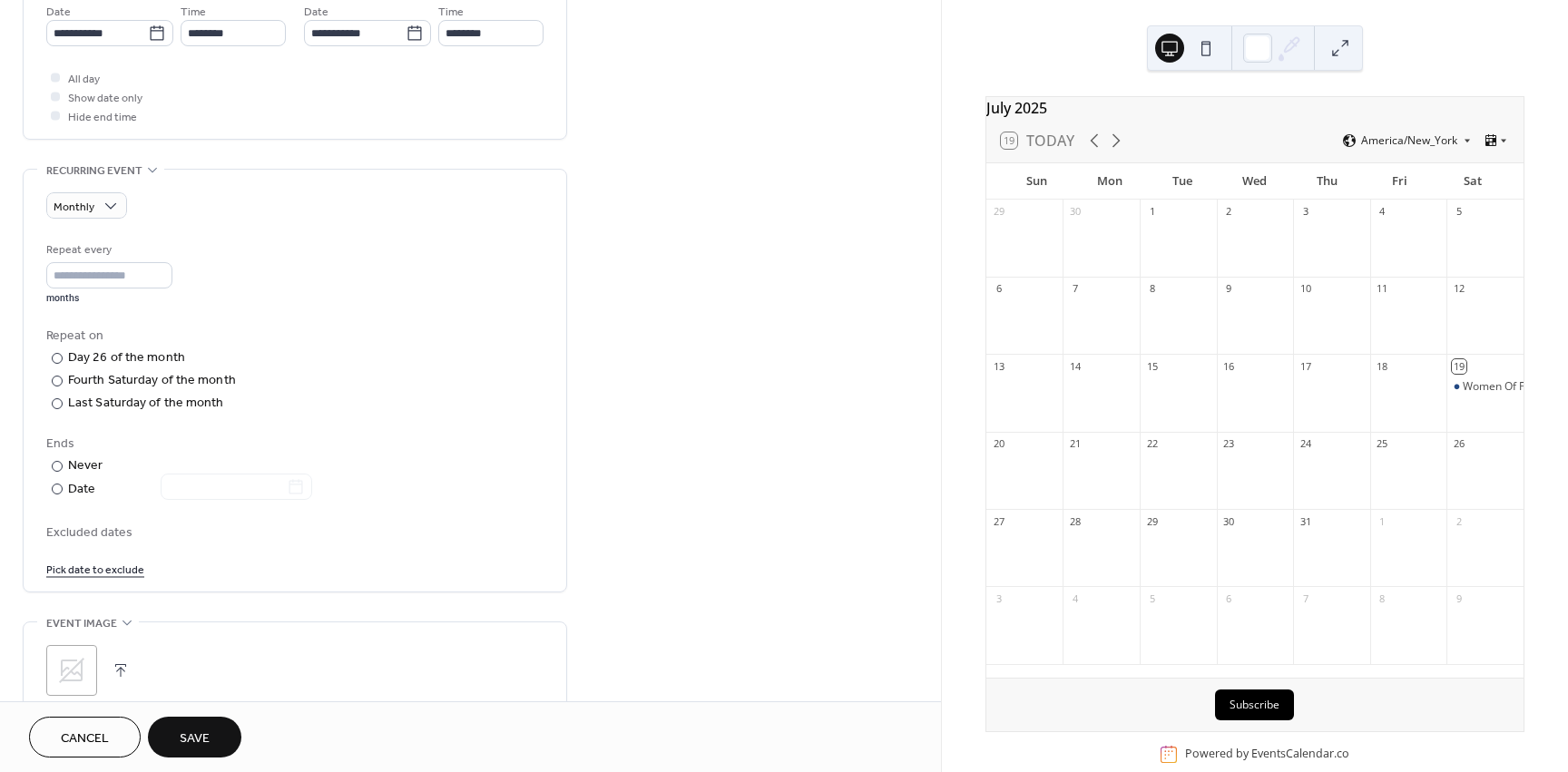 click 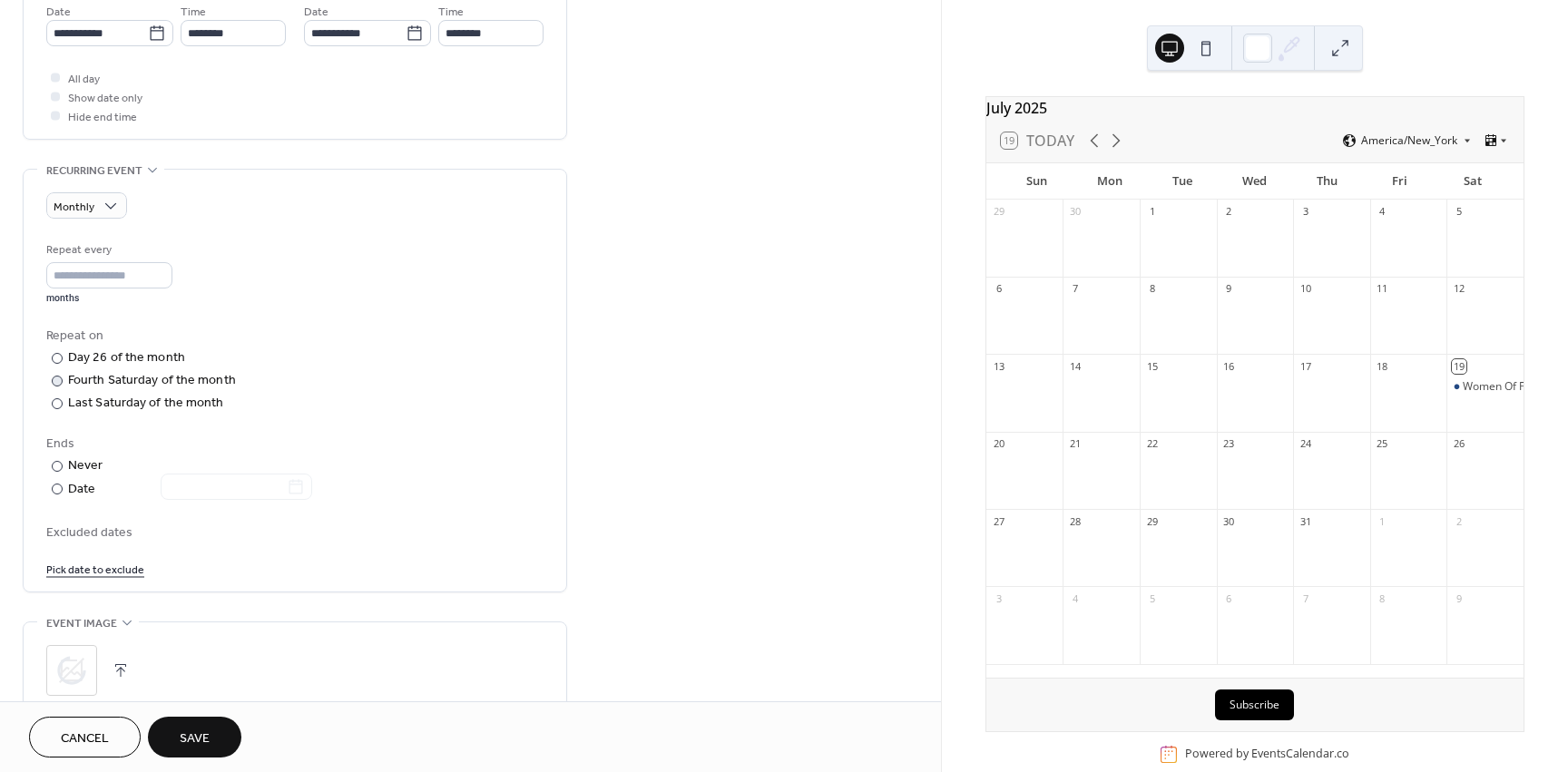 scroll, scrollTop: 91, scrollLeft: 0, axis: vertical 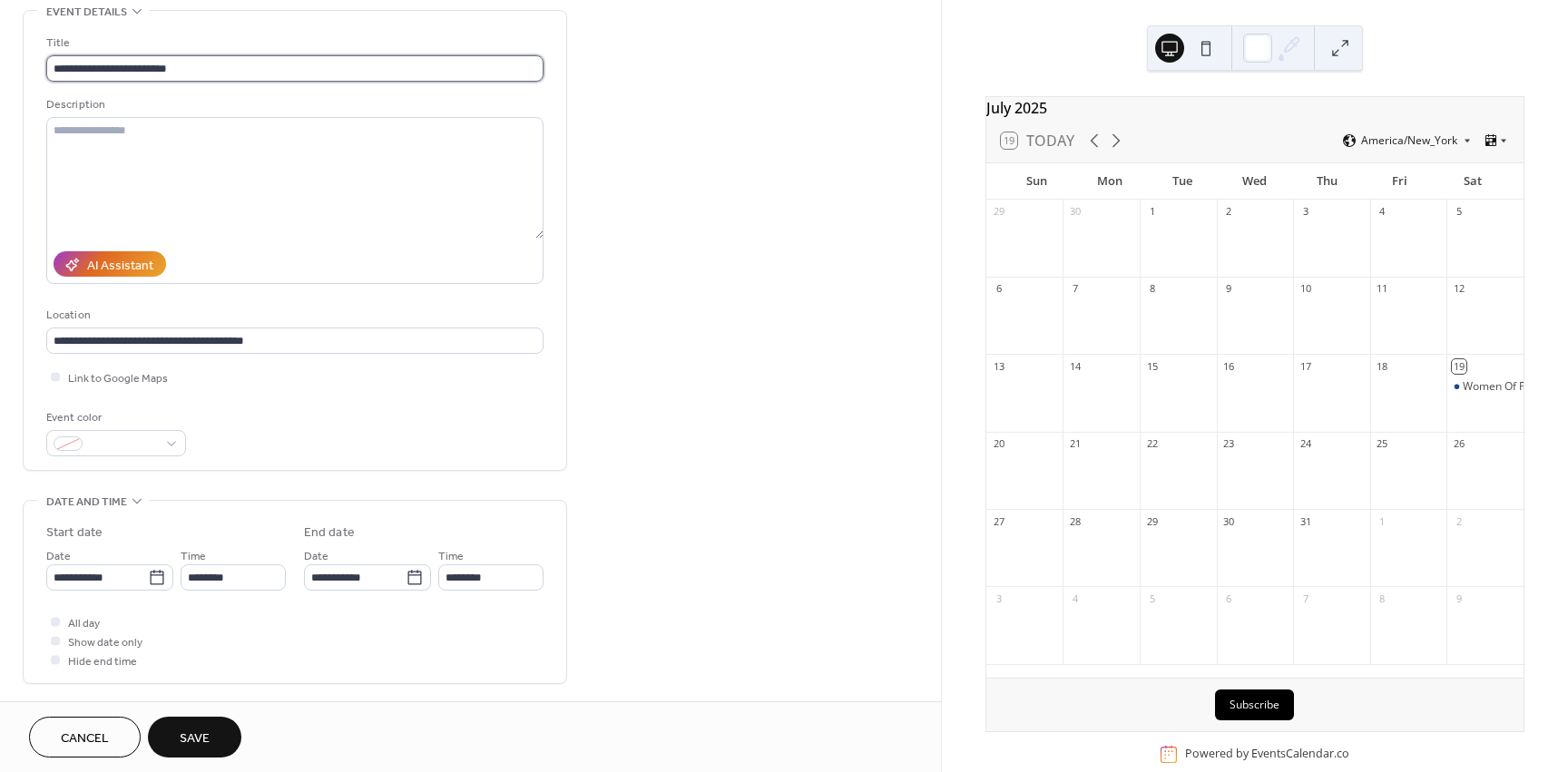 click on "**********" at bounding box center [295, 68] 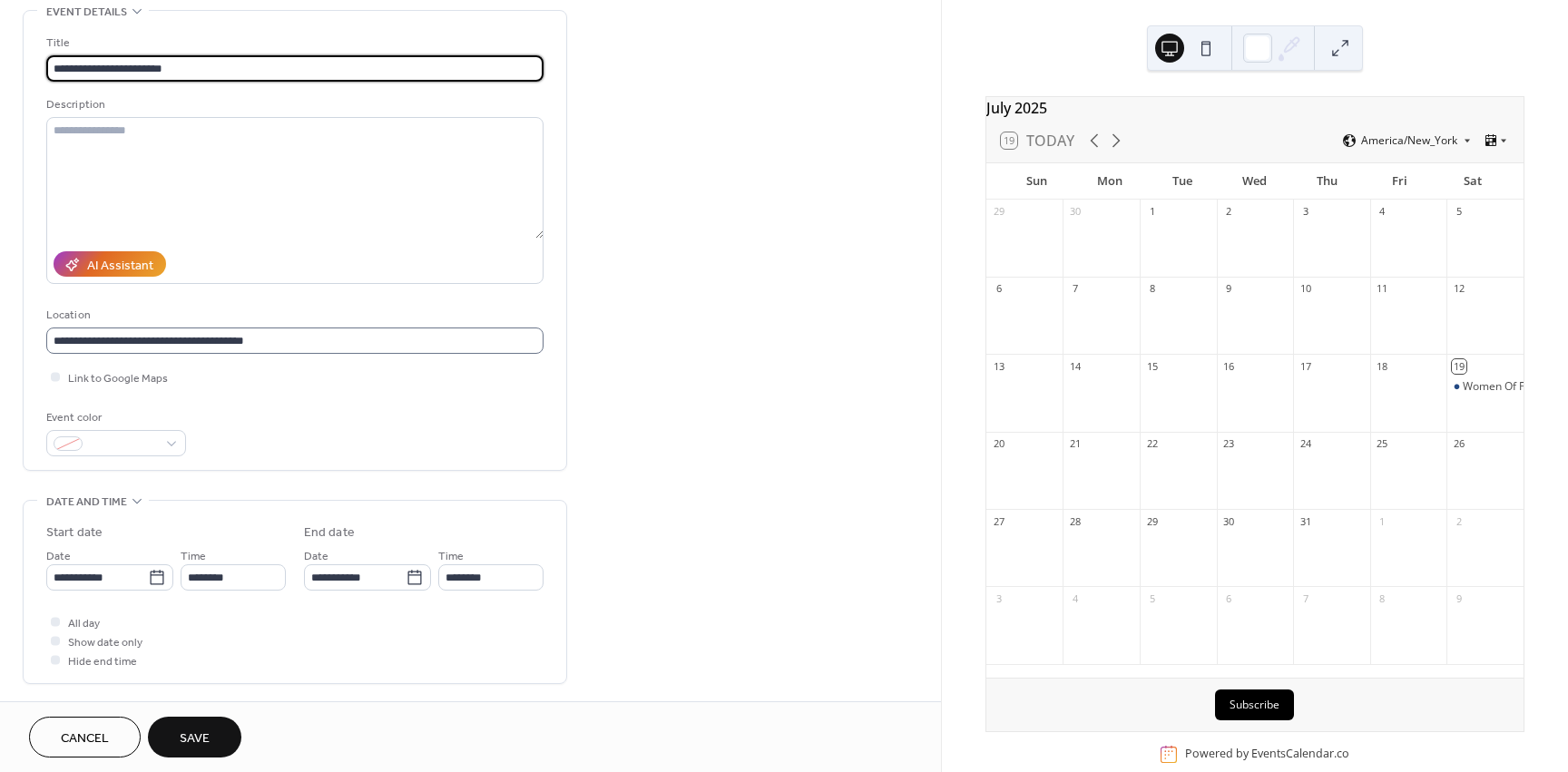 scroll, scrollTop: 0, scrollLeft: 0, axis: both 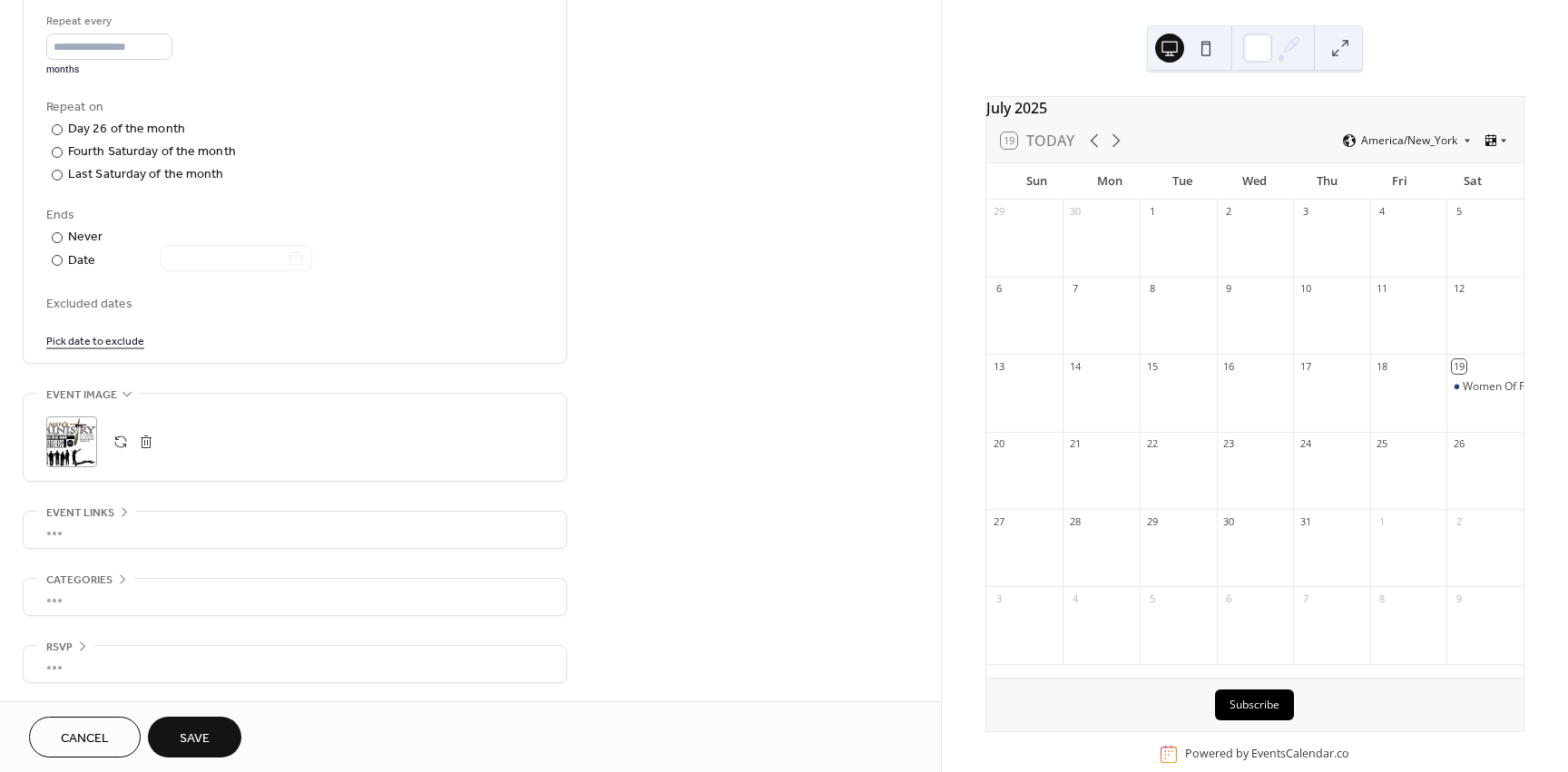type on "**********" 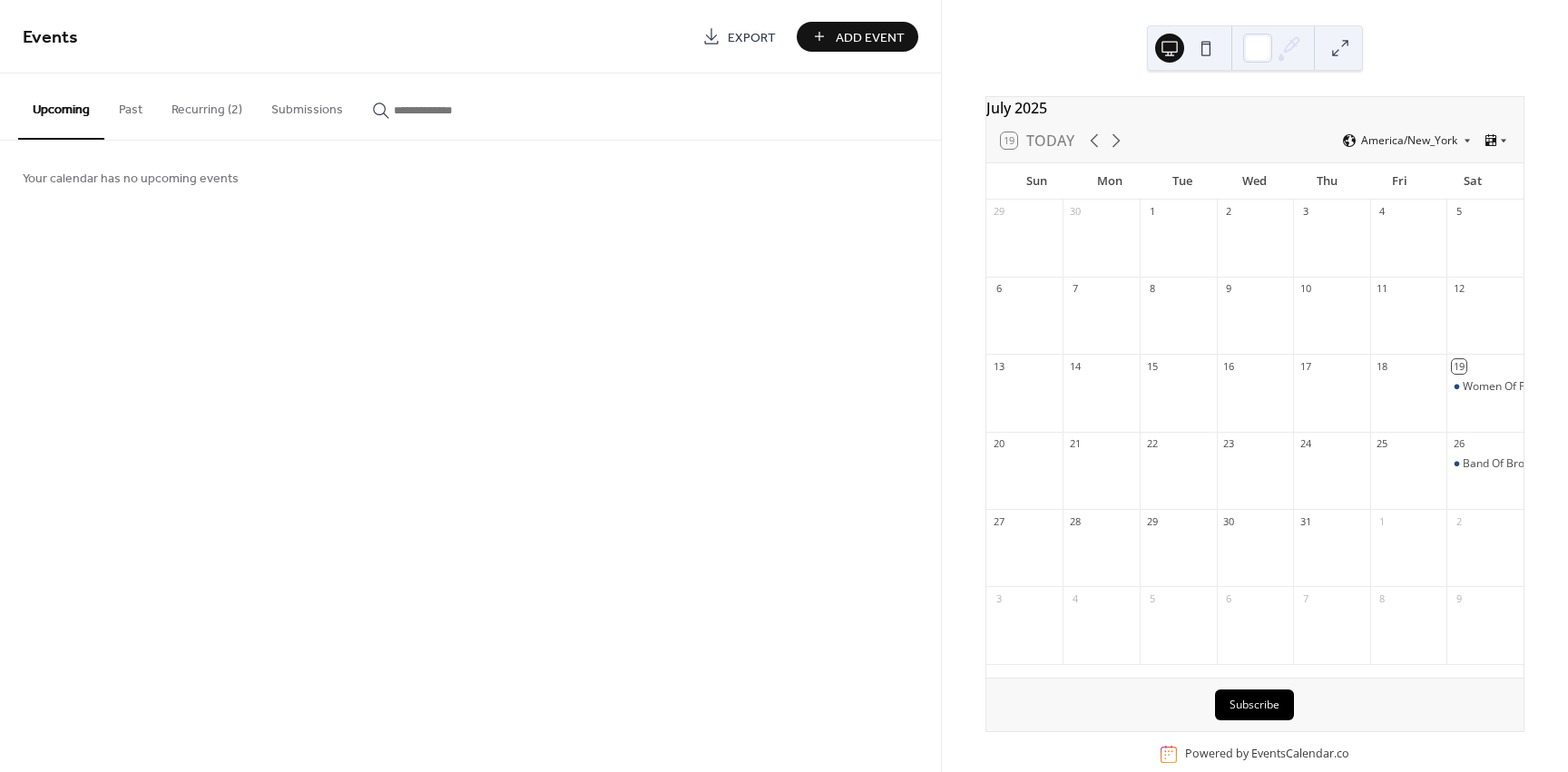 click on "Add Event" at bounding box center [870, 37] 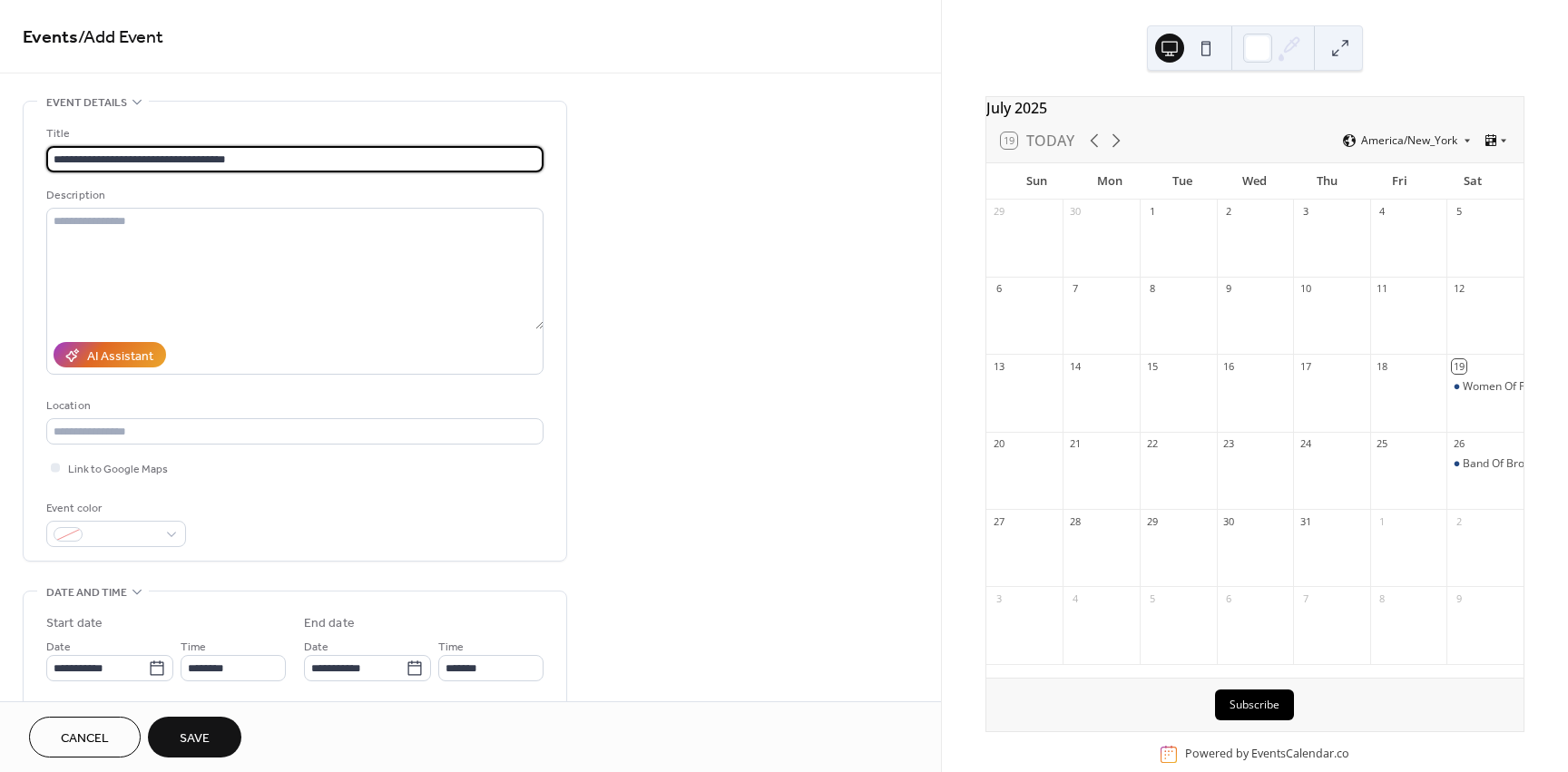 click on "**********" at bounding box center (295, 159) 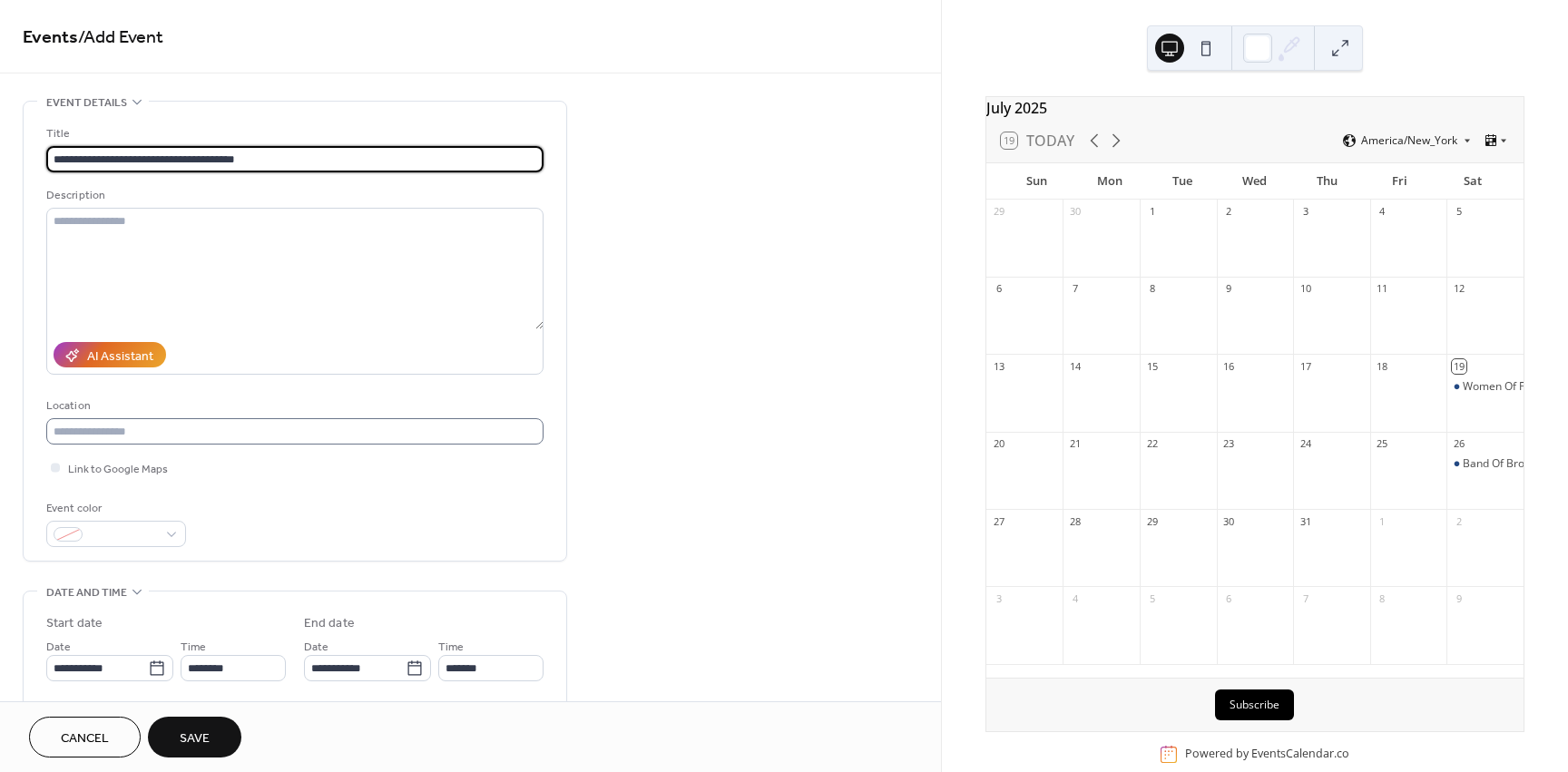type on "**********" 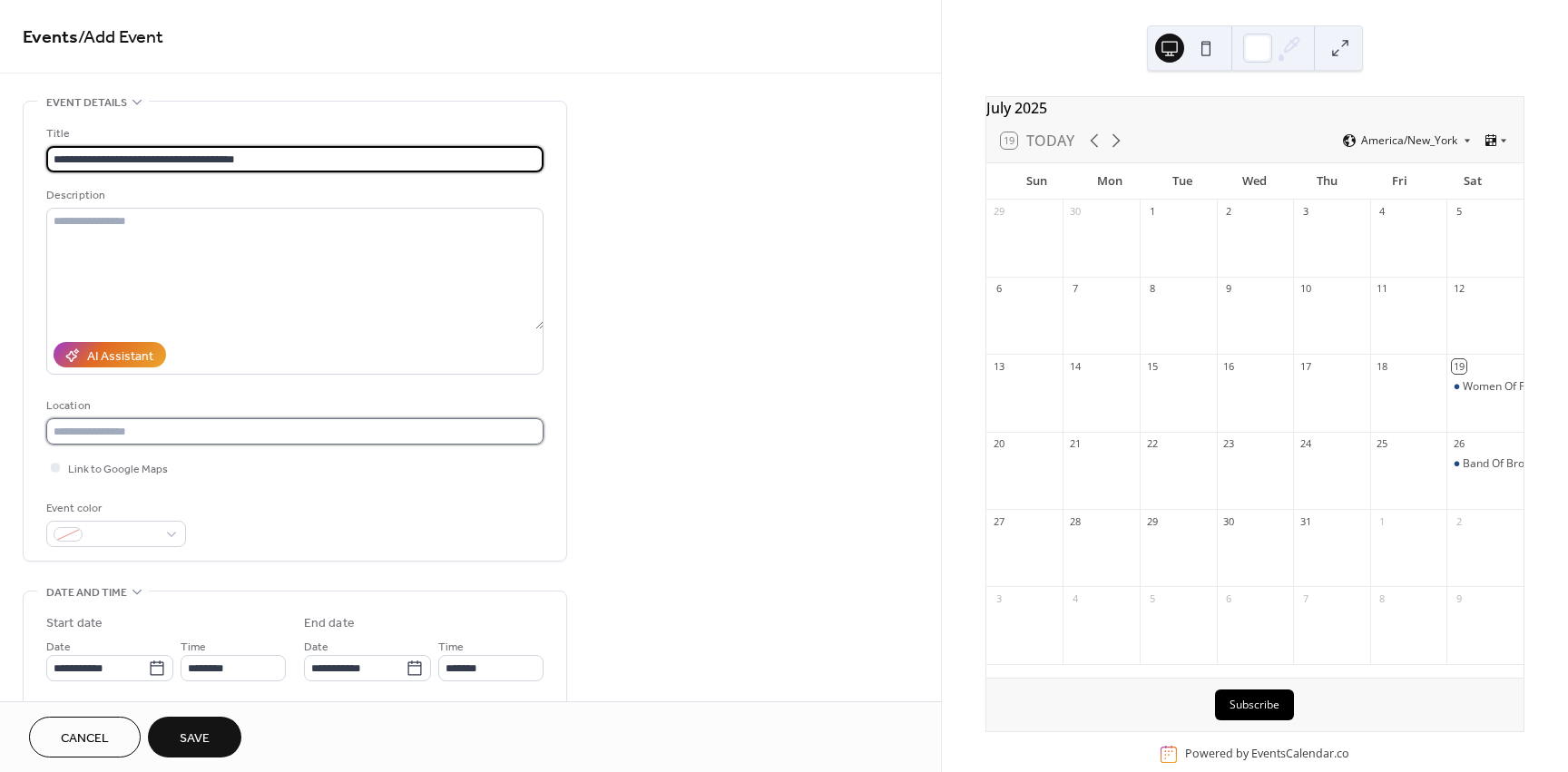 click at bounding box center [295, 431] 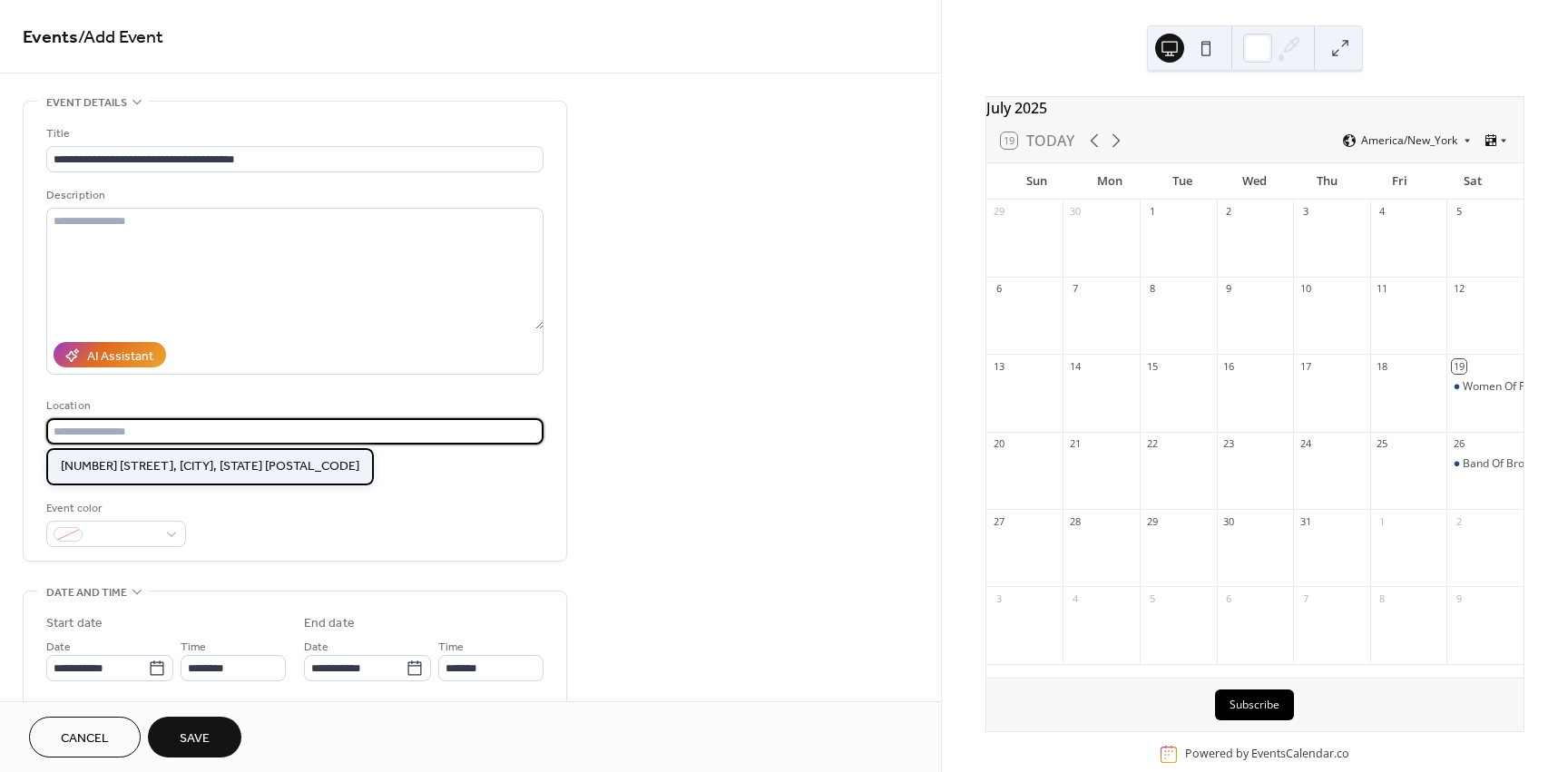 click on "[NUMBER] [STREET], [CITY], [STATE] [POSTAL_CODE]" at bounding box center [210, 466] 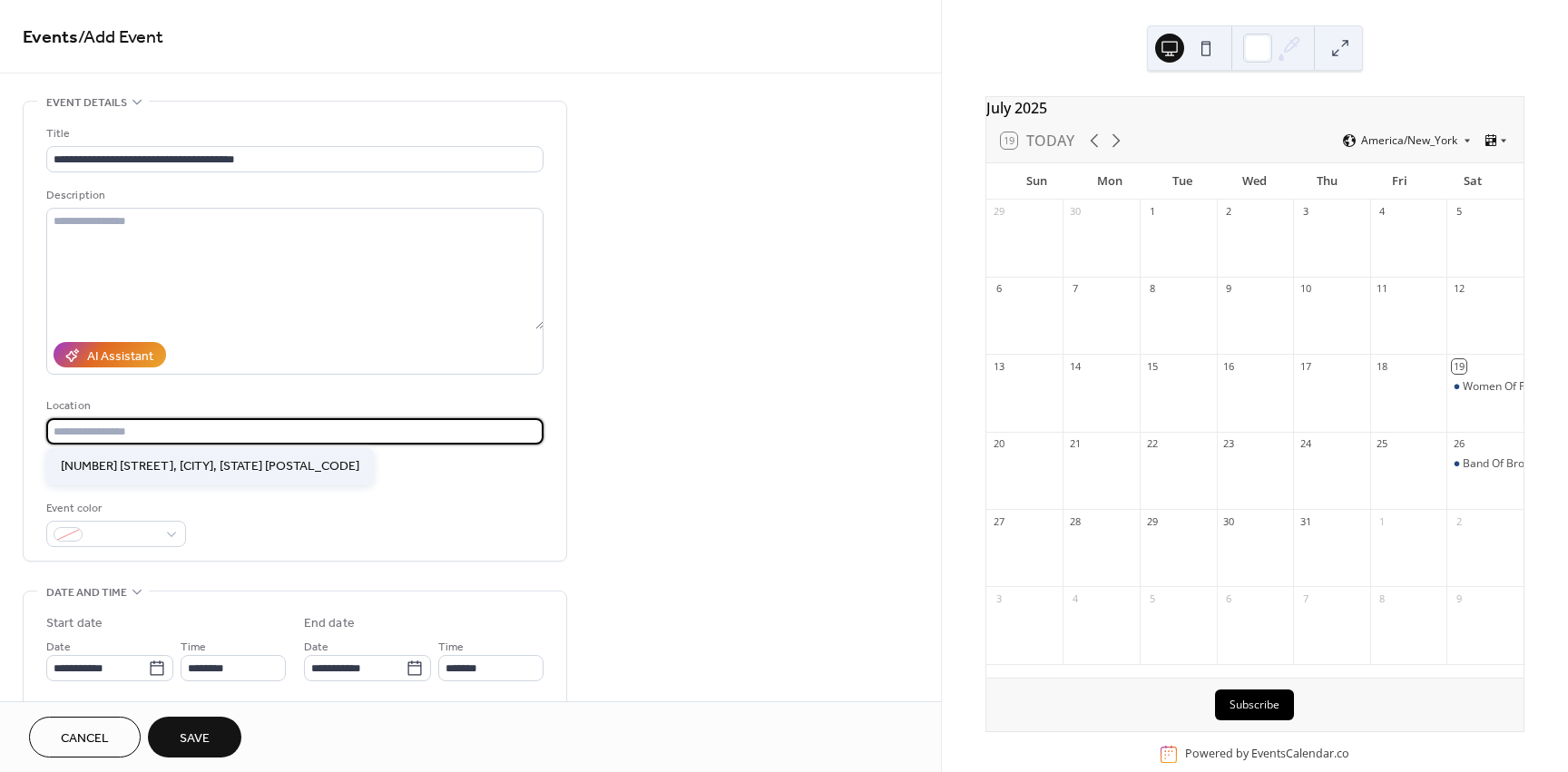 type on "**********" 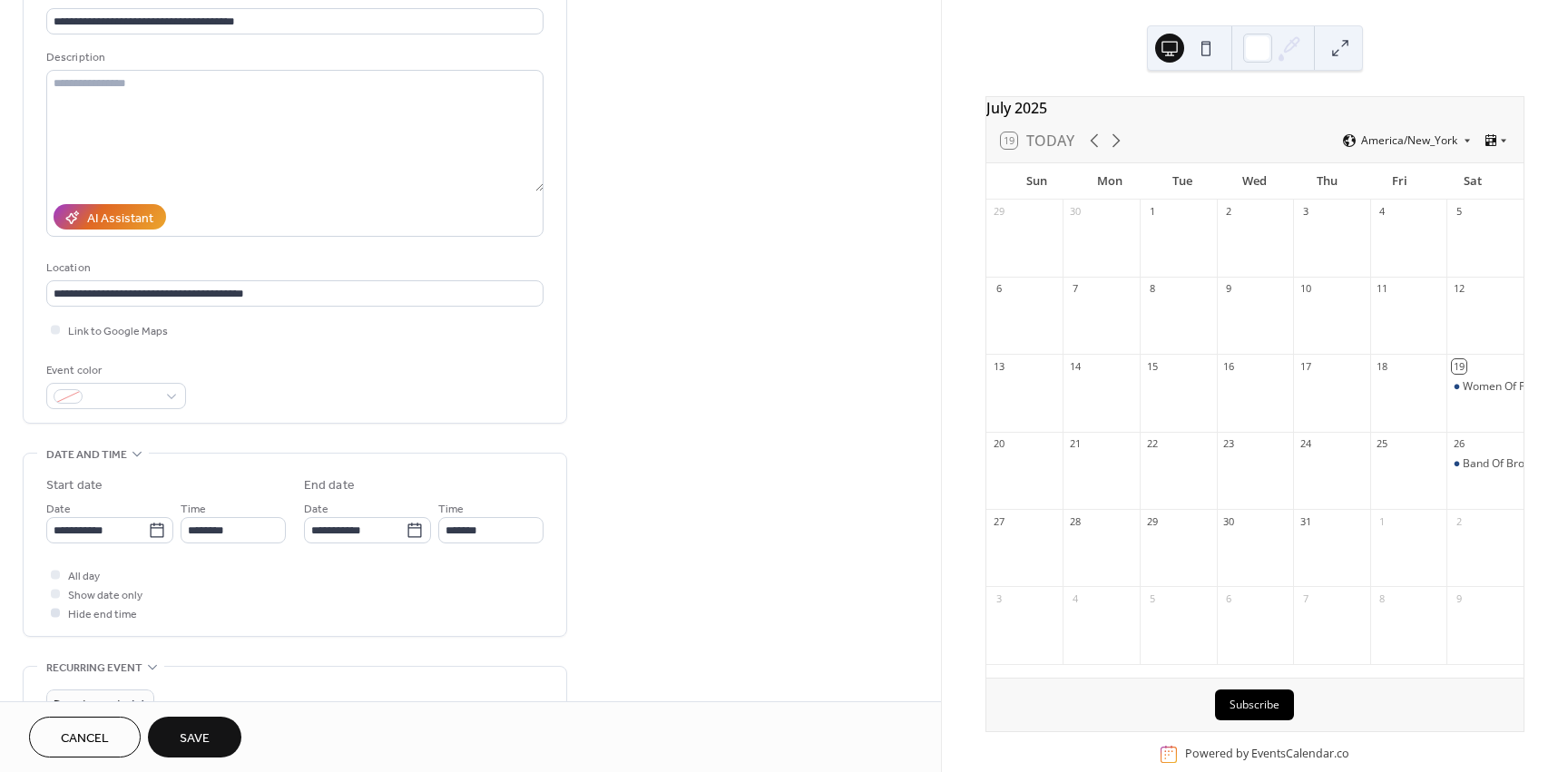 scroll, scrollTop: 181, scrollLeft: 0, axis: vertical 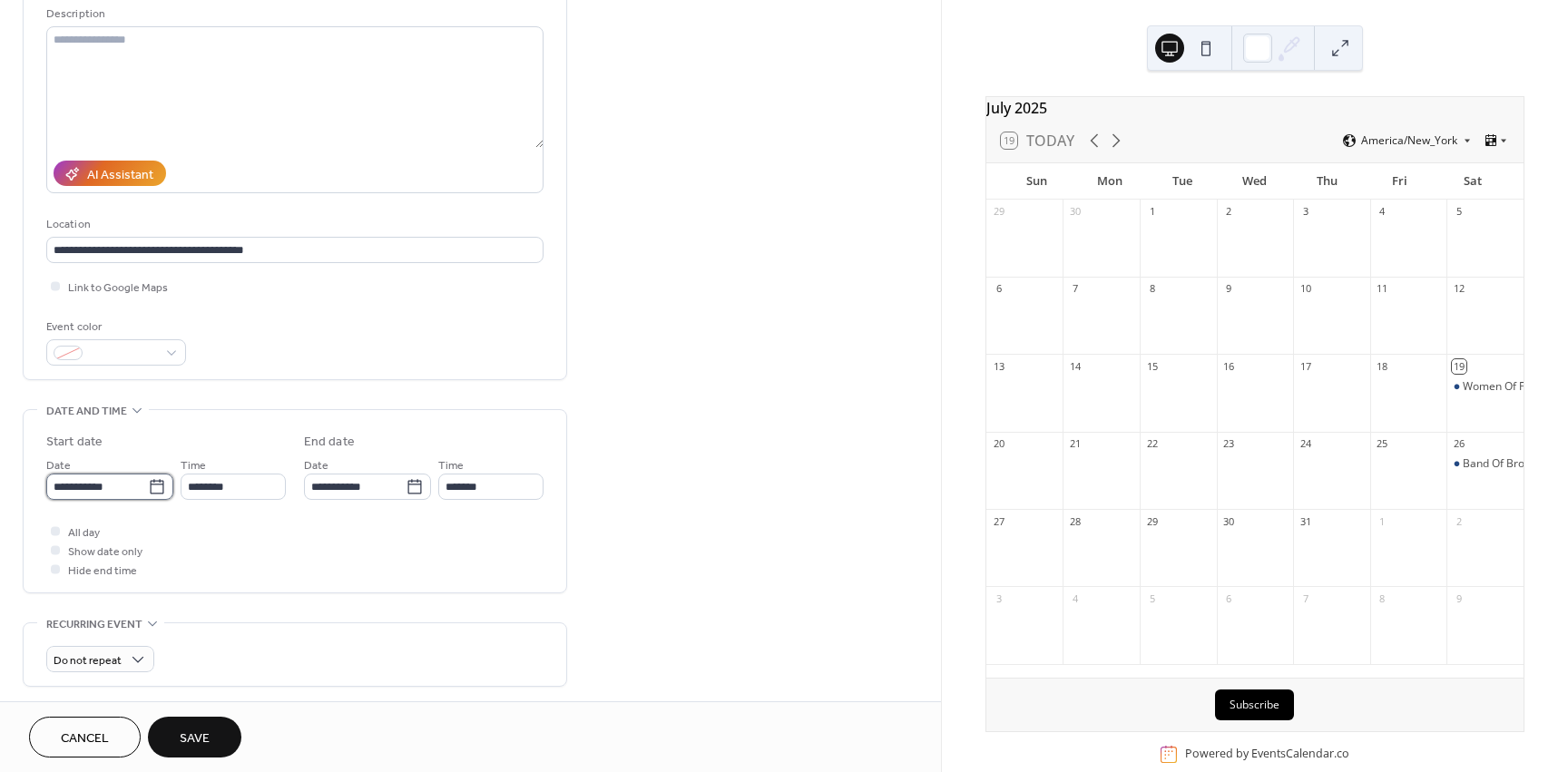 click on "**********" at bounding box center (97, 486) 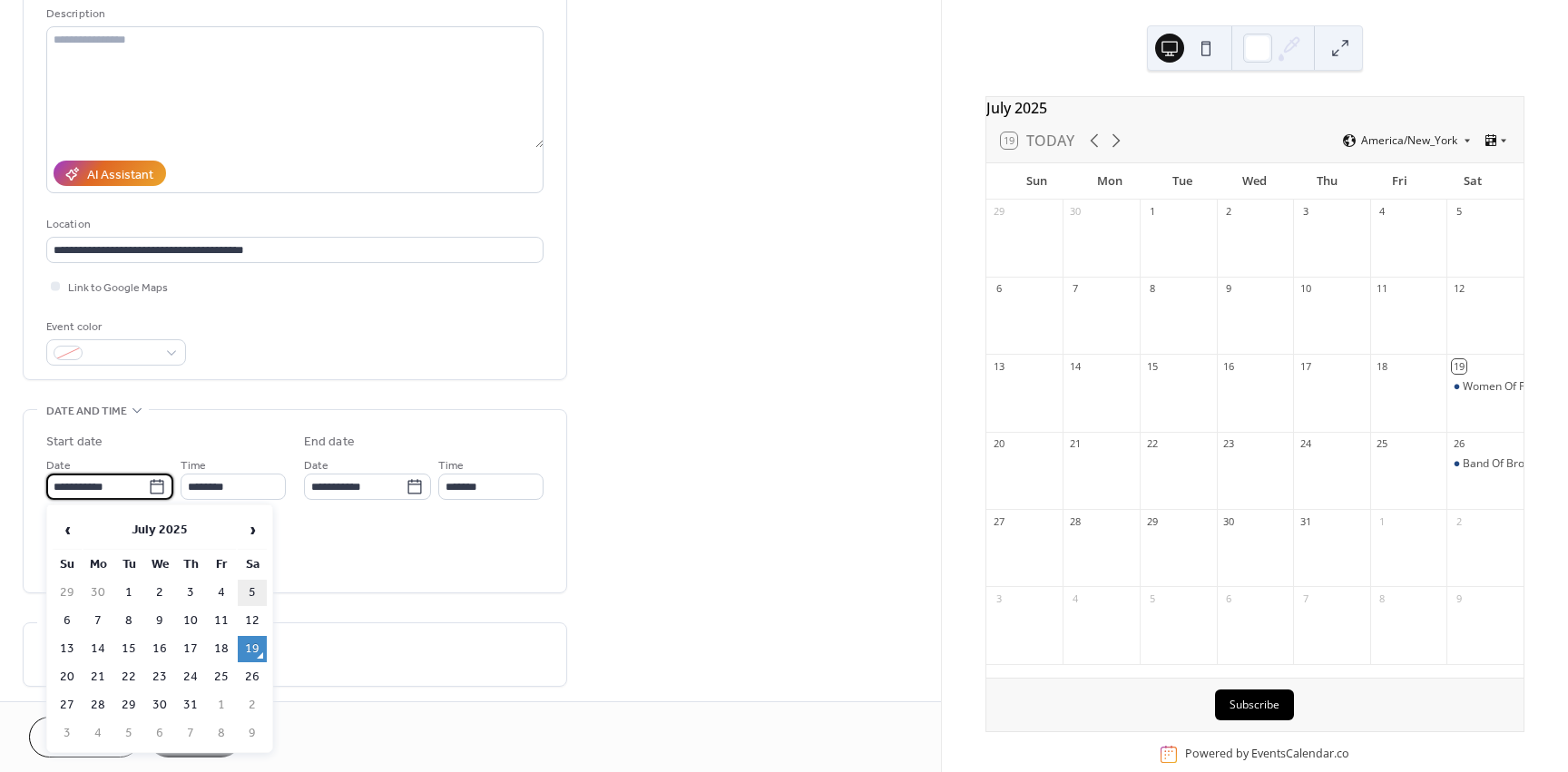 click on "5" at bounding box center [252, 592] 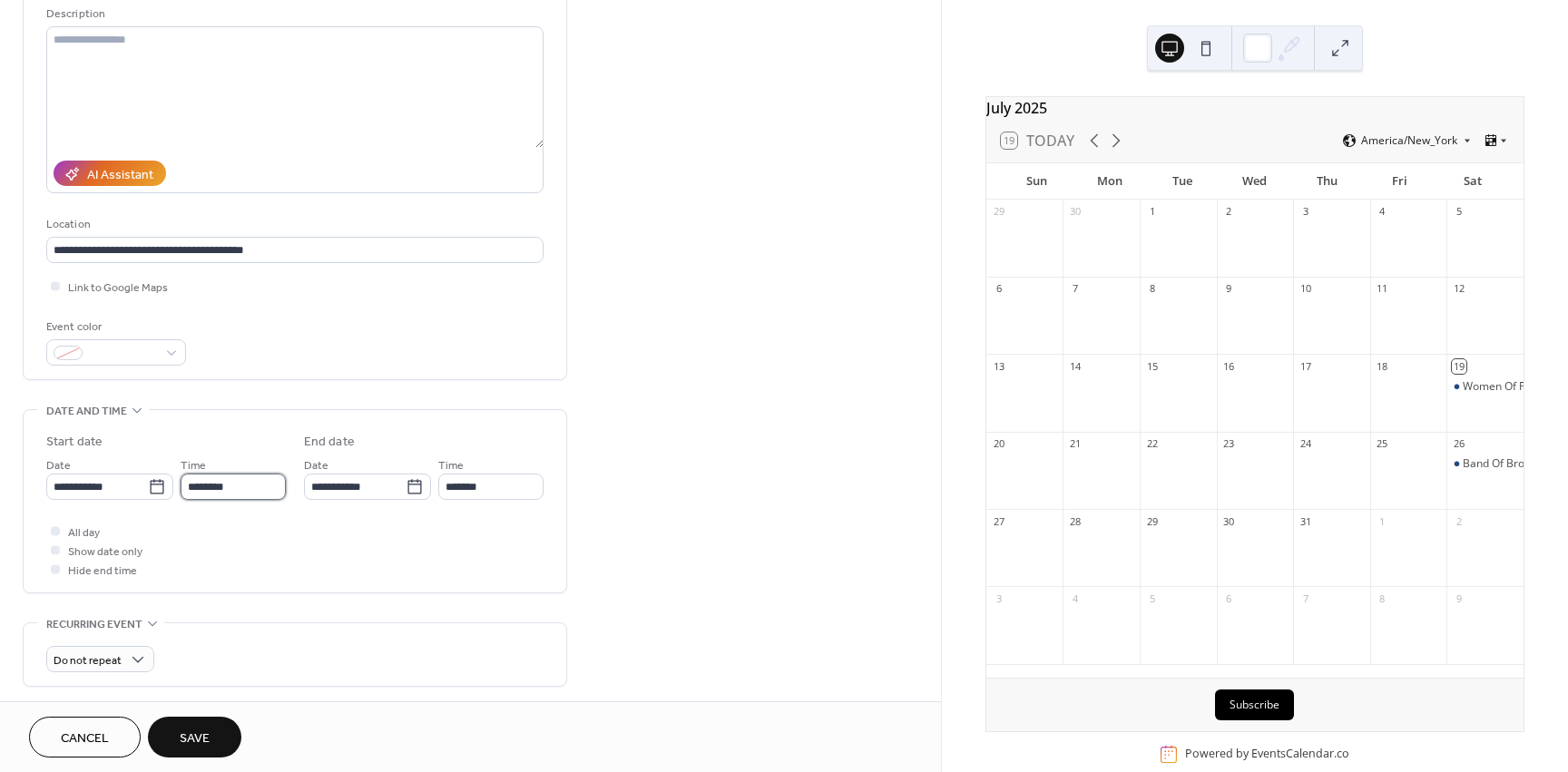 click on "********" at bounding box center [233, 486] 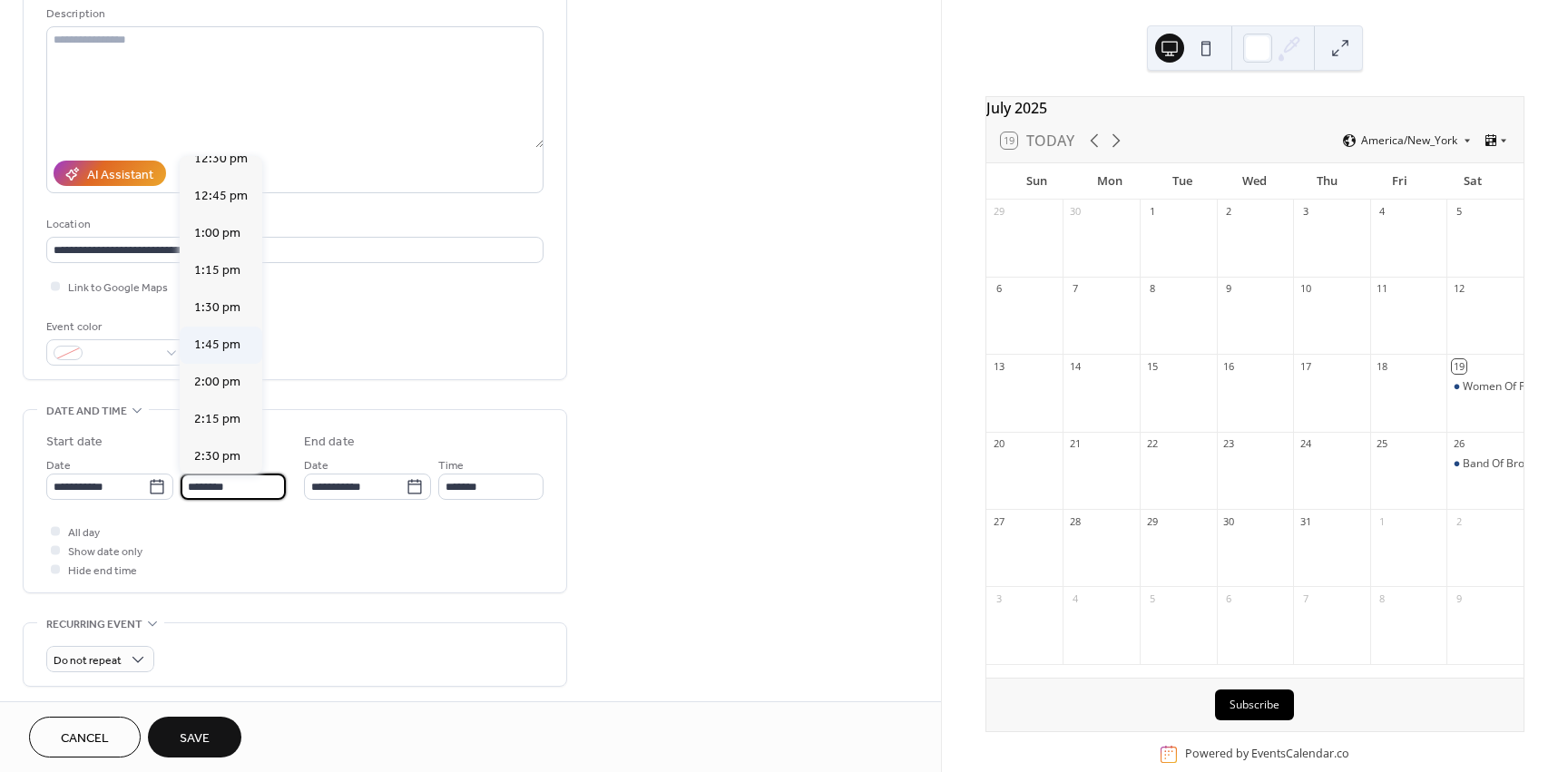 scroll, scrollTop: 1876, scrollLeft: 0, axis: vertical 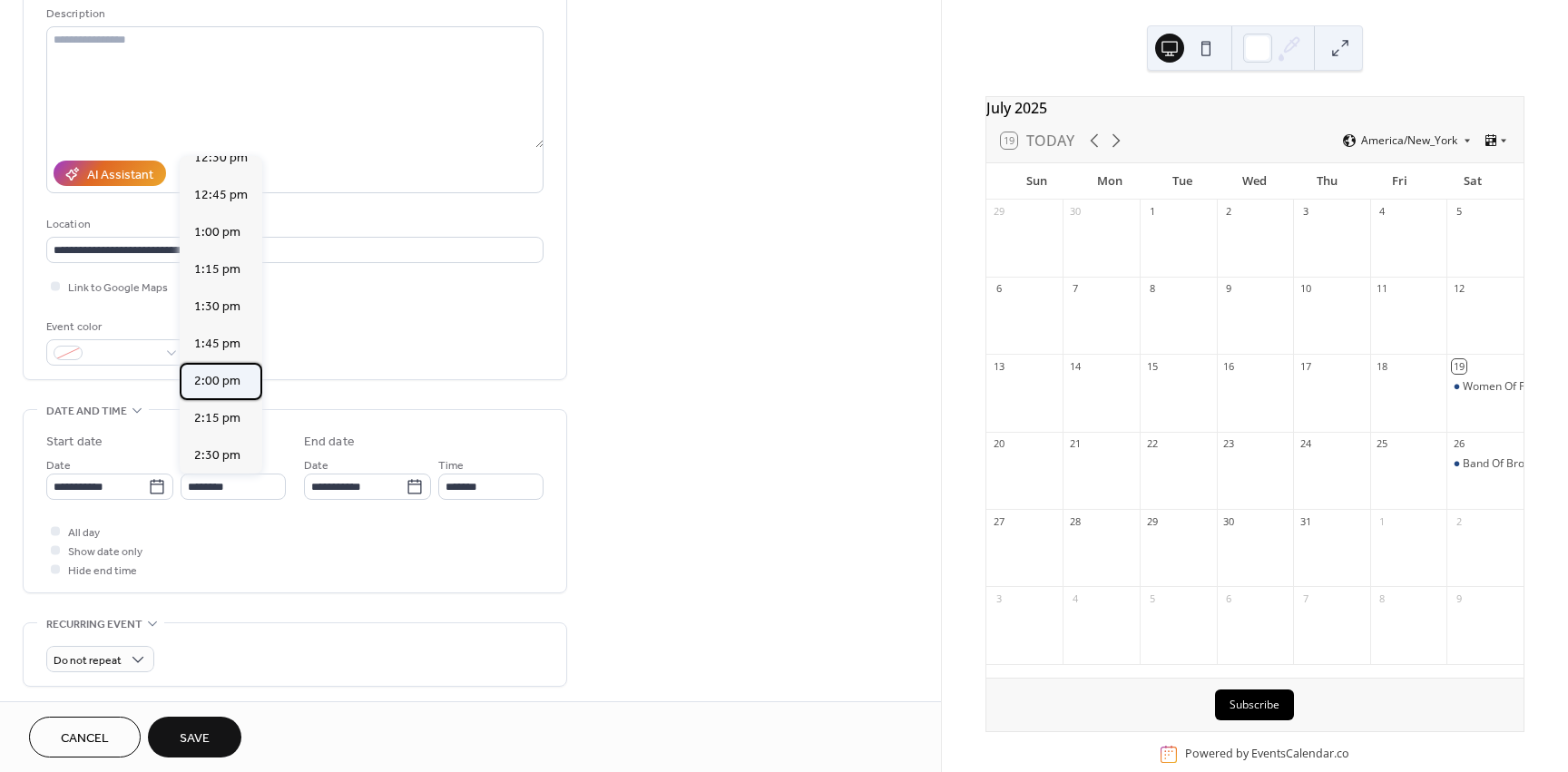 click on "2:00 pm" at bounding box center [217, 381] 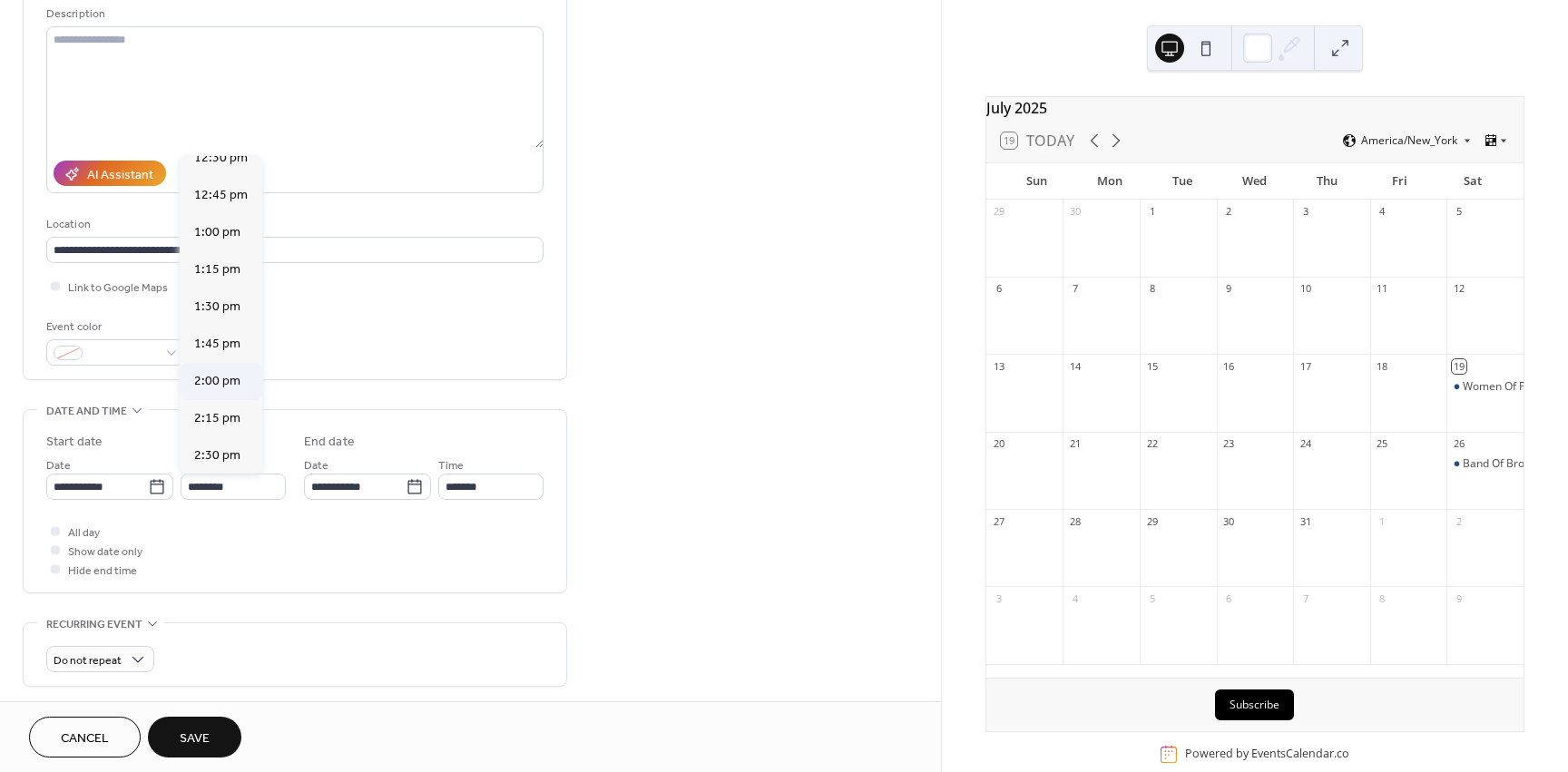 type on "*******" 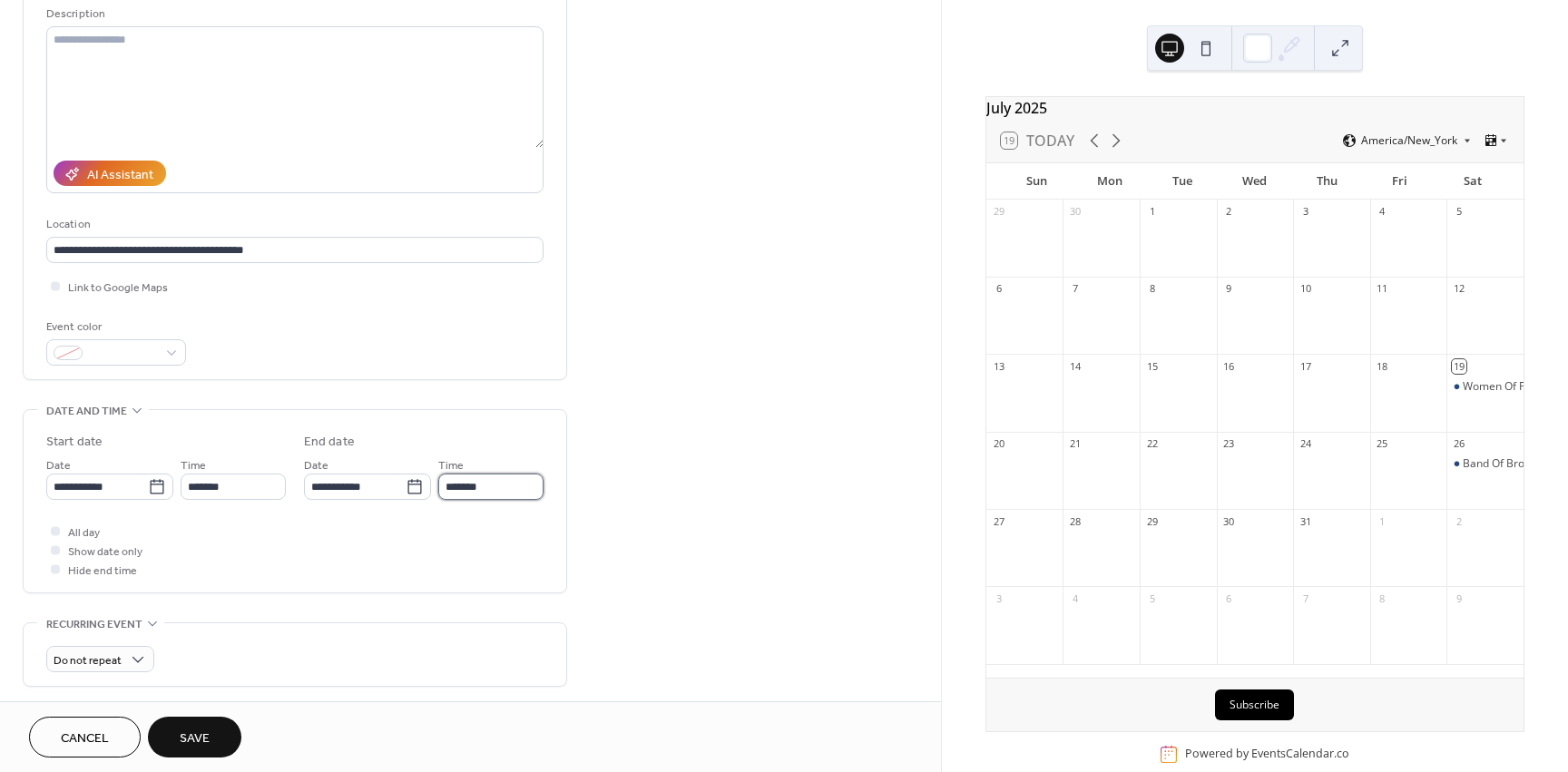 click on "*******" at bounding box center [491, 486] 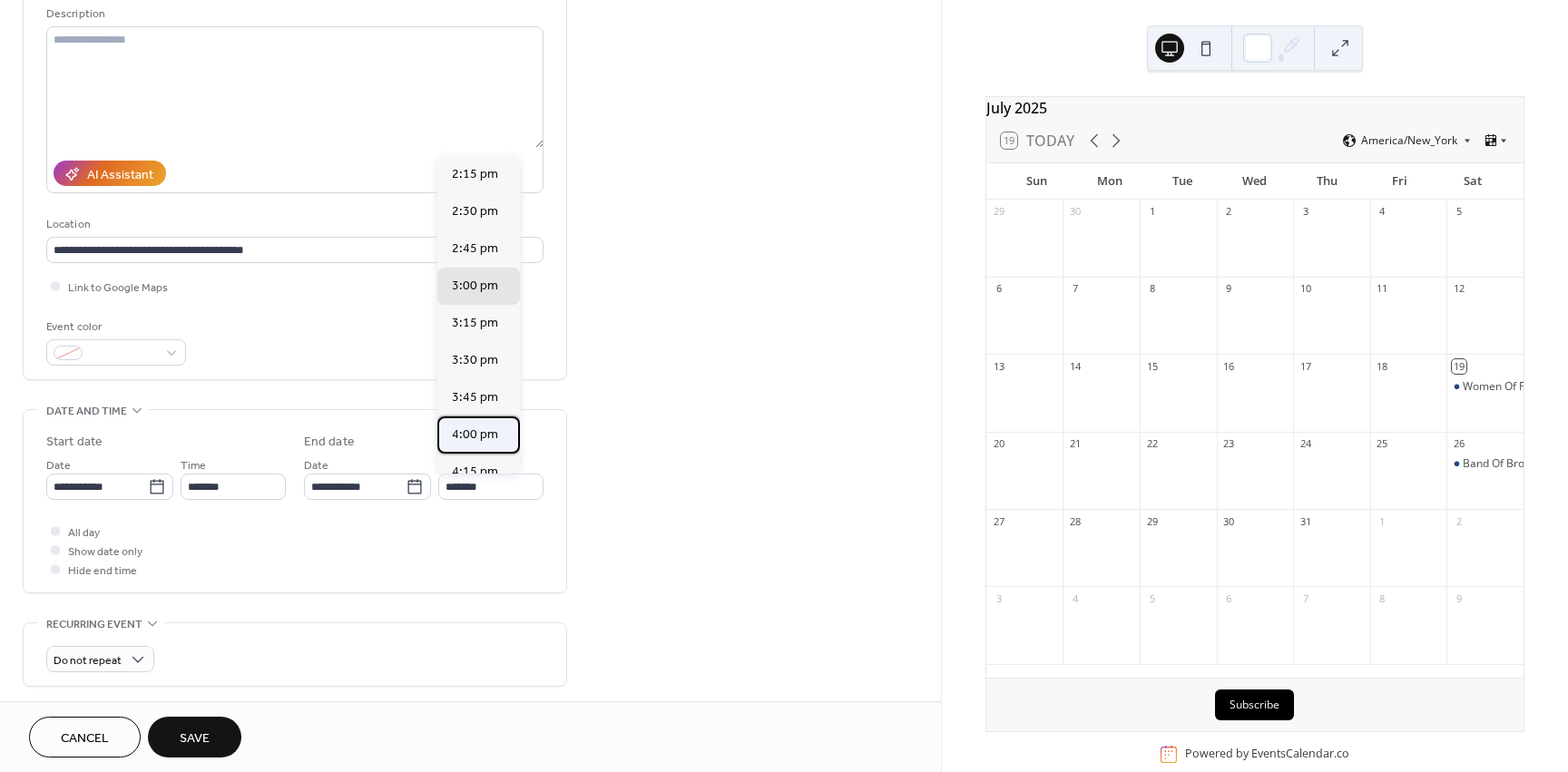 click on "4:00 pm" at bounding box center [475, 435] 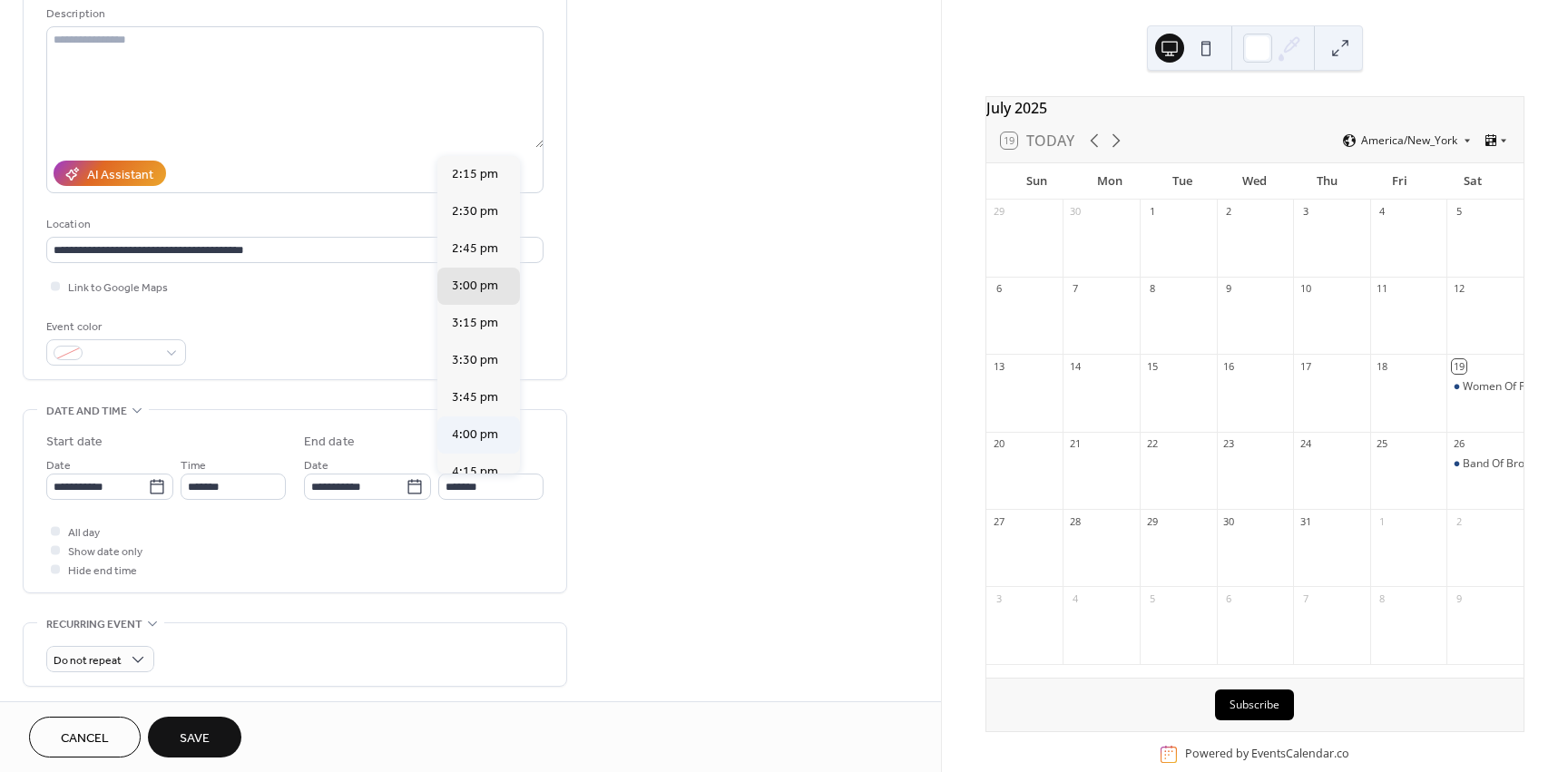type on "*******" 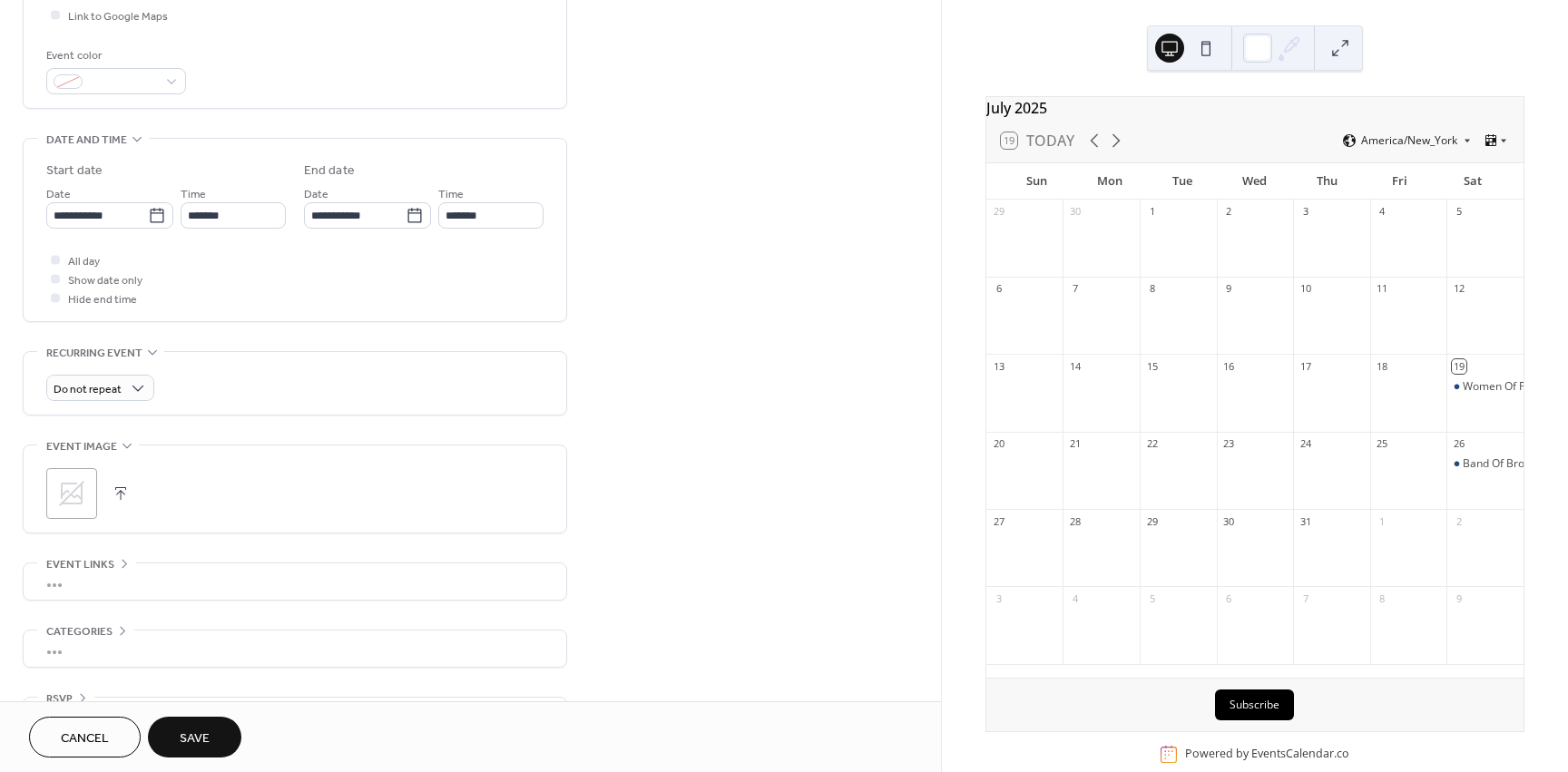 scroll, scrollTop: 454, scrollLeft: 0, axis: vertical 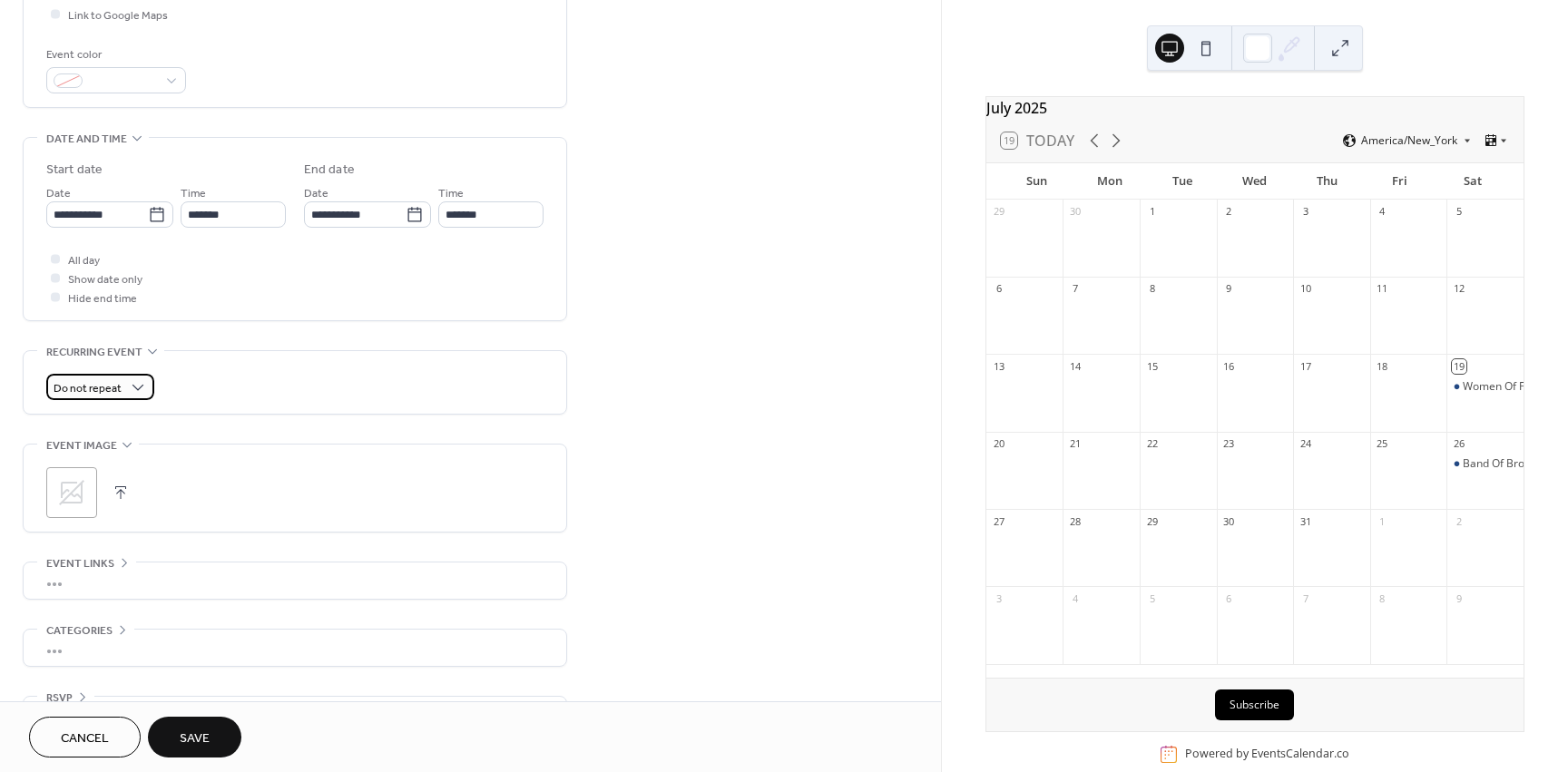 click on "Do not repeat" at bounding box center [87, 388] 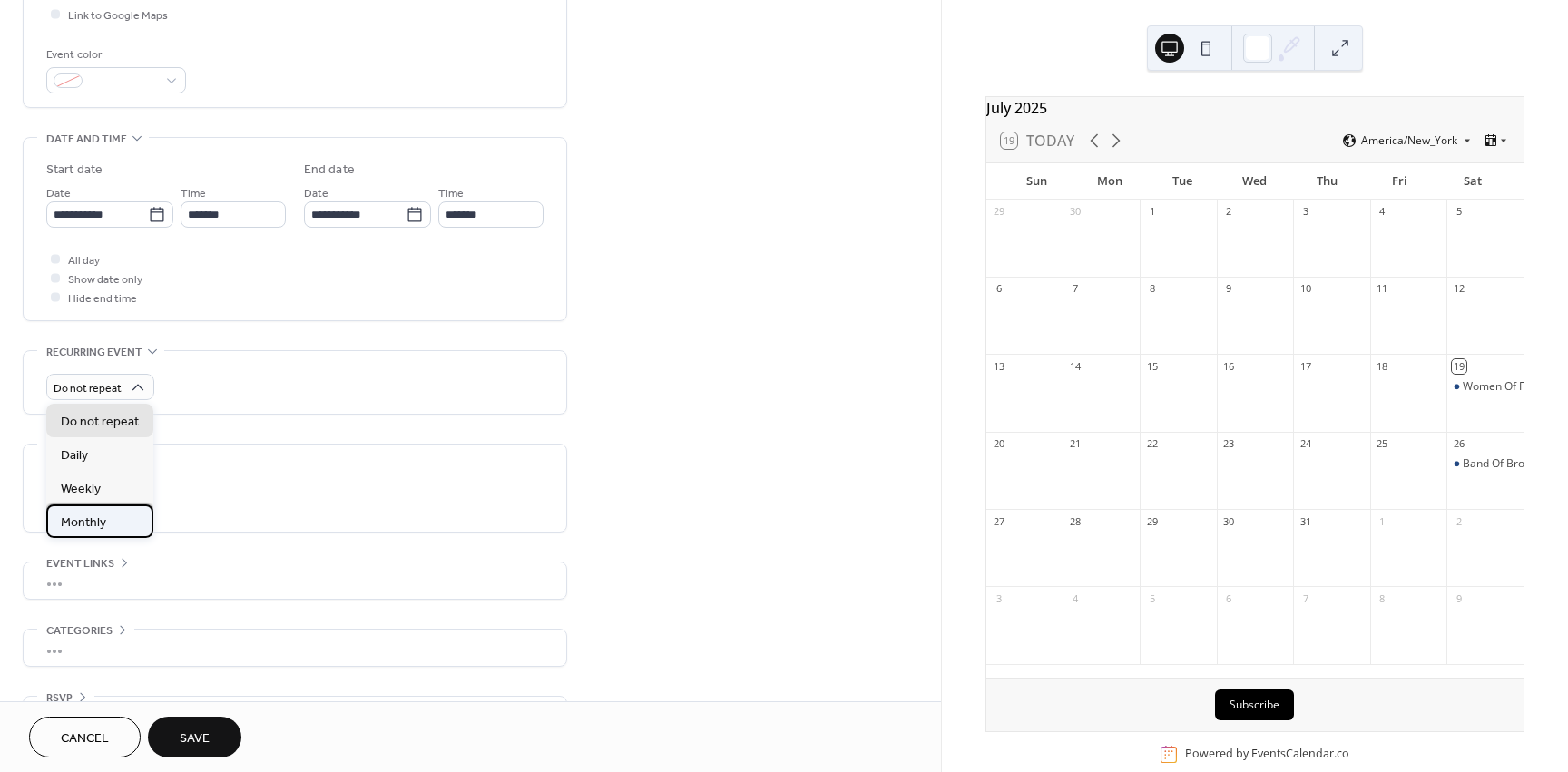 click on "Monthly" at bounding box center [83, 523] 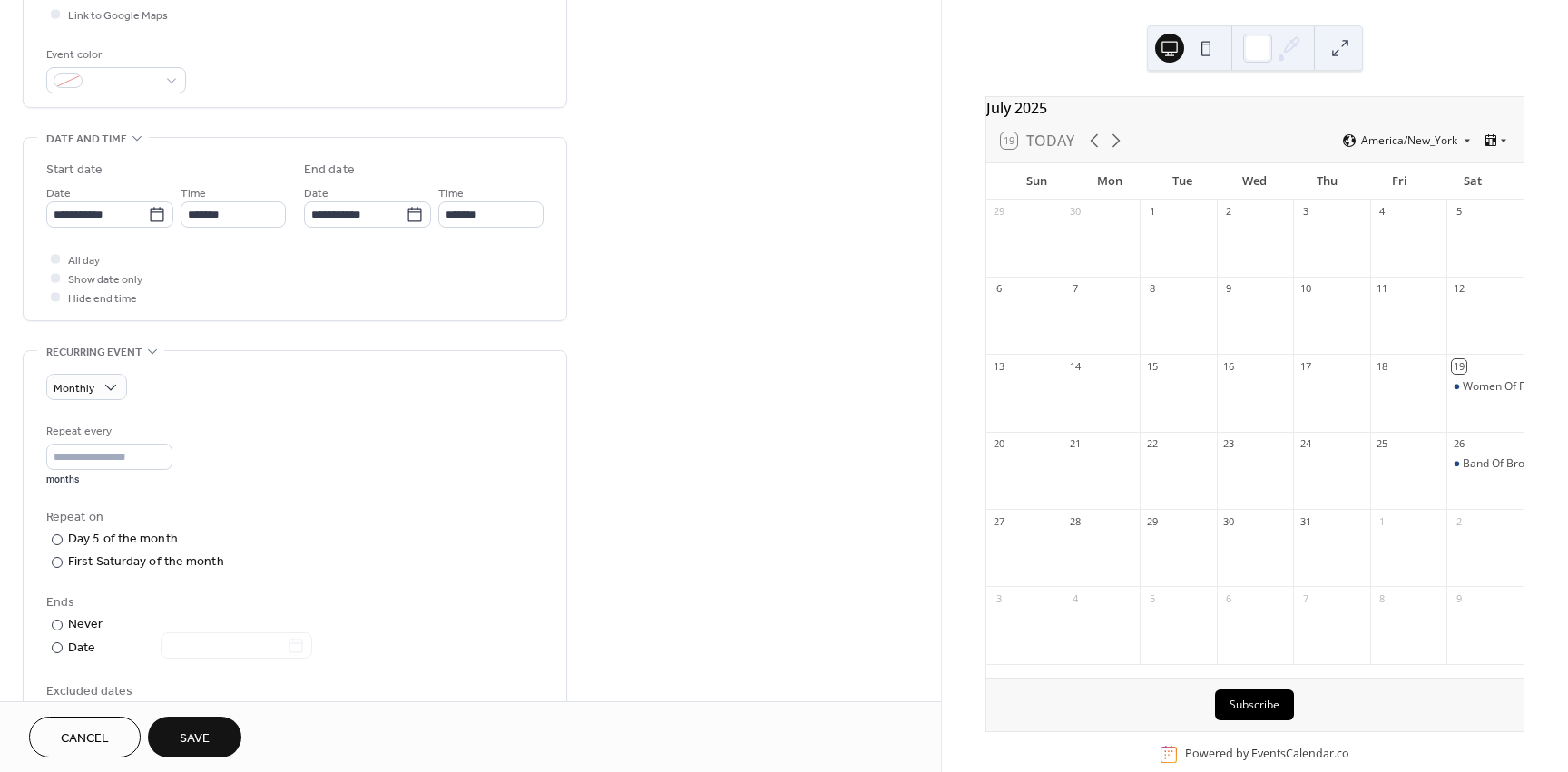 scroll, scrollTop: 544, scrollLeft: 0, axis: vertical 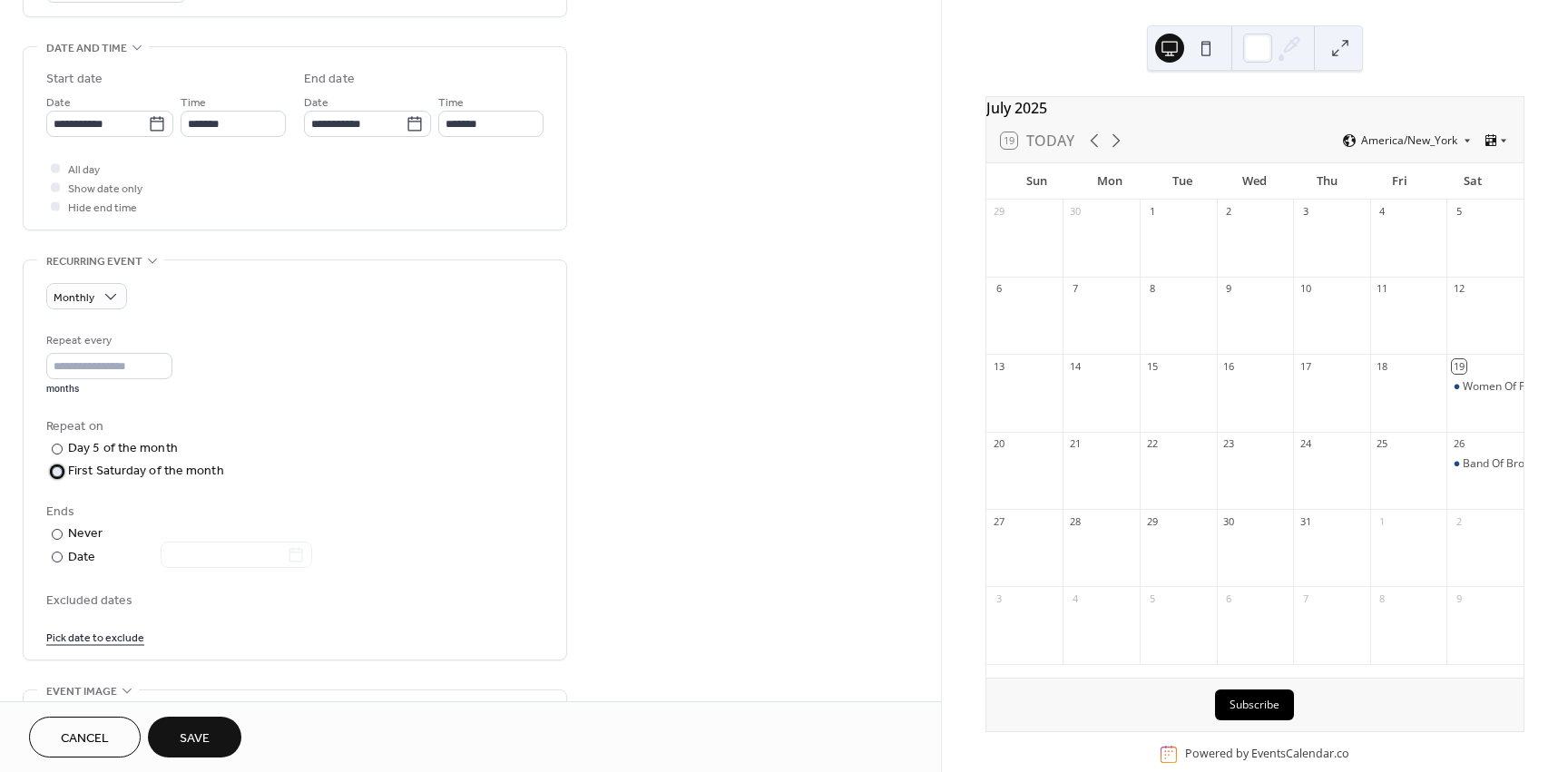 click on "First Saturday of the month" at bounding box center [146, 471] 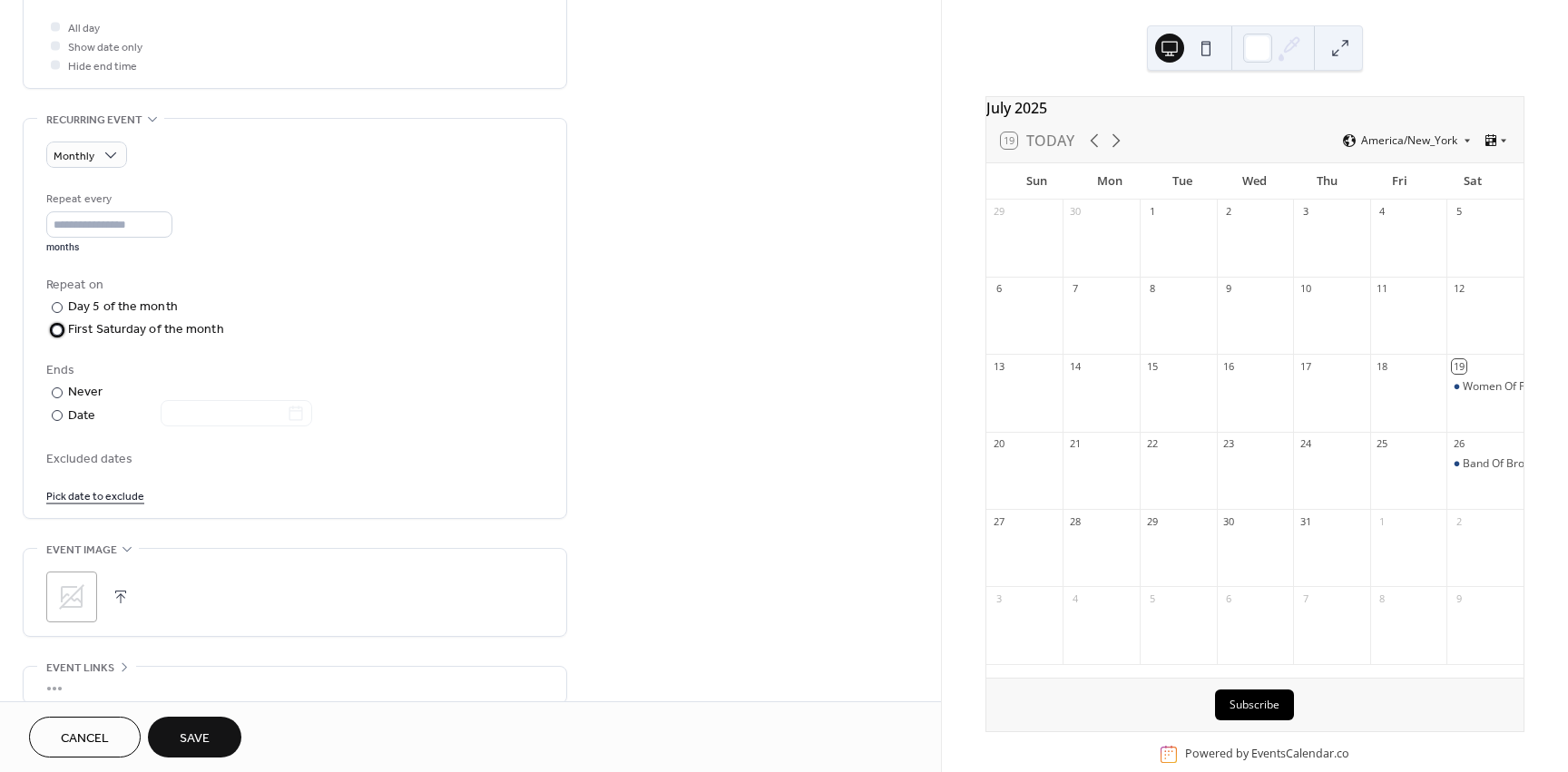 scroll, scrollTop: 726, scrollLeft: 0, axis: vertical 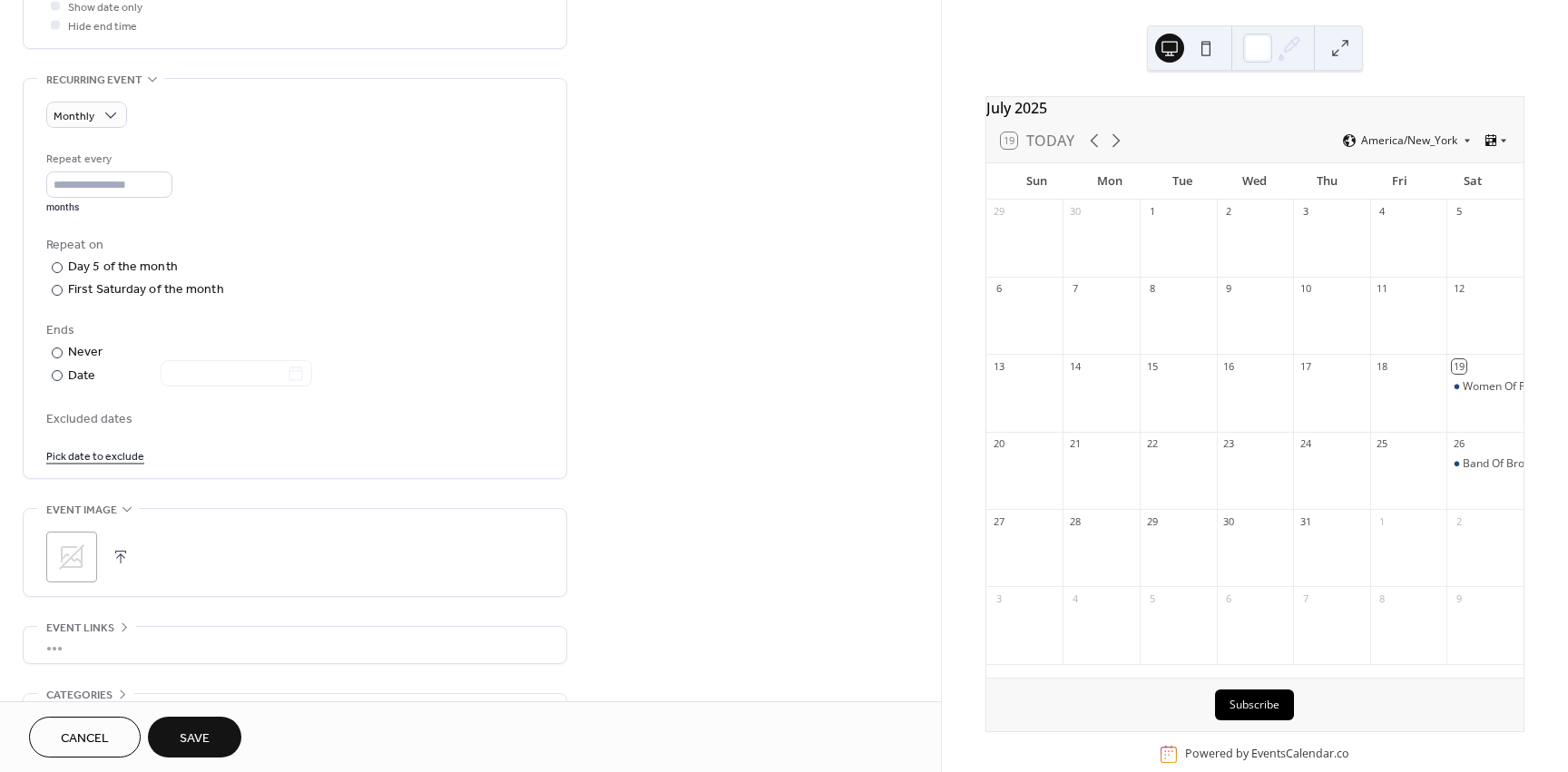 click 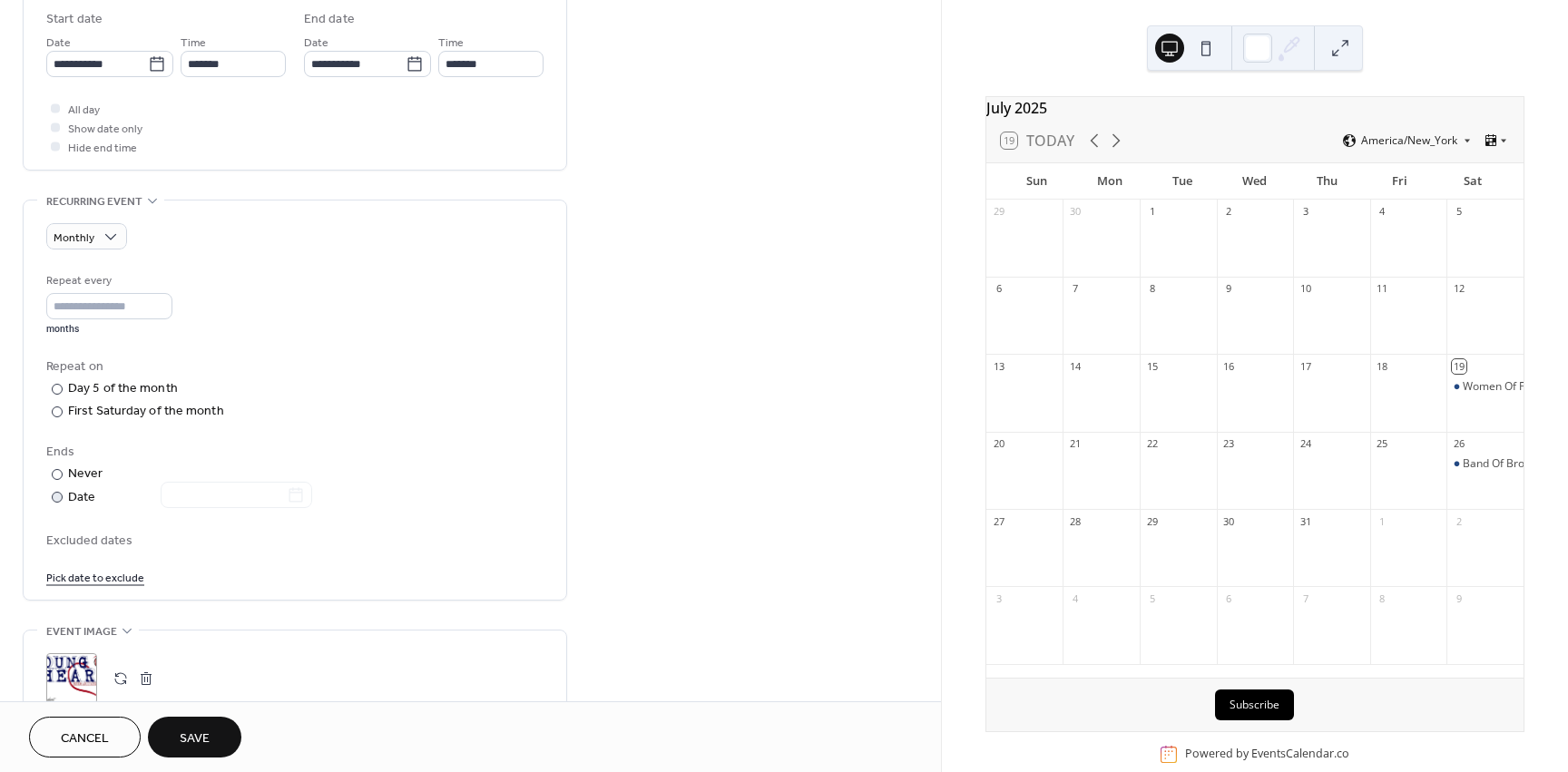 scroll, scrollTop: 635, scrollLeft: 0, axis: vertical 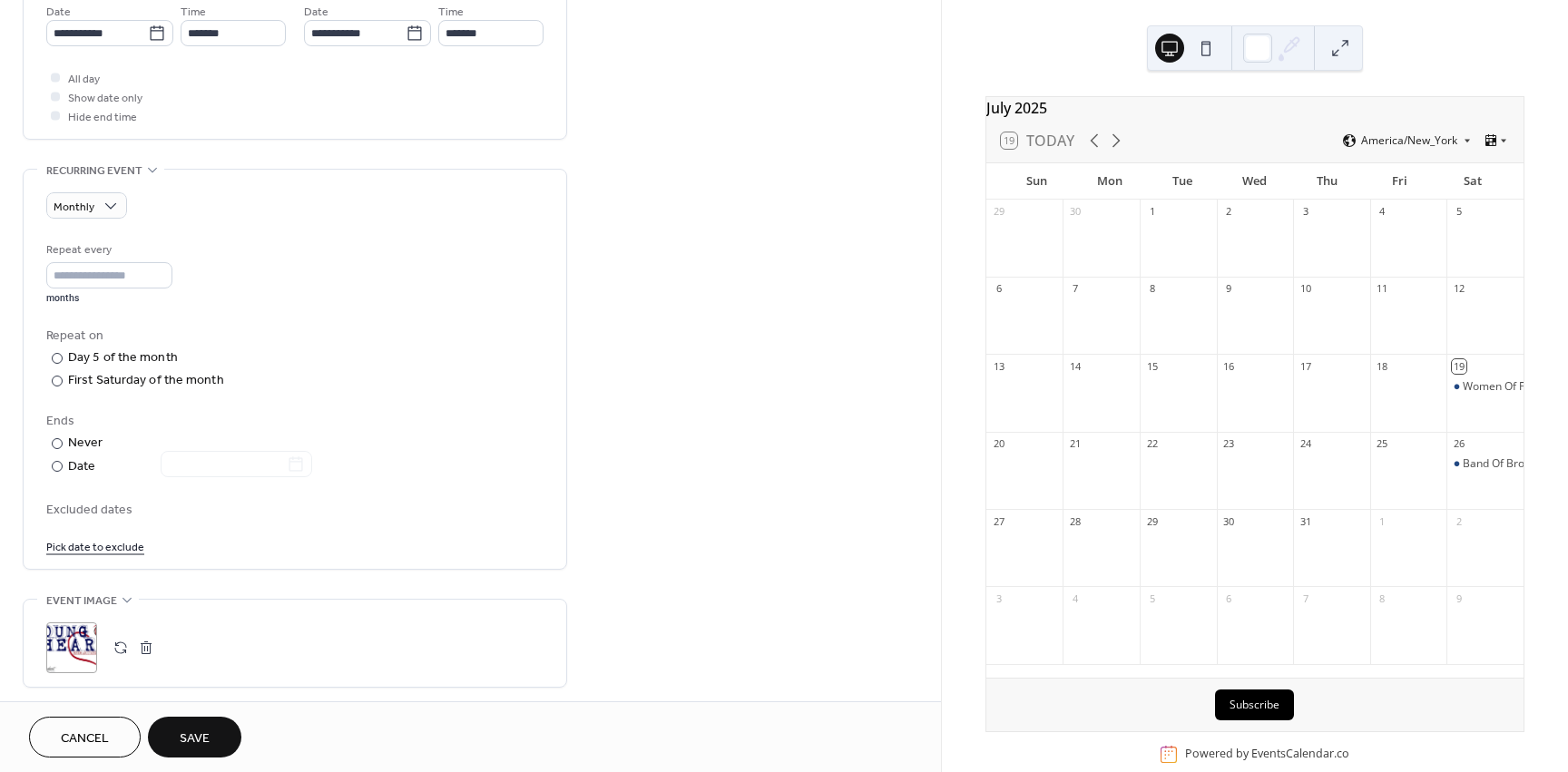 click on "Save" at bounding box center [194, 738] 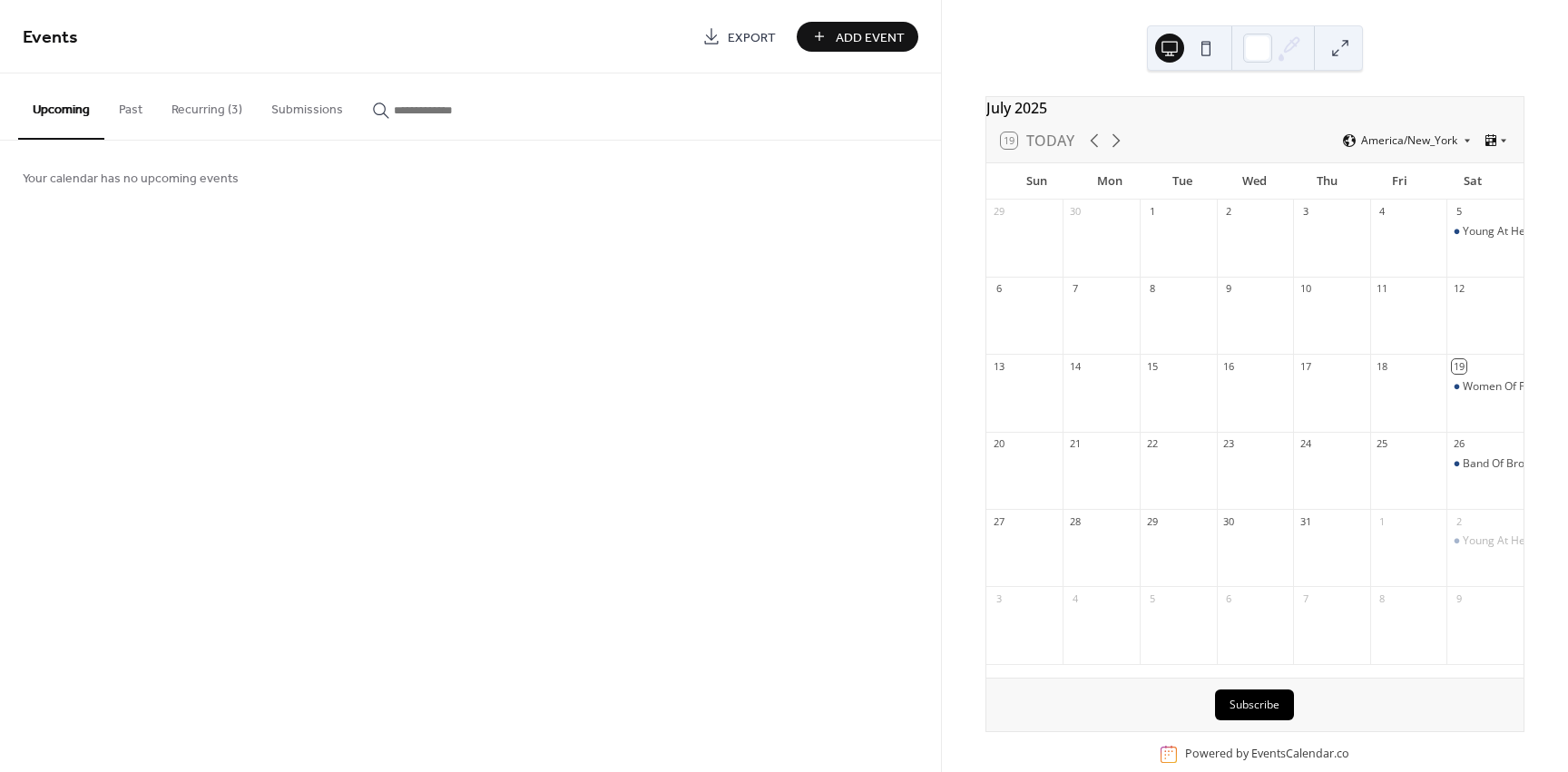 click on "Add Event" at bounding box center (870, 37) 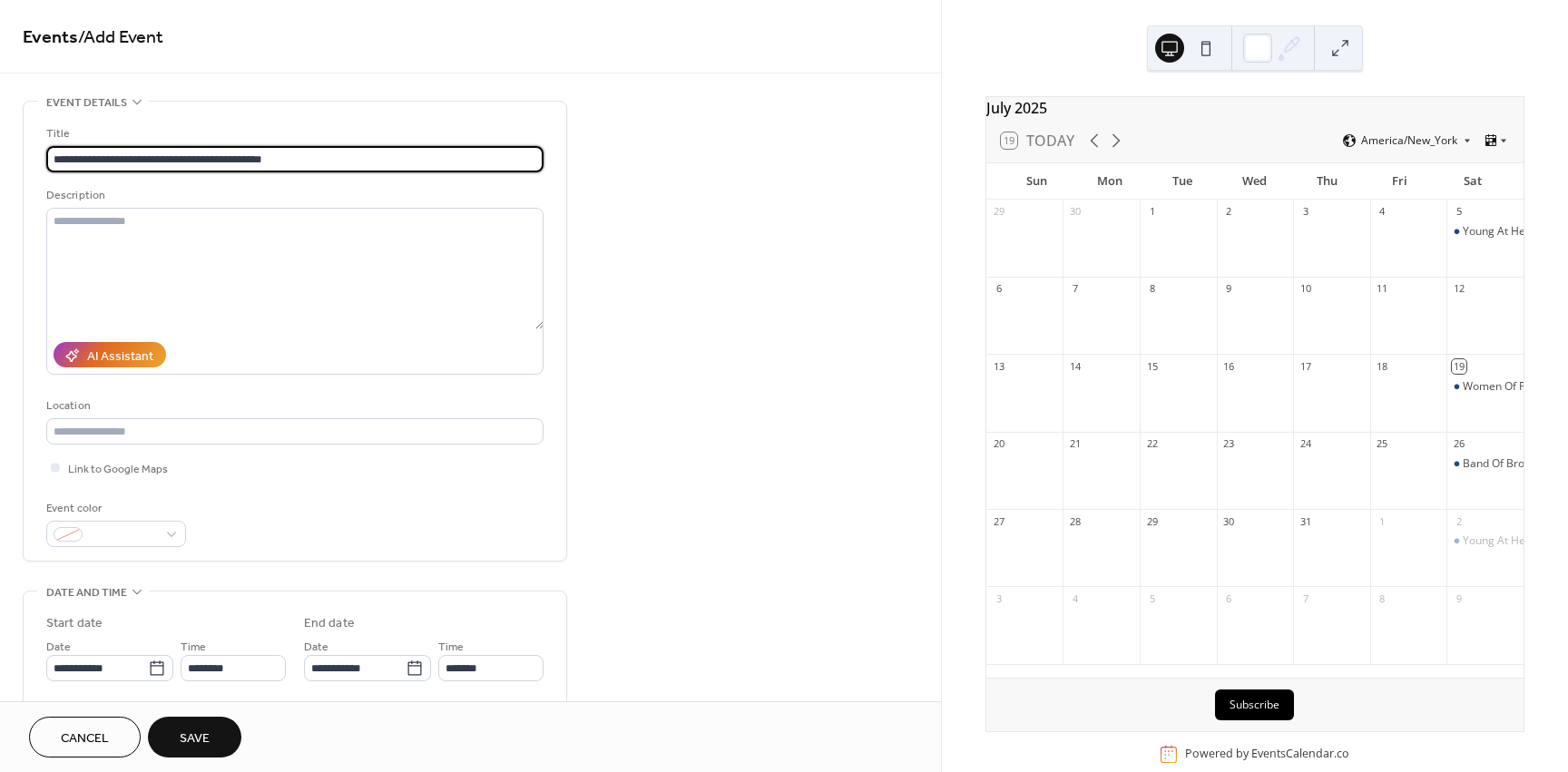 click on "**********" at bounding box center [295, 159] 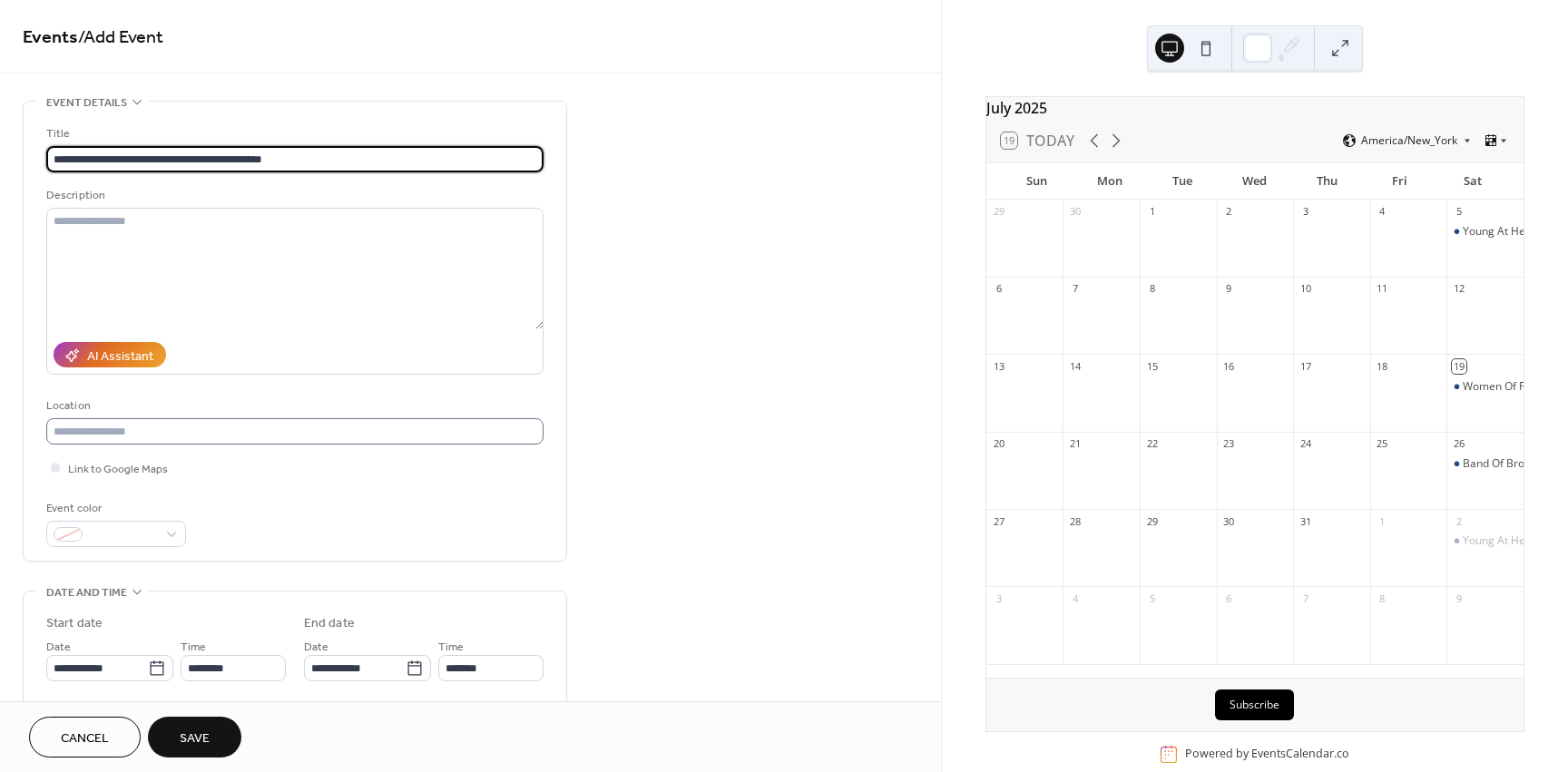 type on "**********" 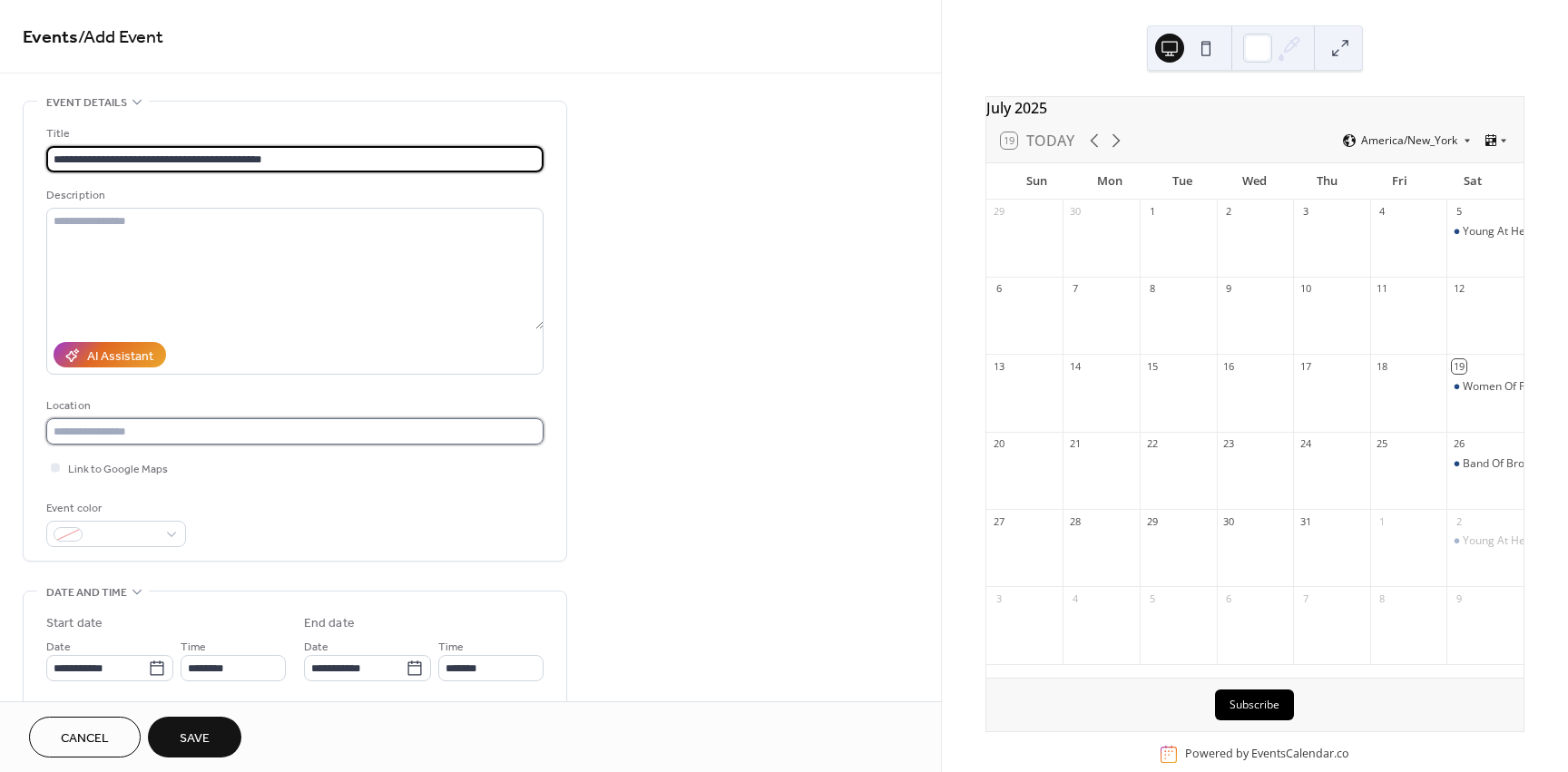 click at bounding box center [295, 431] 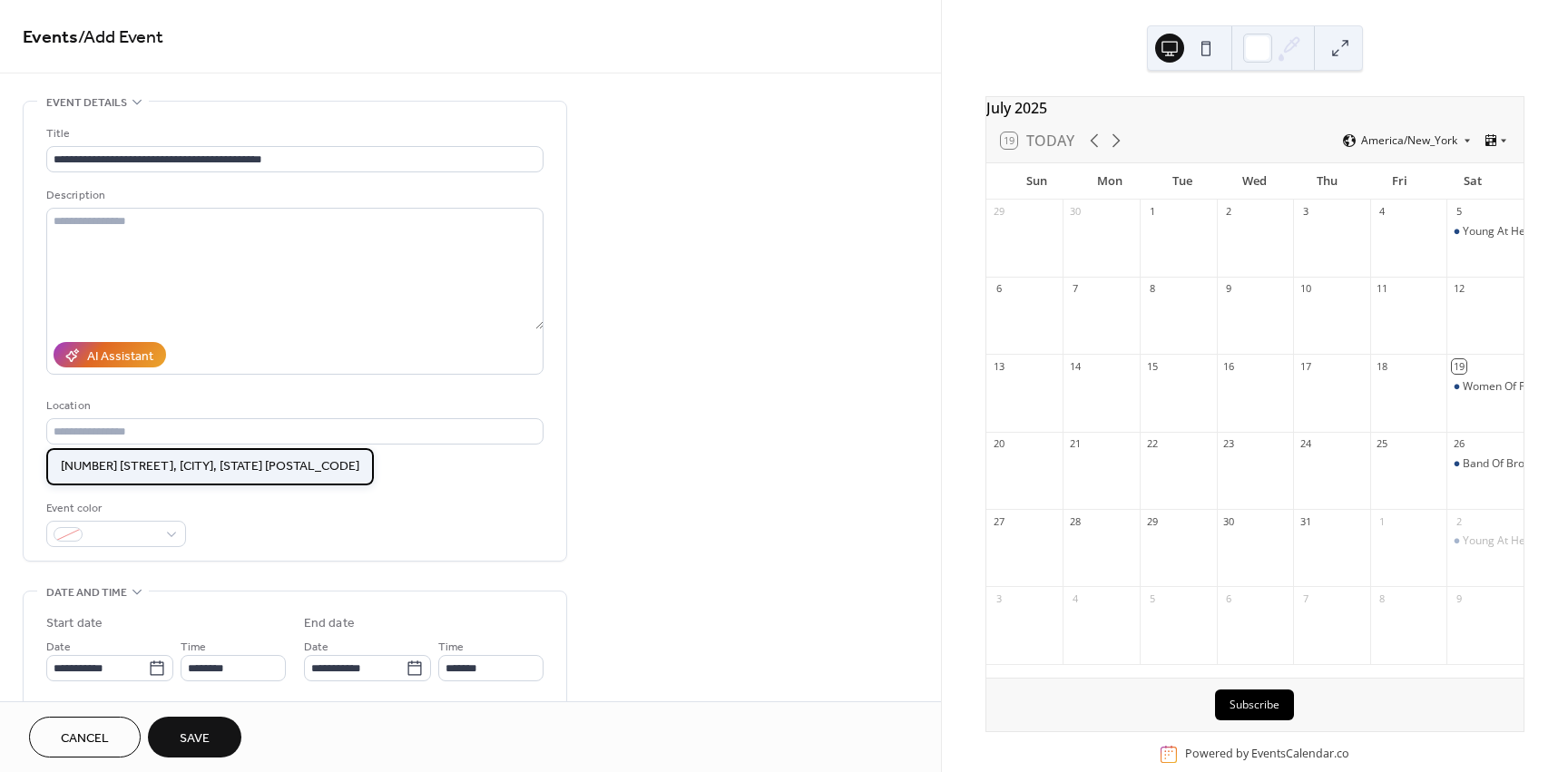 click on "[NUMBER] [STREET], [CITY], [STATE] [POSTAL_CODE]" at bounding box center [210, 466] 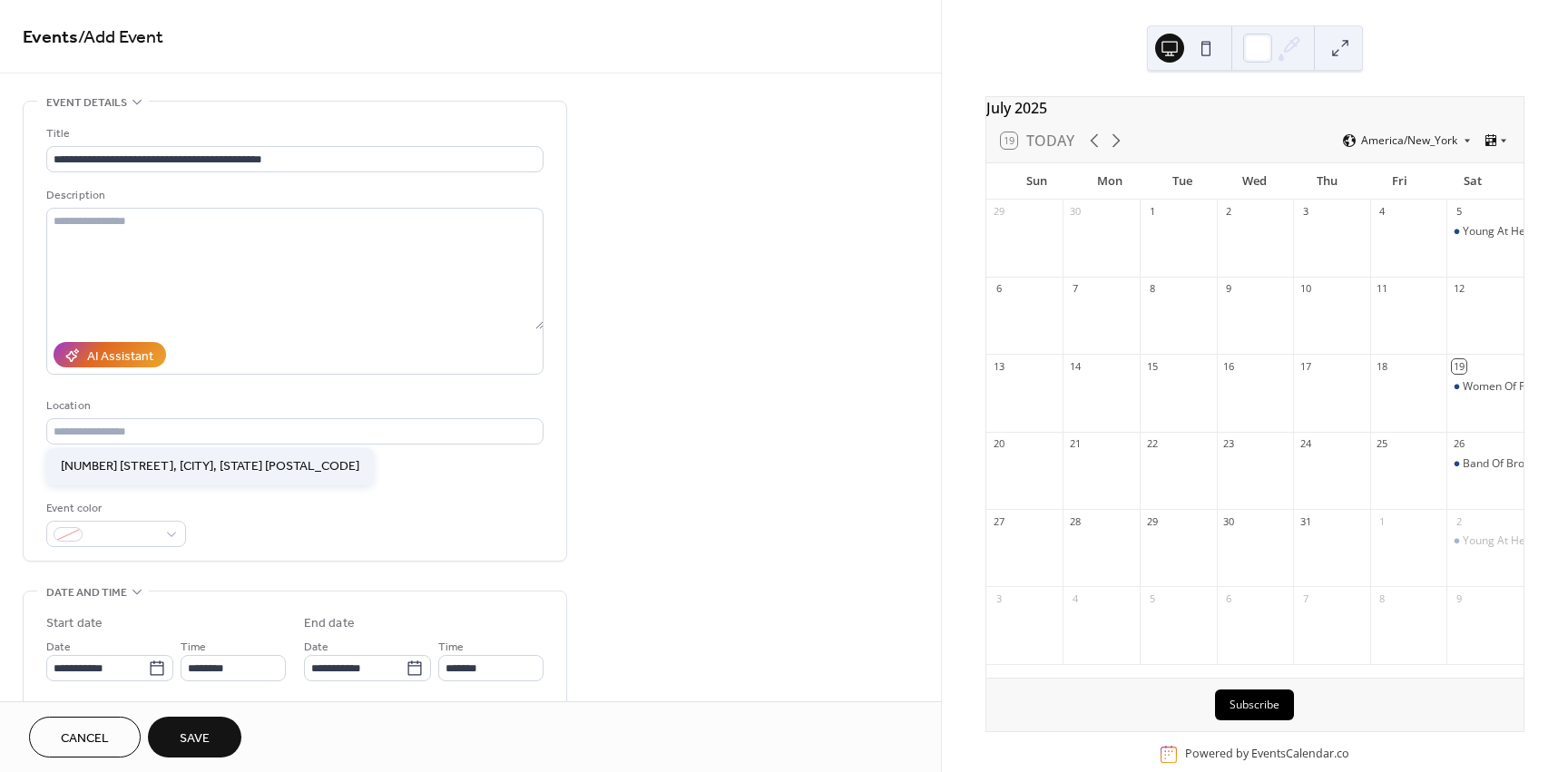 type on "**********" 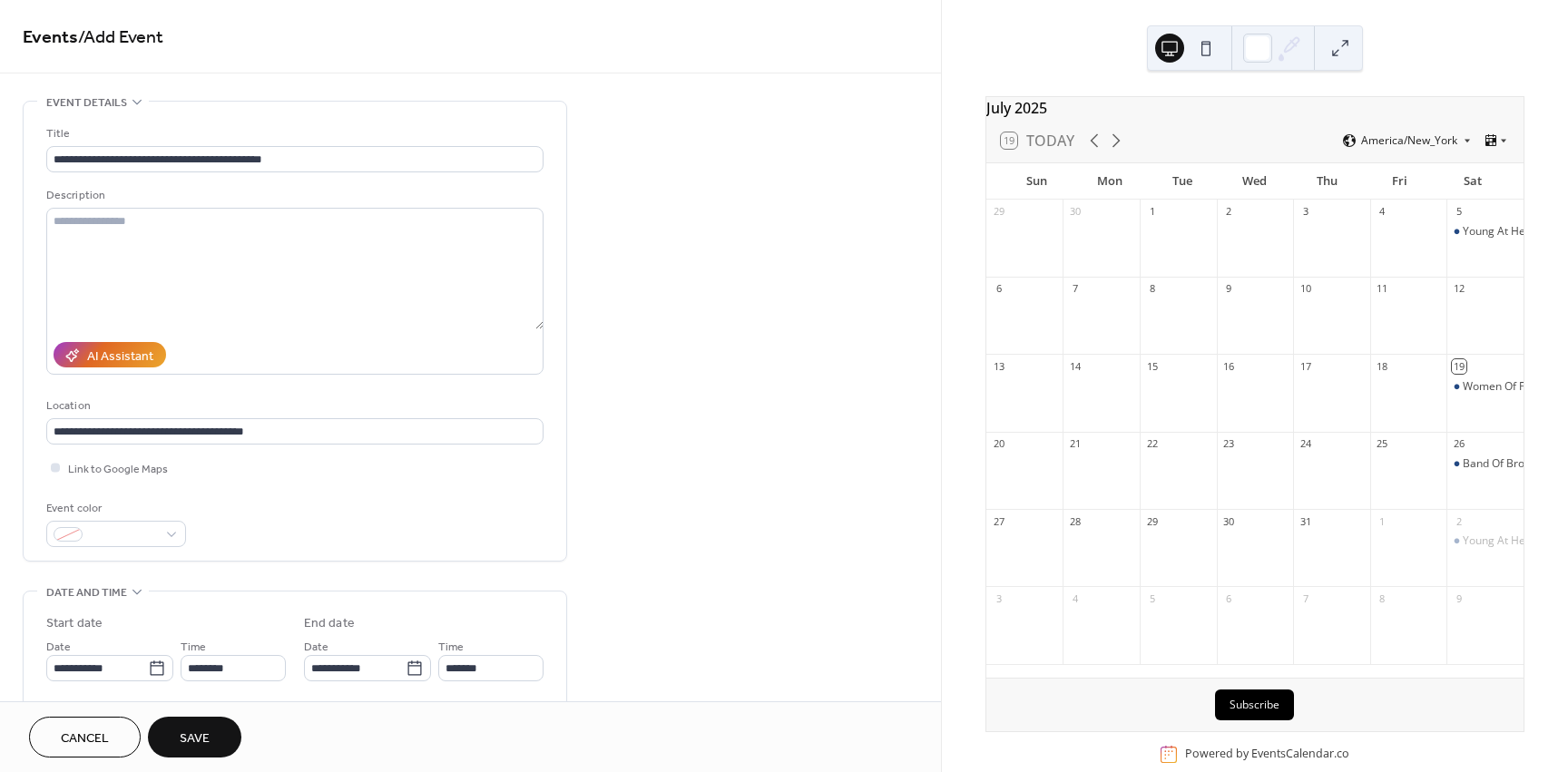 scroll, scrollTop: 181, scrollLeft: 0, axis: vertical 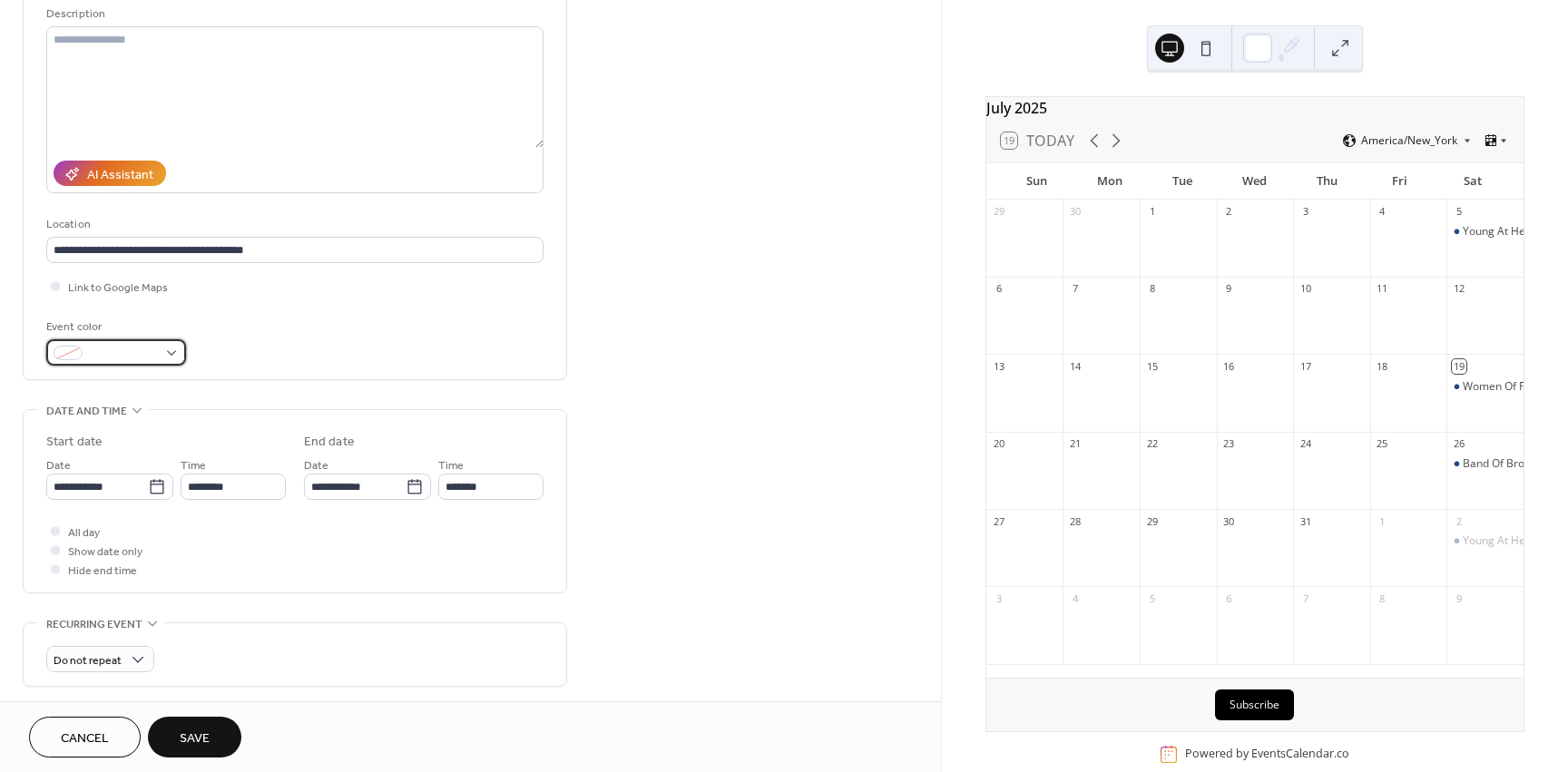 click at bounding box center (123, 354) 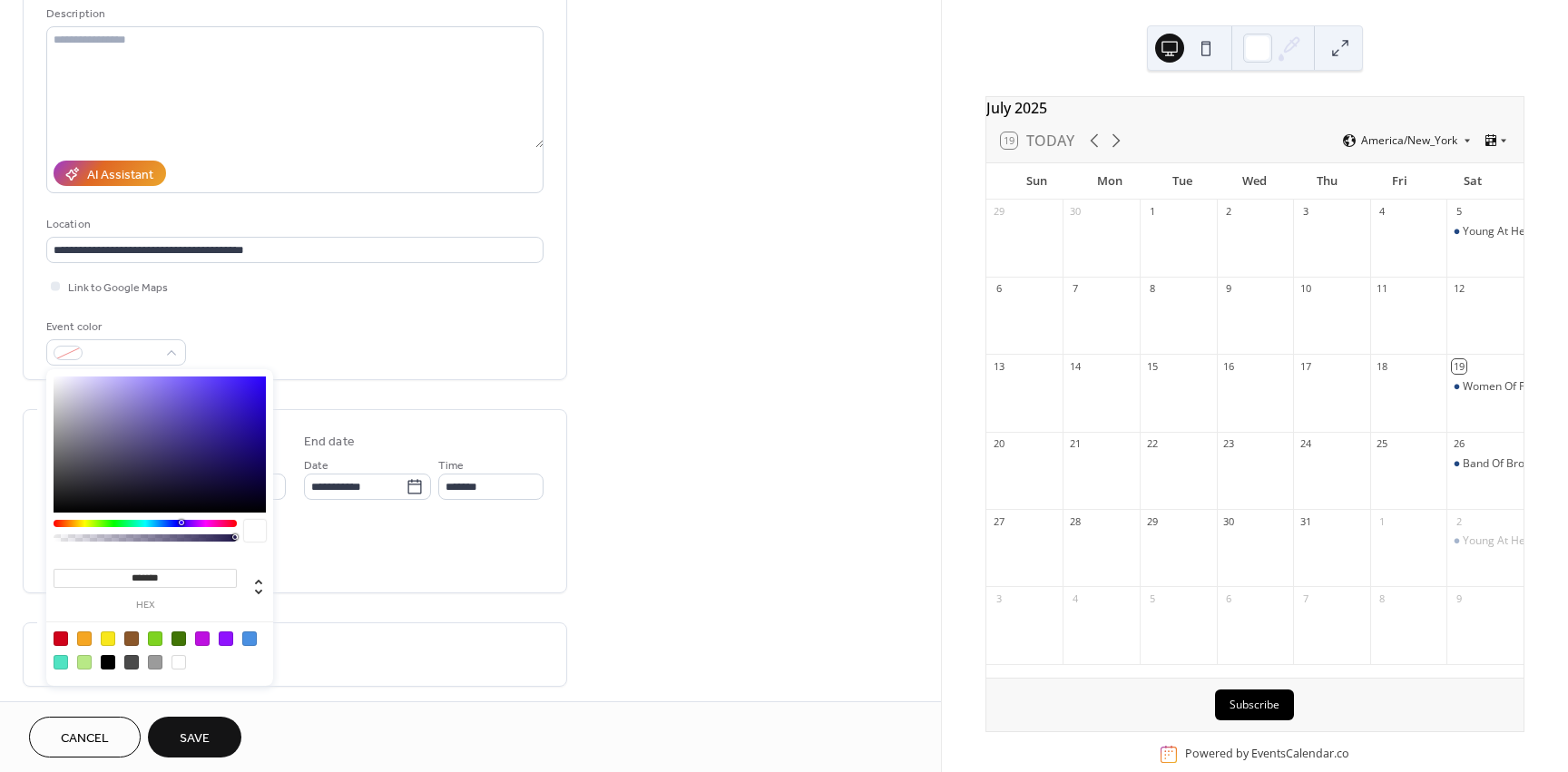 click on "Event color" at bounding box center [295, 341] 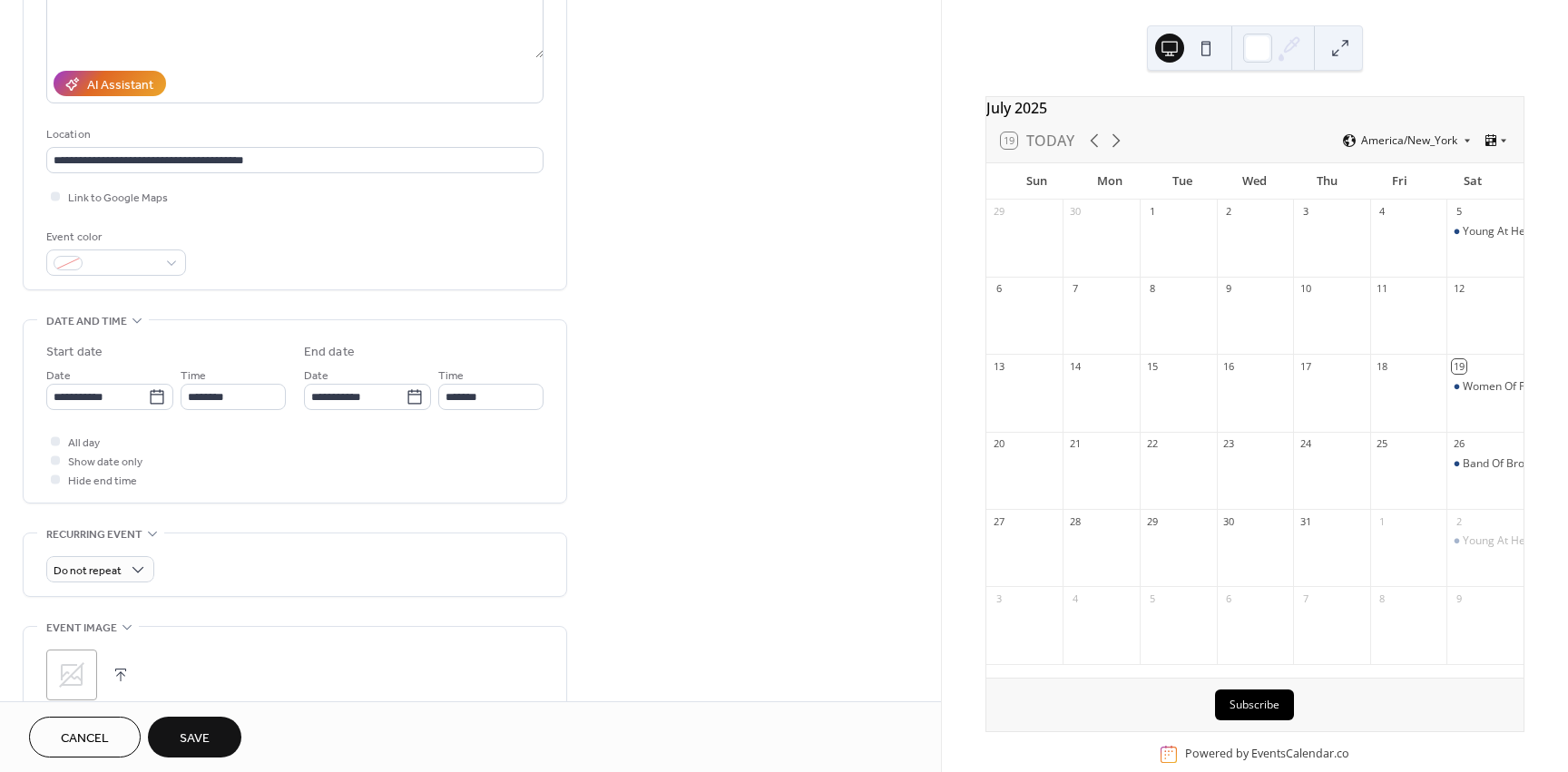 scroll, scrollTop: 272, scrollLeft: 0, axis: vertical 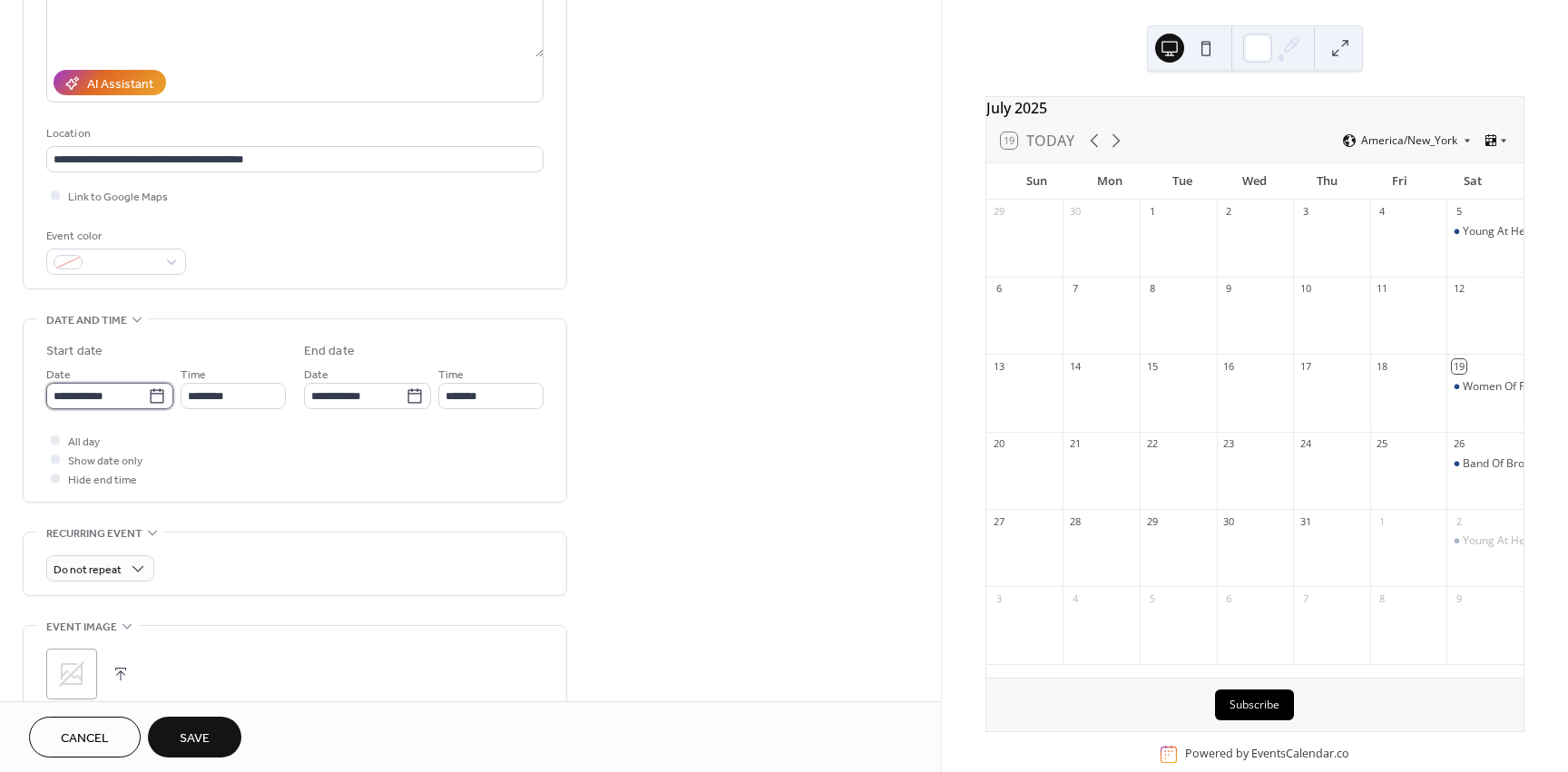 click on "**********" at bounding box center [97, 396] 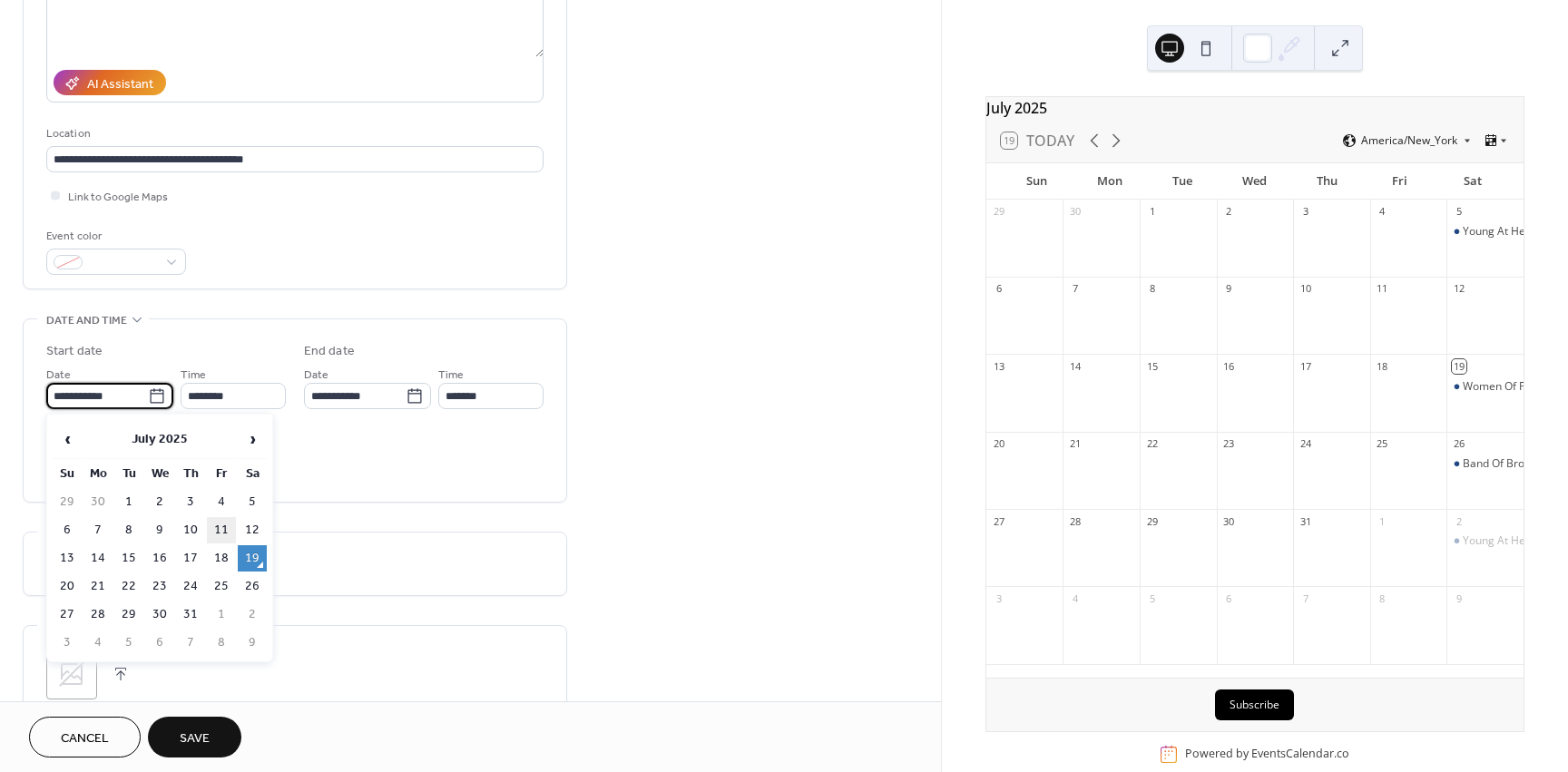 click on "11" at bounding box center (221, 530) 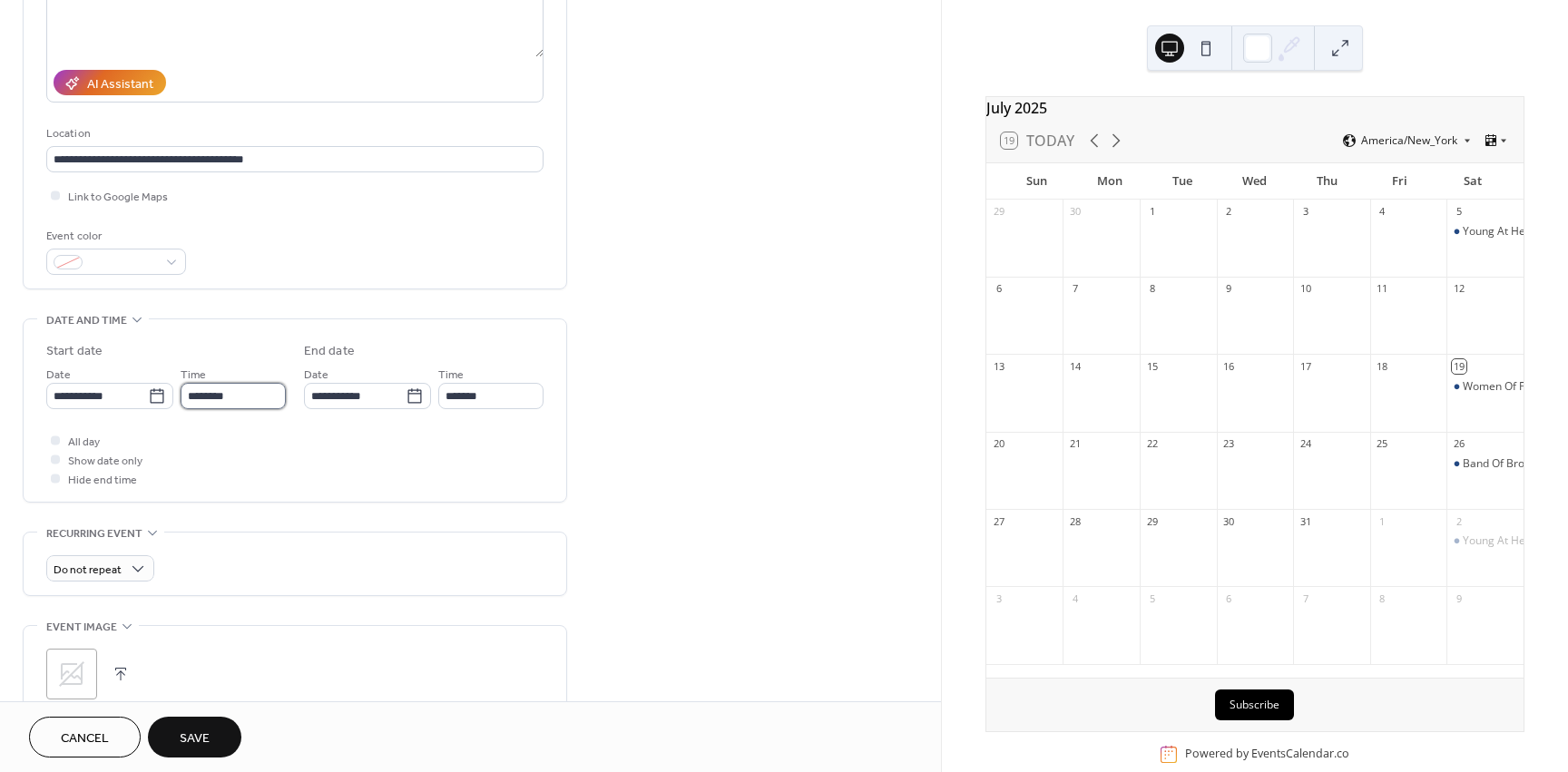 click on "********" at bounding box center [233, 396] 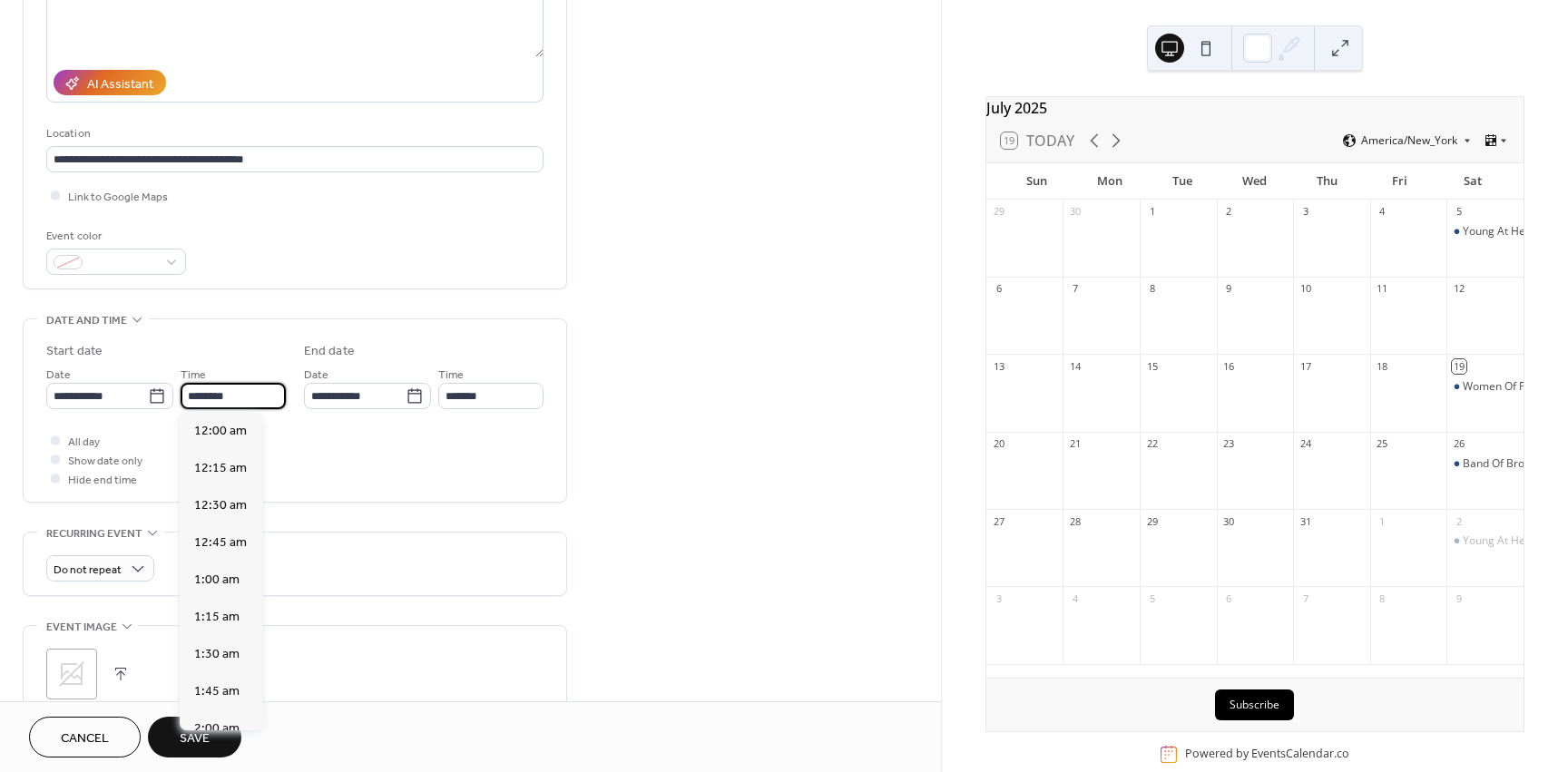 scroll, scrollTop: 1785, scrollLeft: 0, axis: vertical 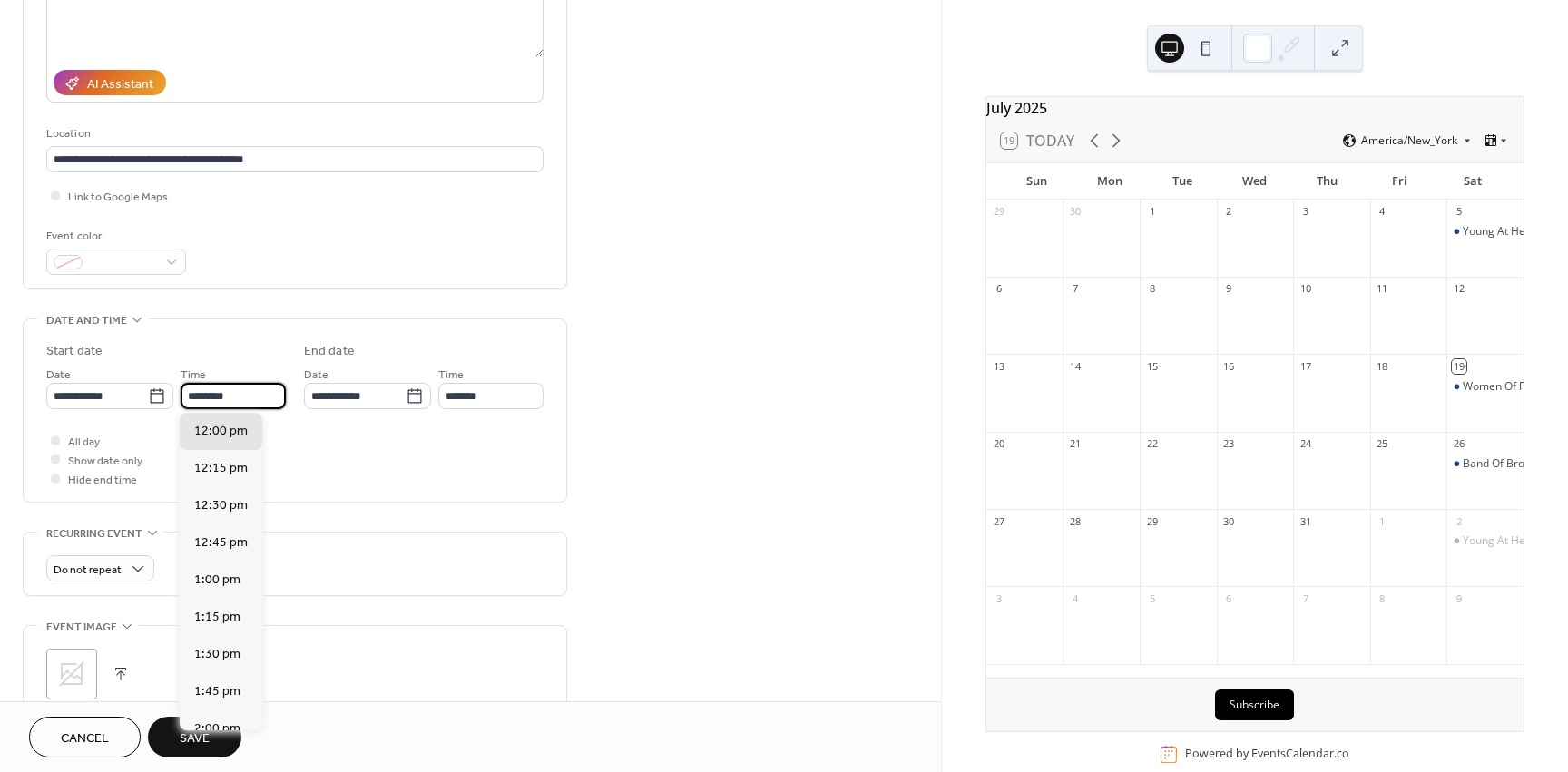 click on "********" at bounding box center [233, 396] 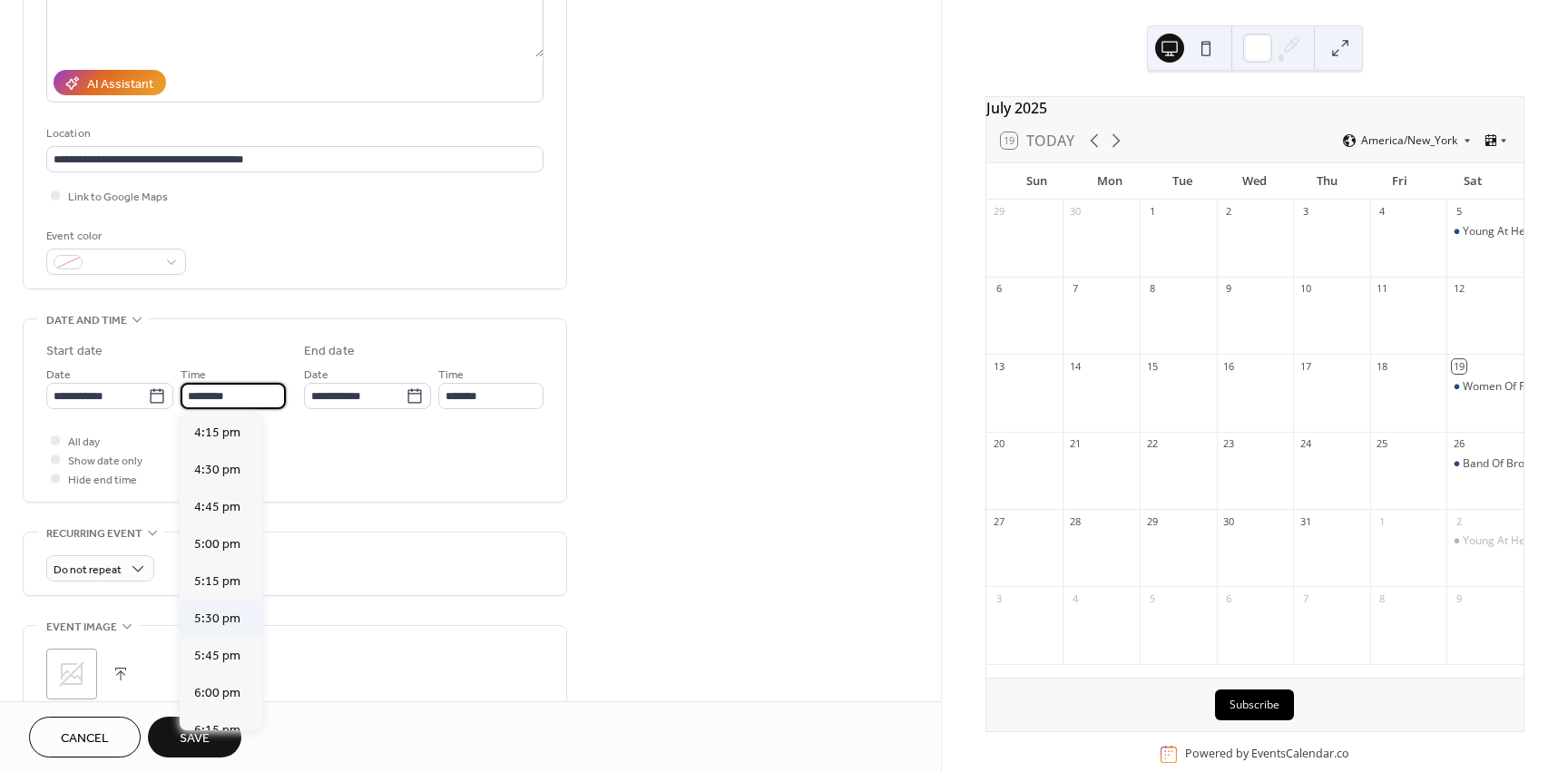 scroll, scrollTop: 2420, scrollLeft: 0, axis: vertical 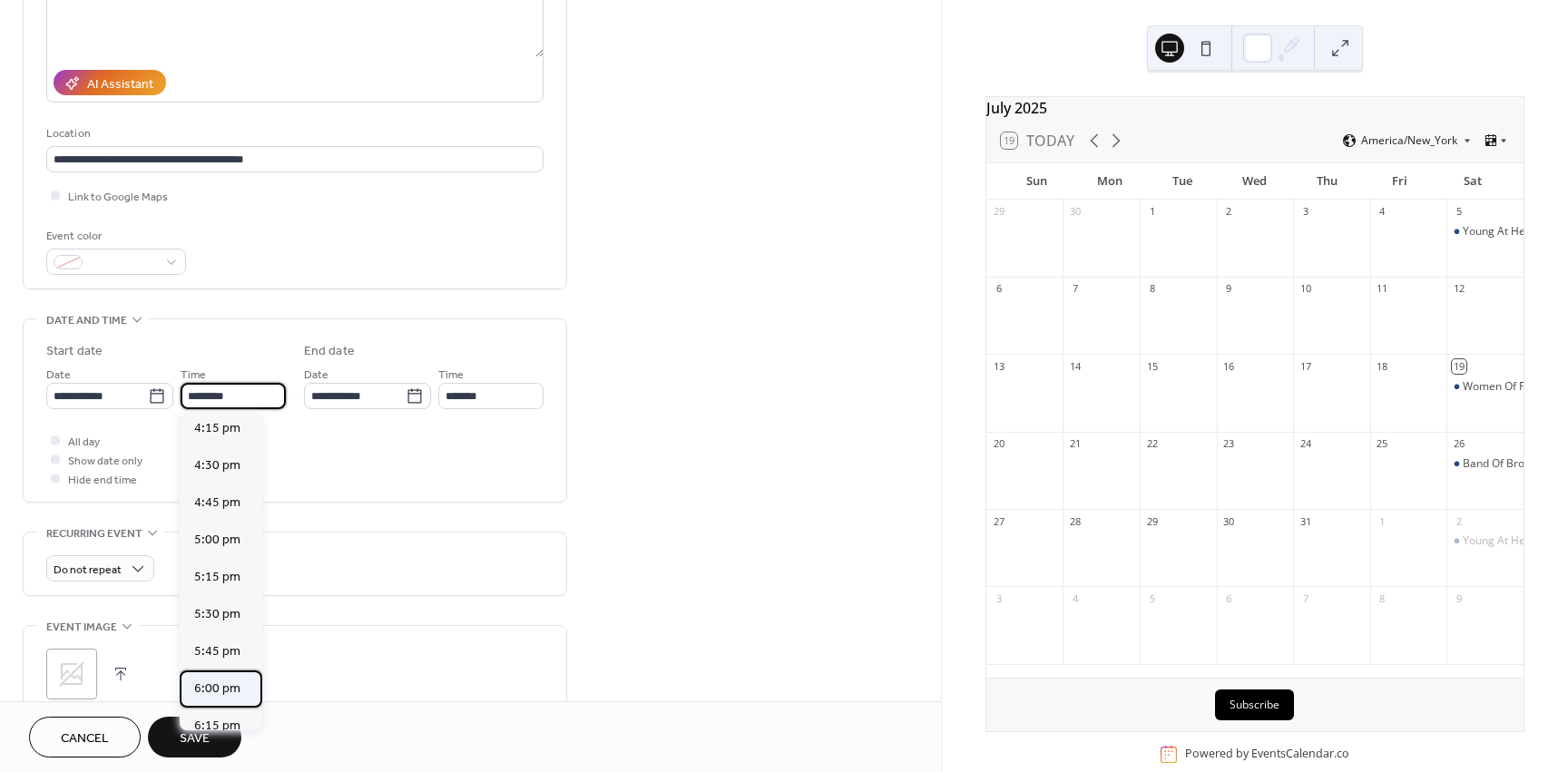 click on "6:00 pm" at bounding box center (217, 689) 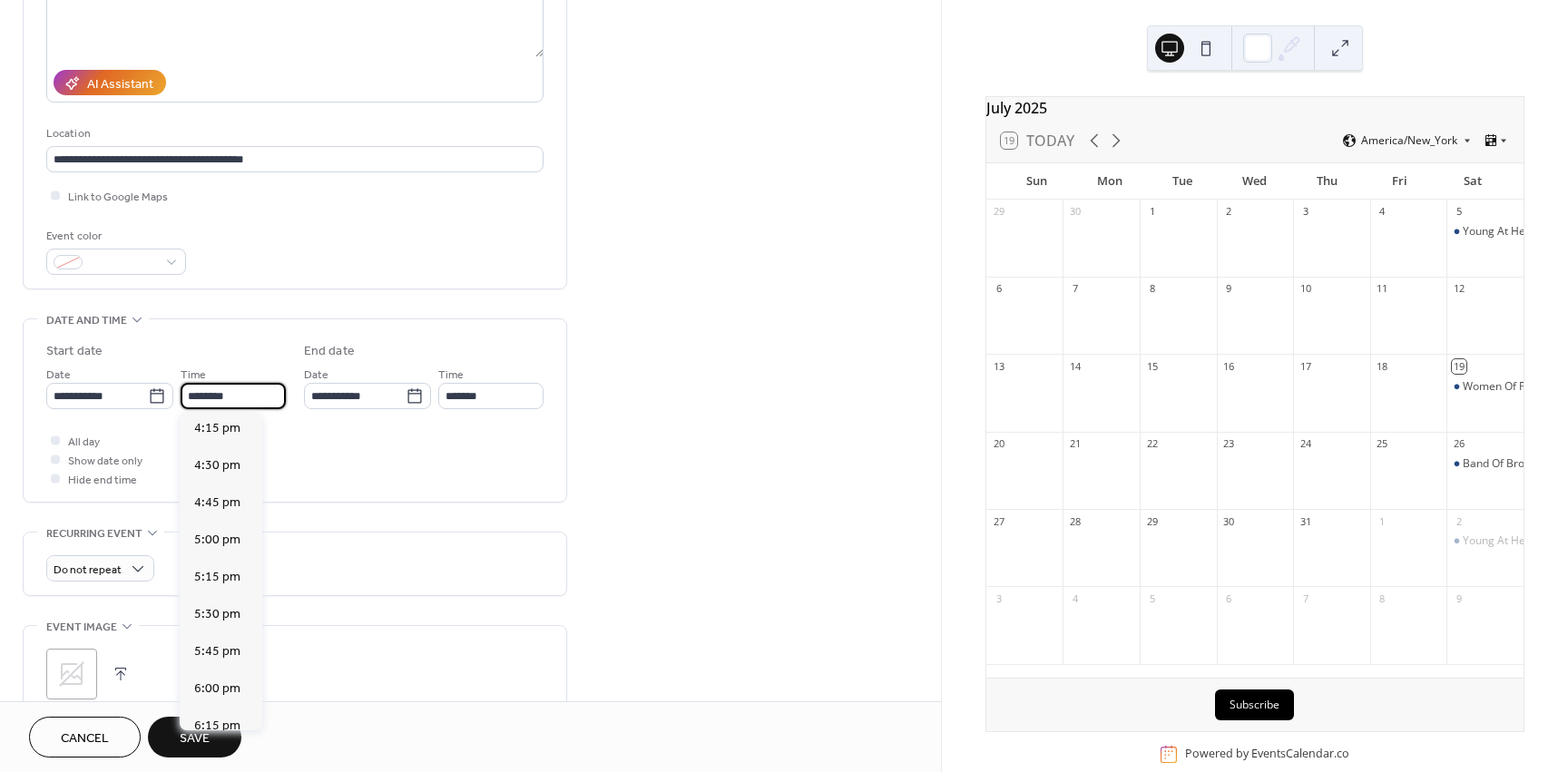 type on "*******" 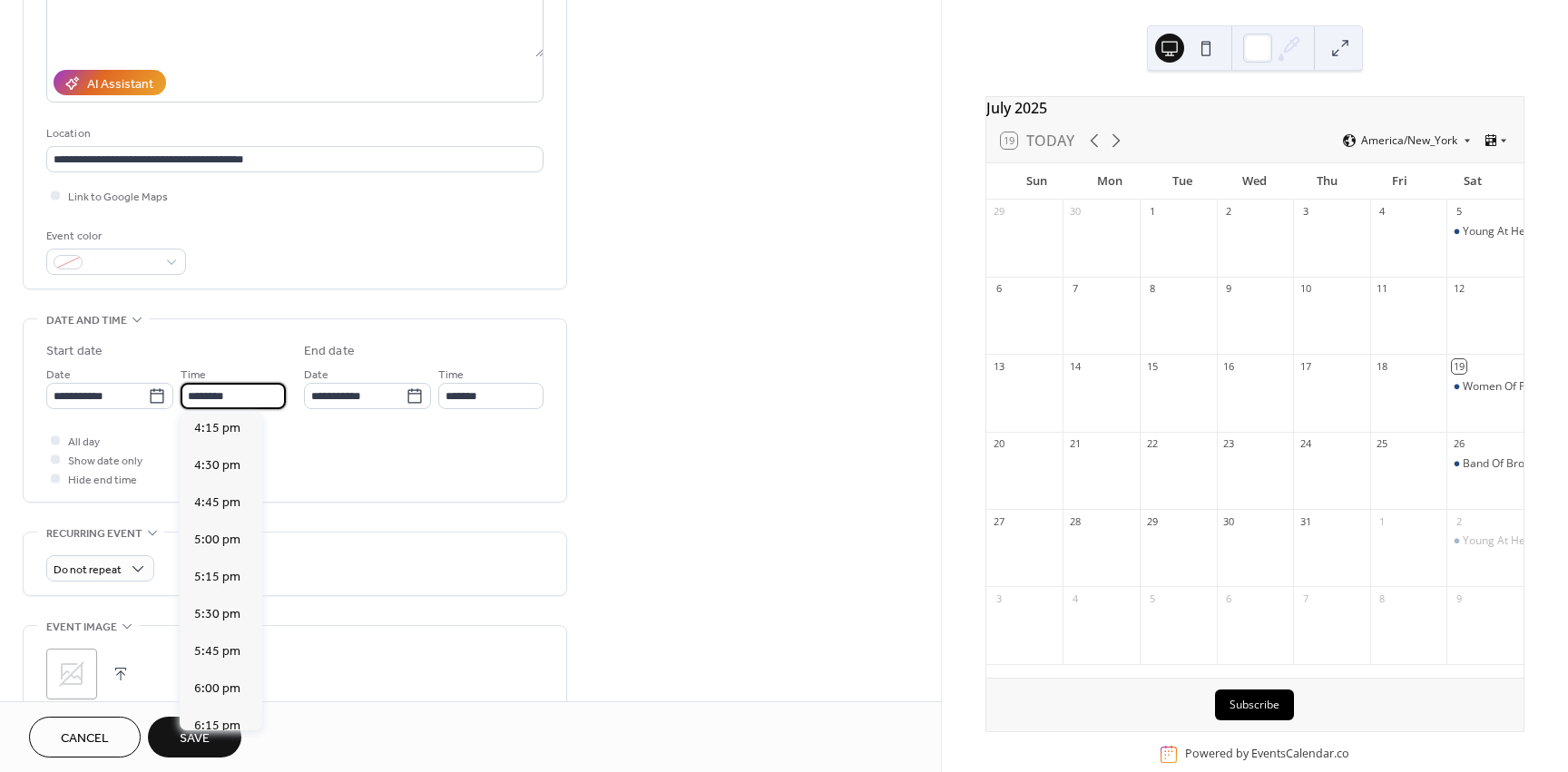 type on "*******" 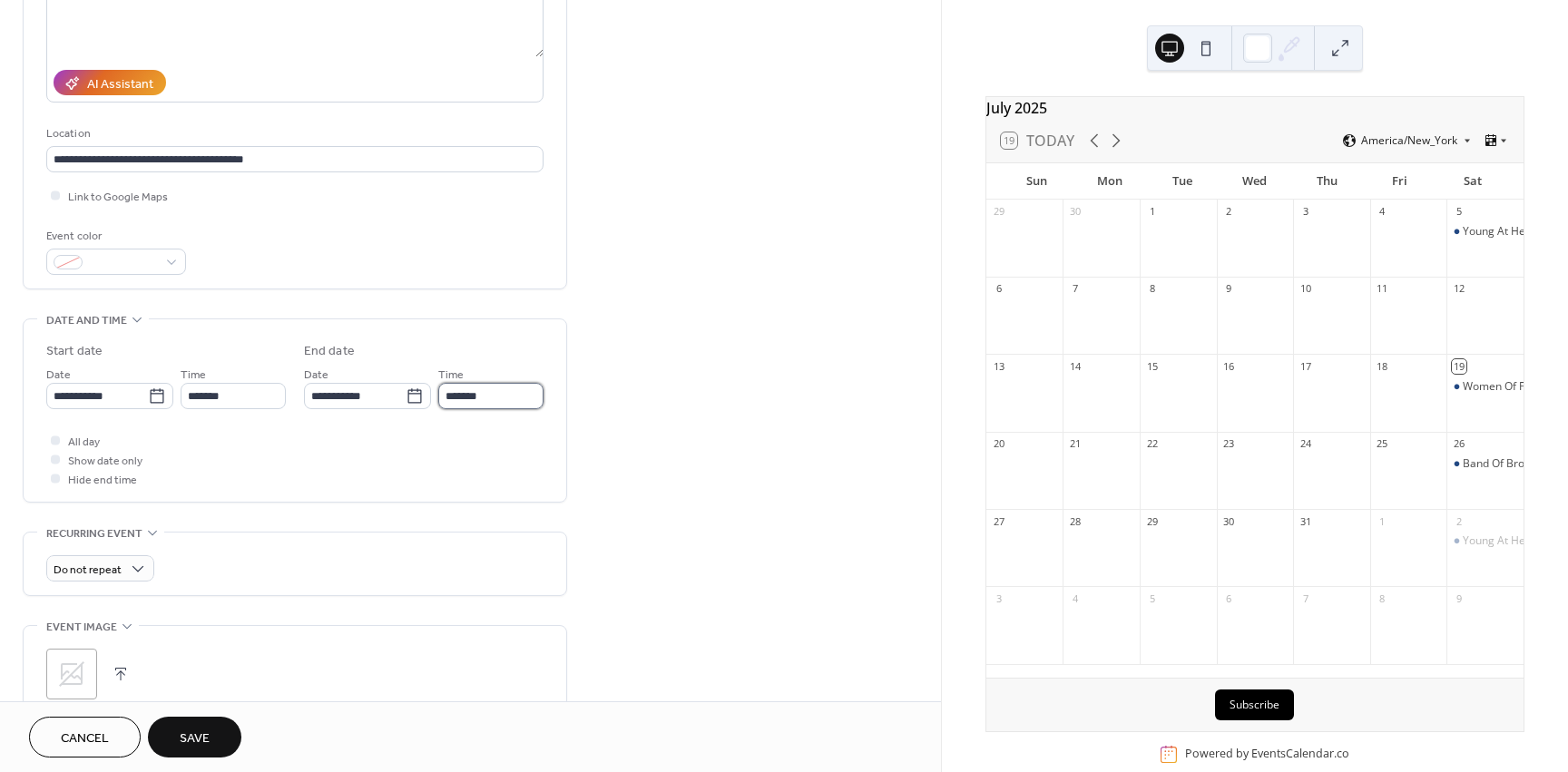 click on "*******" at bounding box center (491, 396) 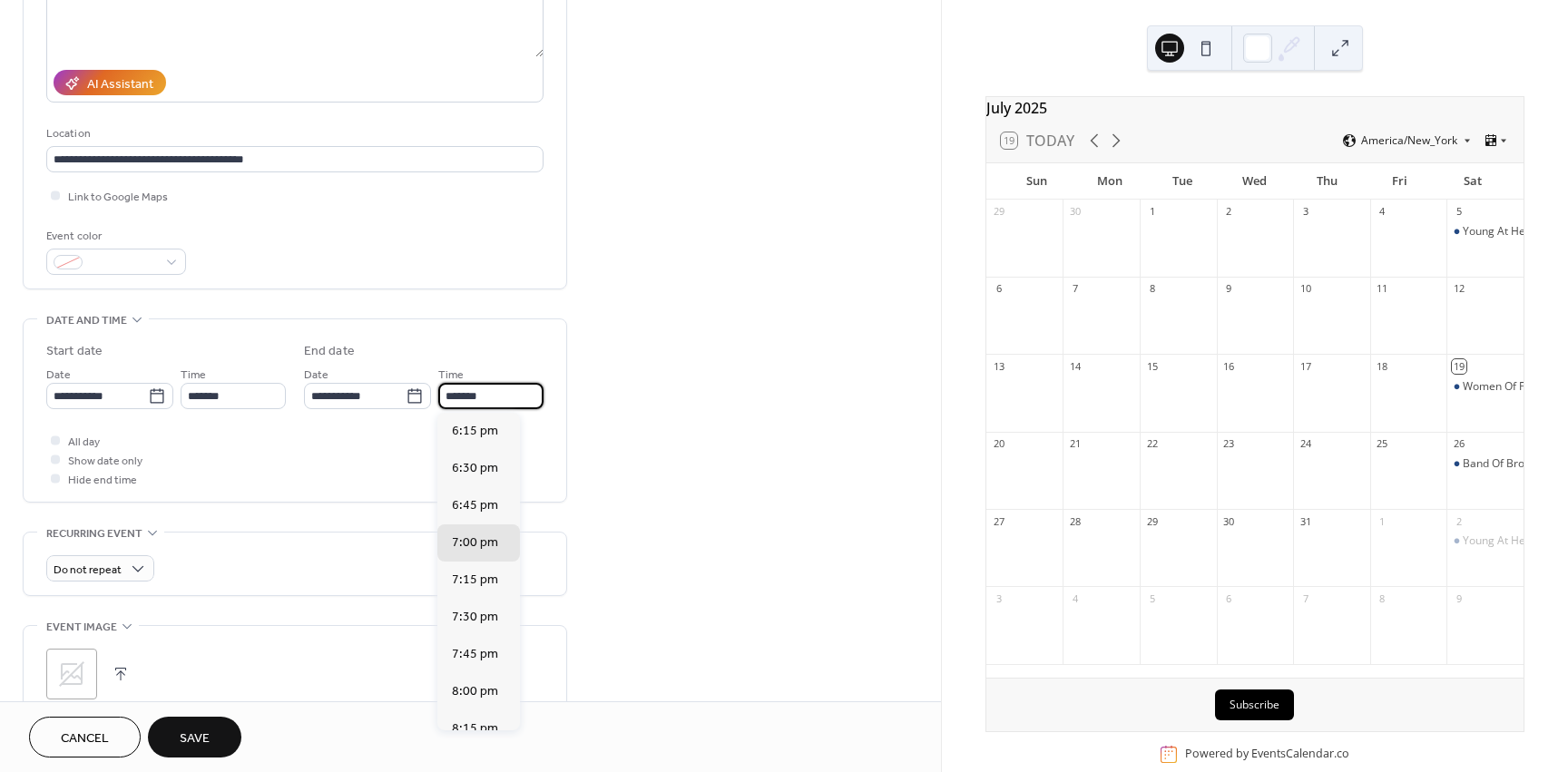 click on "All day Show date only Hide end time" at bounding box center (295, 459) 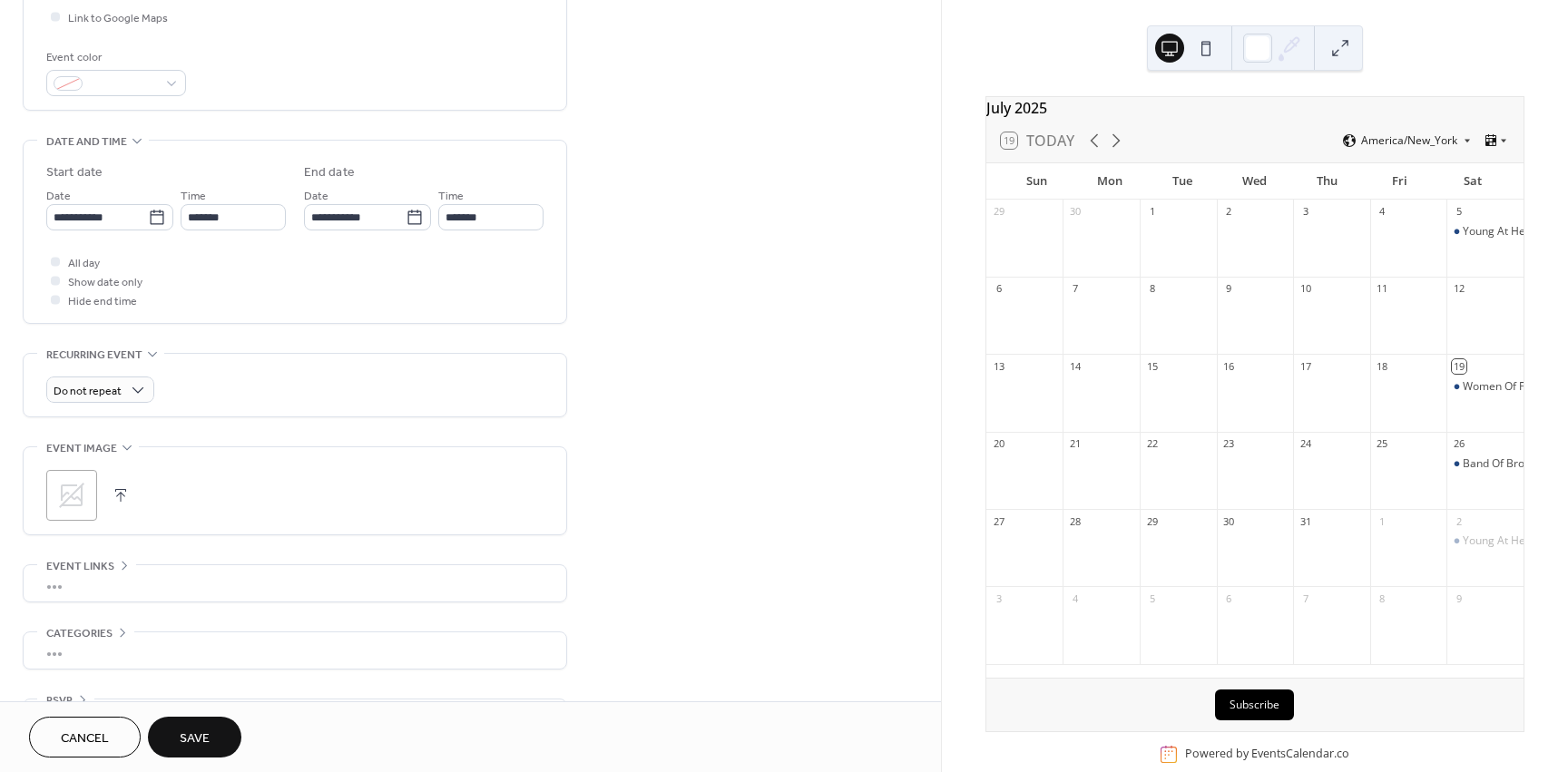 scroll, scrollTop: 454, scrollLeft: 0, axis: vertical 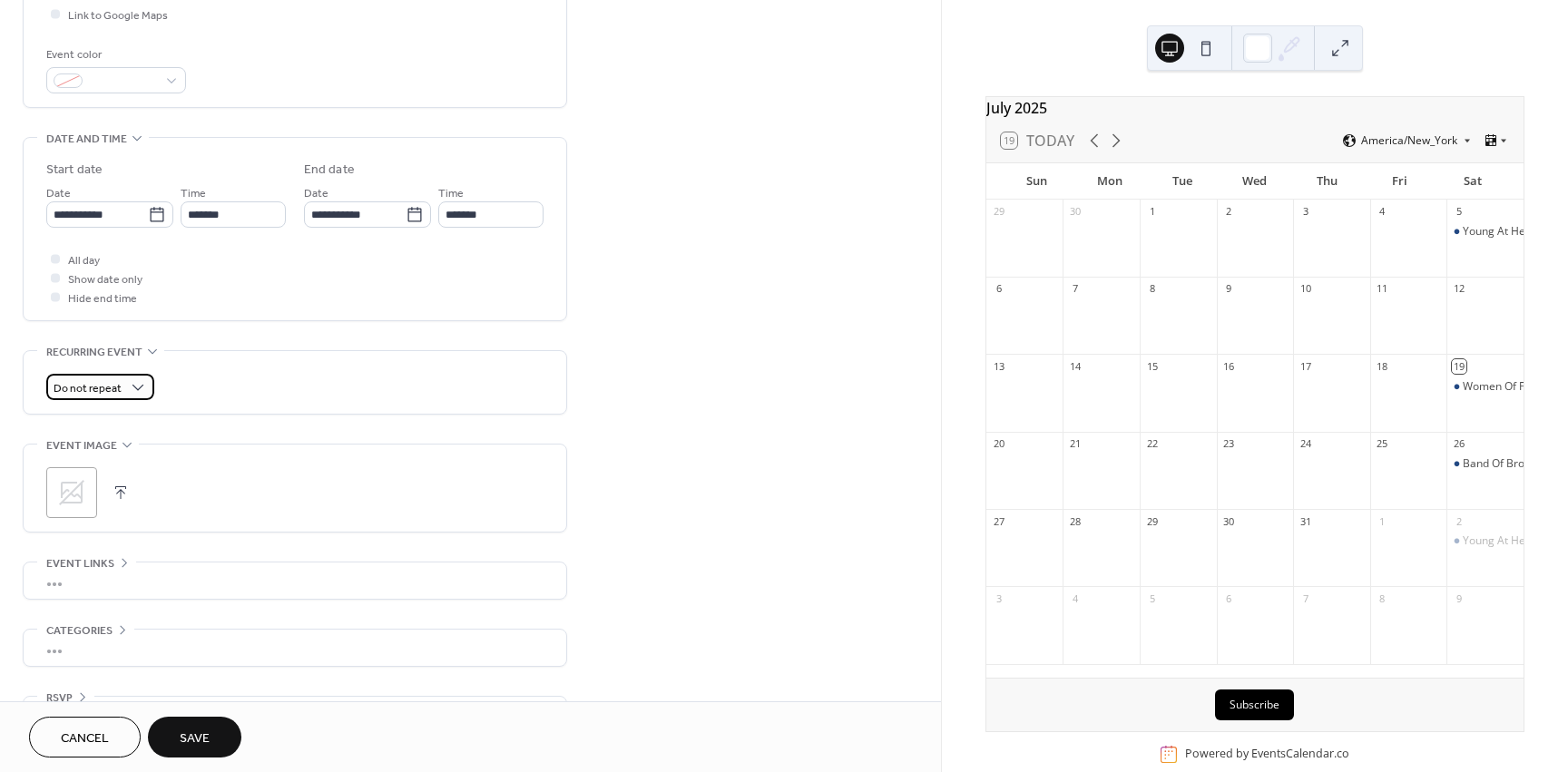 click on "Do not repeat" at bounding box center [87, 388] 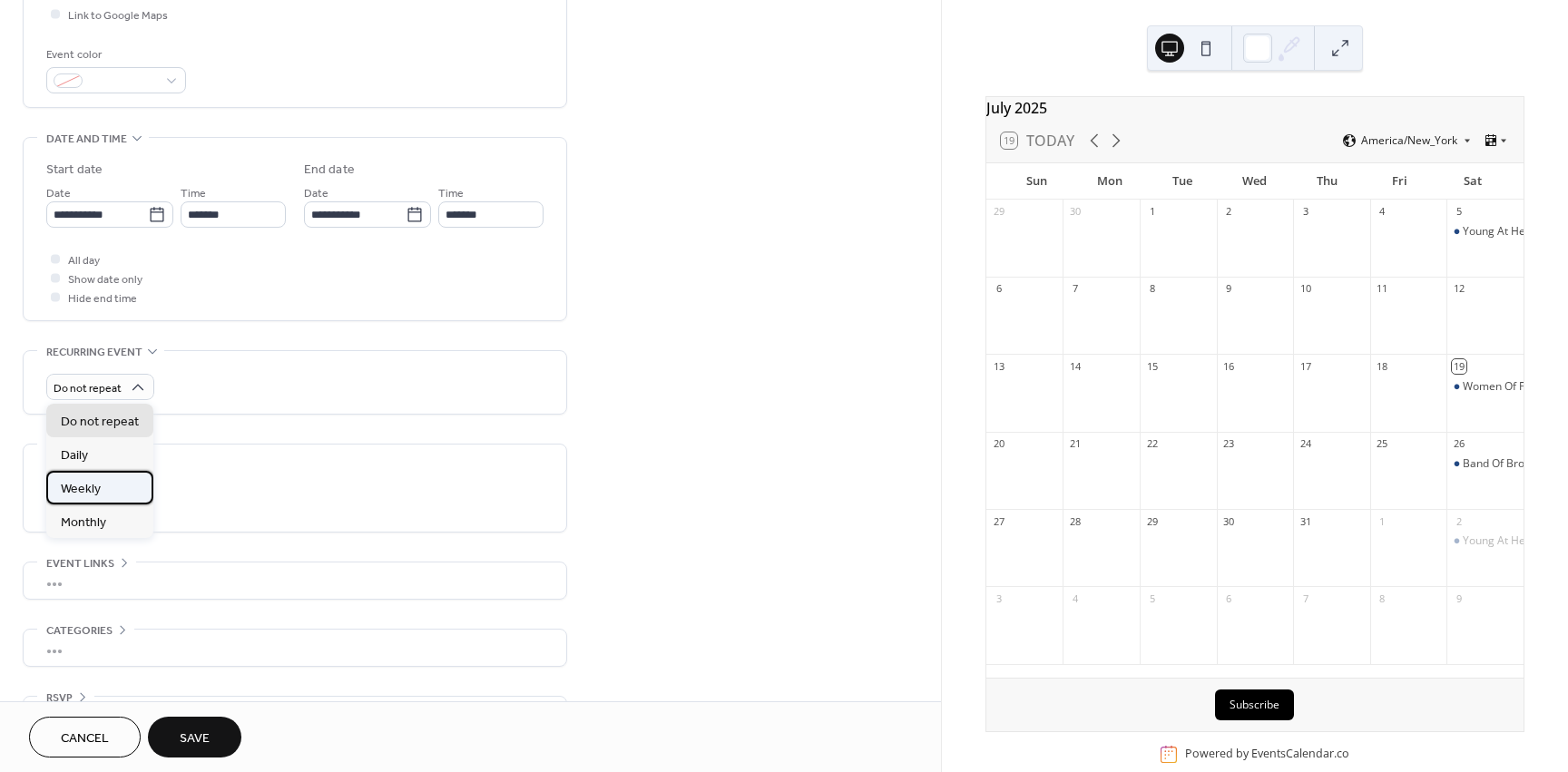 click on "Weekly" at bounding box center [81, 489] 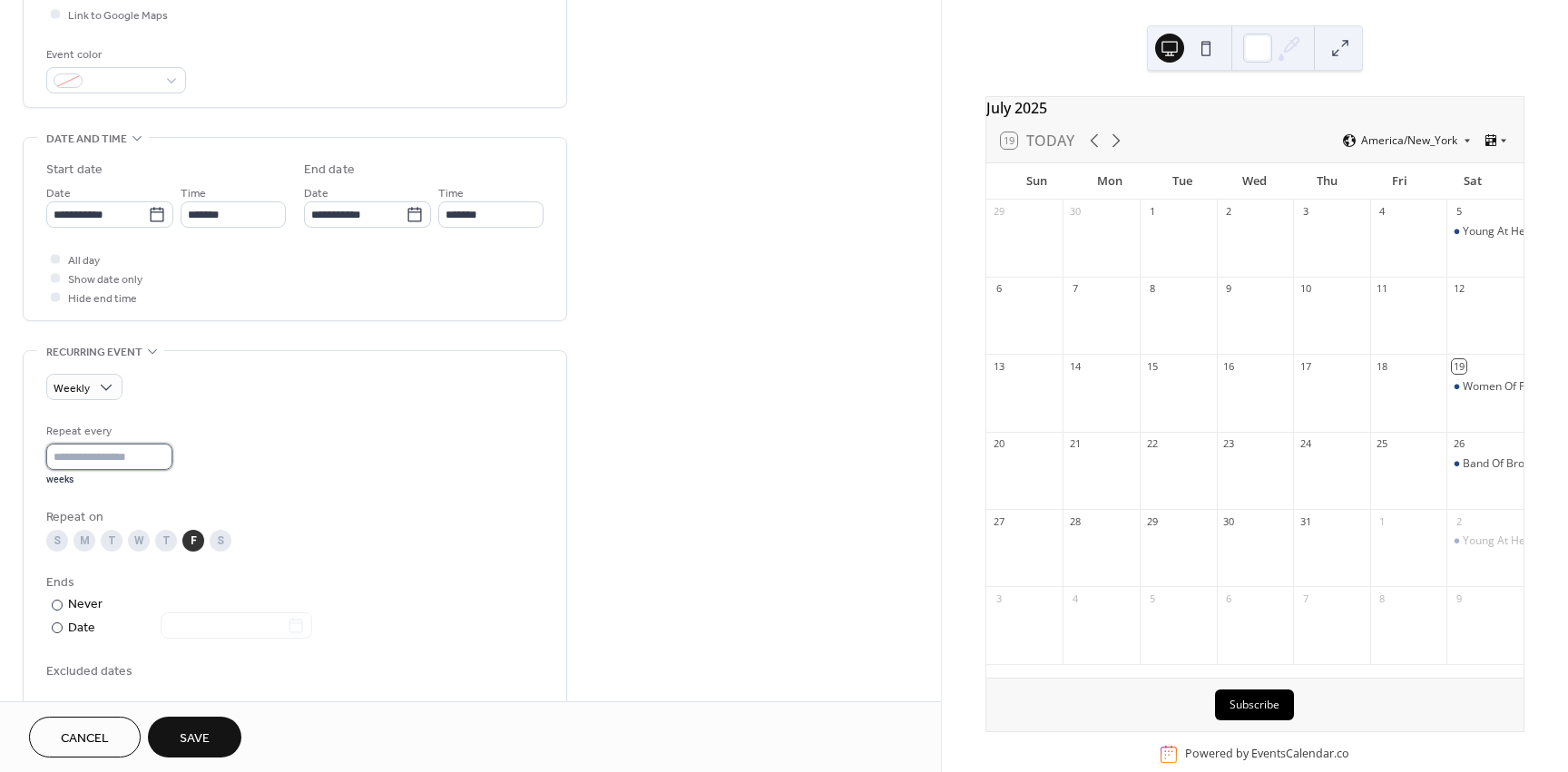 click on "*" at bounding box center (109, 456) 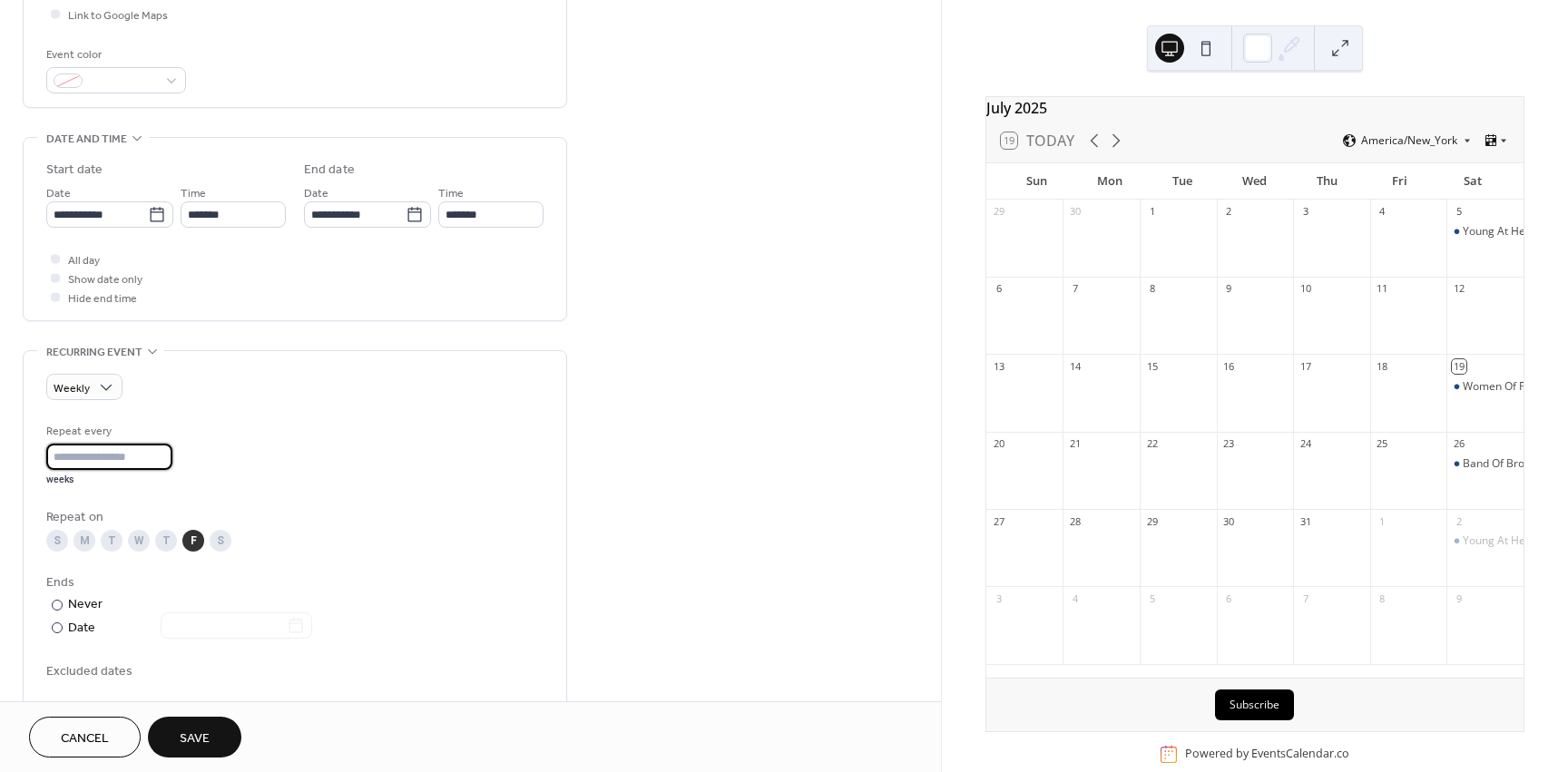 click on "*" at bounding box center [109, 456] 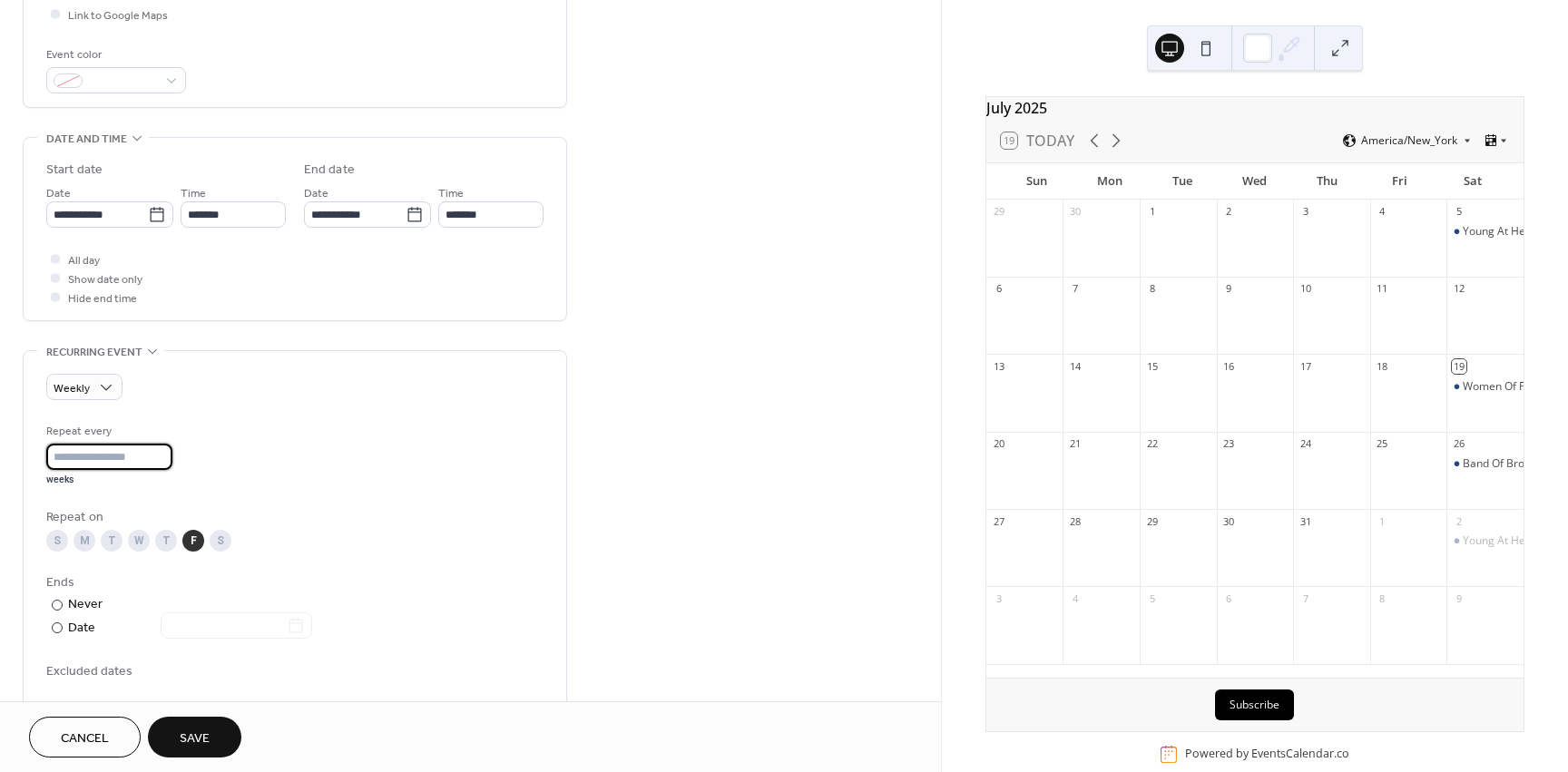 click on "*" at bounding box center (109, 456) 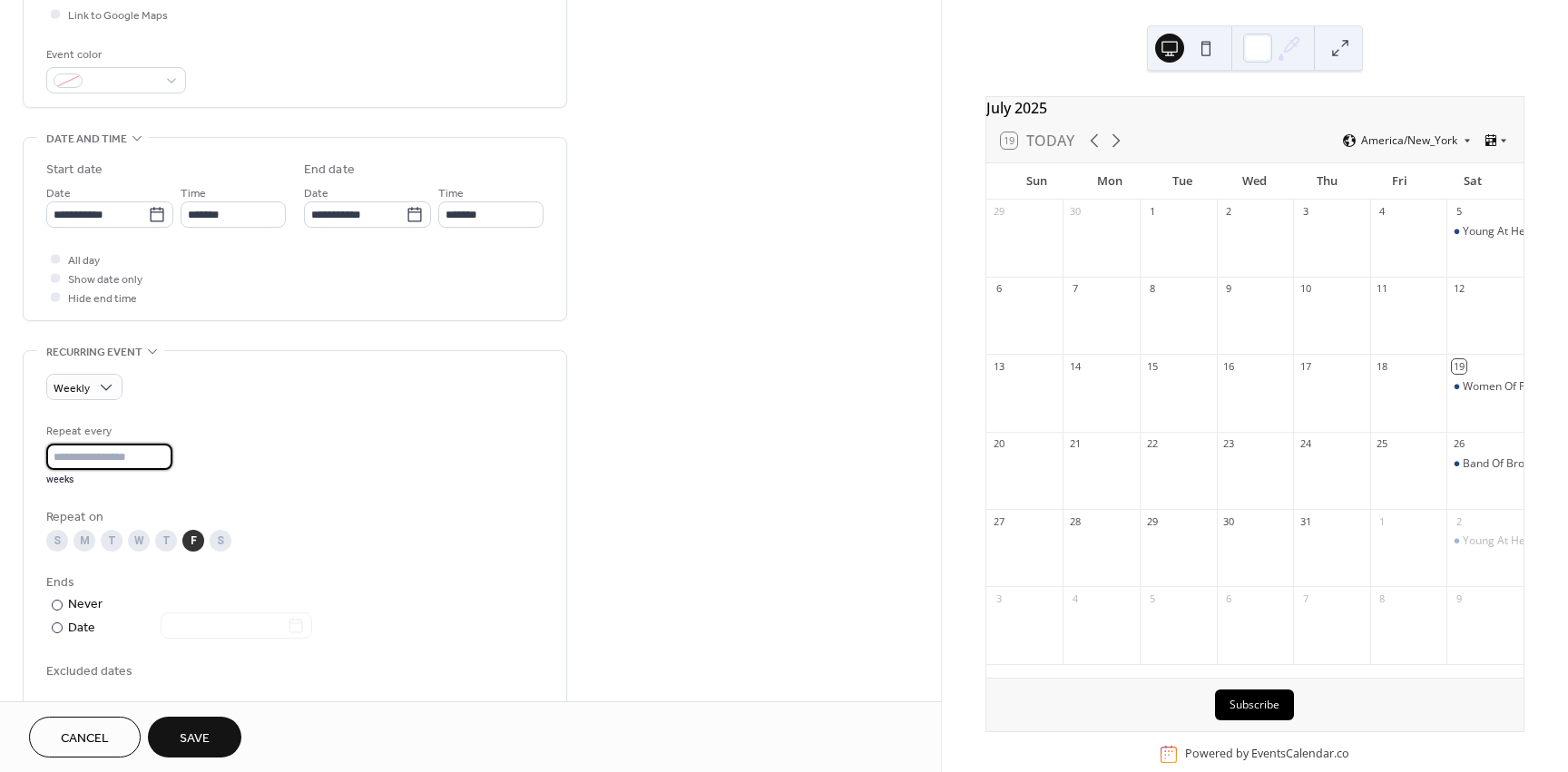 type on "*" 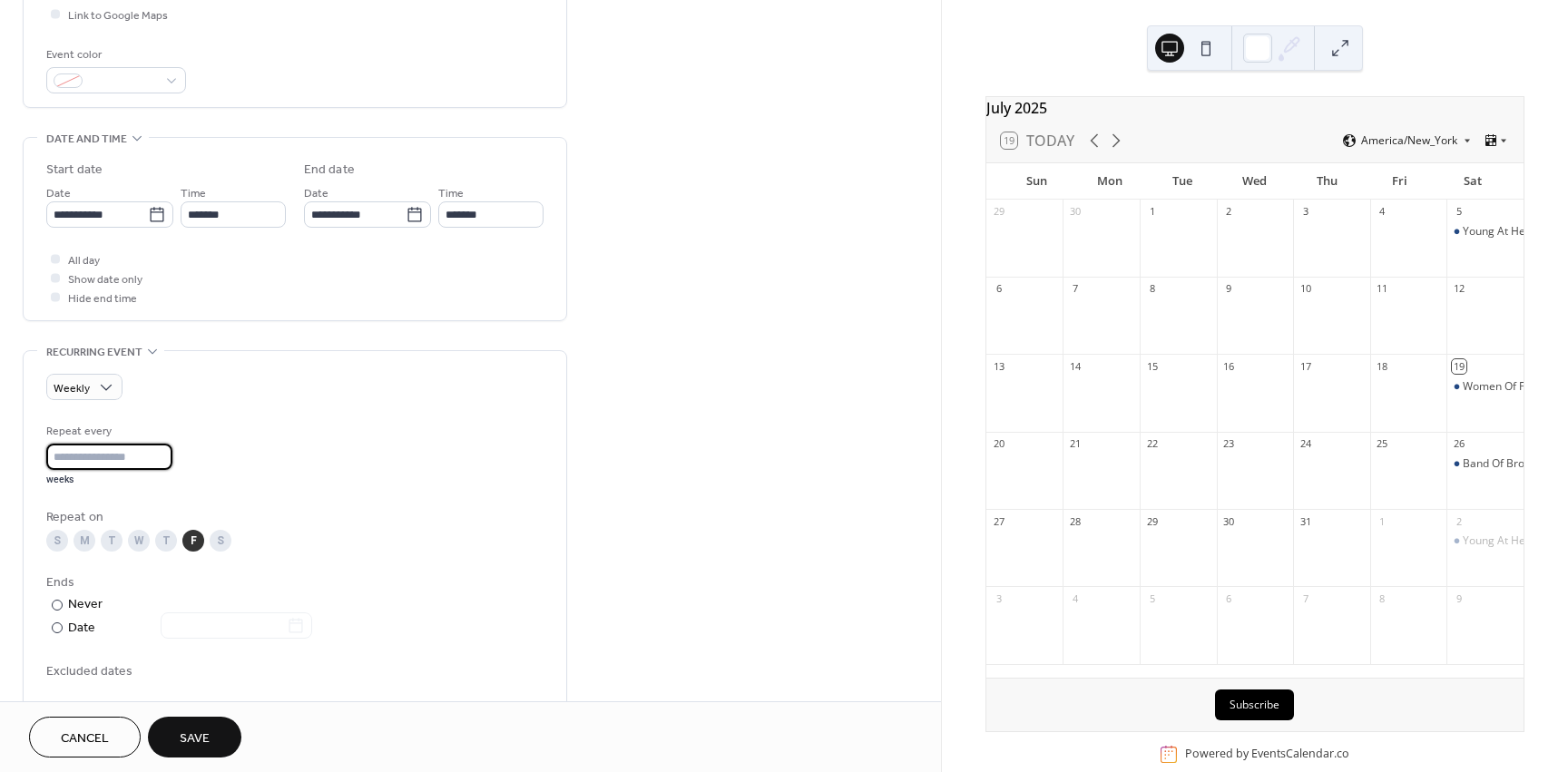 click on "Repeat every * weeks Repeat on S M T W T F S Ends ​ Never ​ Date Excluded dates   Pick date to exclude" at bounding box center [295, 569] 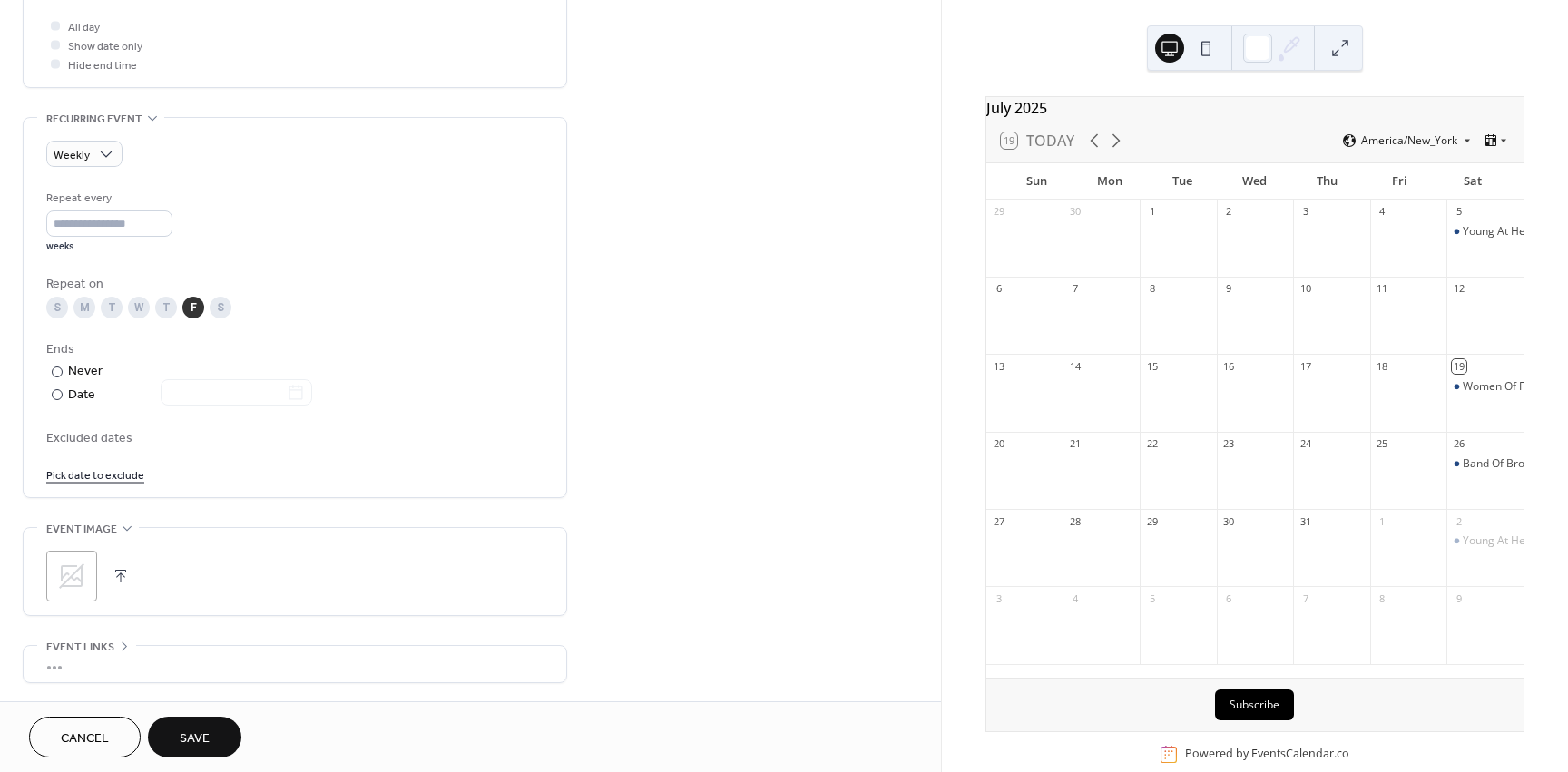 scroll, scrollTop: 726, scrollLeft: 0, axis: vertical 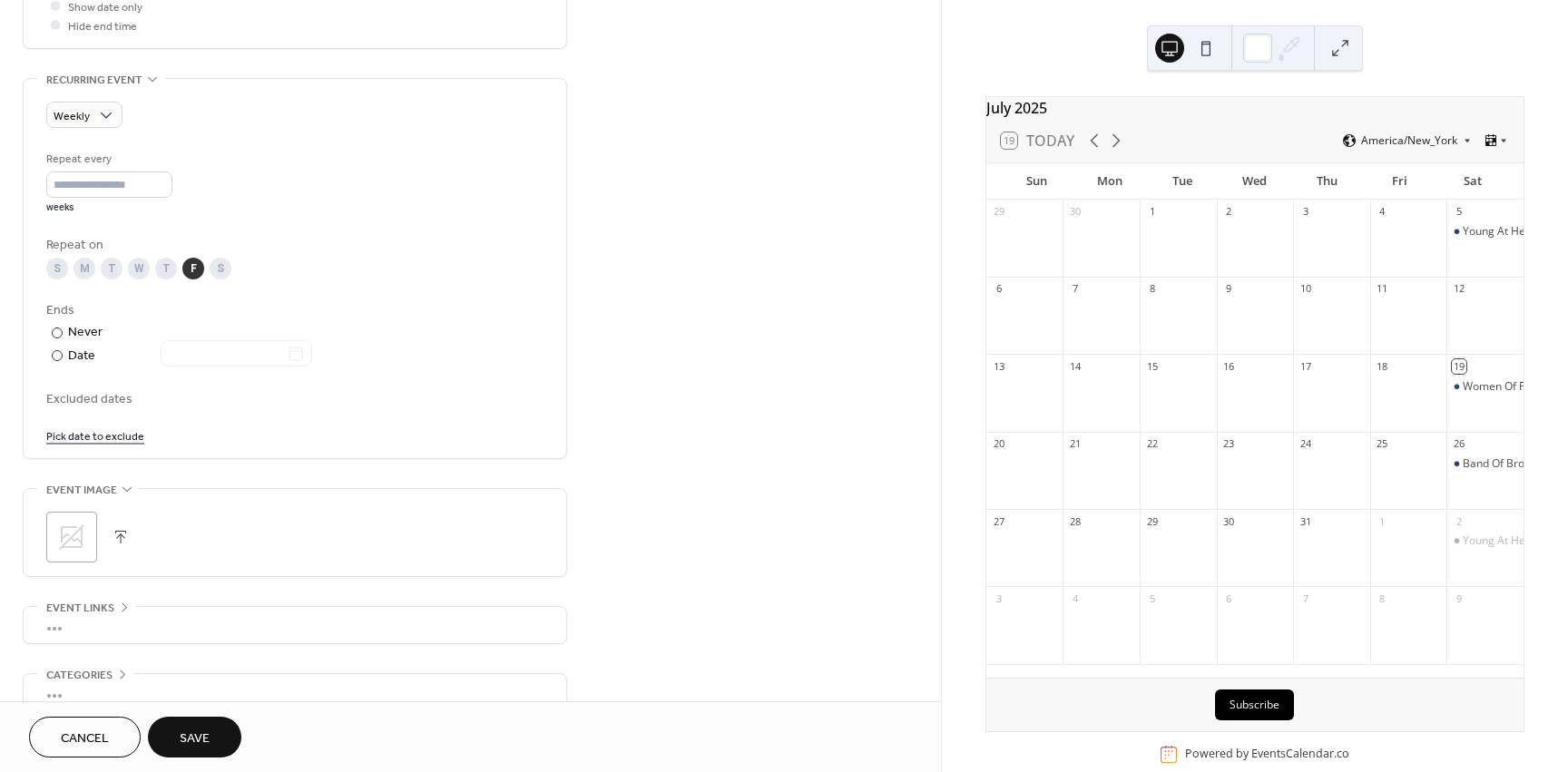 click at bounding box center (121, 537) 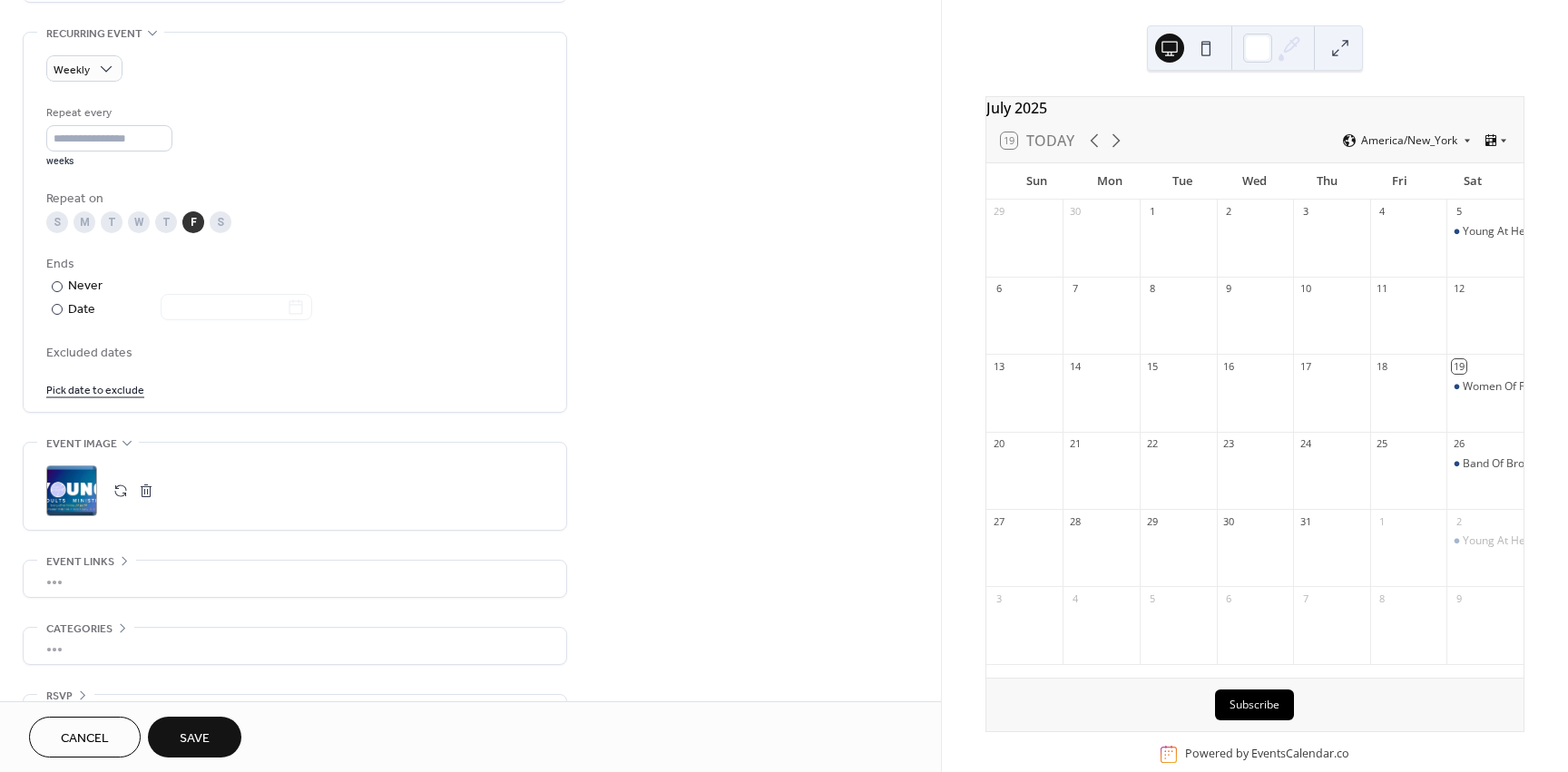 scroll, scrollTop: 821, scrollLeft: 0, axis: vertical 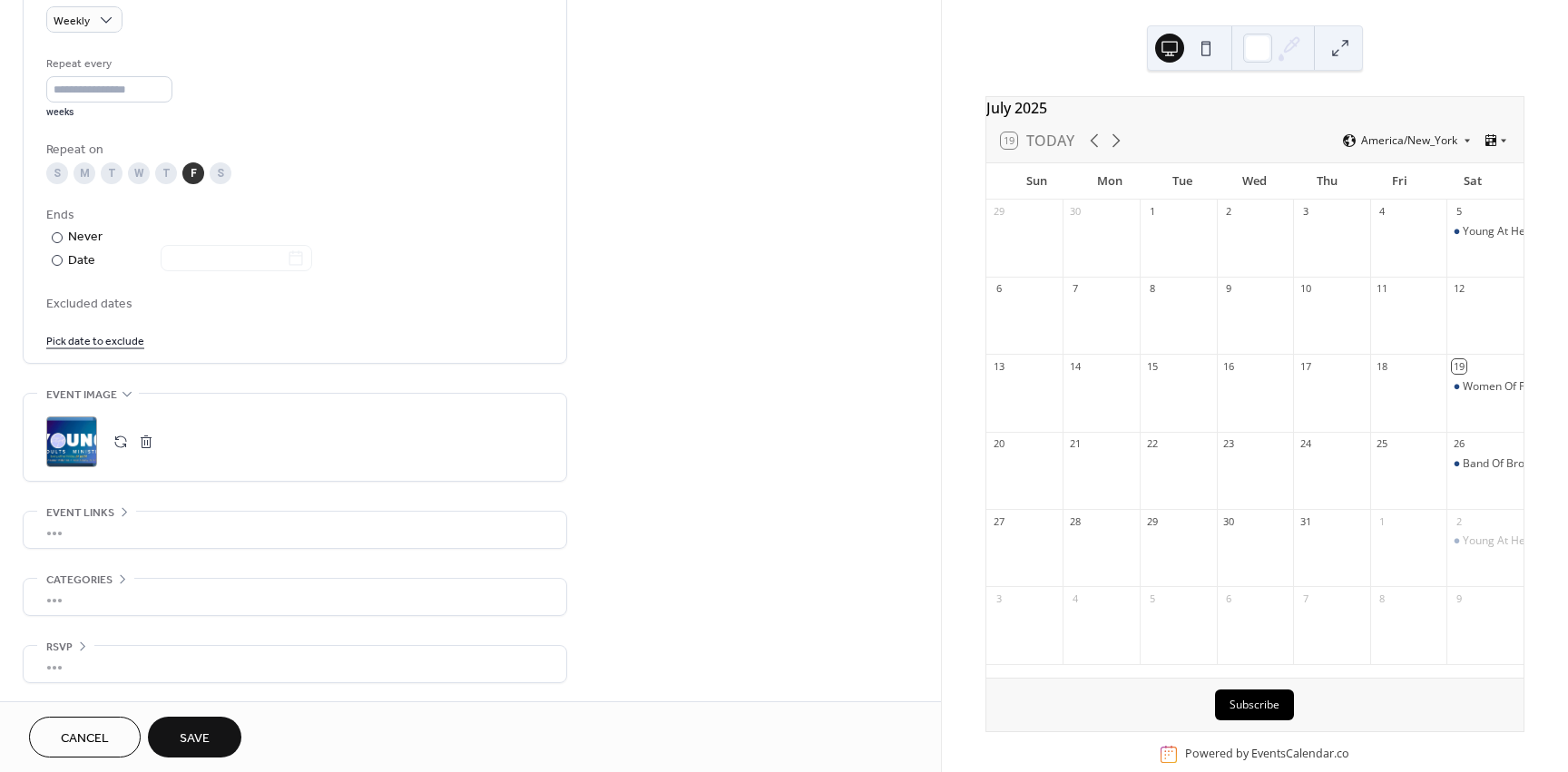 click on "Save" at bounding box center (194, 737) 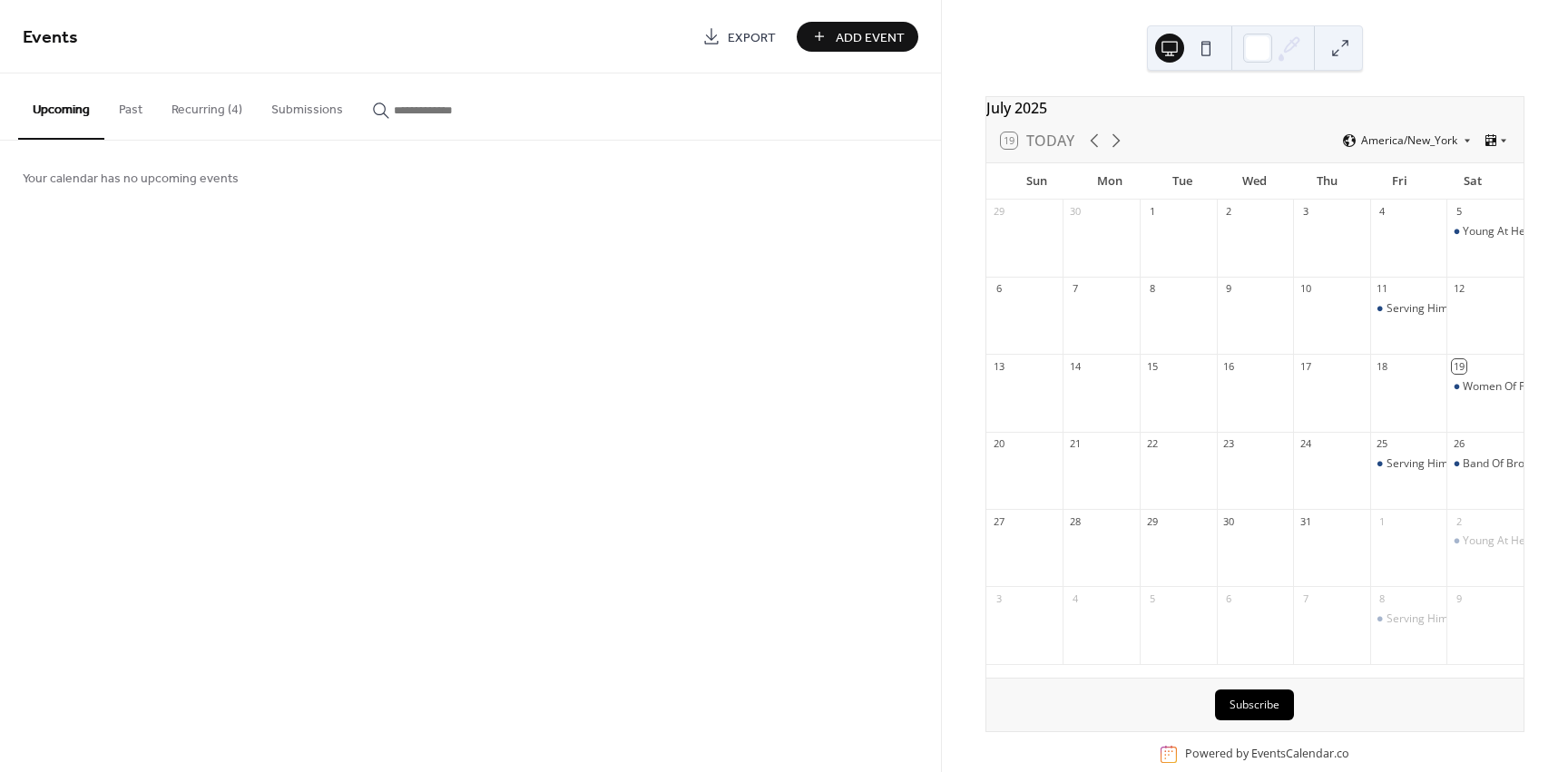 click on "Add Event" at bounding box center (870, 37) 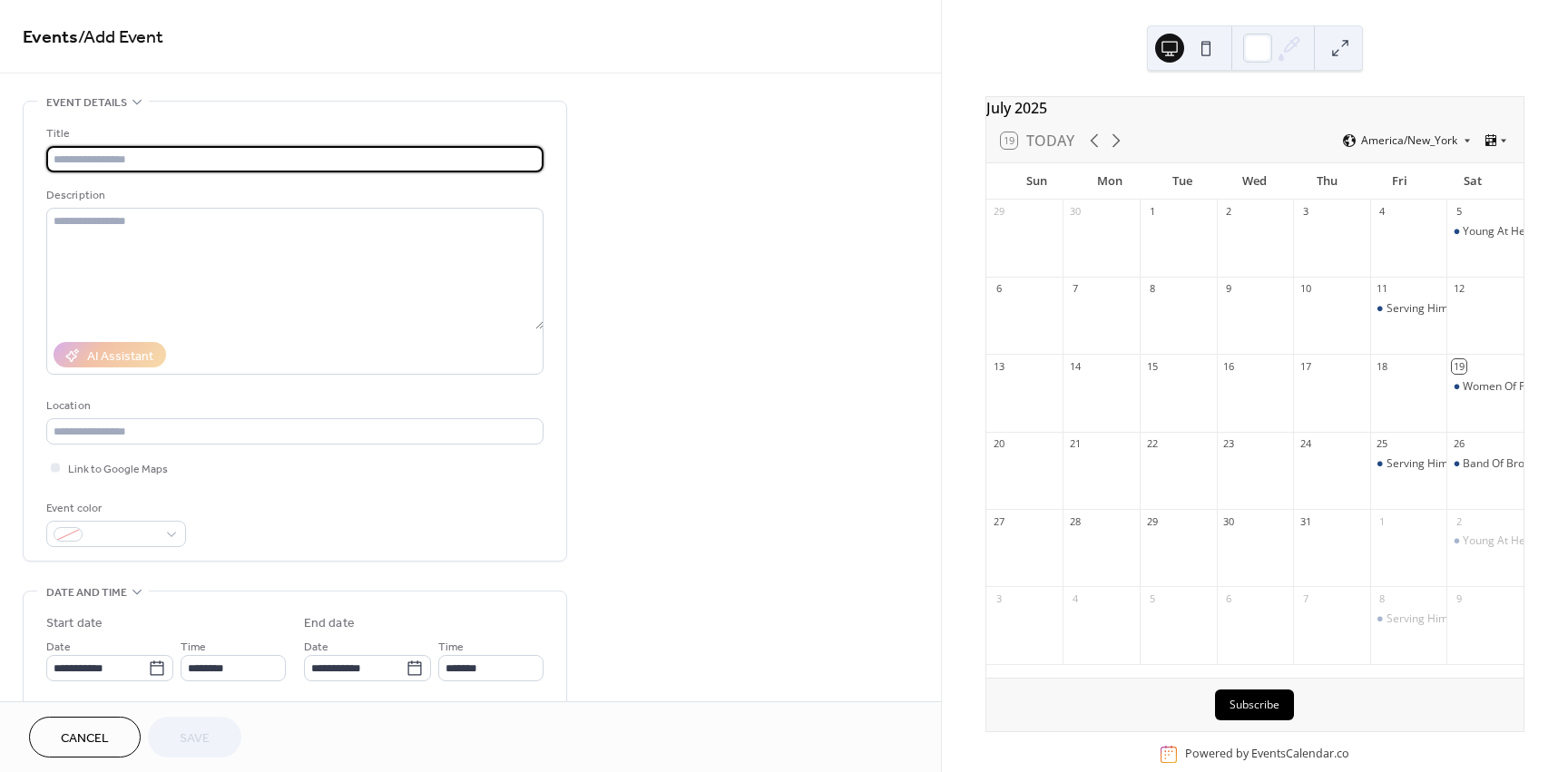 click at bounding box center [295, 159] 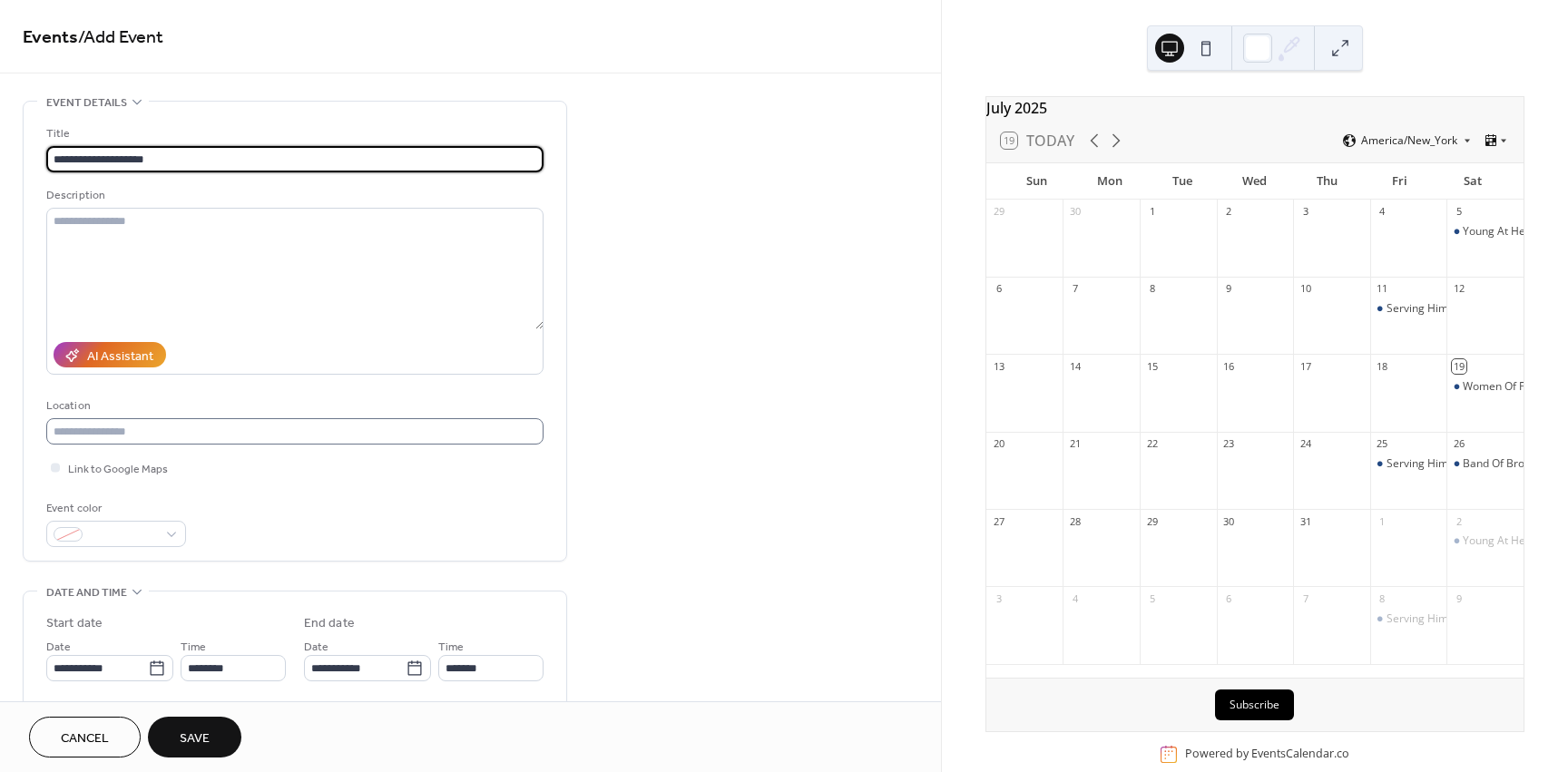 type on "**********" 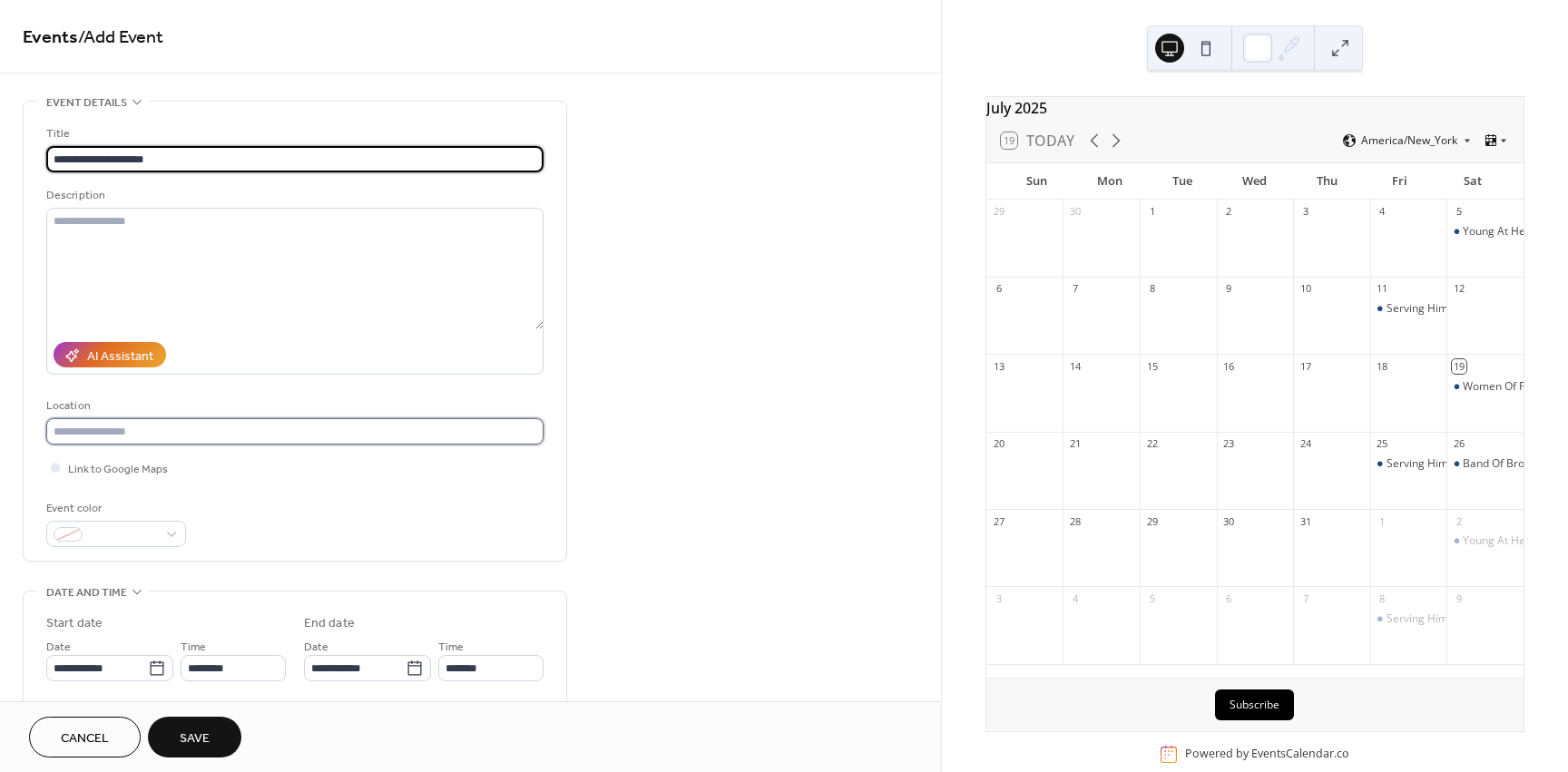 click at bounding box center [295, 431] 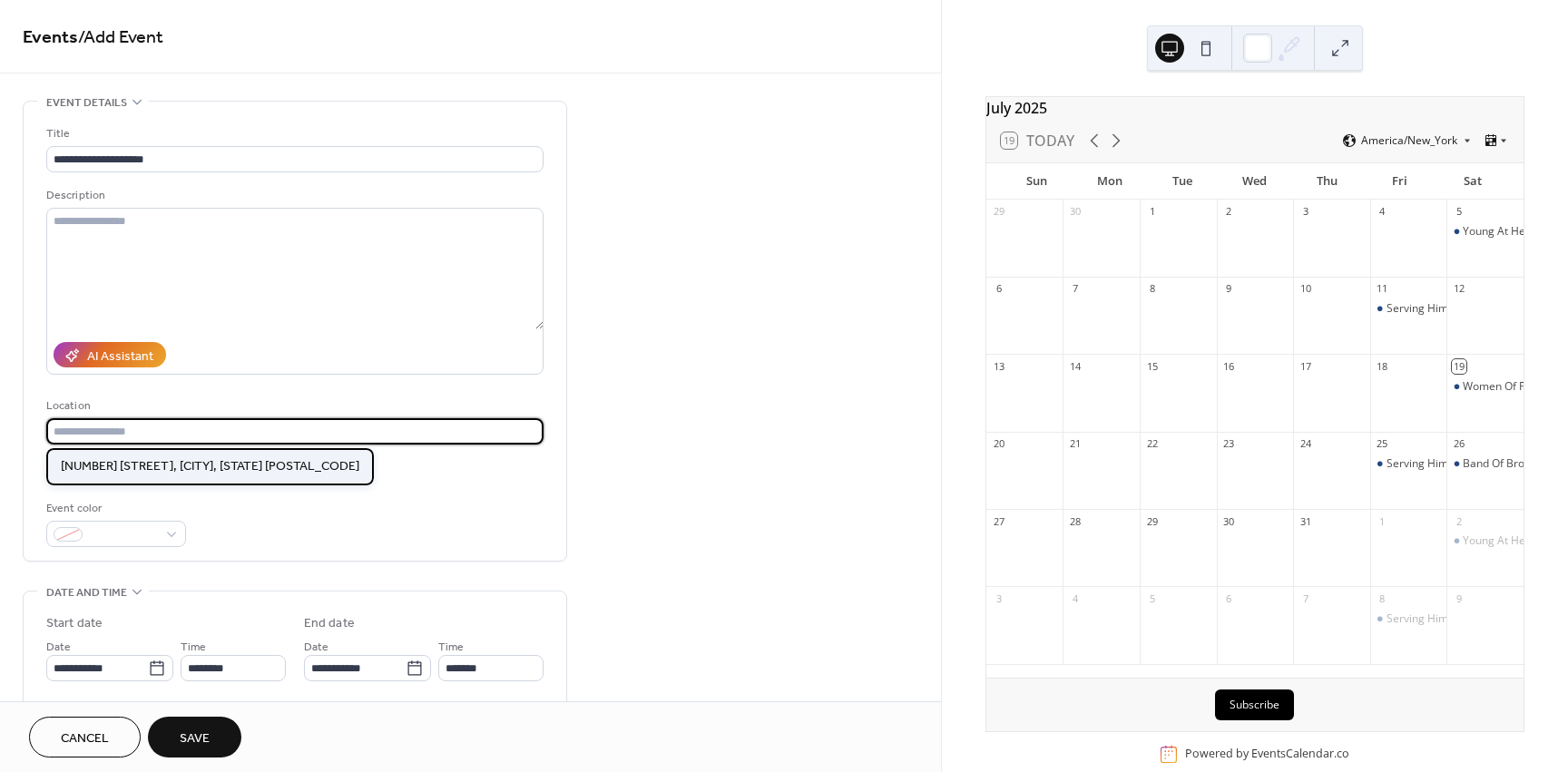 click on "[NUMBER] [STREET], [CITY], [STATE] [POSTAL_CODE]" at bounding box center [210, 466] 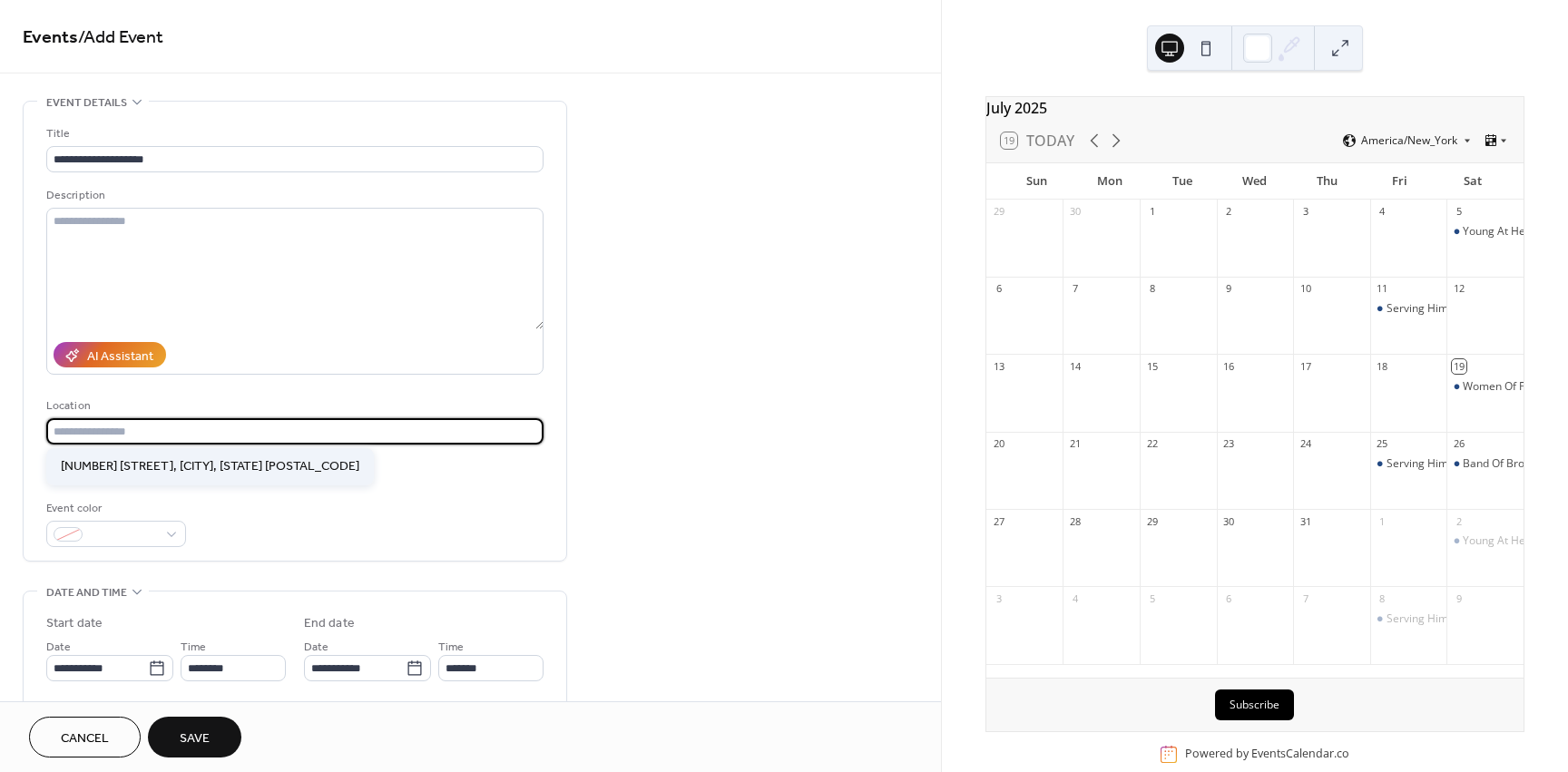 type on "**********" 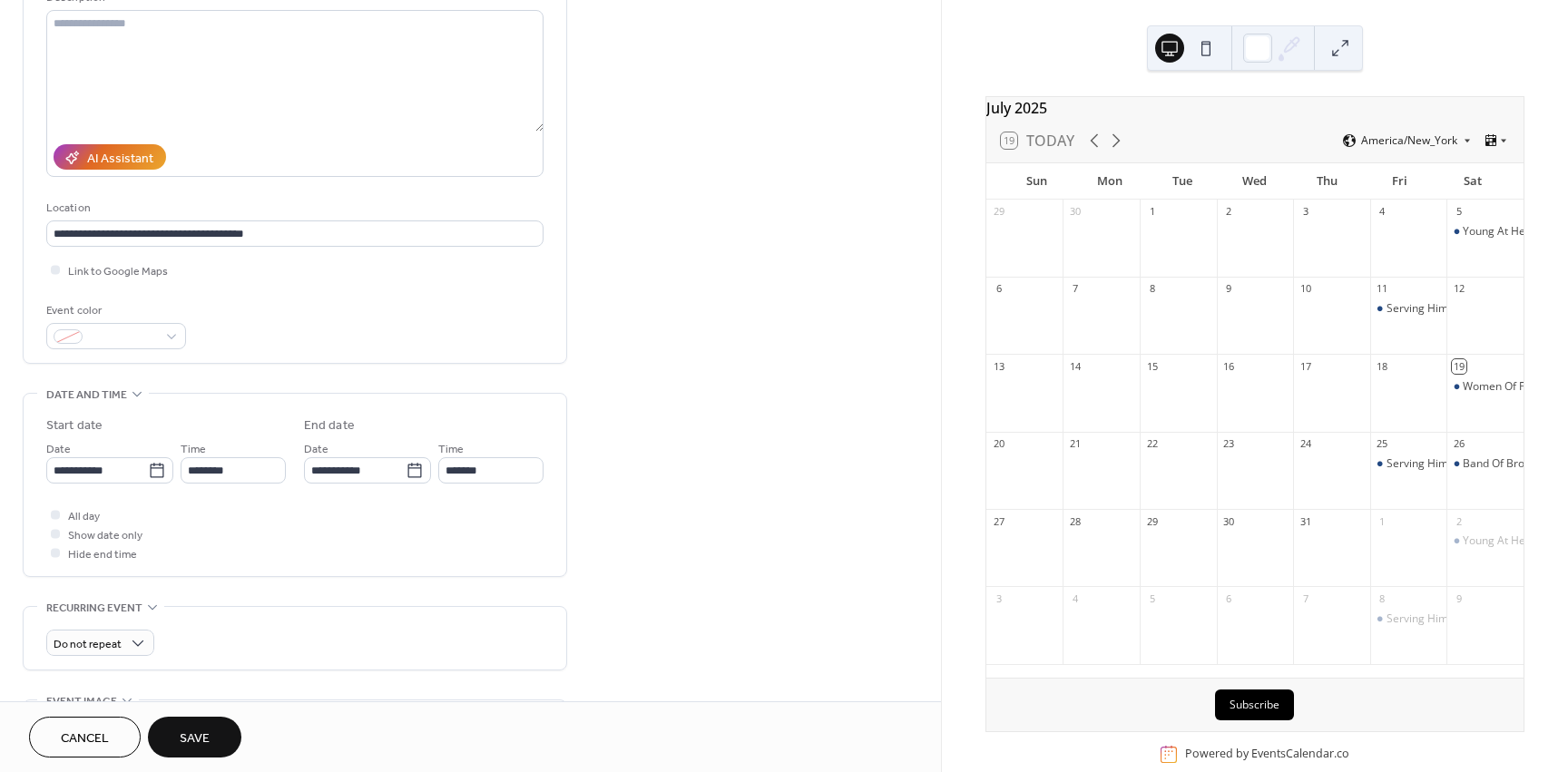 scroll, scrollTop: 272, scrollLeft: 0, axis: vertical 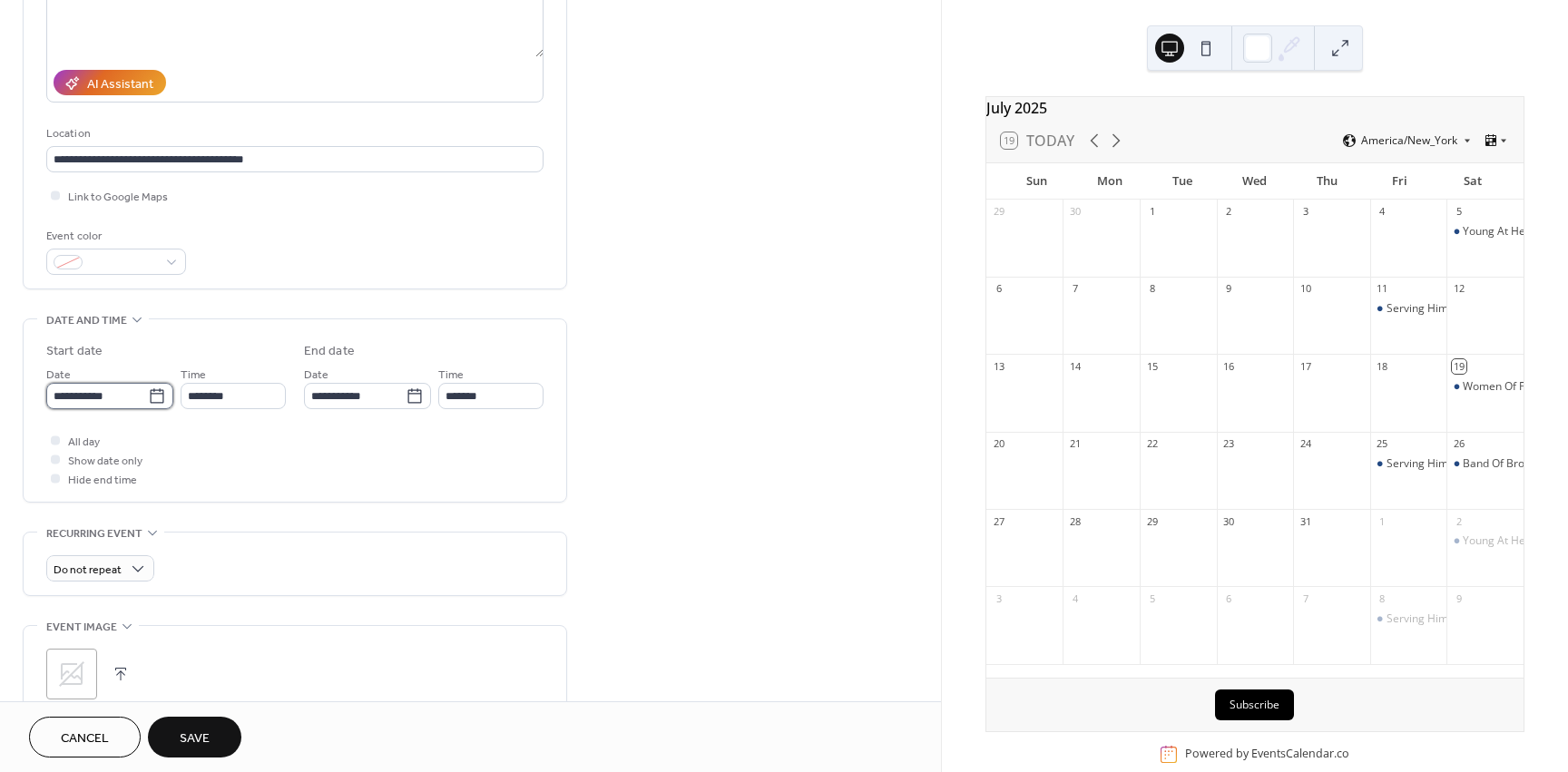 click on "**********" at bounding box center [97, 396] 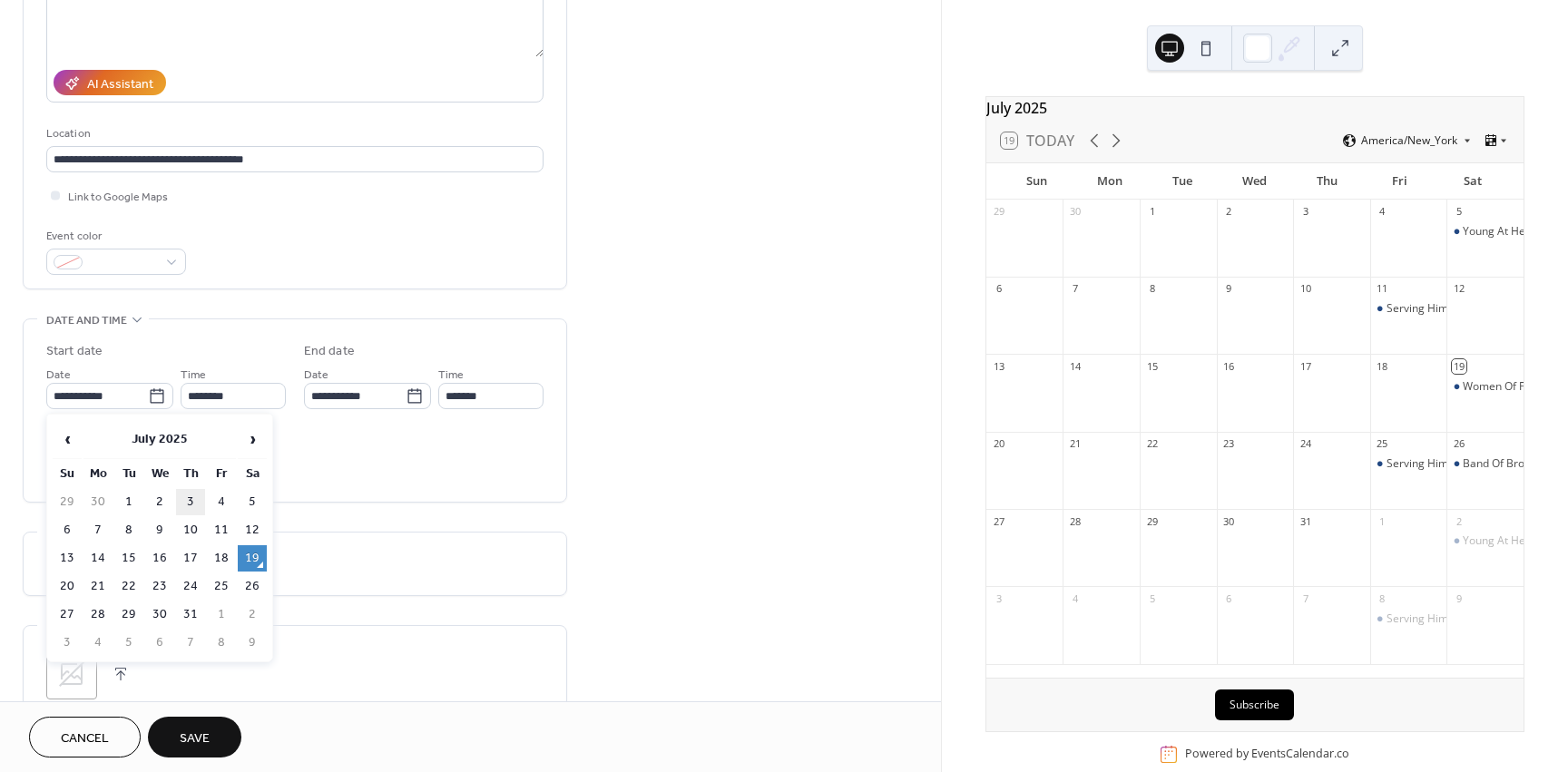 click on "3" at bounding box center [191, 502] 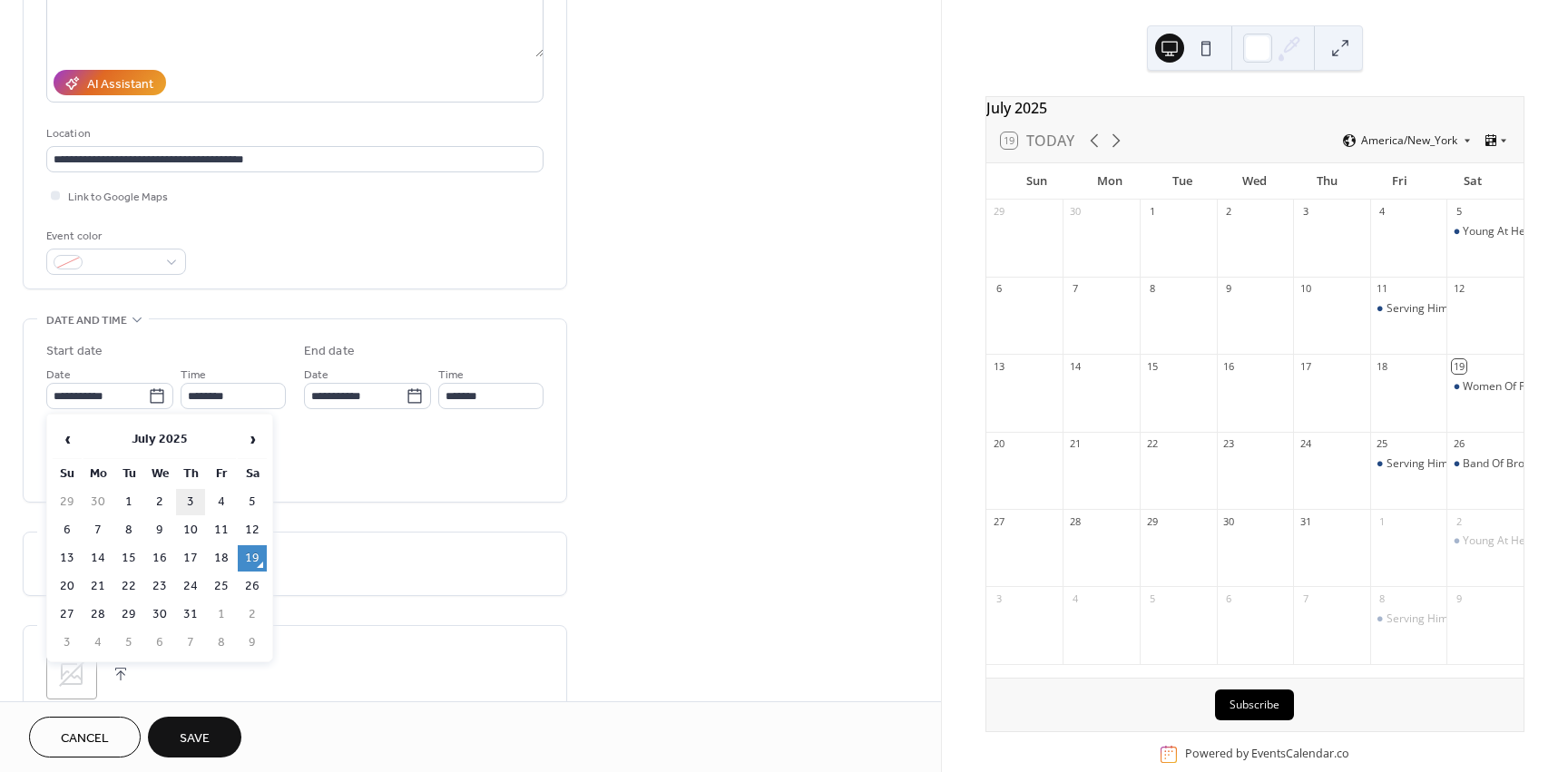 type on "**********" 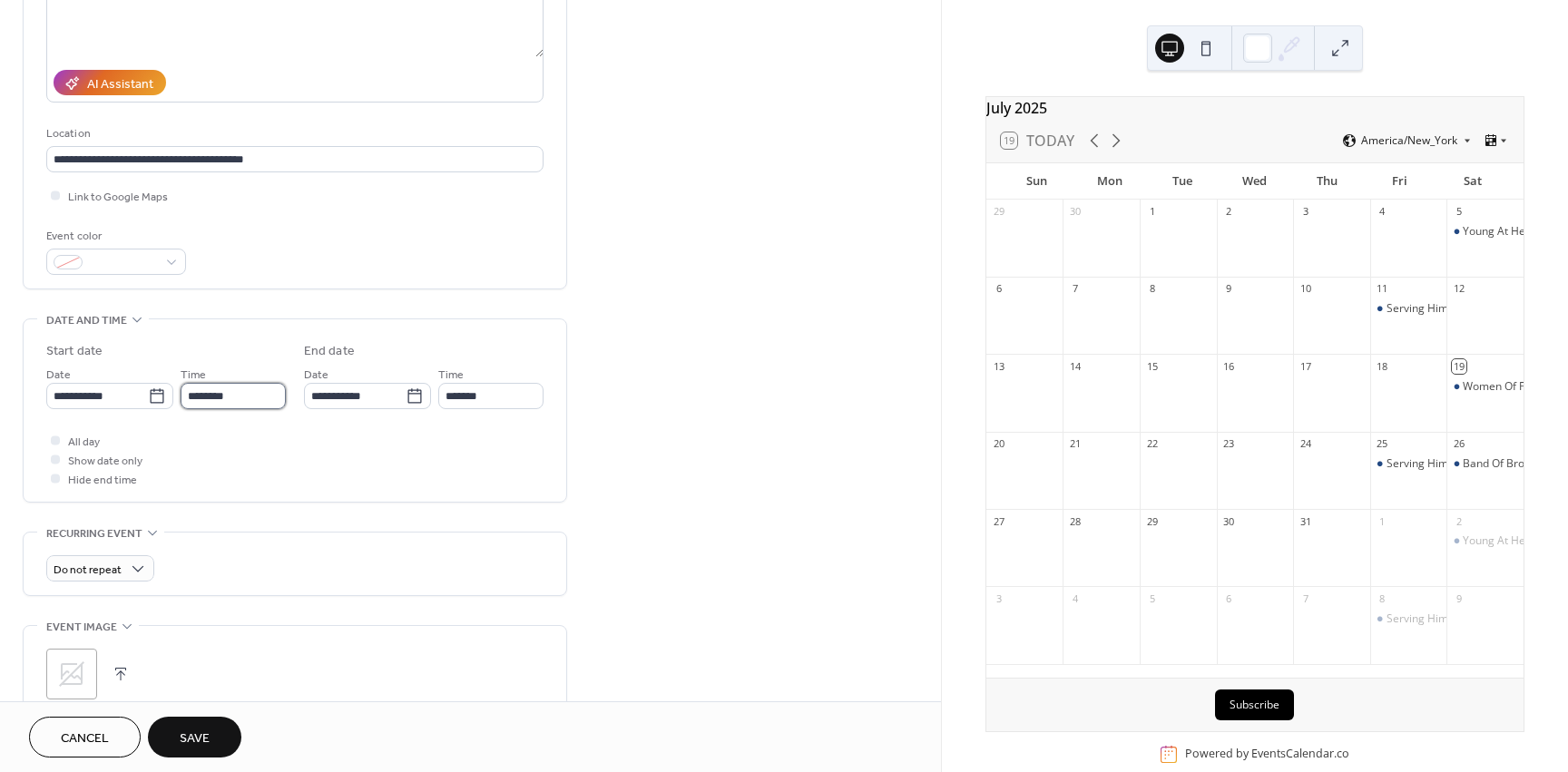 click on "********" at bounding box center [233, 396] 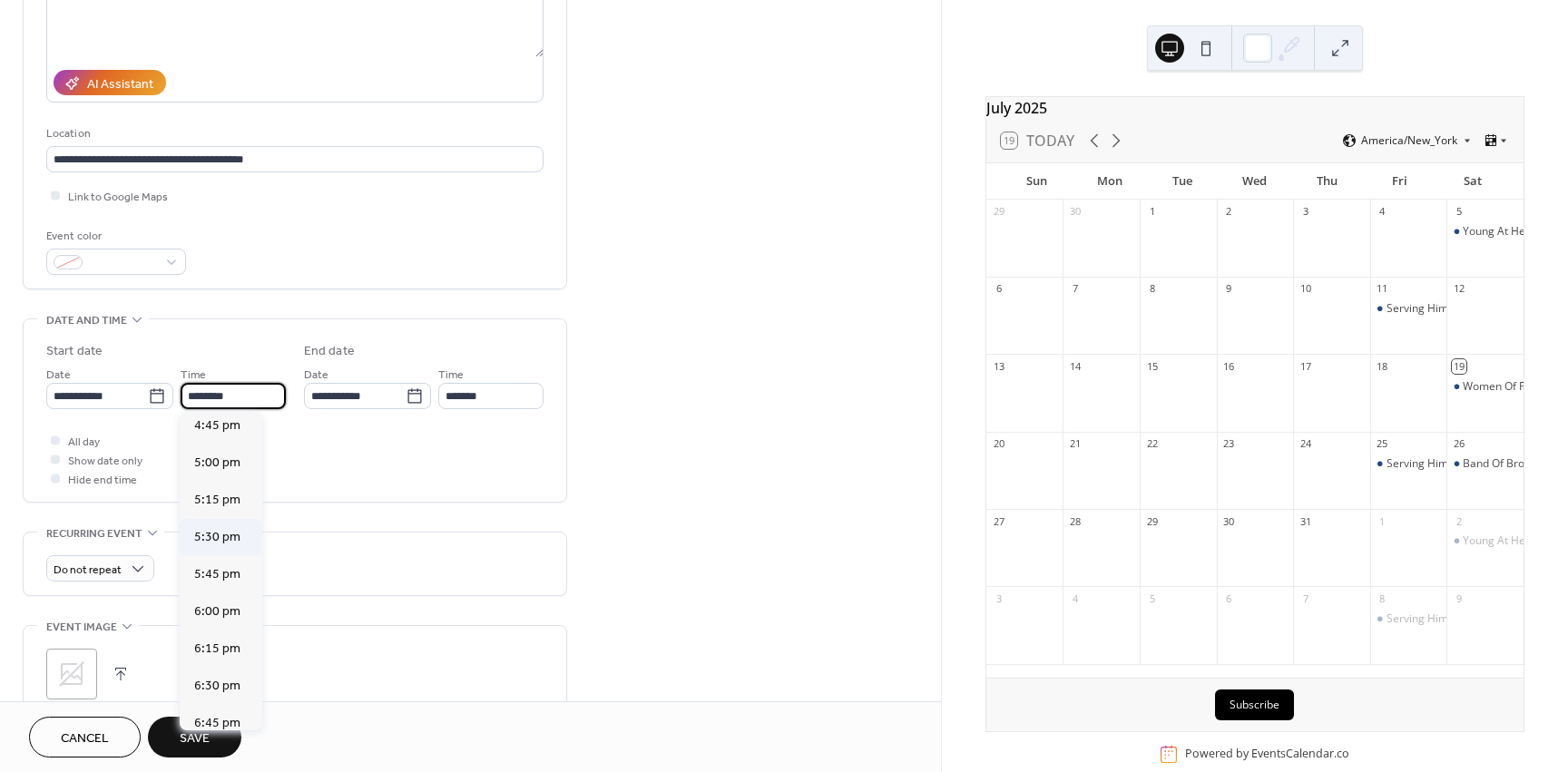 scroll, scrollTop: 2602, scrollLeft: 0, axis: vertical 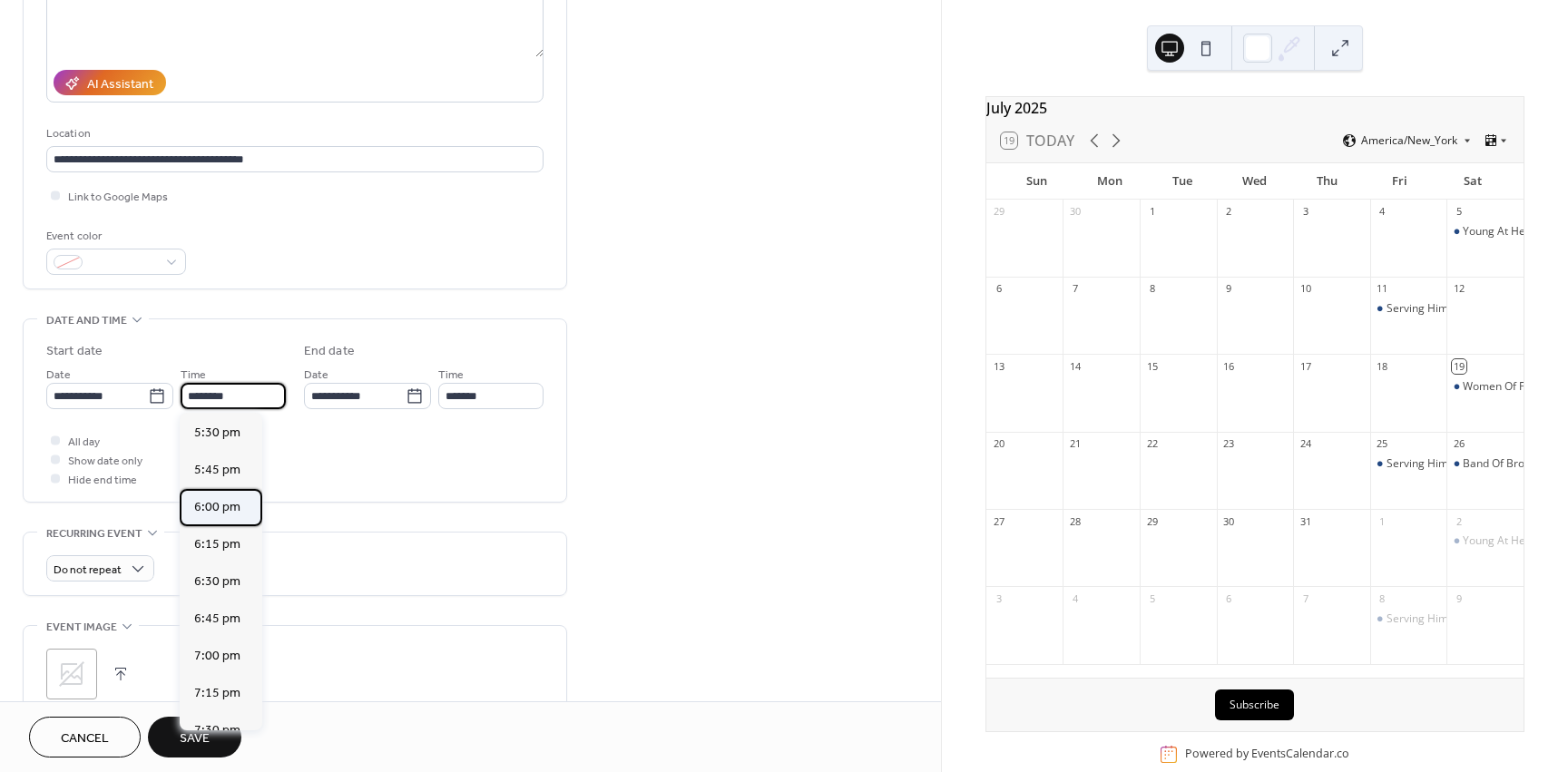 click on "6:00 pm" at bounding box center [217, 507] 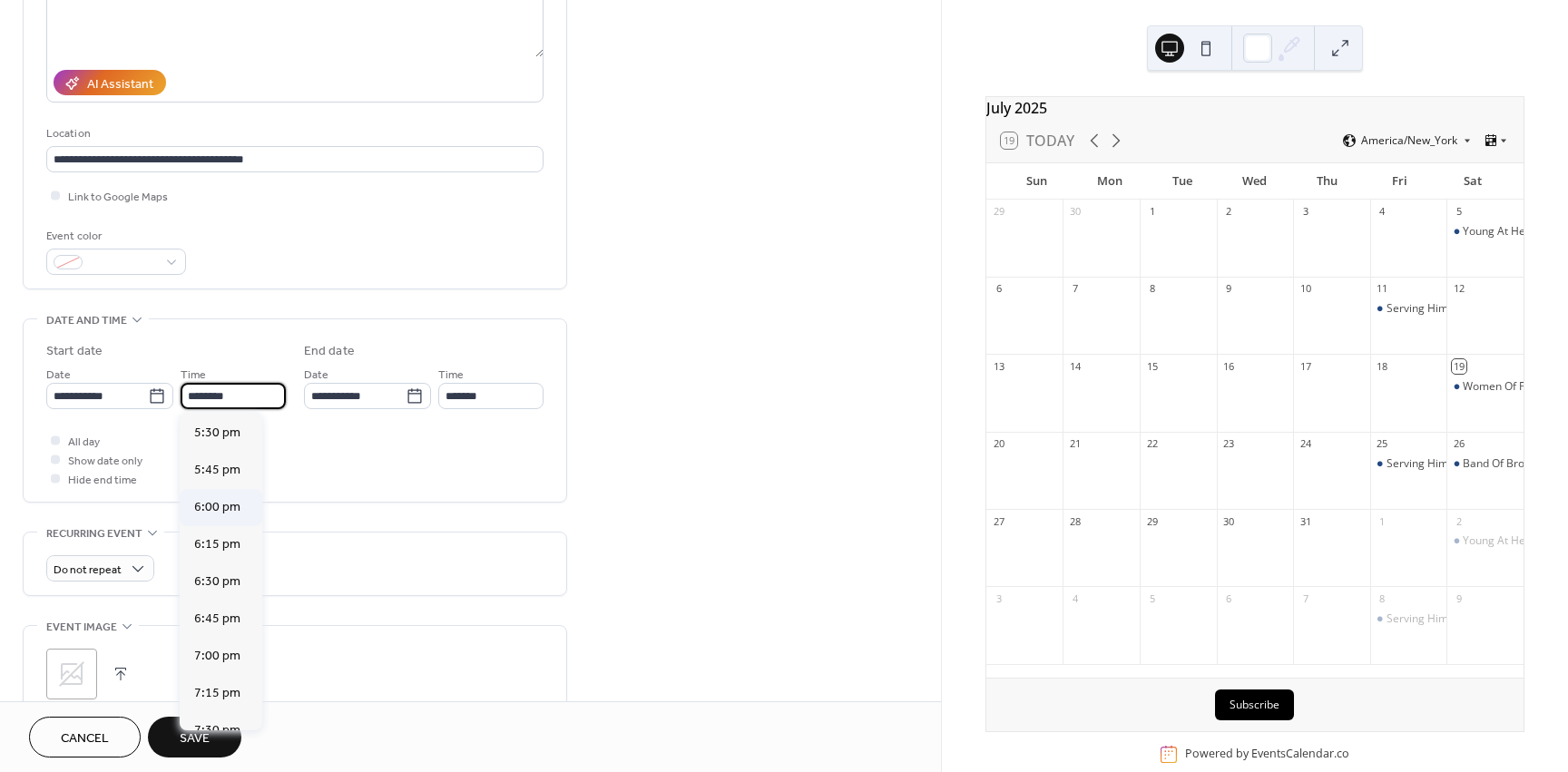 type on "*******" 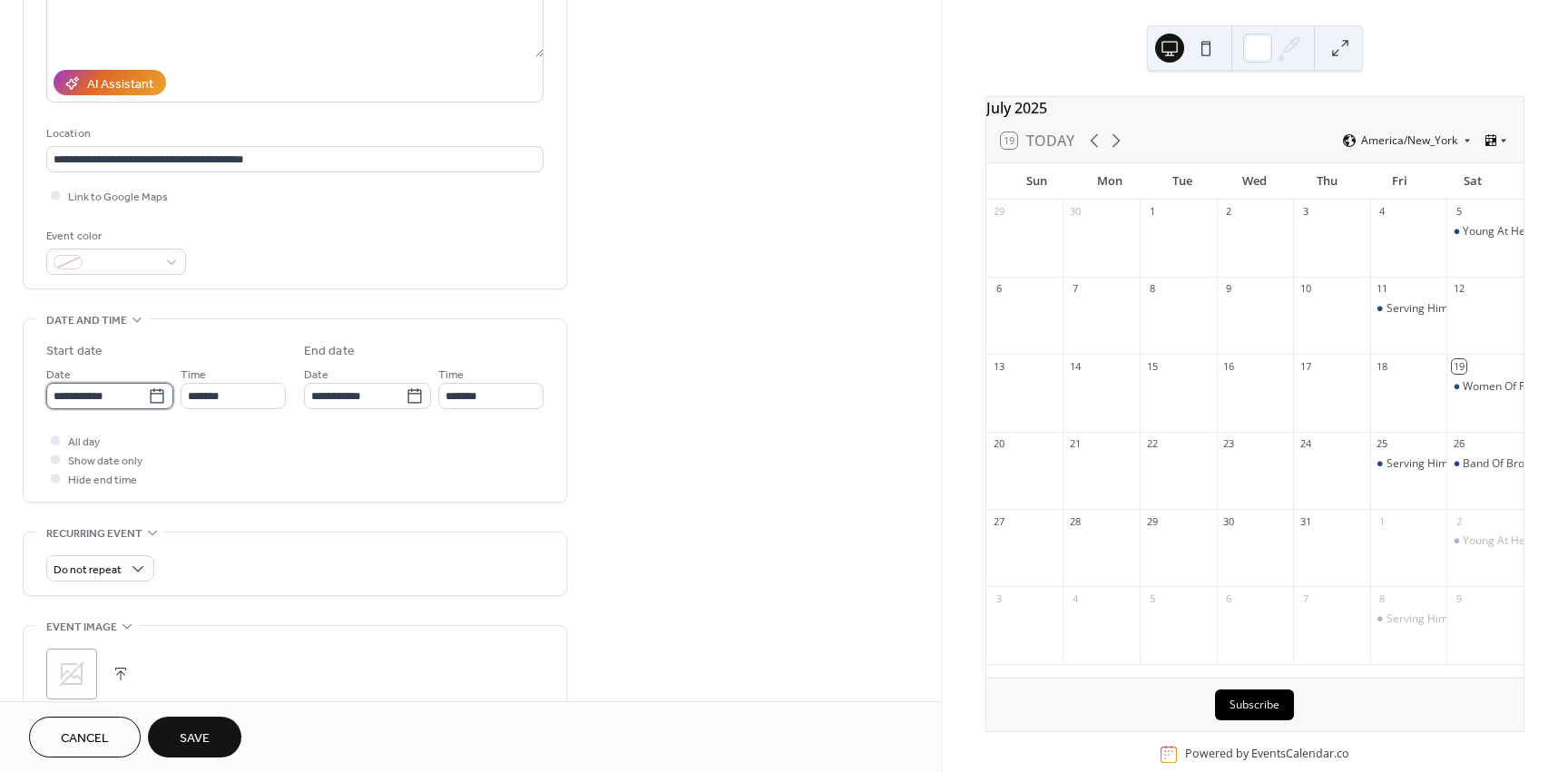 click on "**********" at bounding box center [97, 396] 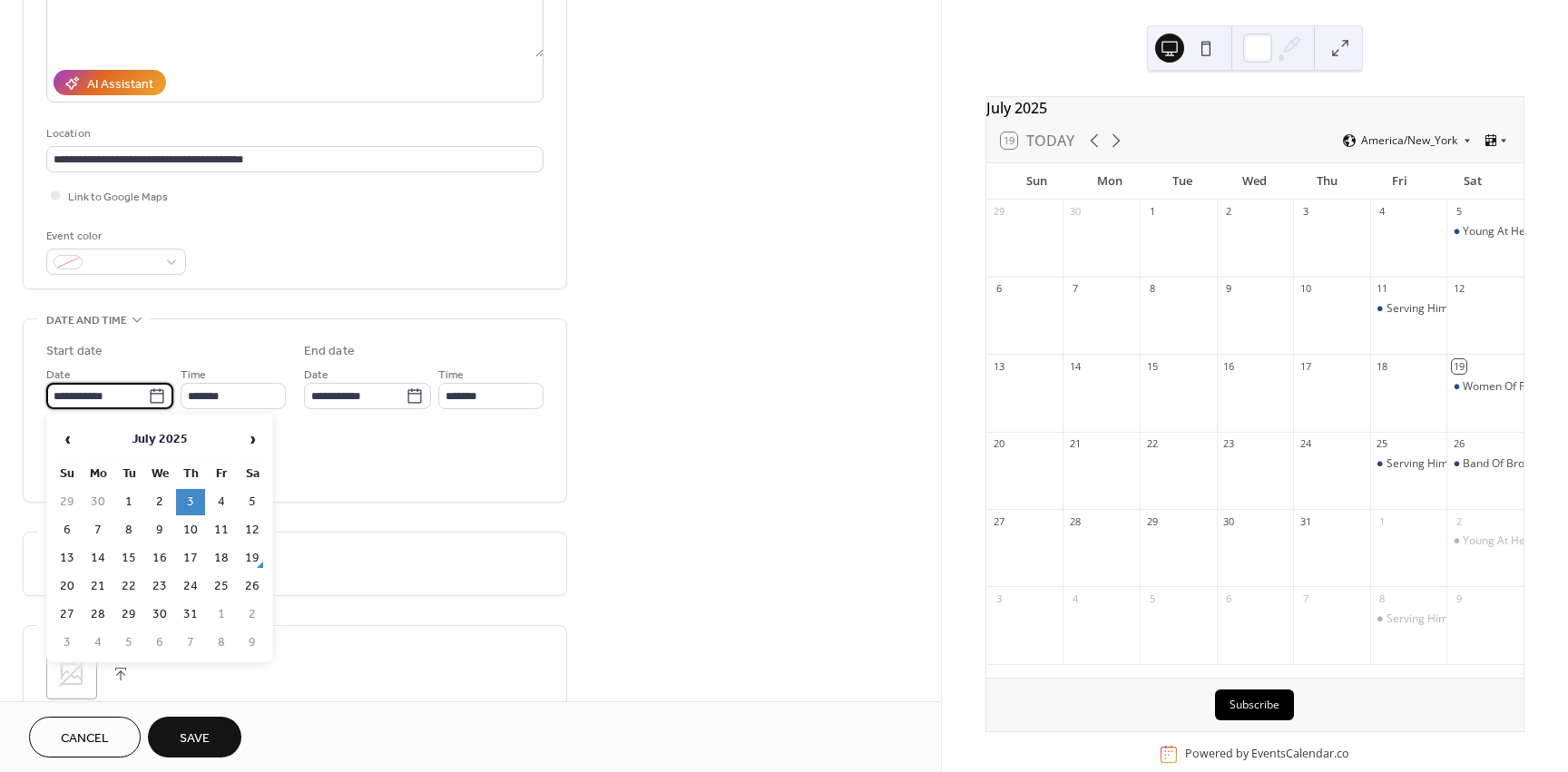 click on "All day Show date only Hide end time" at bounding box center (295, 459) 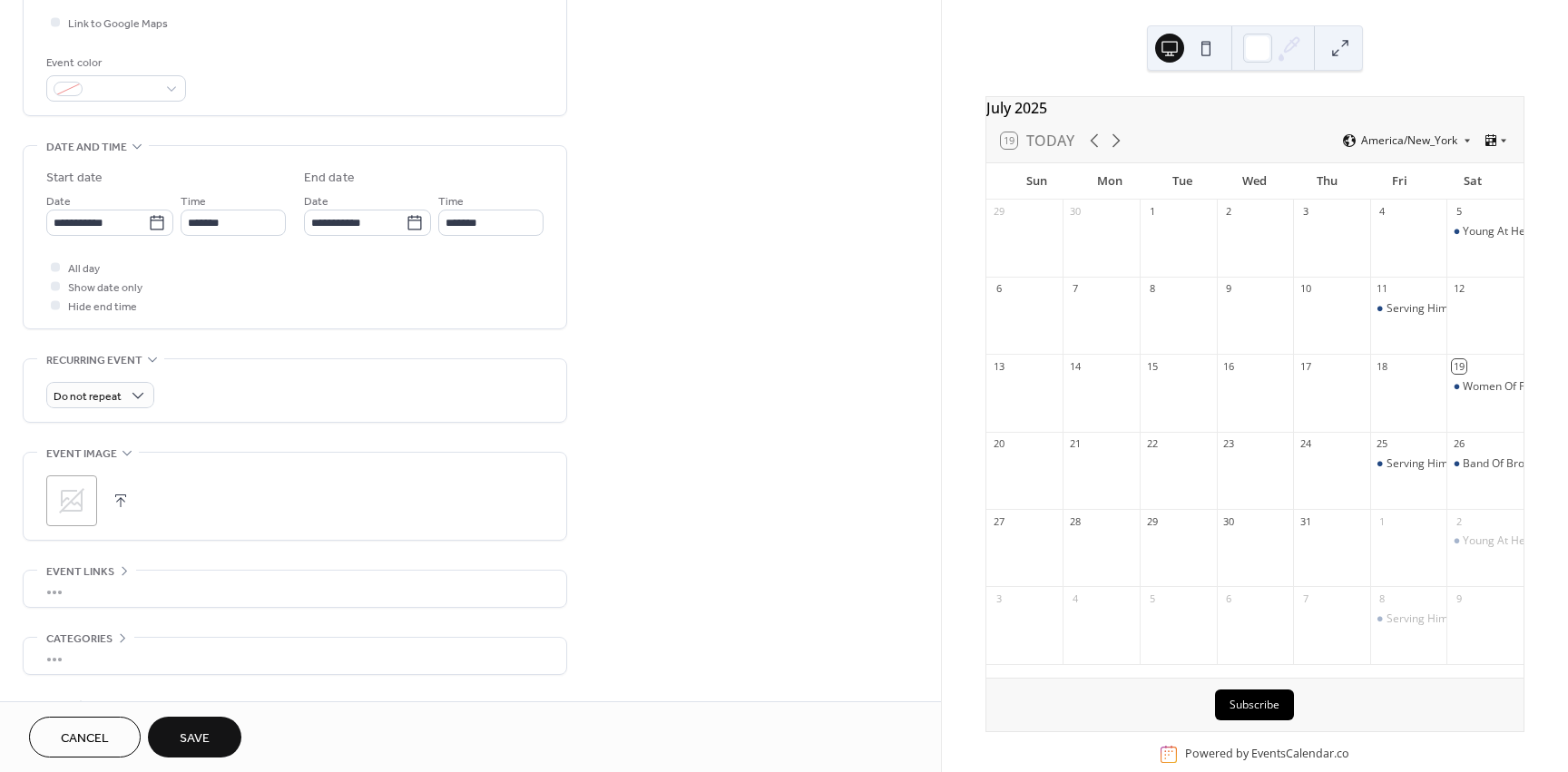 scroll, scrollTop: 454, scrollLeft: 0, axis: vertical 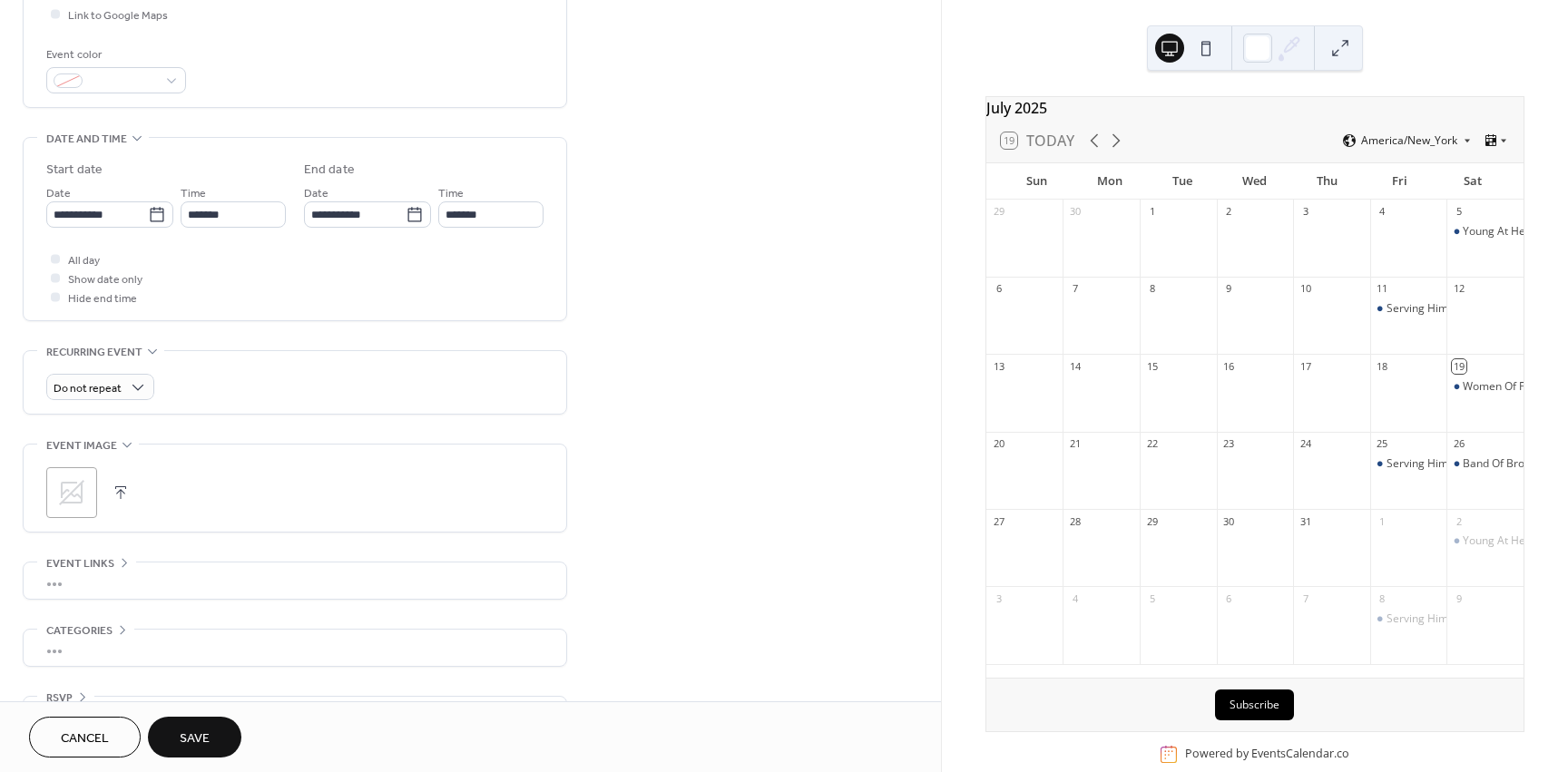 click at bounding box center [121, 493] 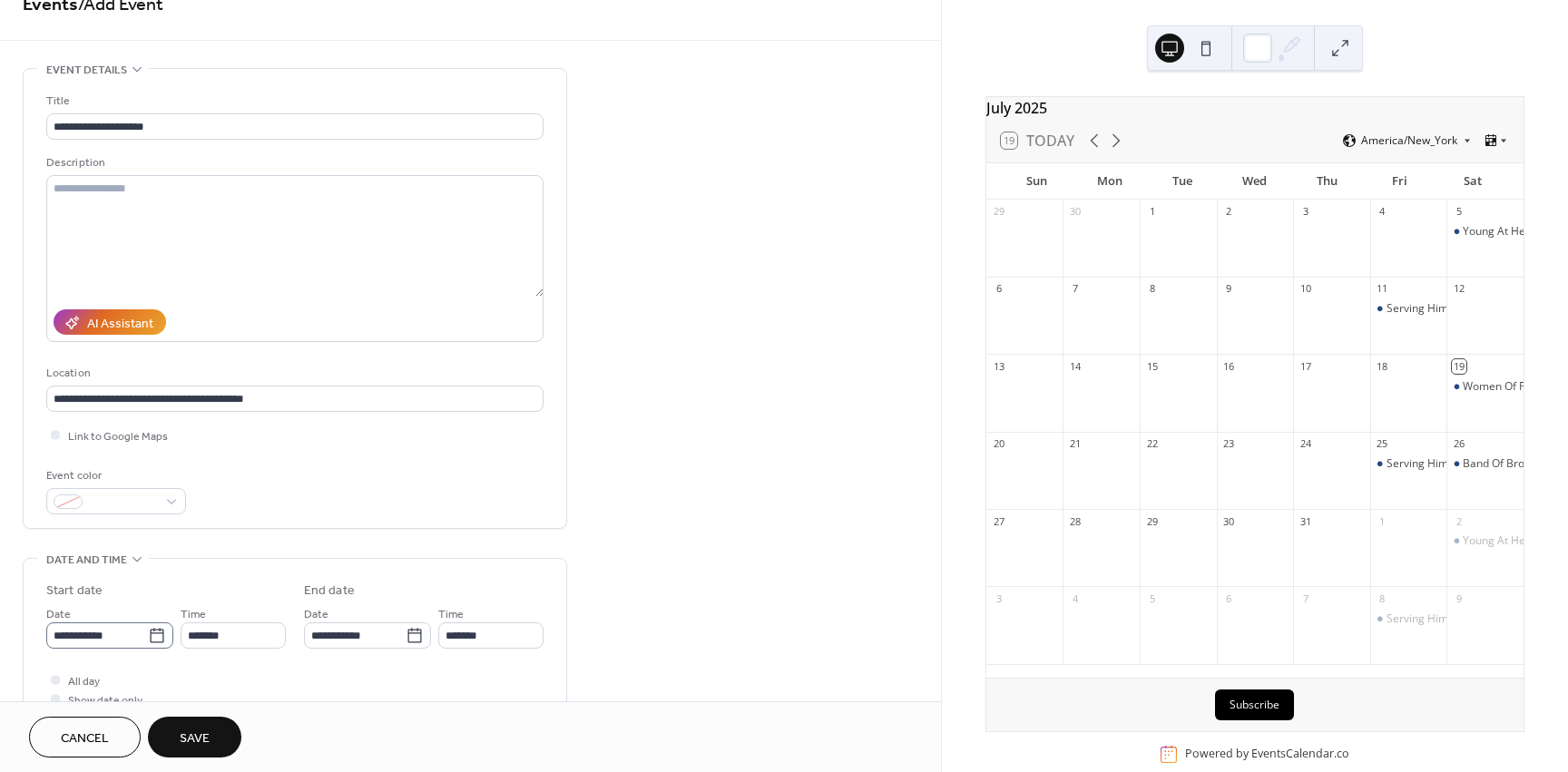 scroll, scrollTop: 0, scrollLeft: 0, axis: both 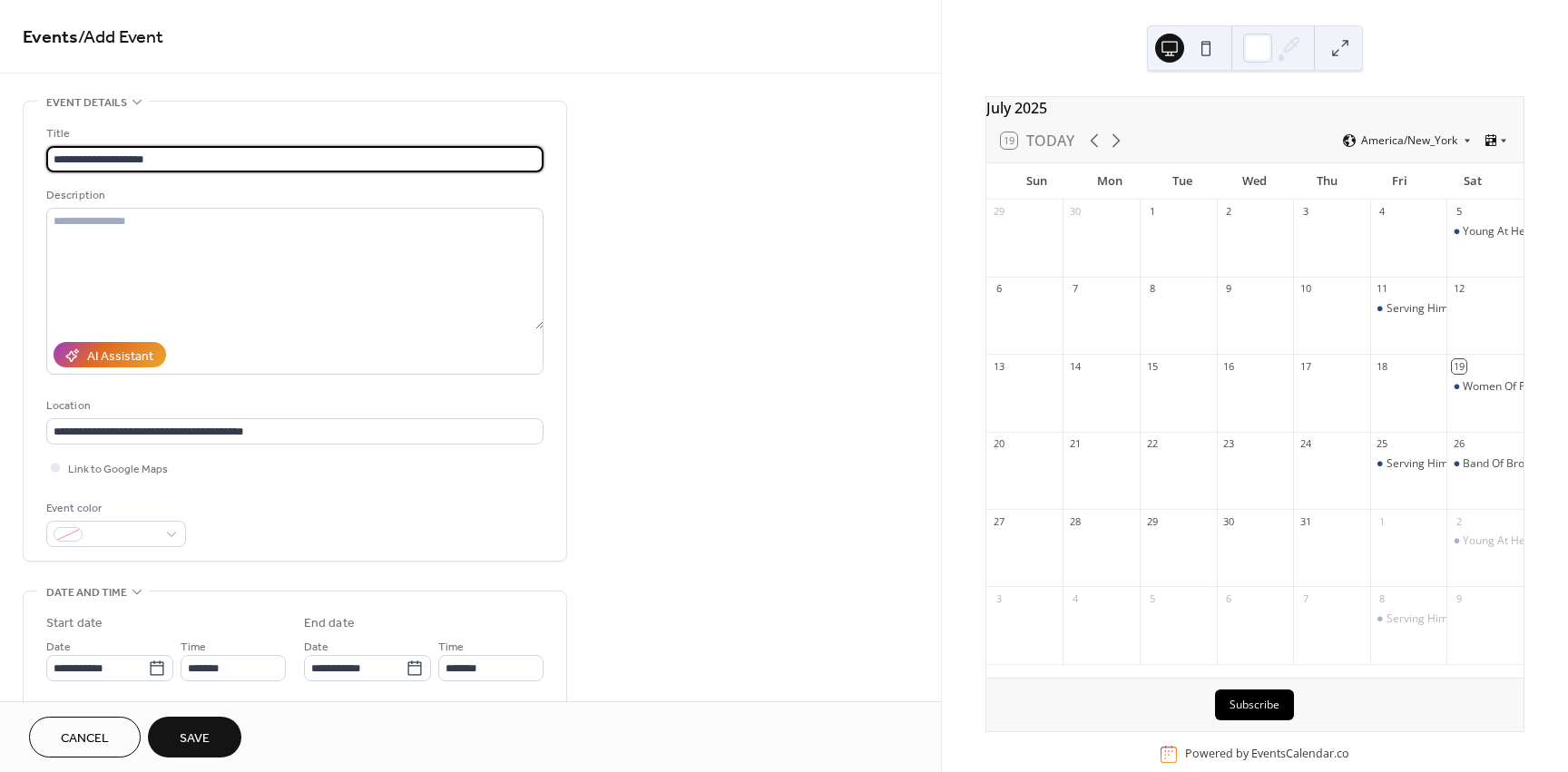 drag, startPoint x: 113, startPoint y: 158, endPoint x: 33, endPoint y: 150, distance: 80.399005 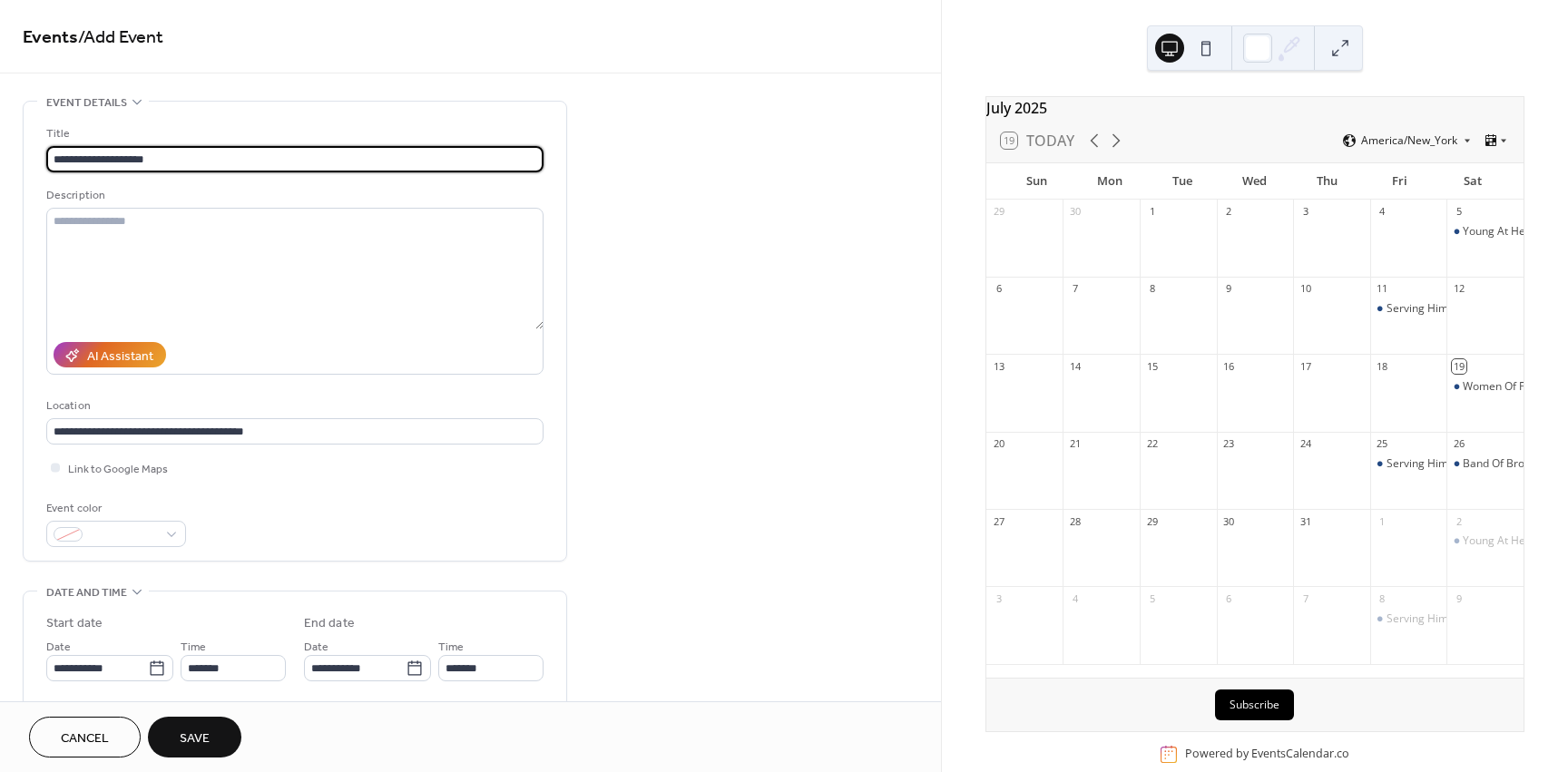 click on "**********" at bounding box center [295, 331] 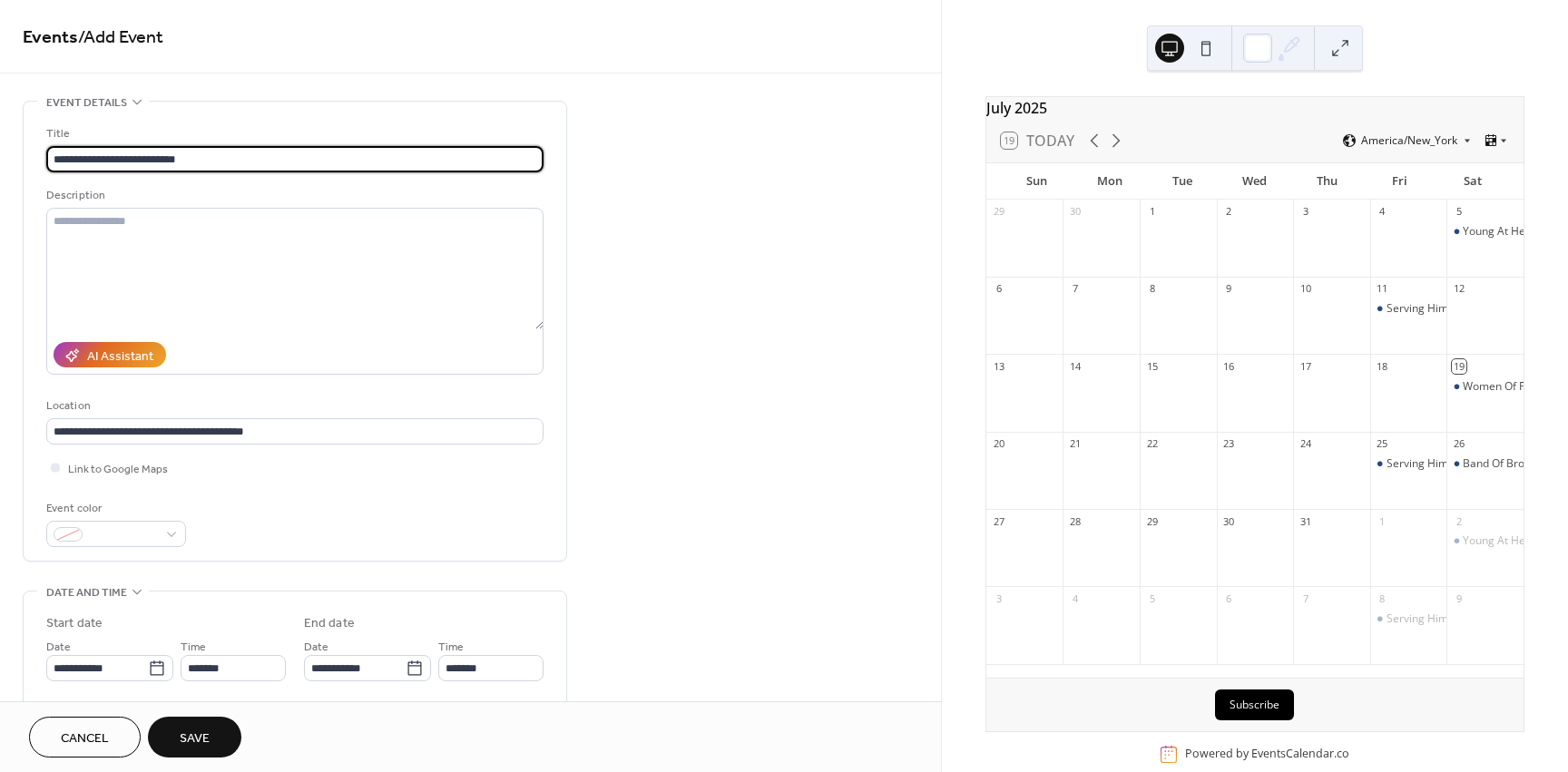 type on "**********" 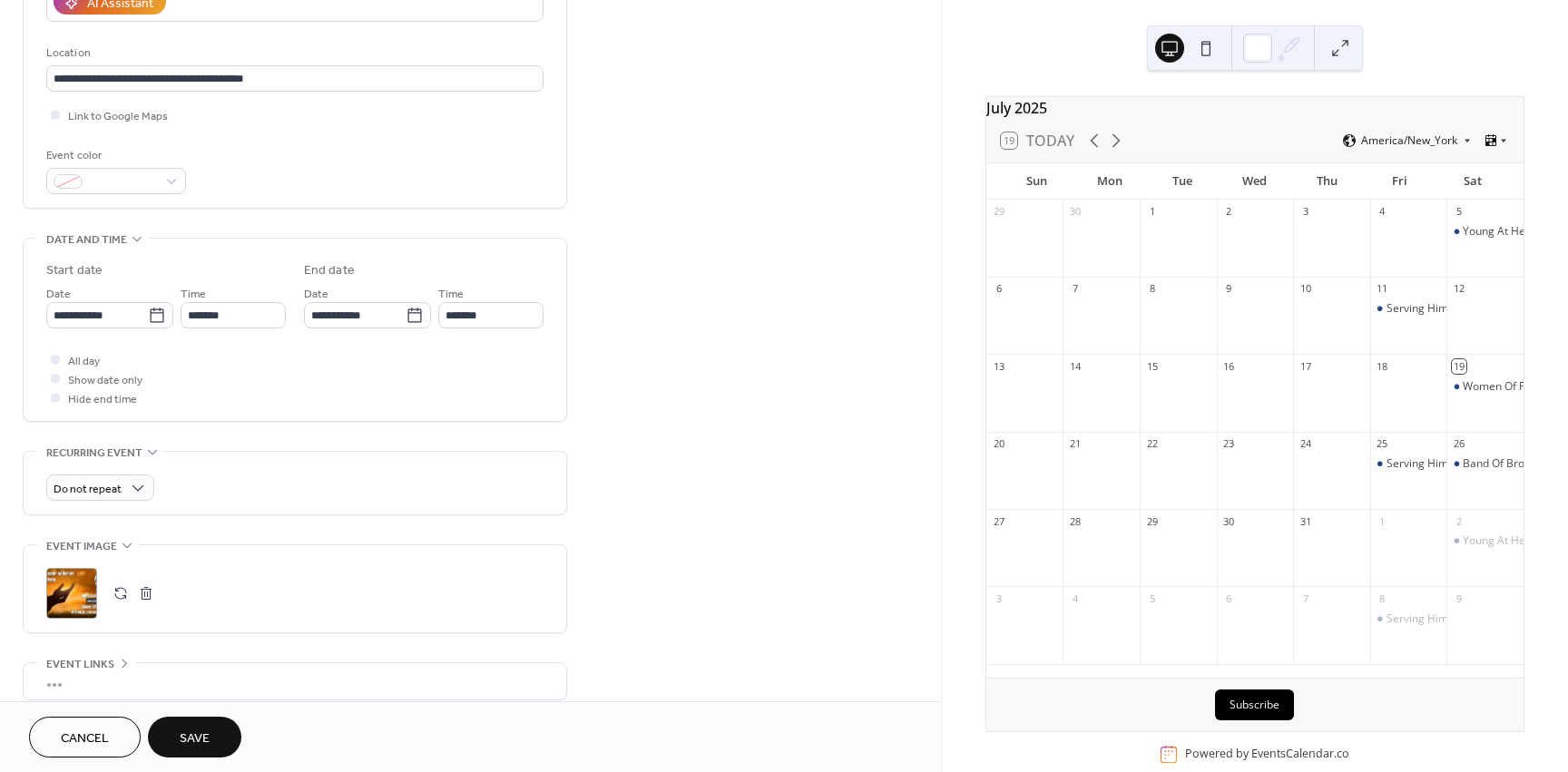 scroll, scrollTop: 363, scrollLeft: 0, axis: vertical 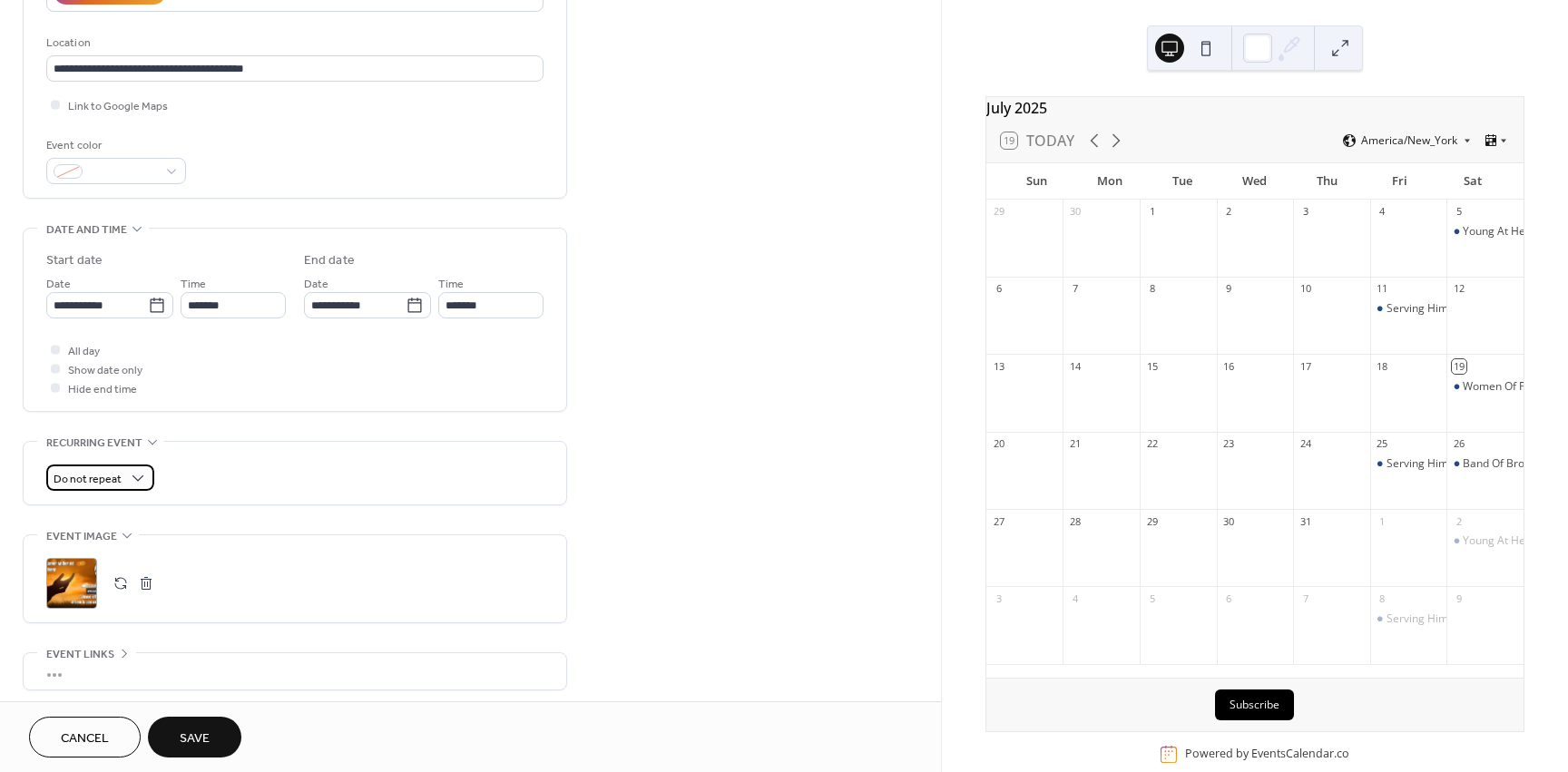 click on "Do not repeat" at bounding box center (87, 479) 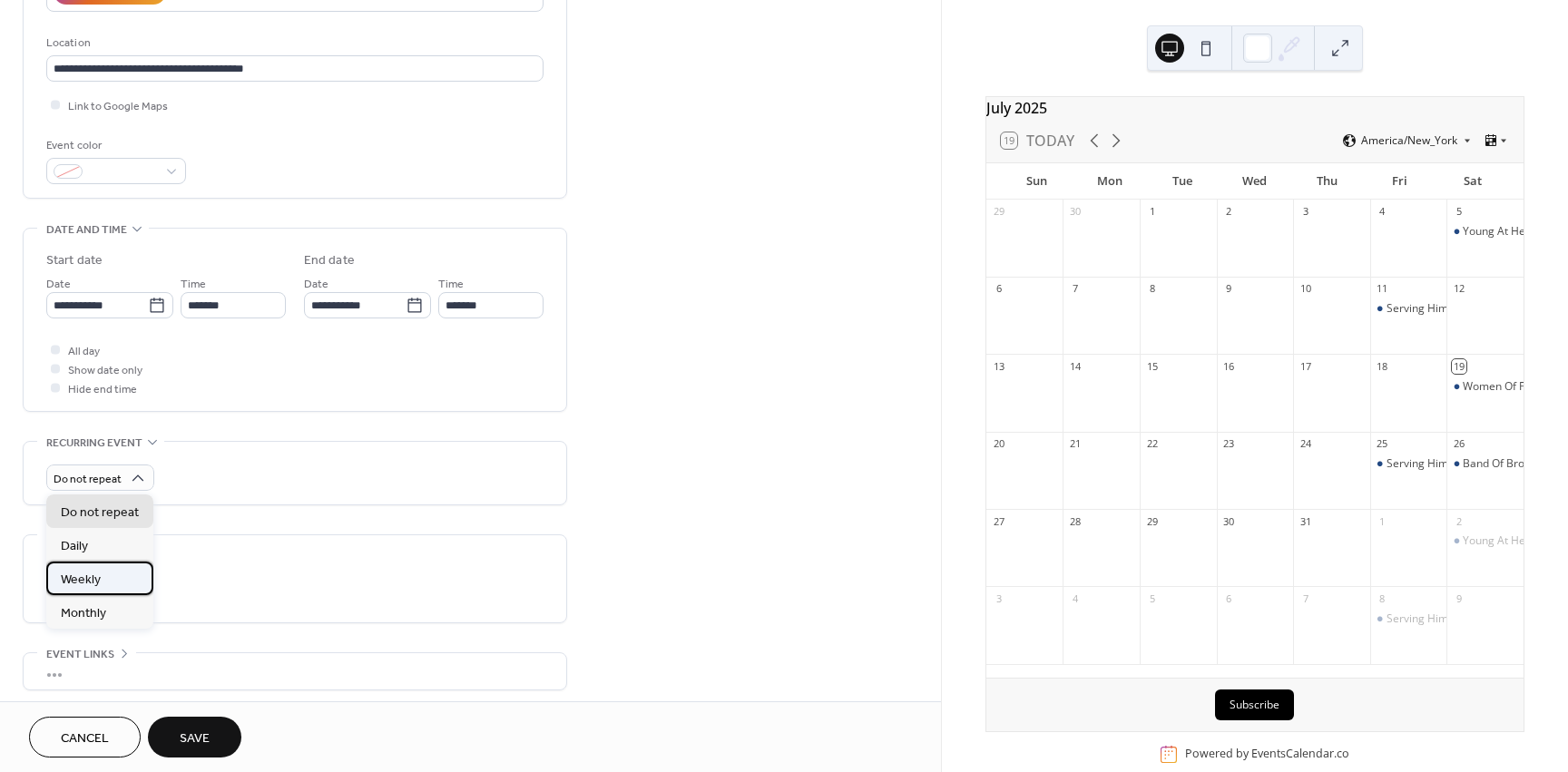 click on "Weekly" at bounding box center (81, 580) 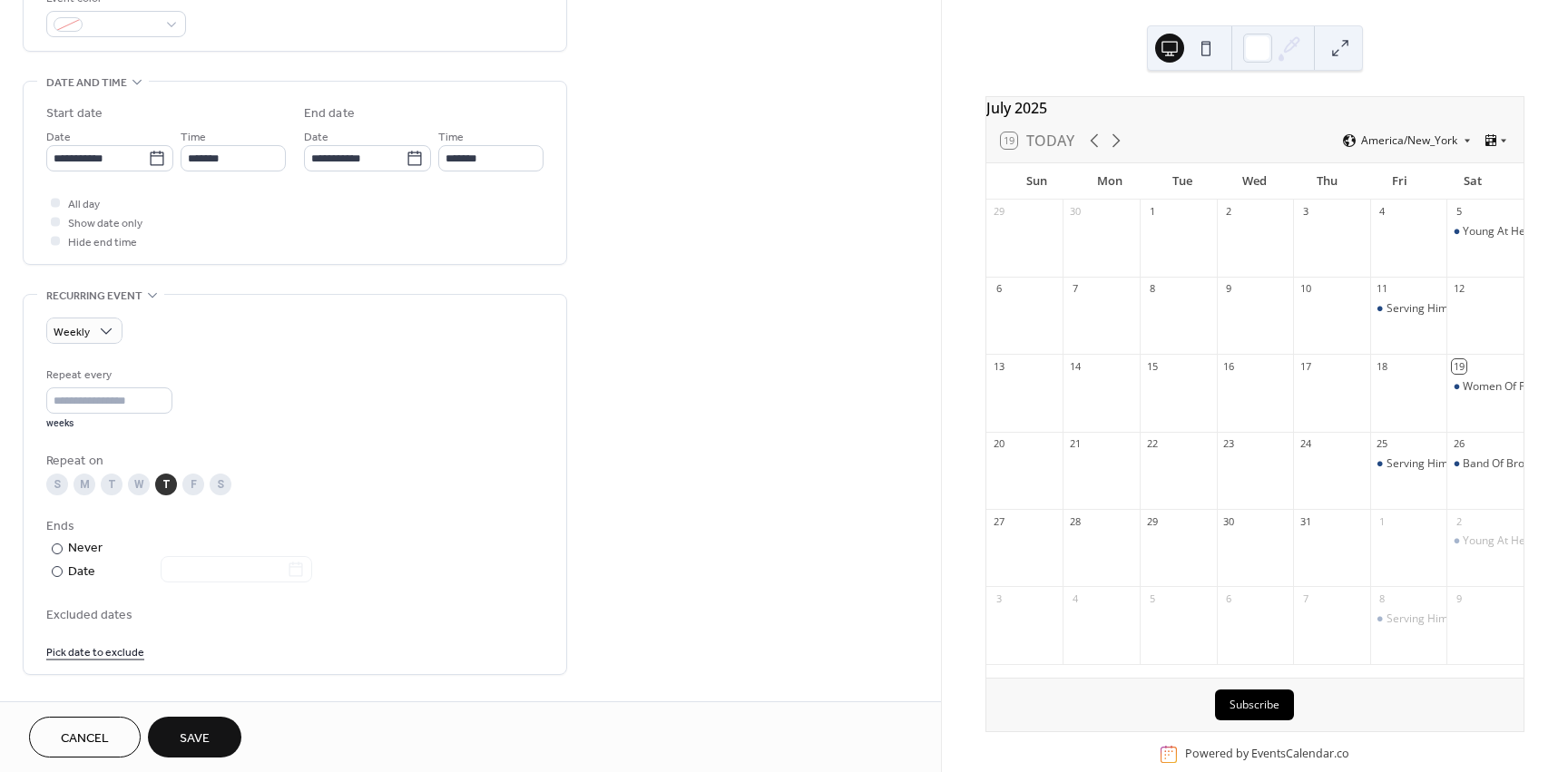 scroll, scrollTop: 458, scrollLeft: 0, axis: vertical 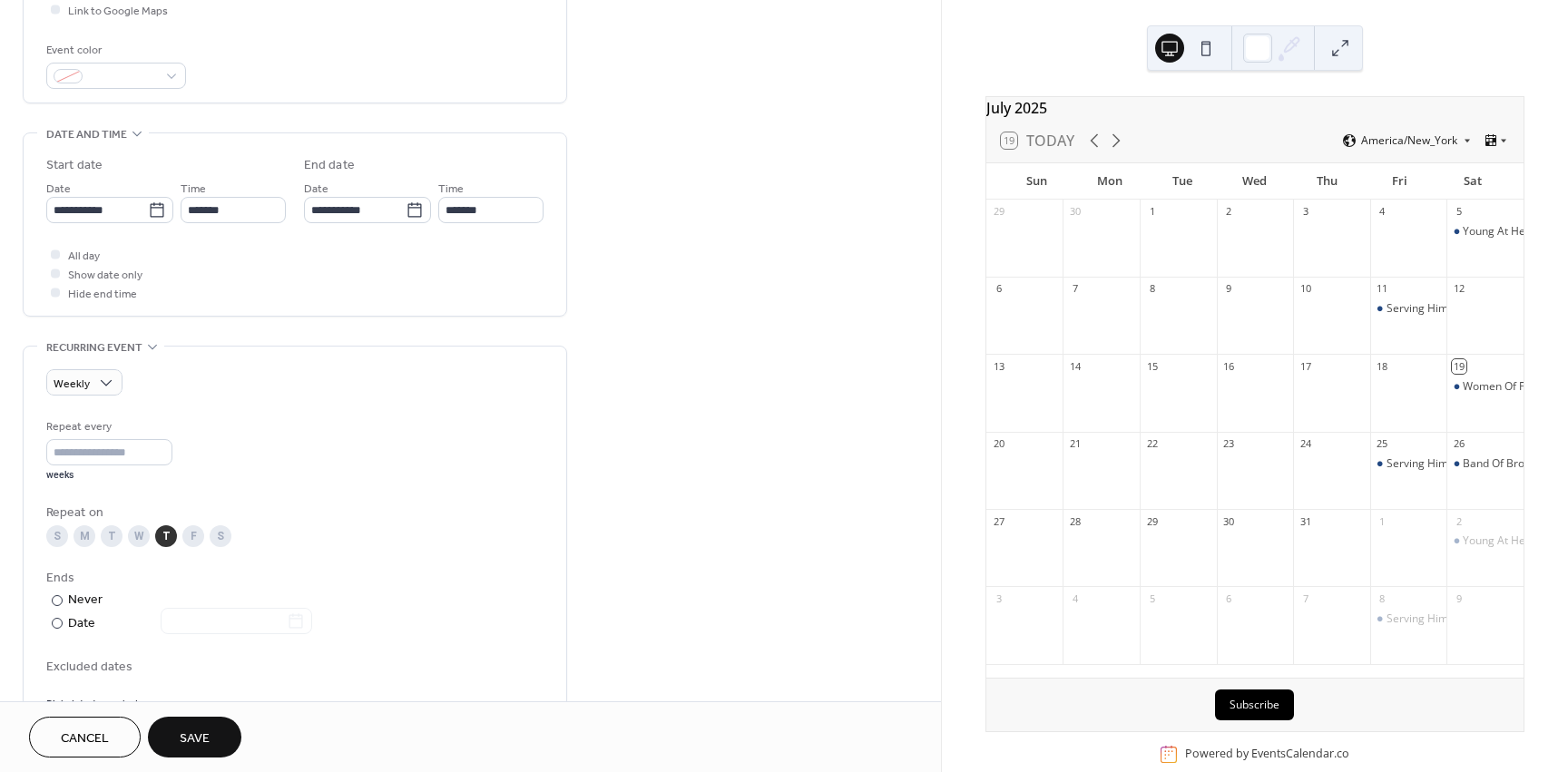 click on "Save" at bounding box center (194, 737) 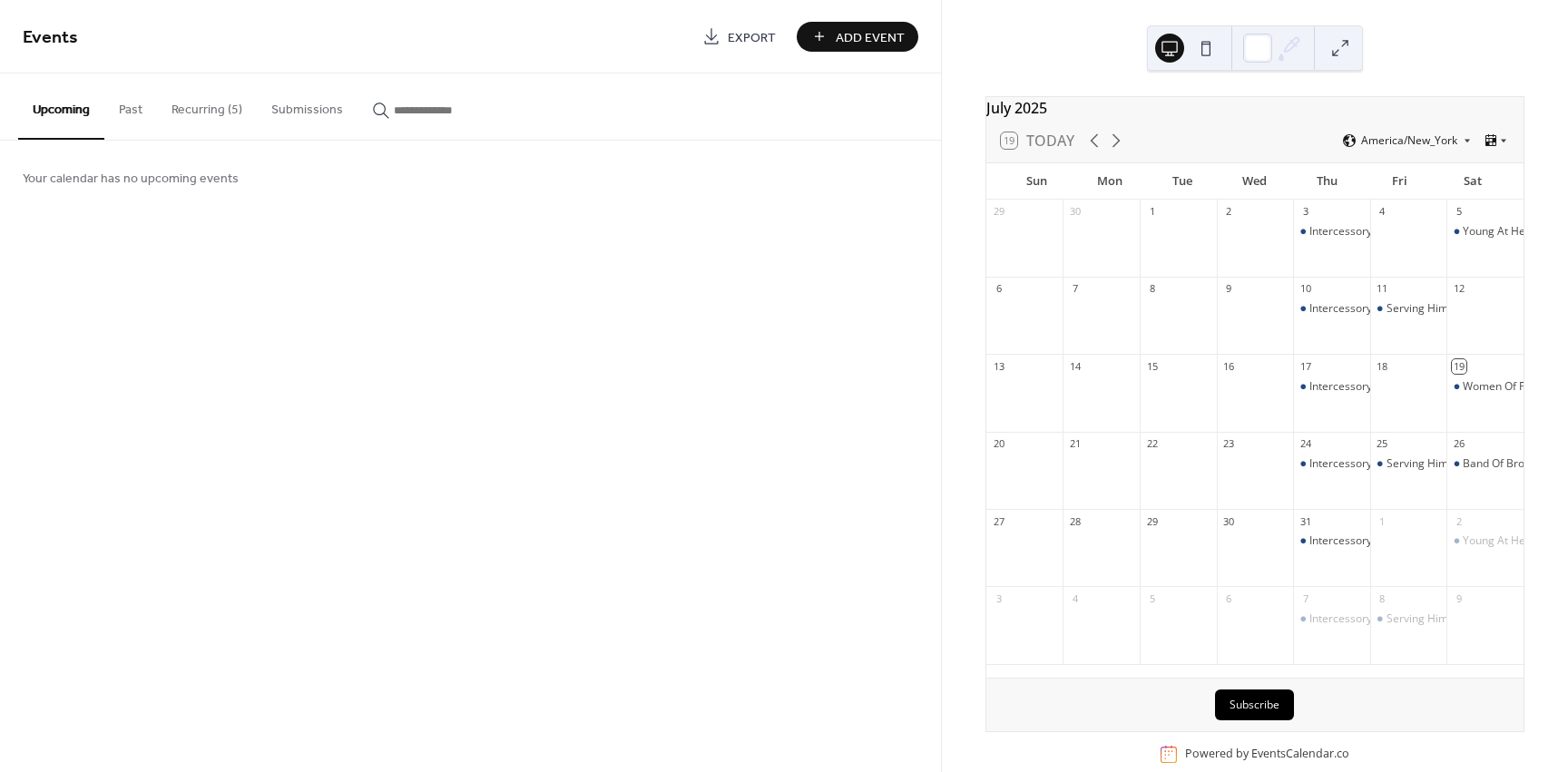 click on "Add Event" at bounding box center (870, 37) 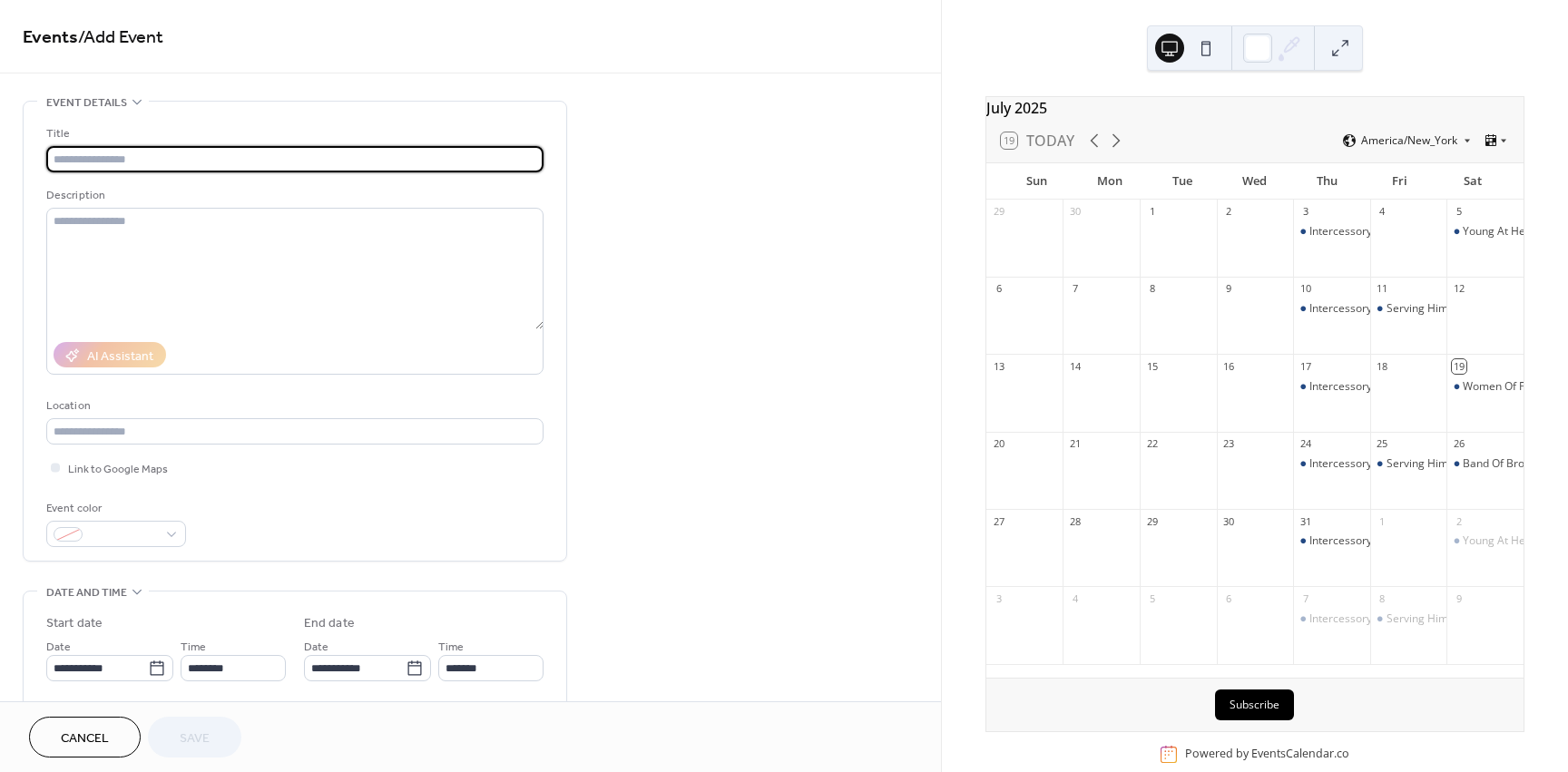 click at bounding box center (295, 159) 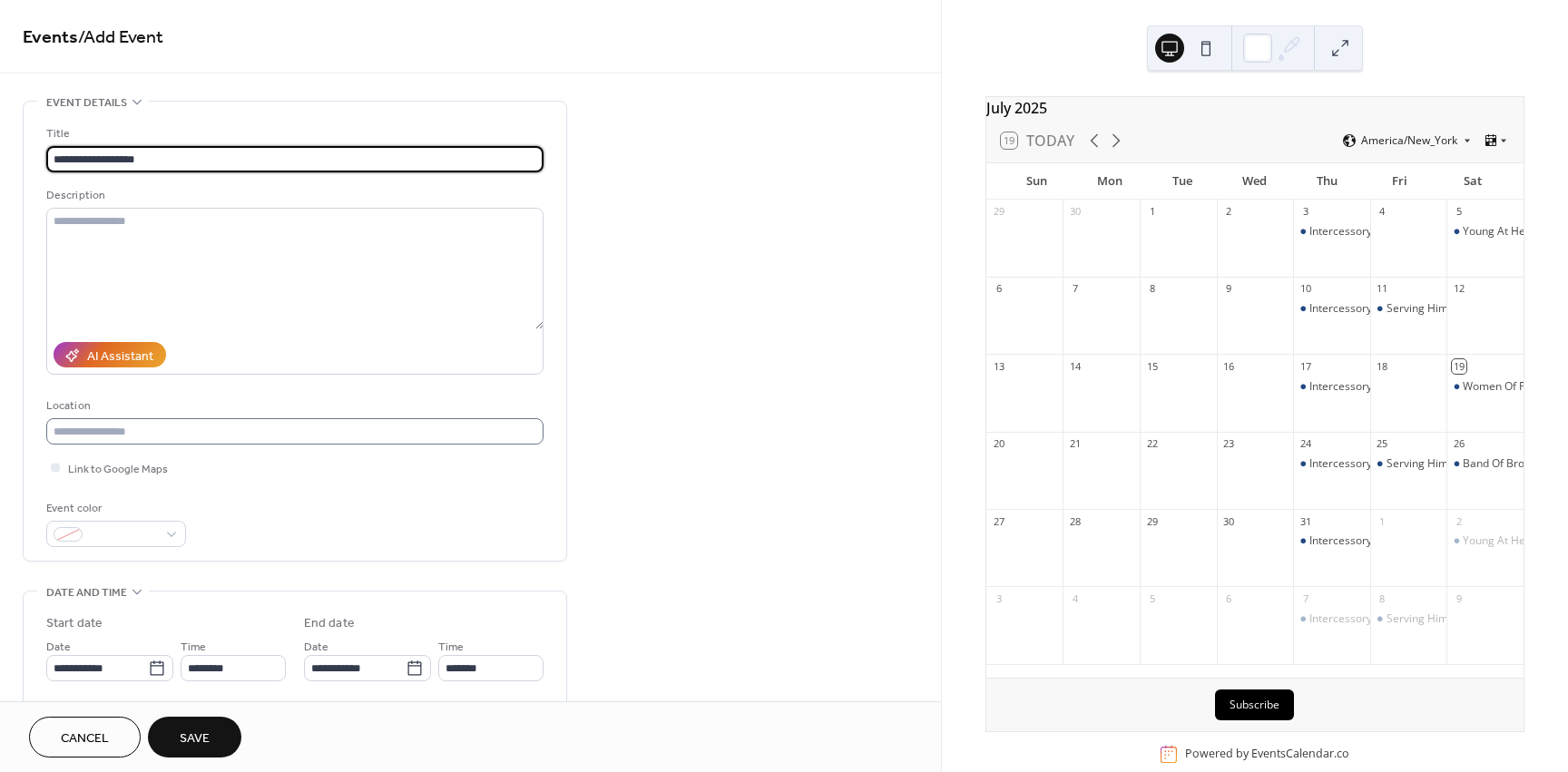 type on "**********" 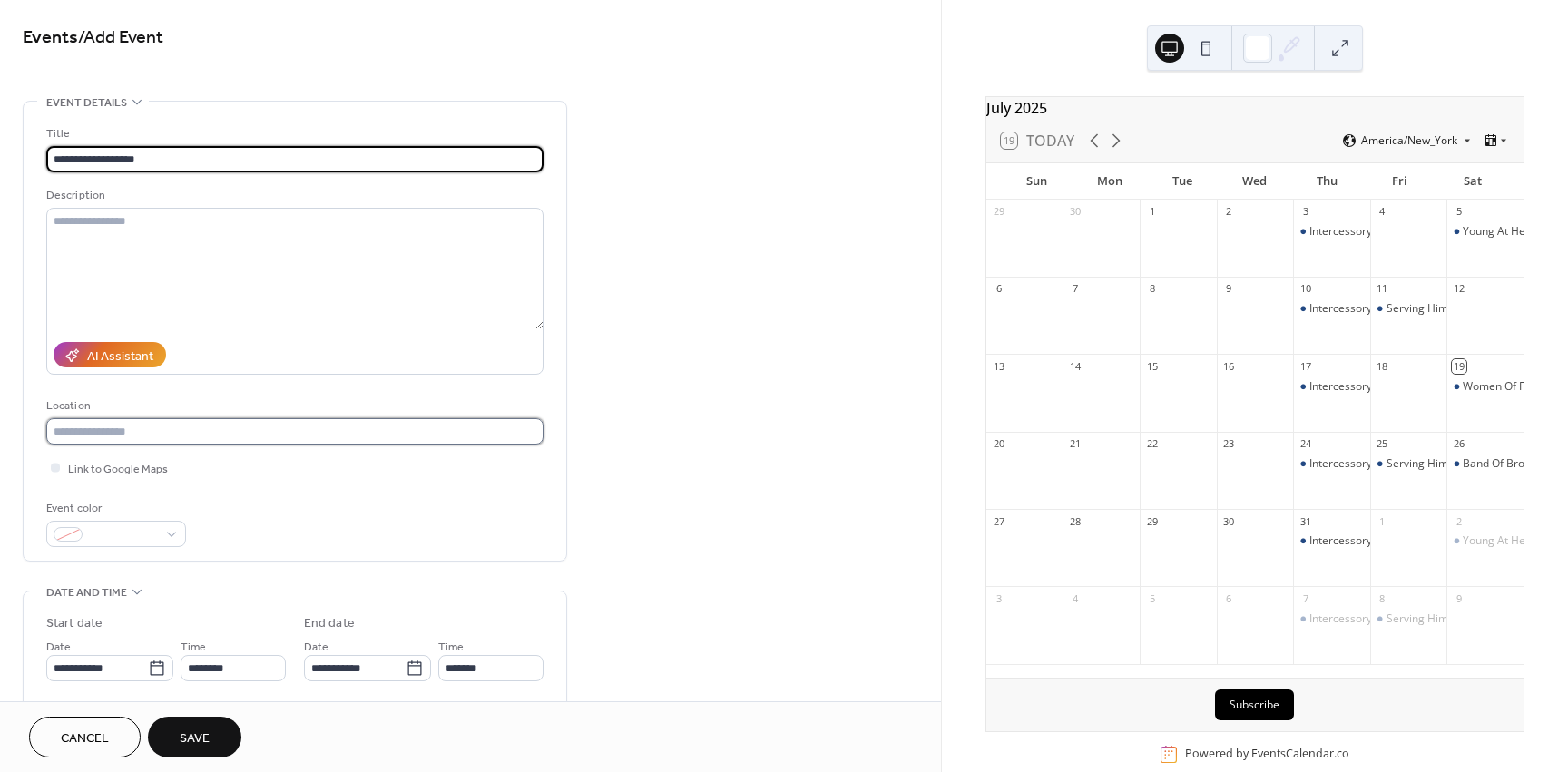 click at bounding box center [295, 431] 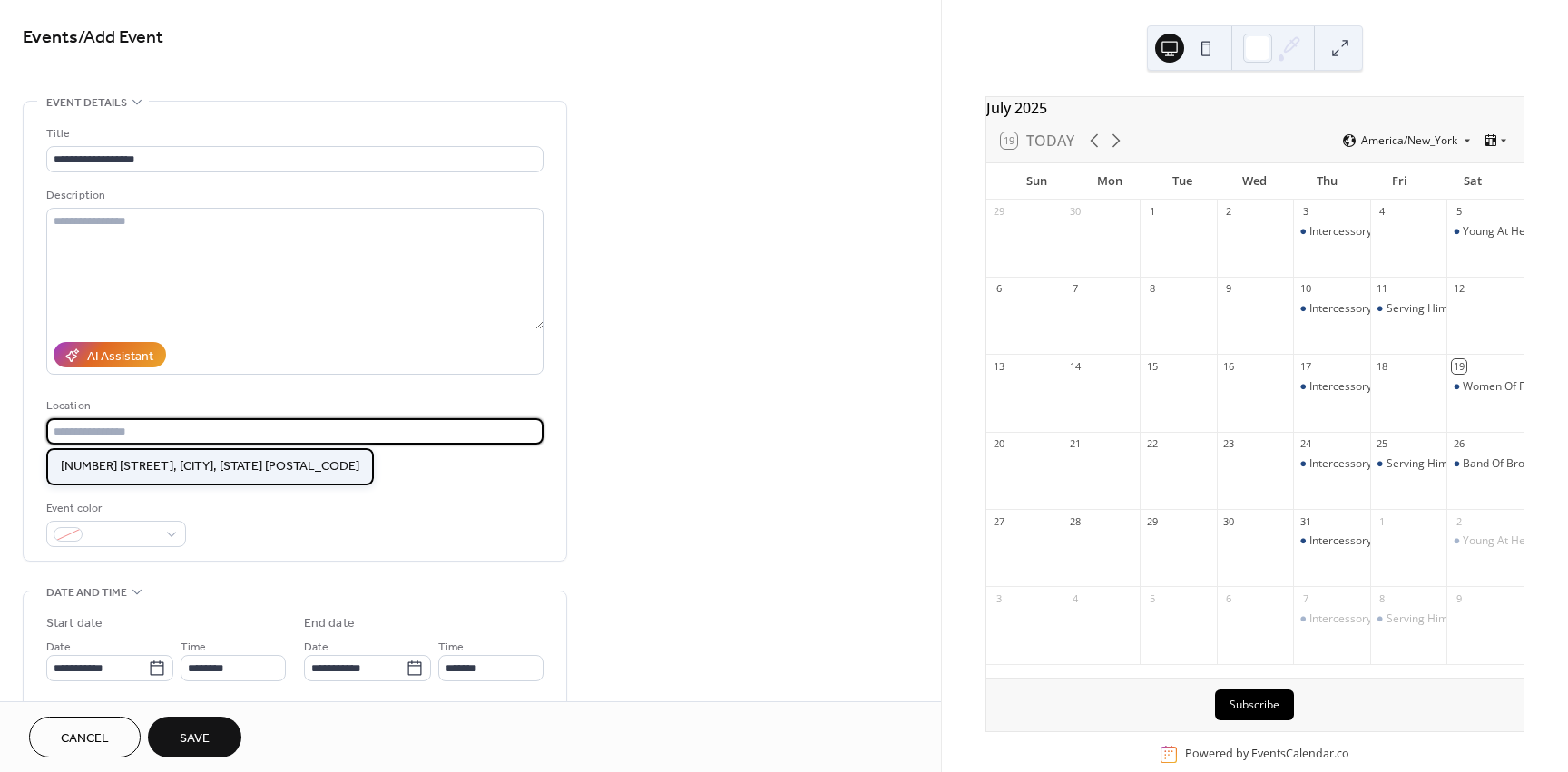 click on "[NUMBER] [STREET], [CITY], [STATE] [POSTAL_CODE]" at bounding box center [210, 466] 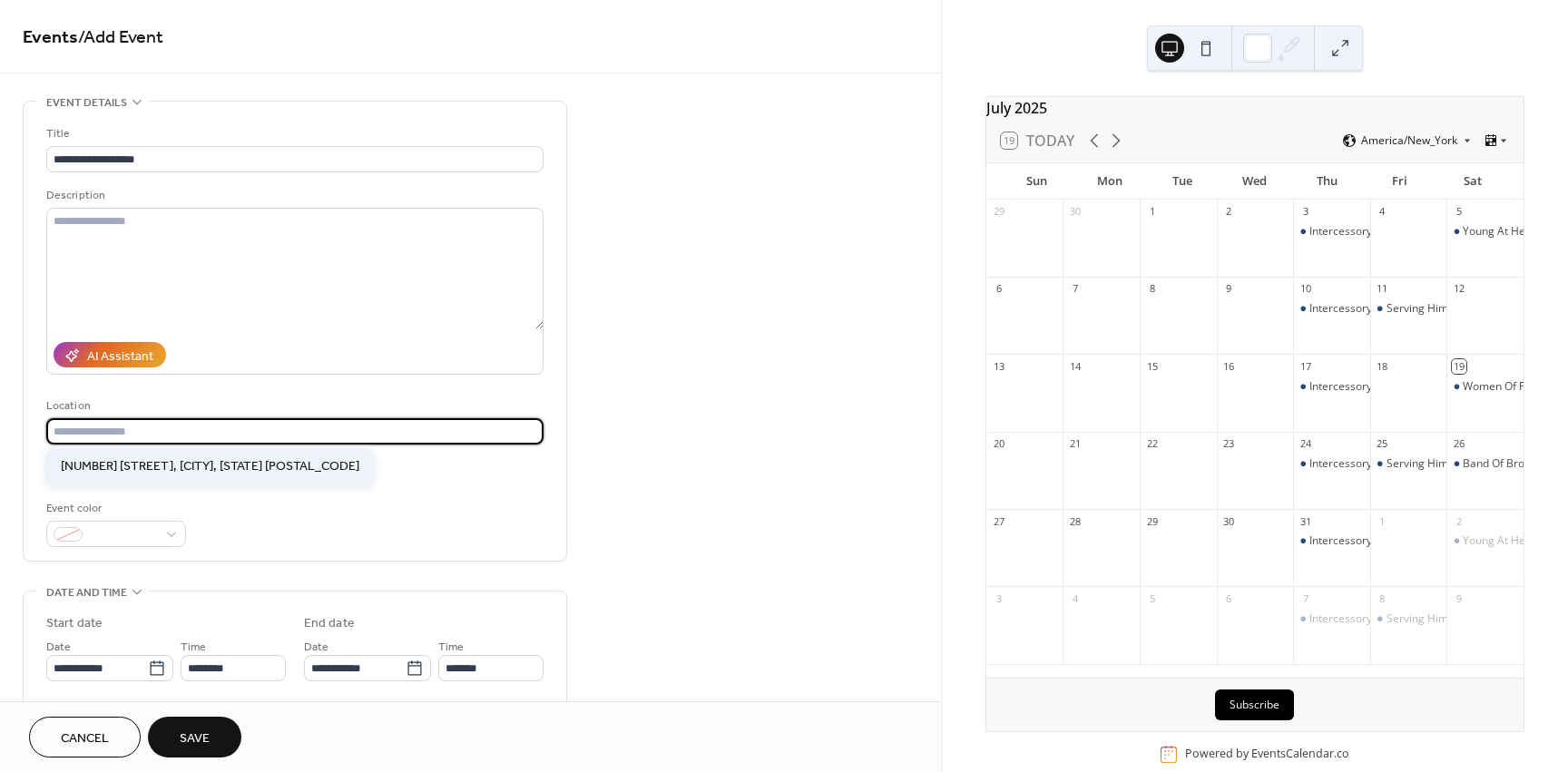 type on "**********" 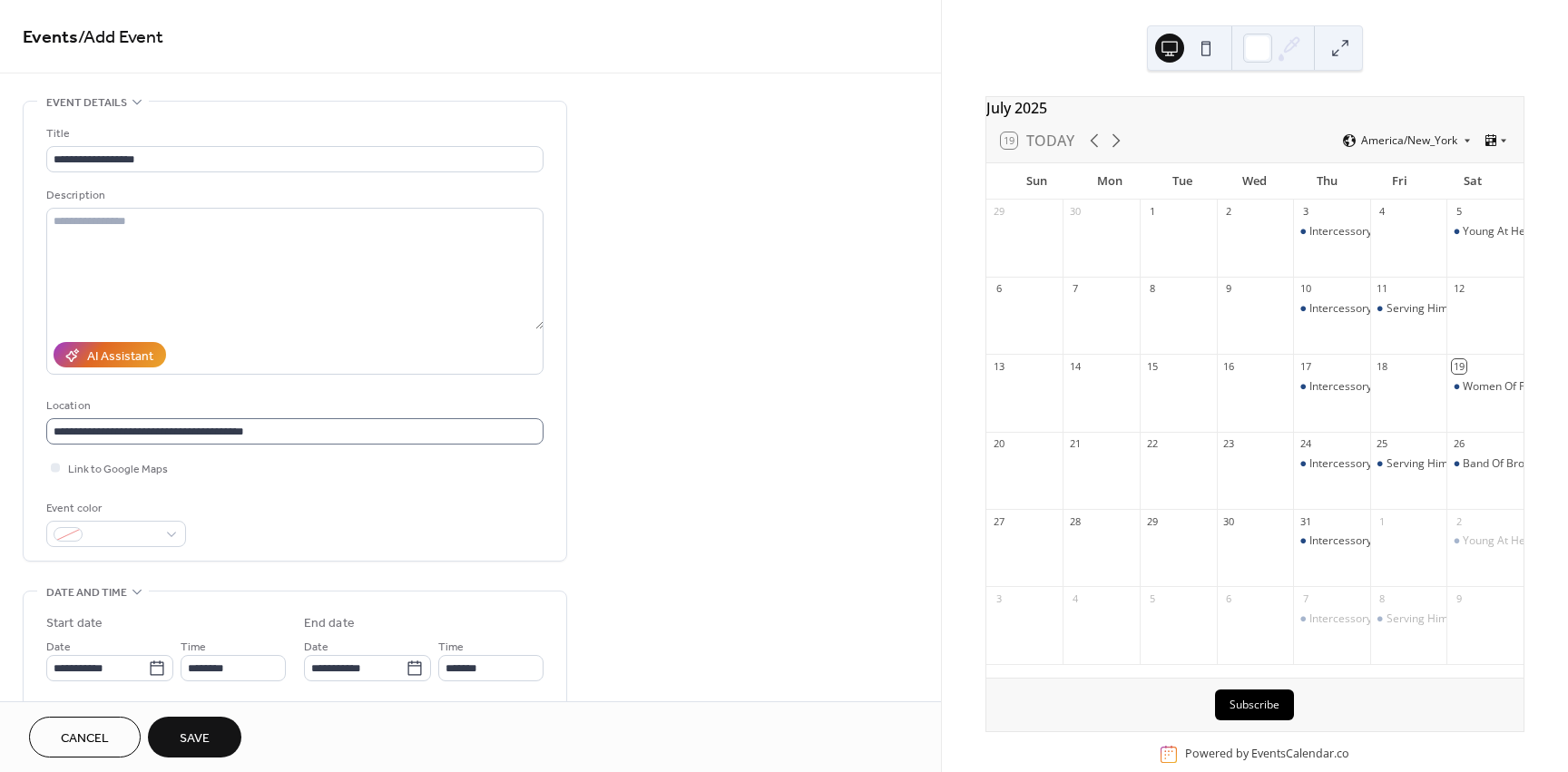 scroll, scrollTop: 1, scrollLeft: 0, axis: vertical 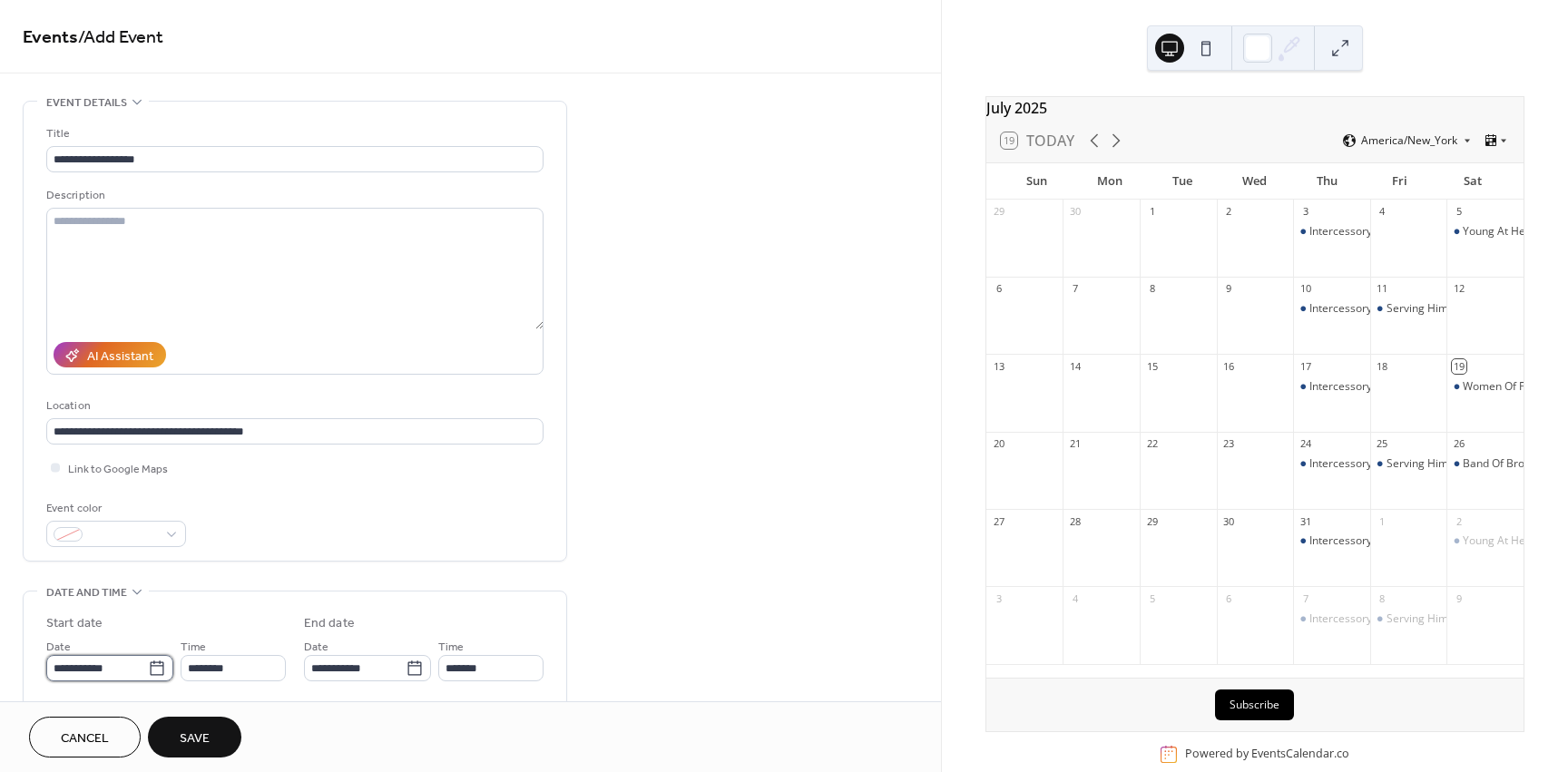 click on "**********" at bounding box center [97, 668] 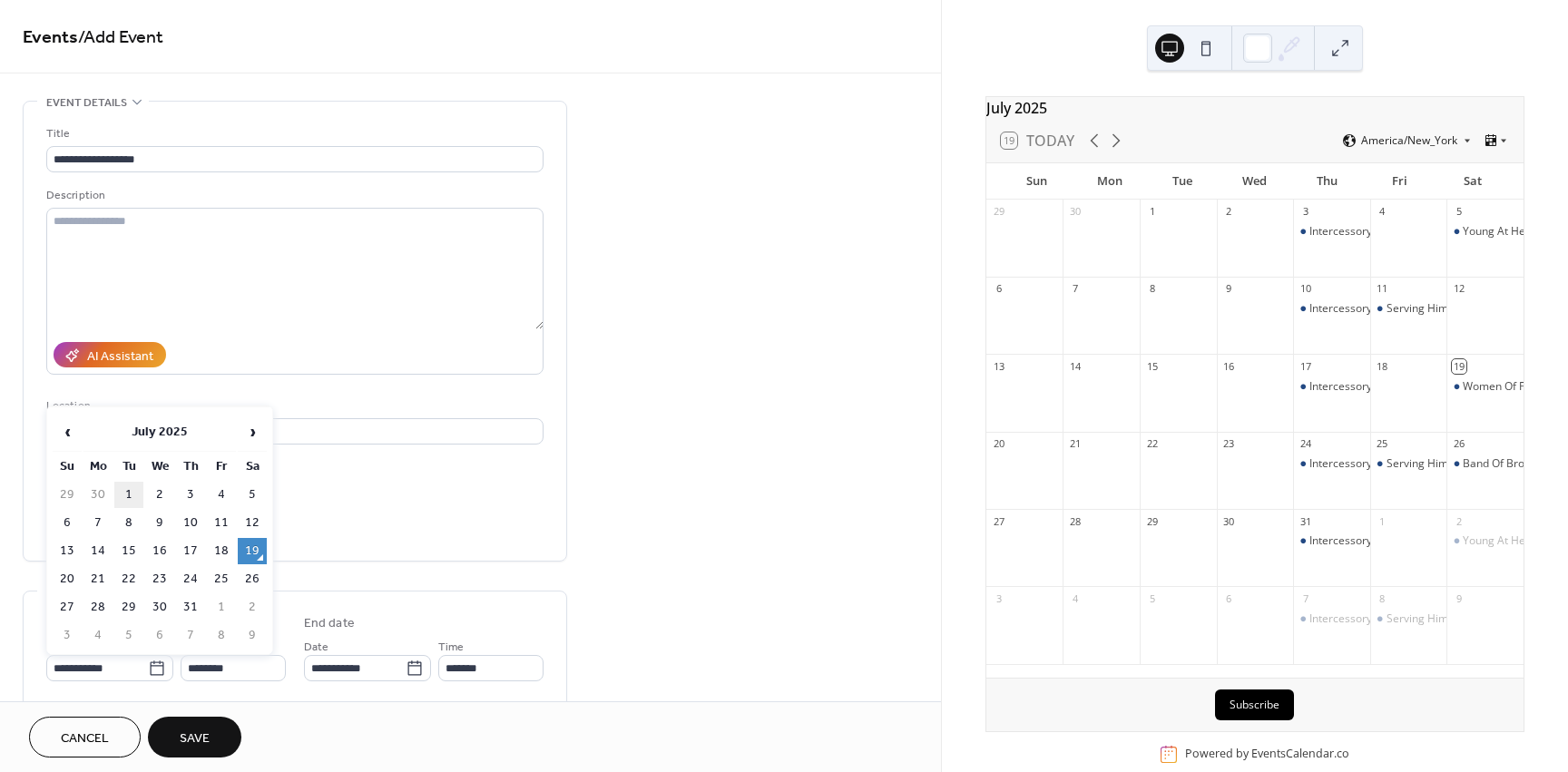 click on "1" at bounding box center [129, 494] 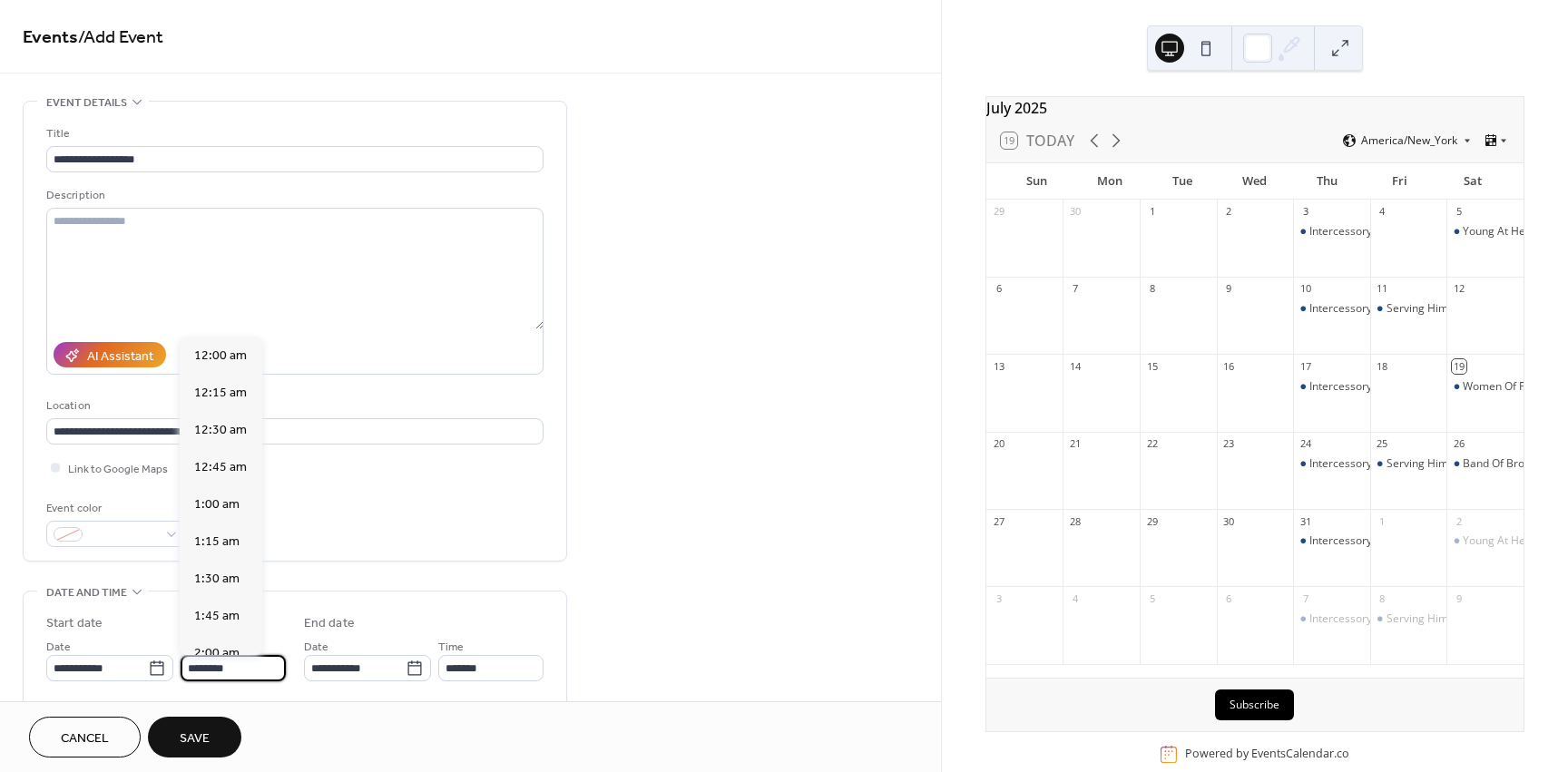 click on "********" at bounding box center (233, 668) 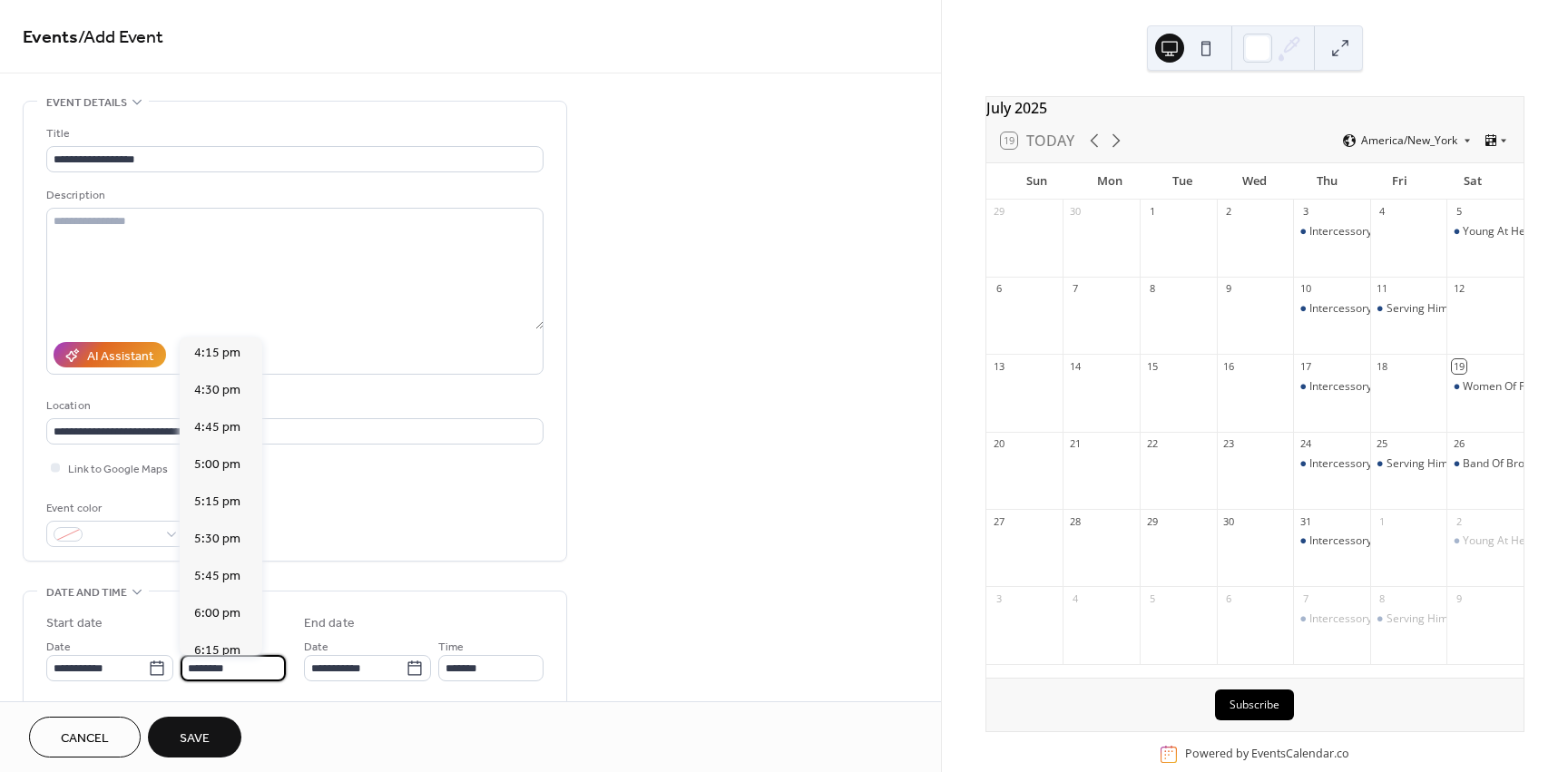 scroll, scrollTop: 2511, scrollLeft: 0, axis: vertical 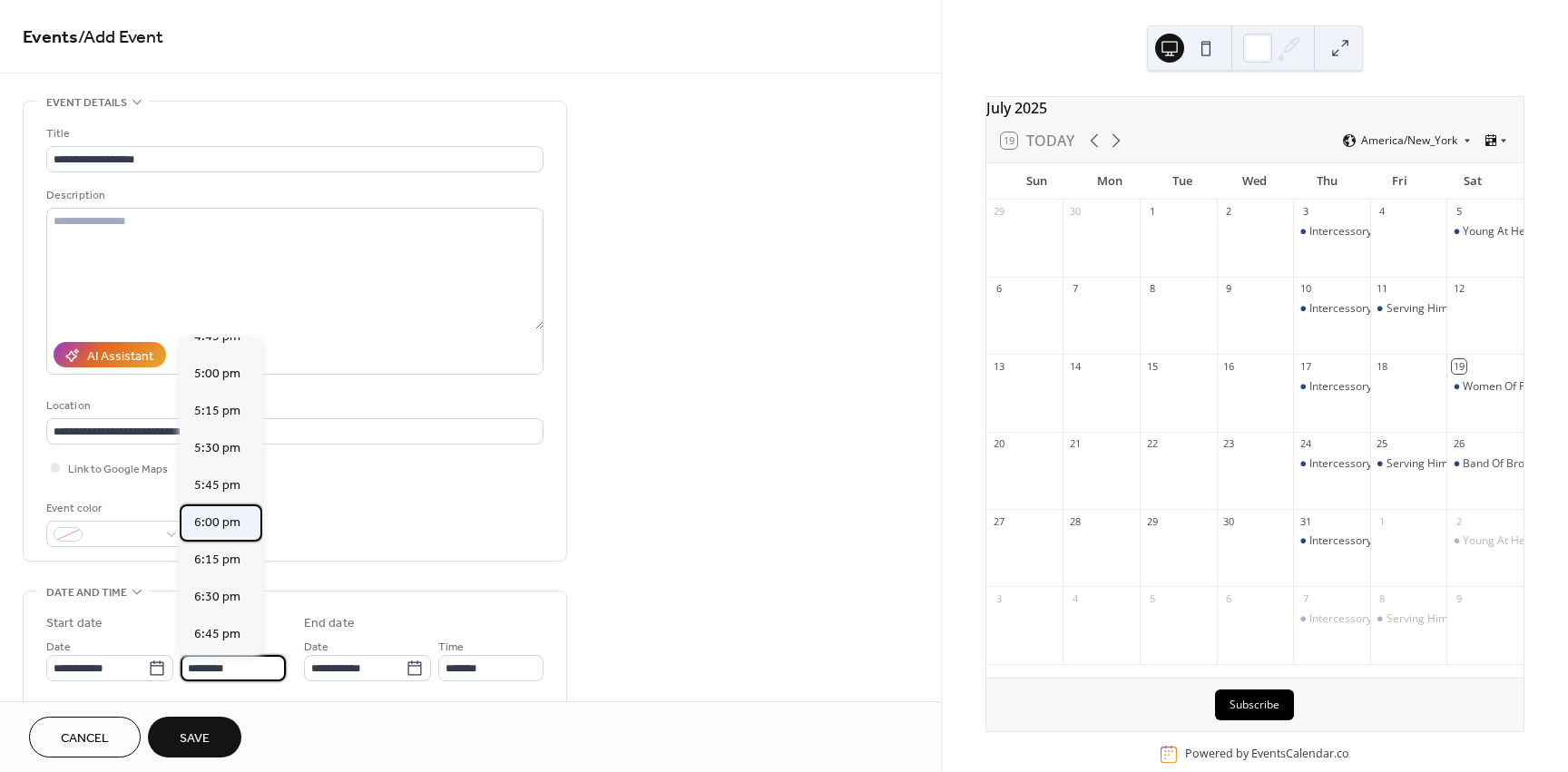 click on "6:00 pm" at bounding box center (220, 523) 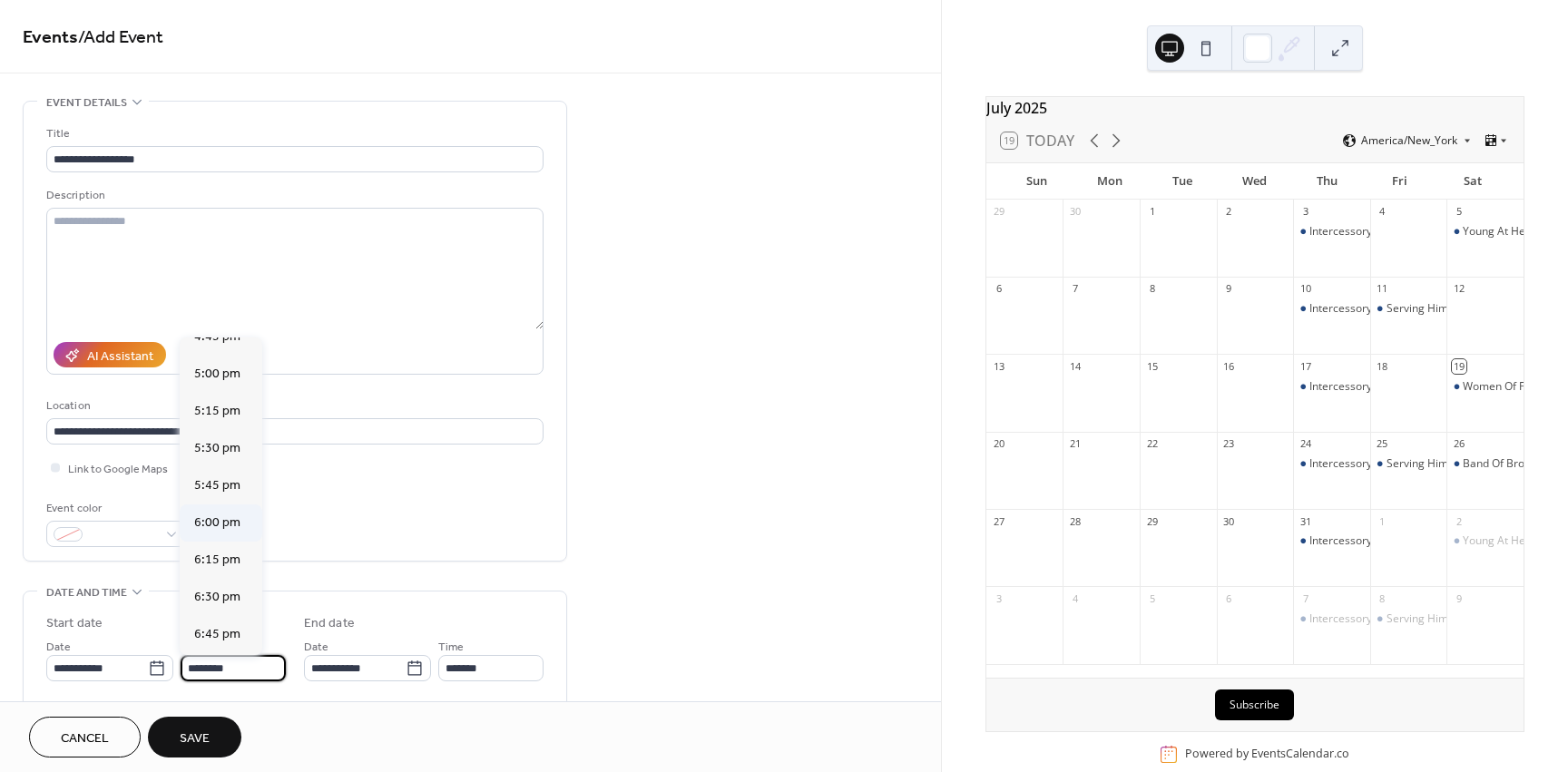 type on "*******" 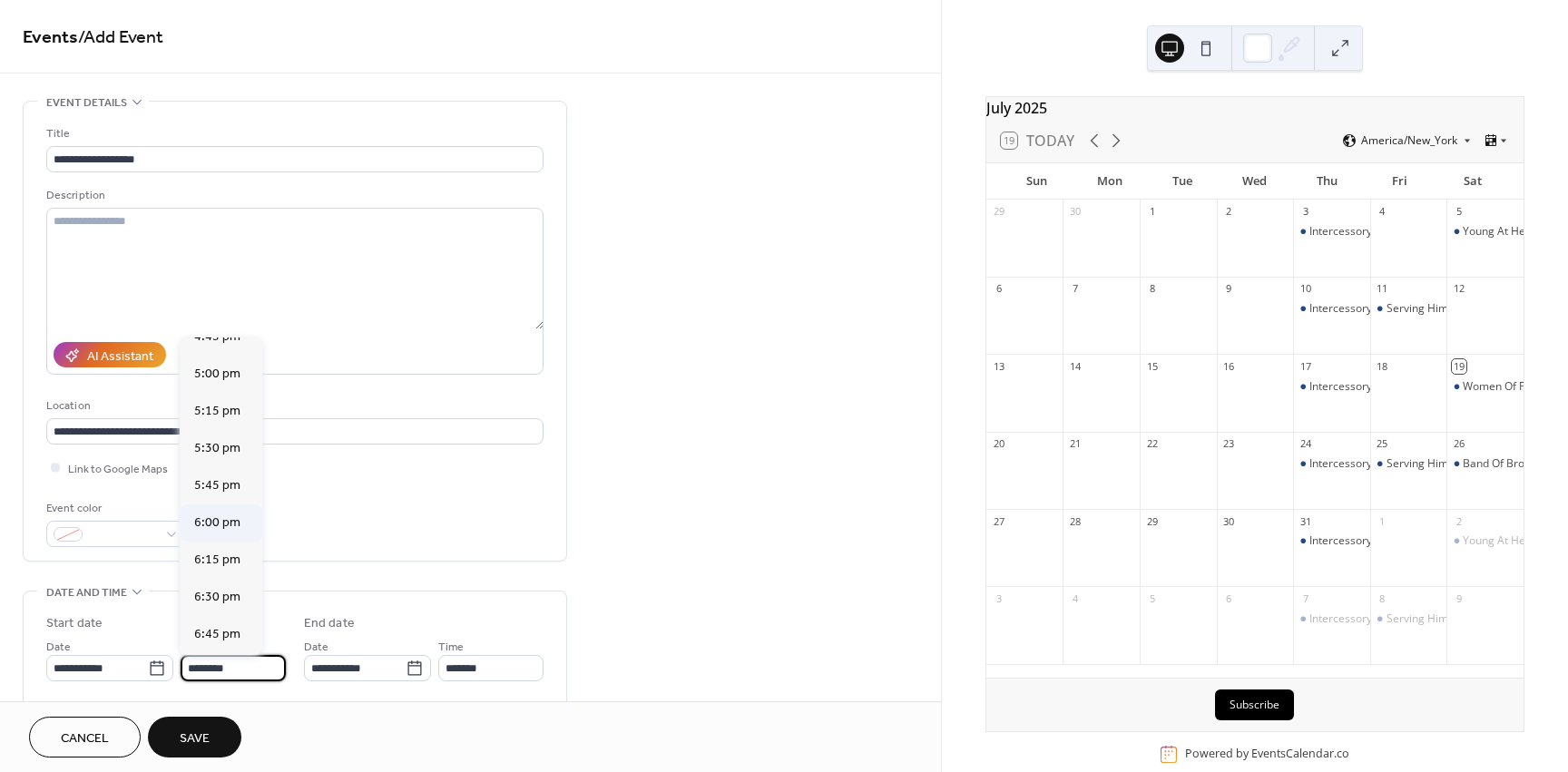 type on "*******" 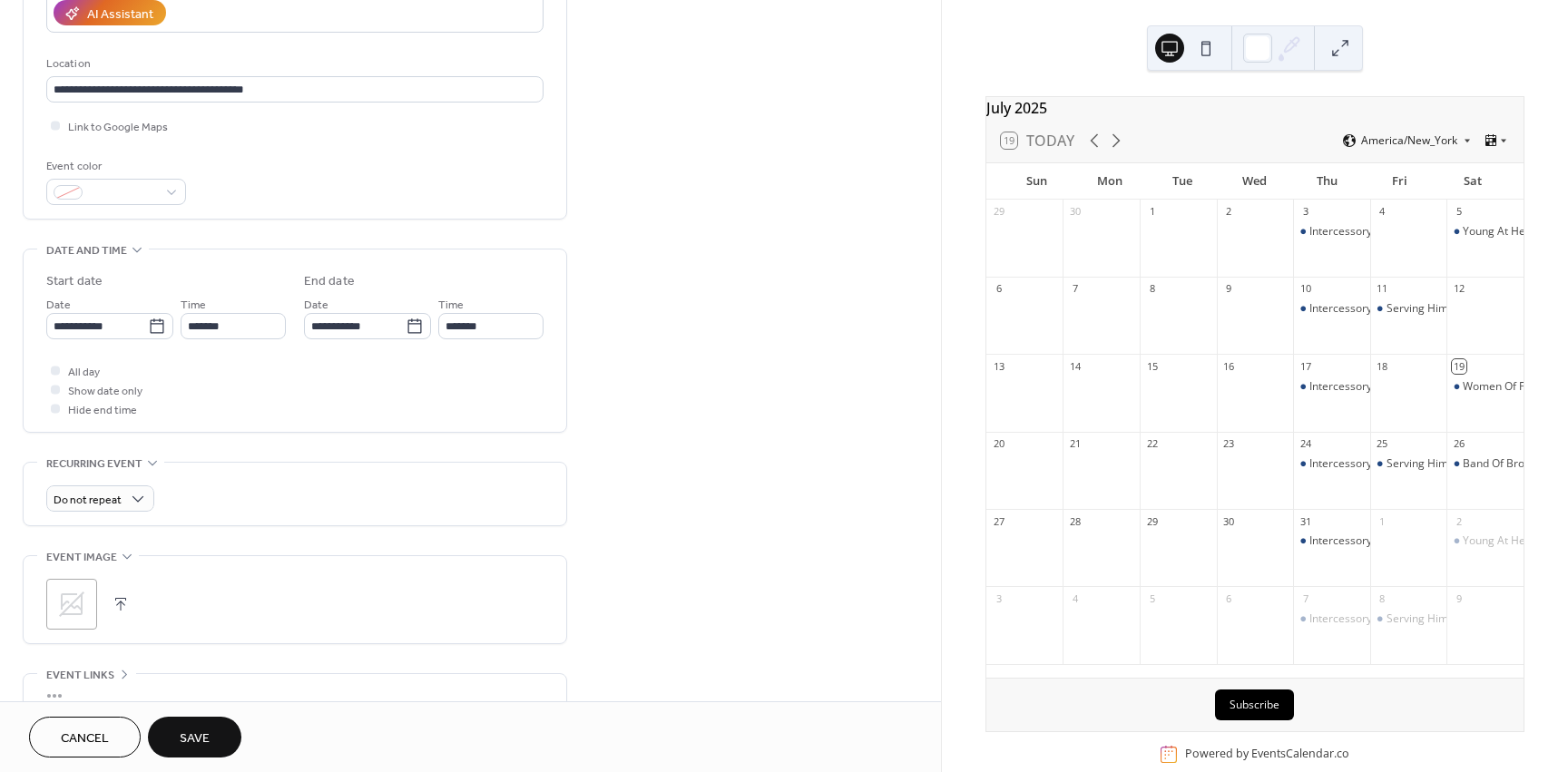 scroll, scrollTop: 504, scrollLeft: 0, axis: vertical 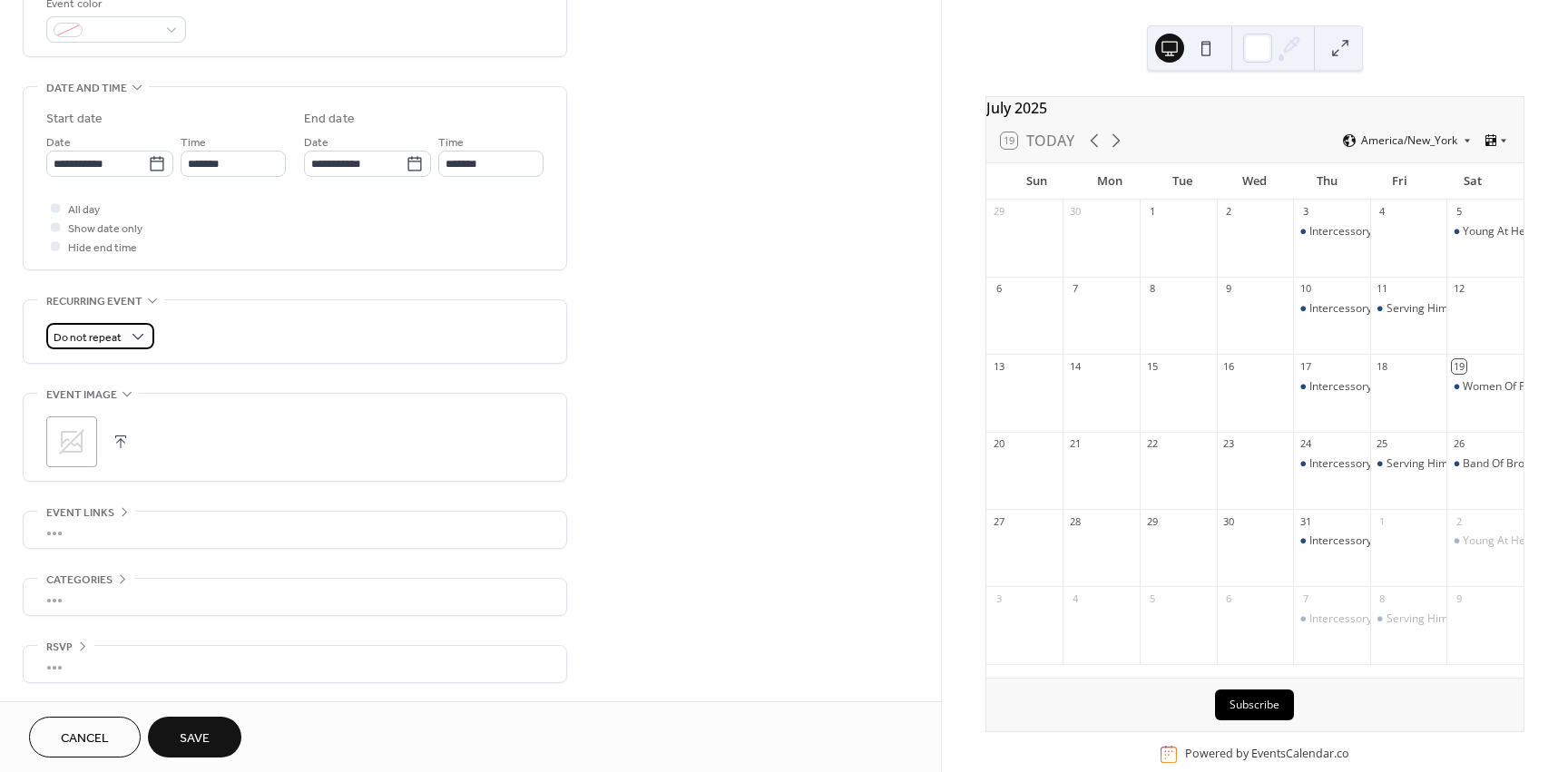 click on "Do not repeat" at bounding box center [87, 337] 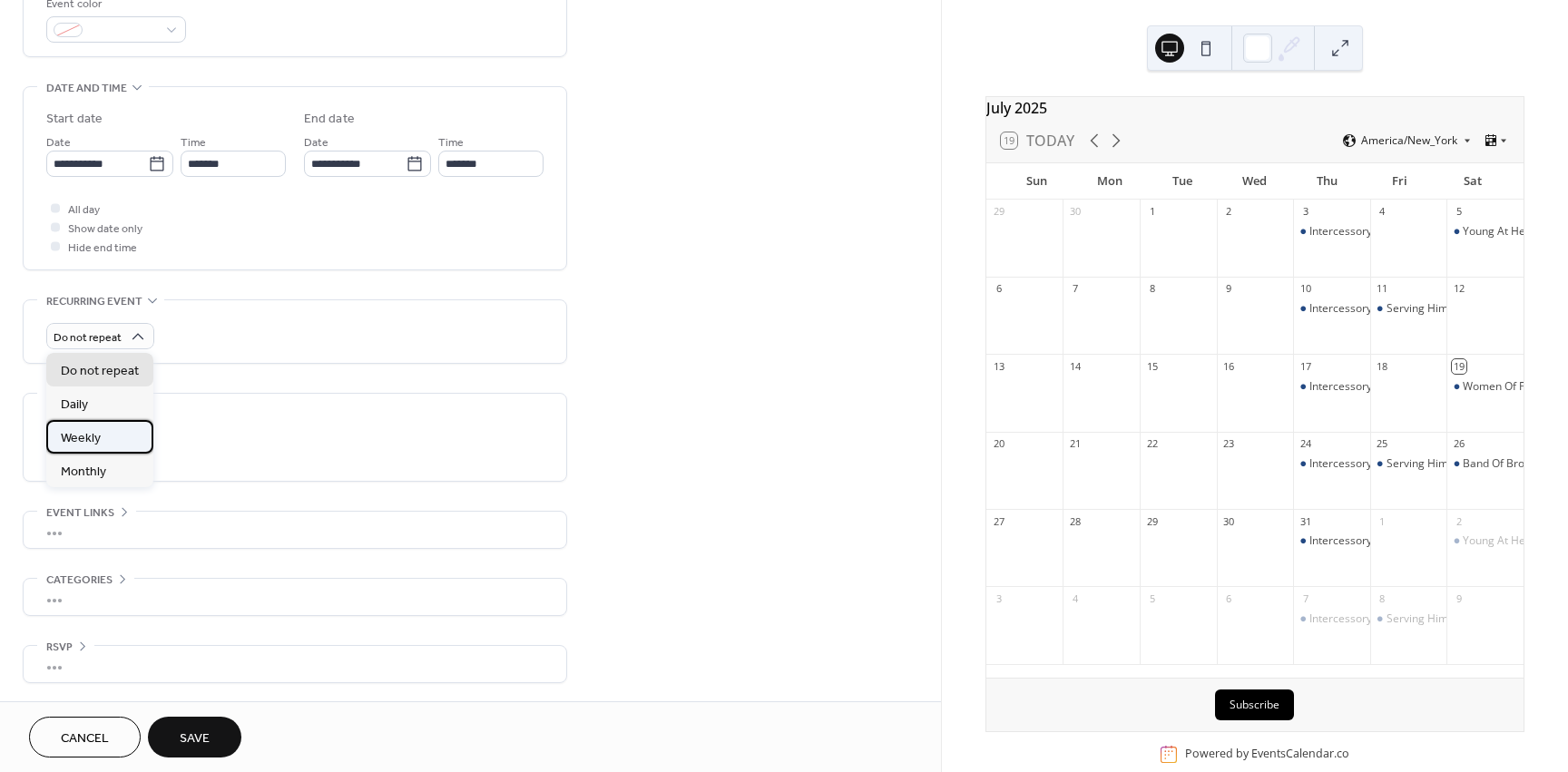 click on "Weekly" at bounding box center (81, 438) 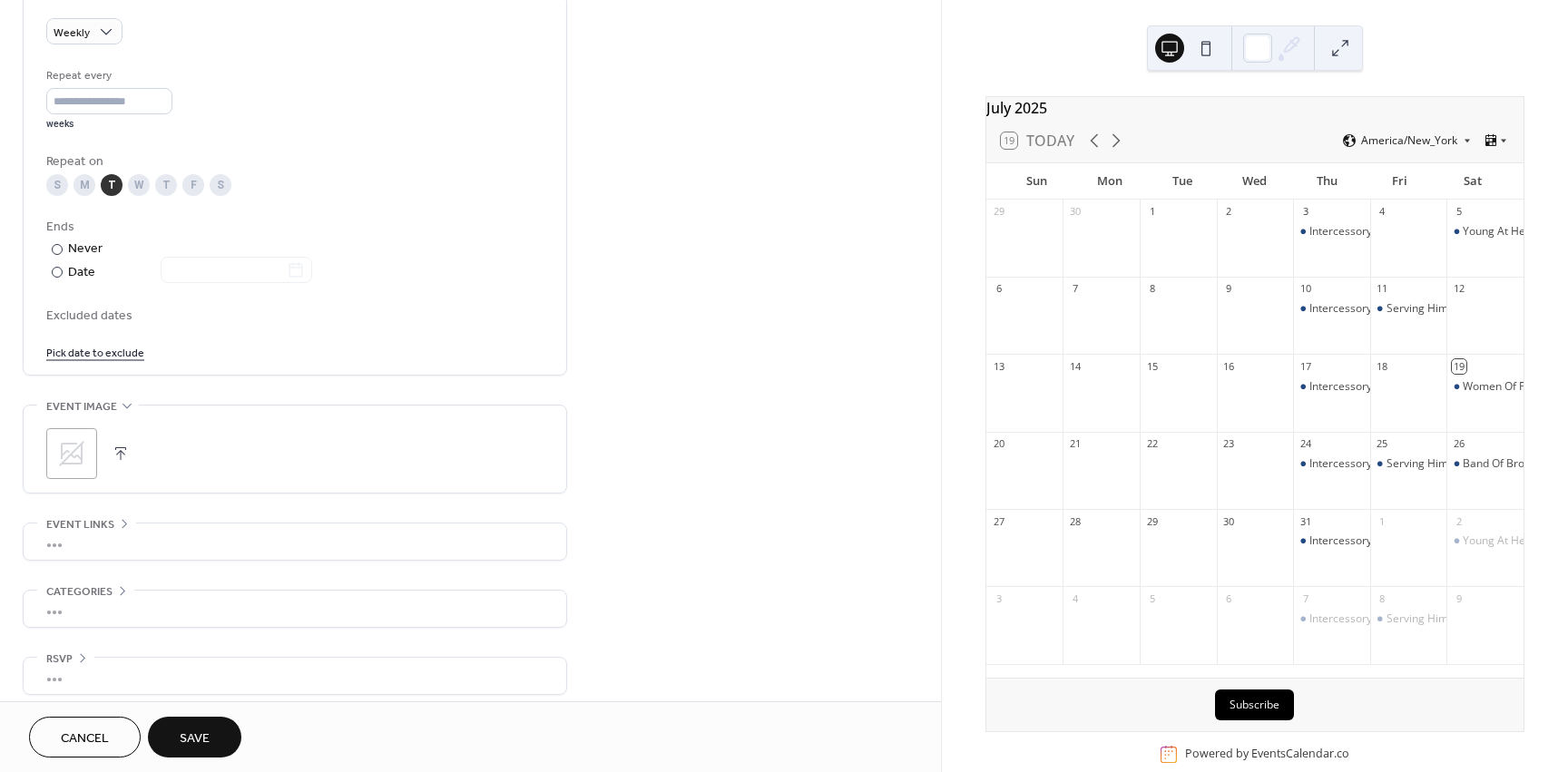 scroll, scrollTop: 821, scrollLeft: 0, axis: vertical 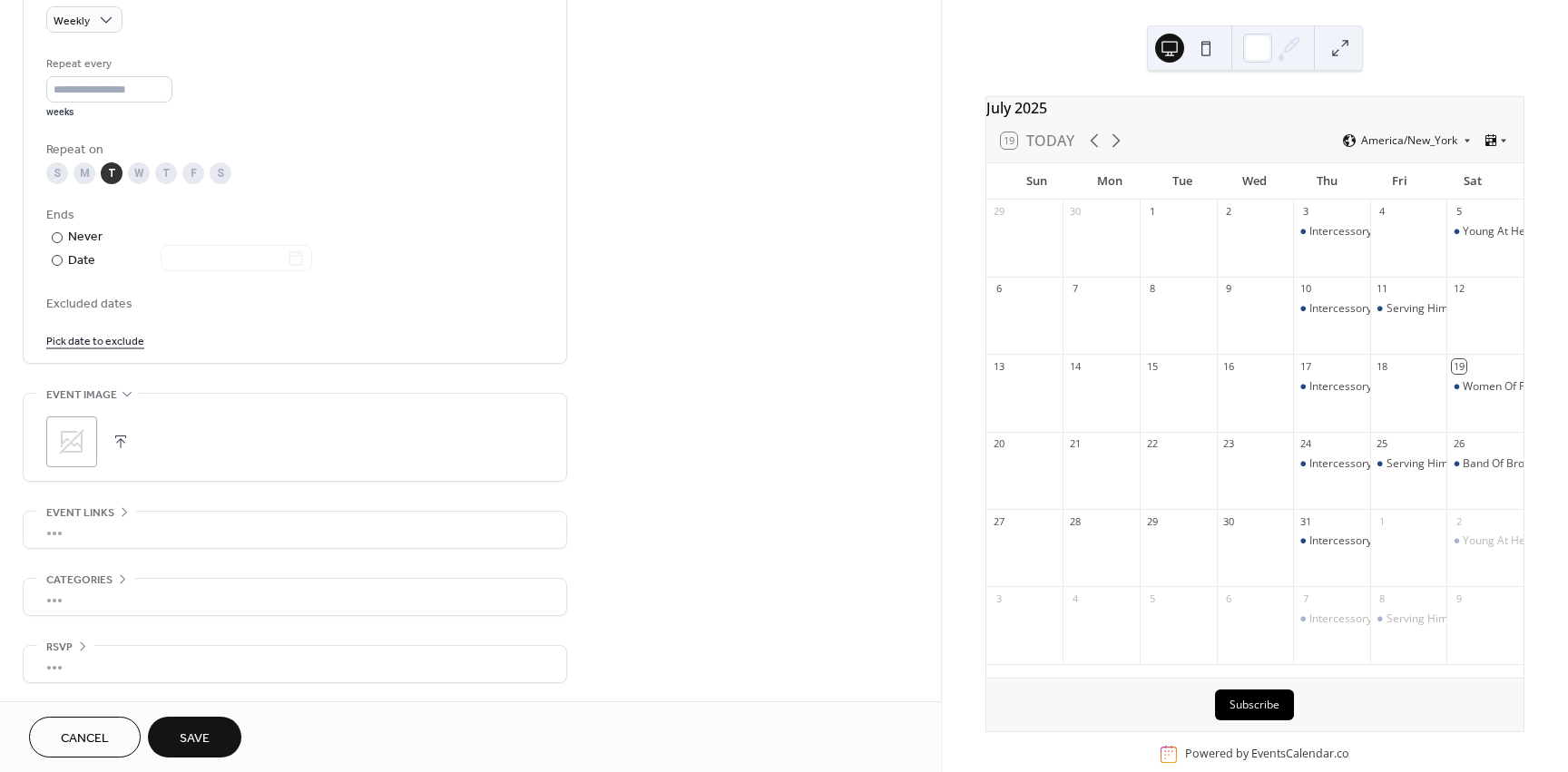 click on "Save" at bounding box center (194, 737) 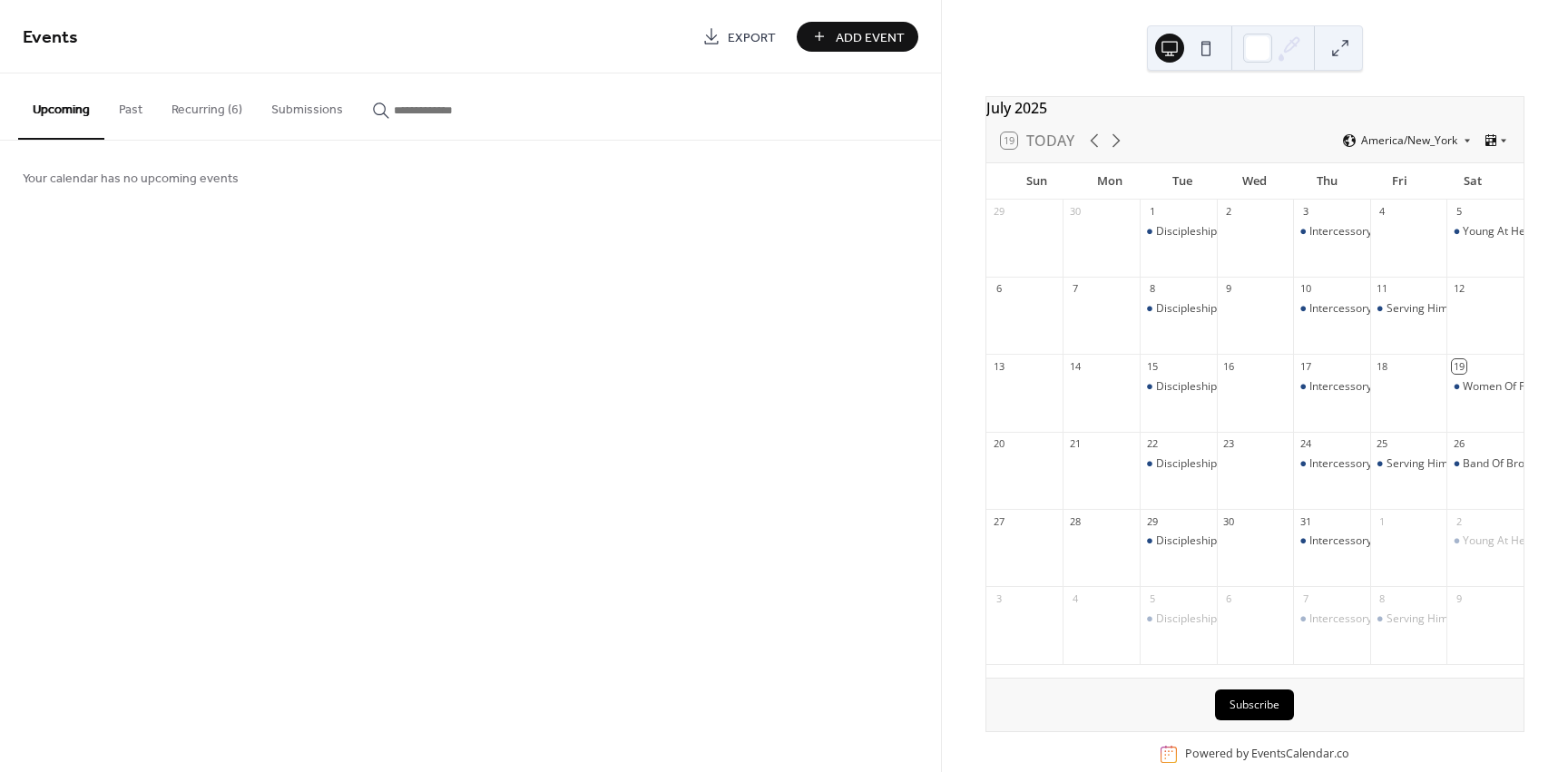 click on "Add Event" at bounding box center (870, 37) 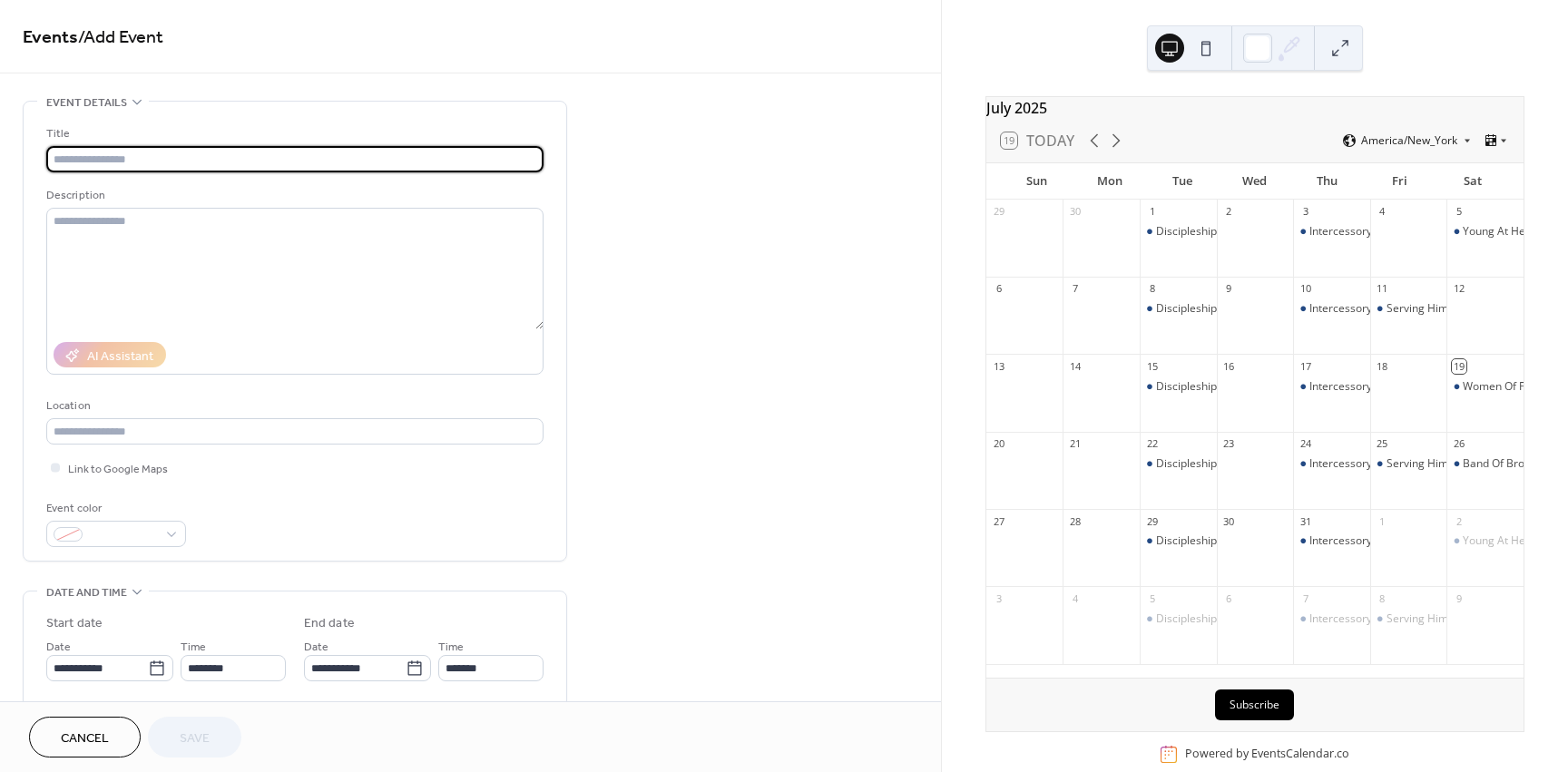 click at bounding box center (295, 159) 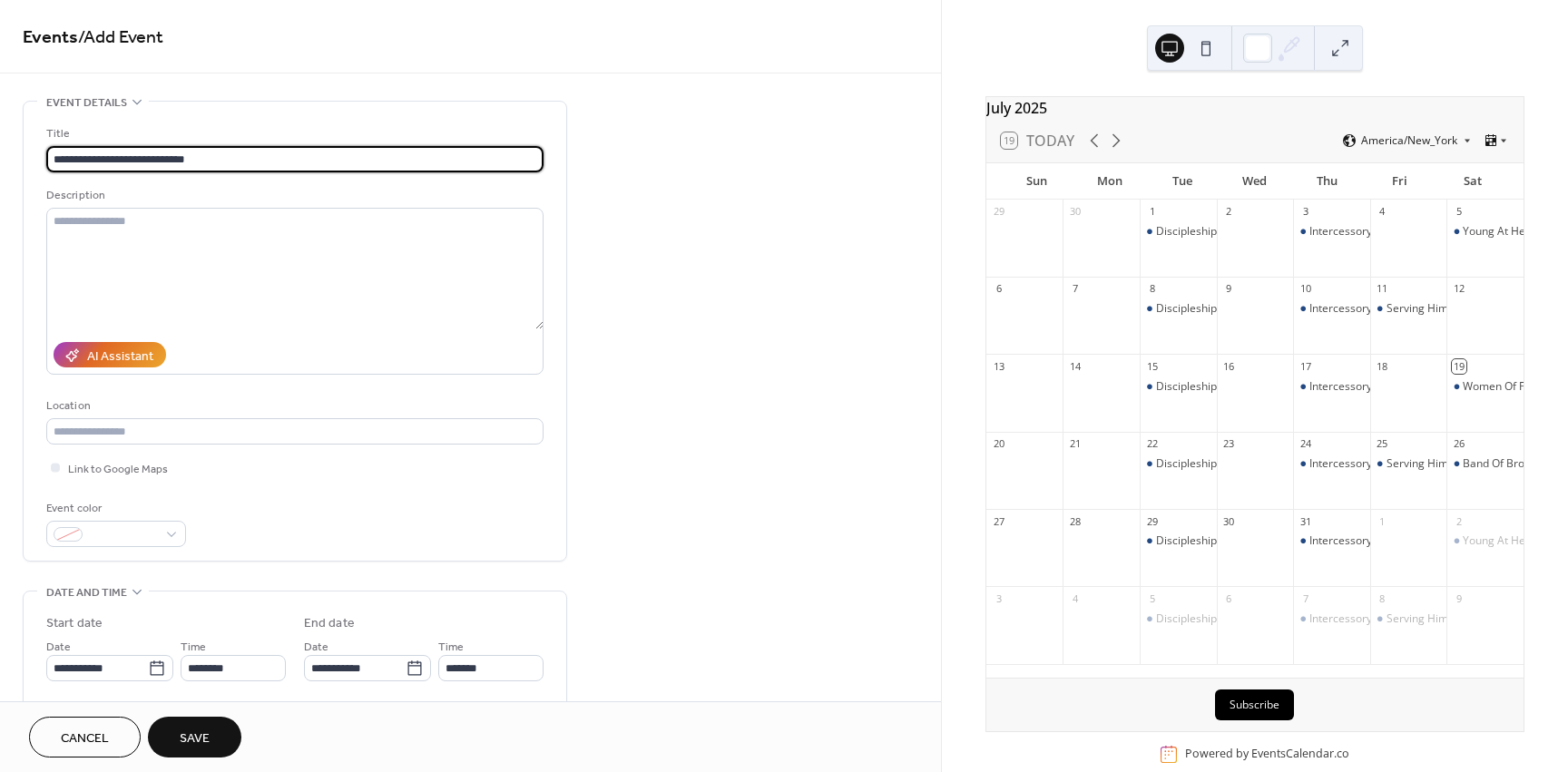 click on "**********" at bounding box center (295, 159) 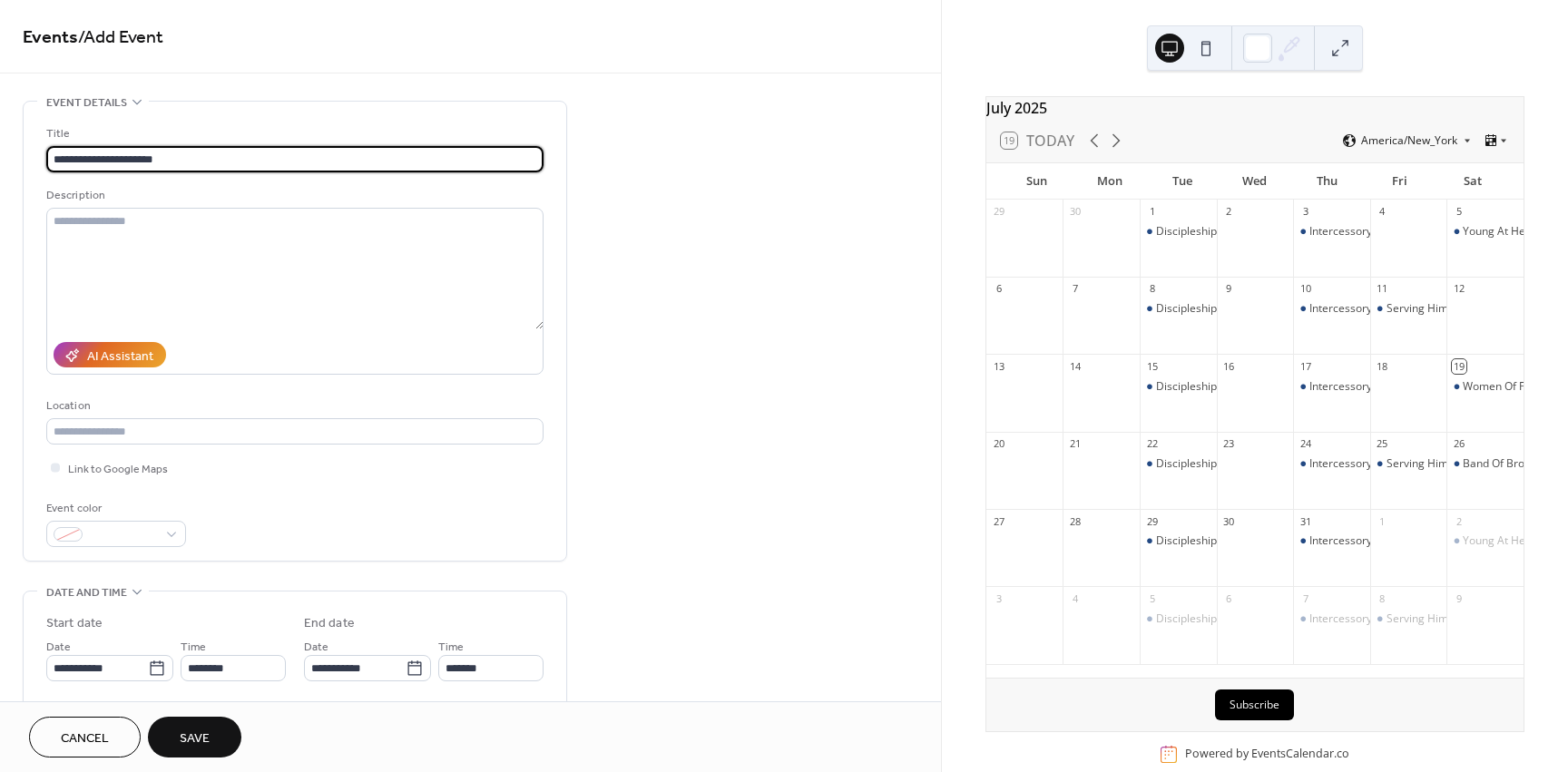 click on "**********" at bounding box center (295, 159) 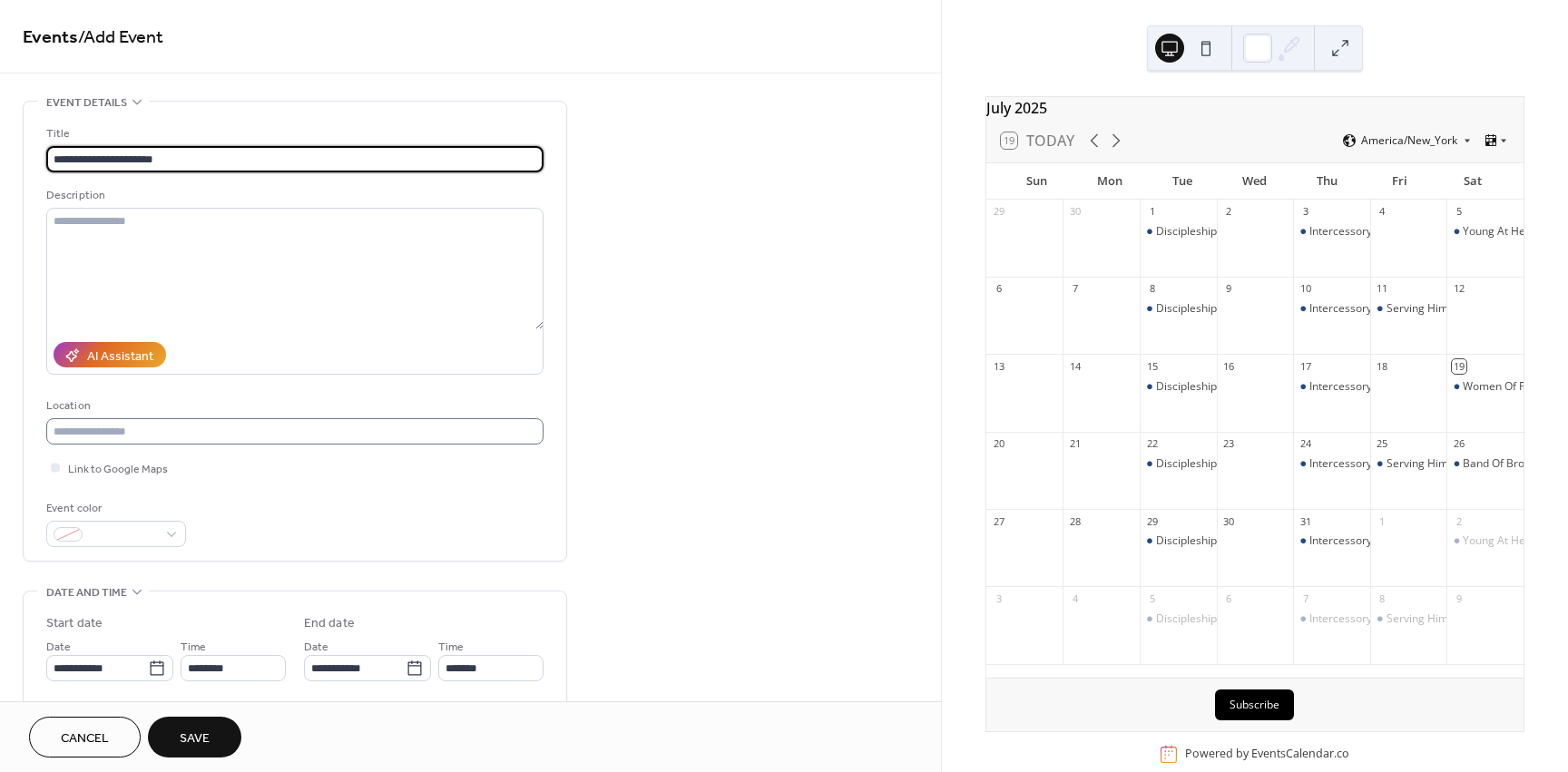 type on "**********" 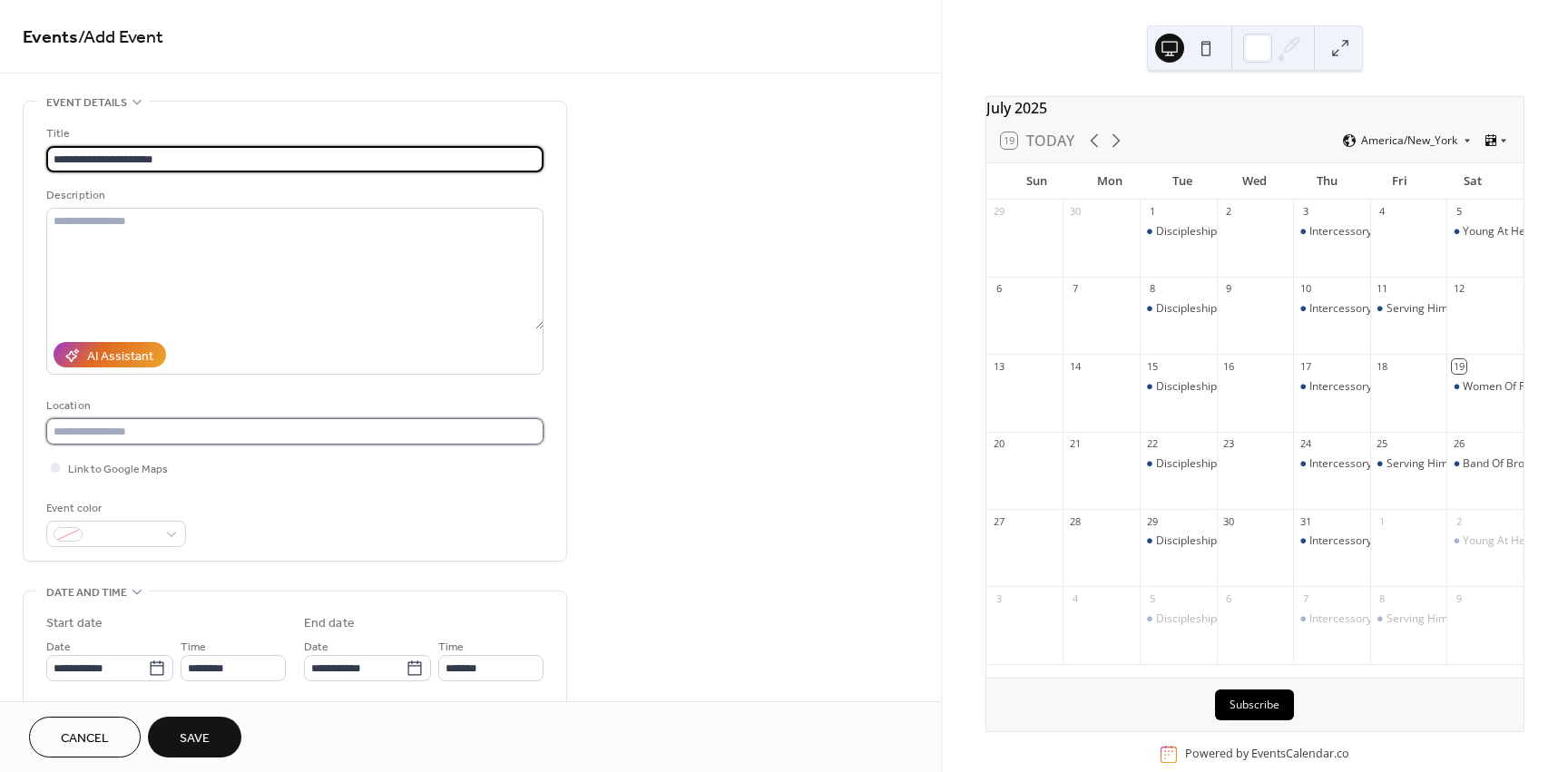 click at bounding box center (295, 431) 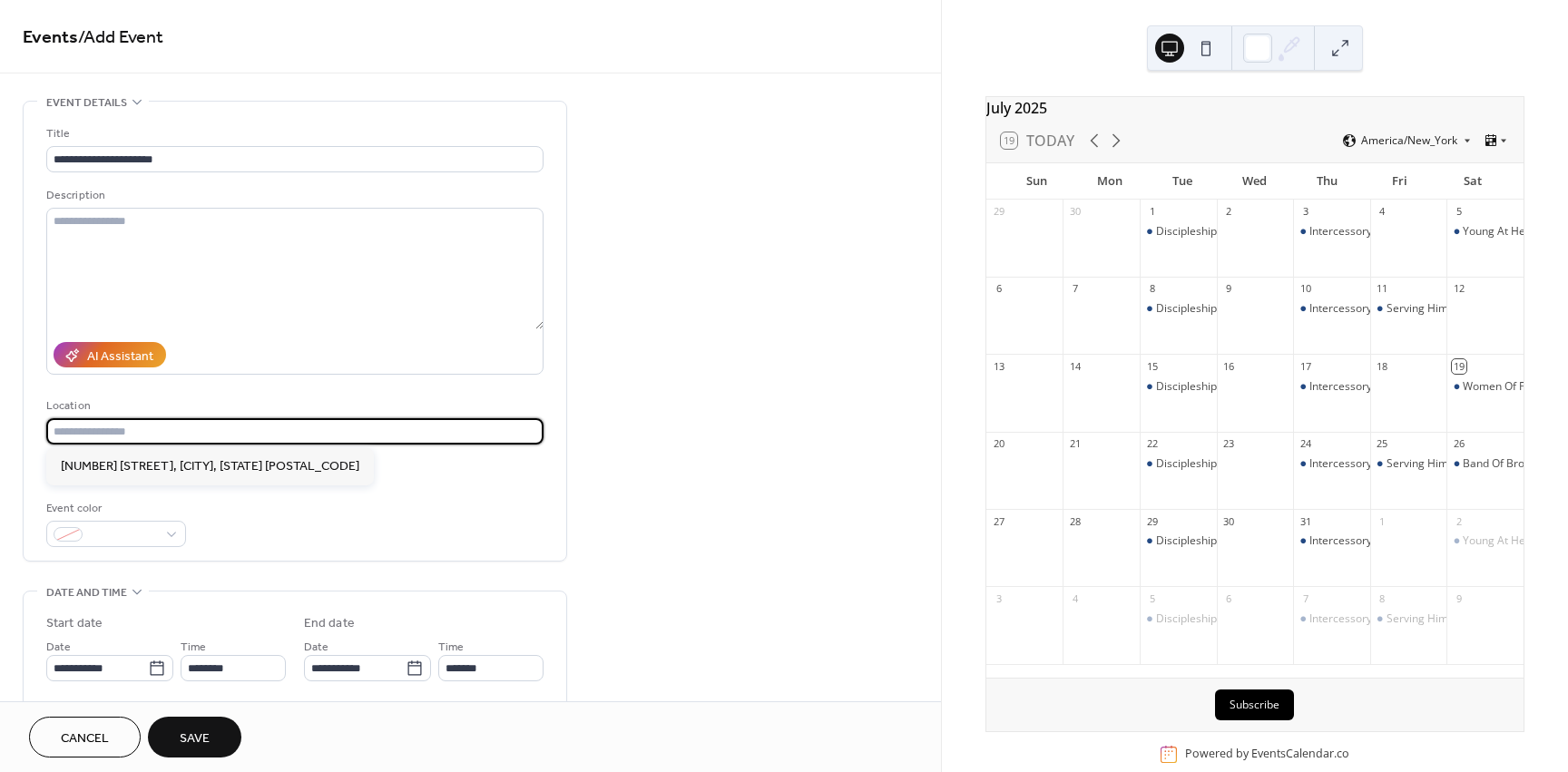 paste on "**********" 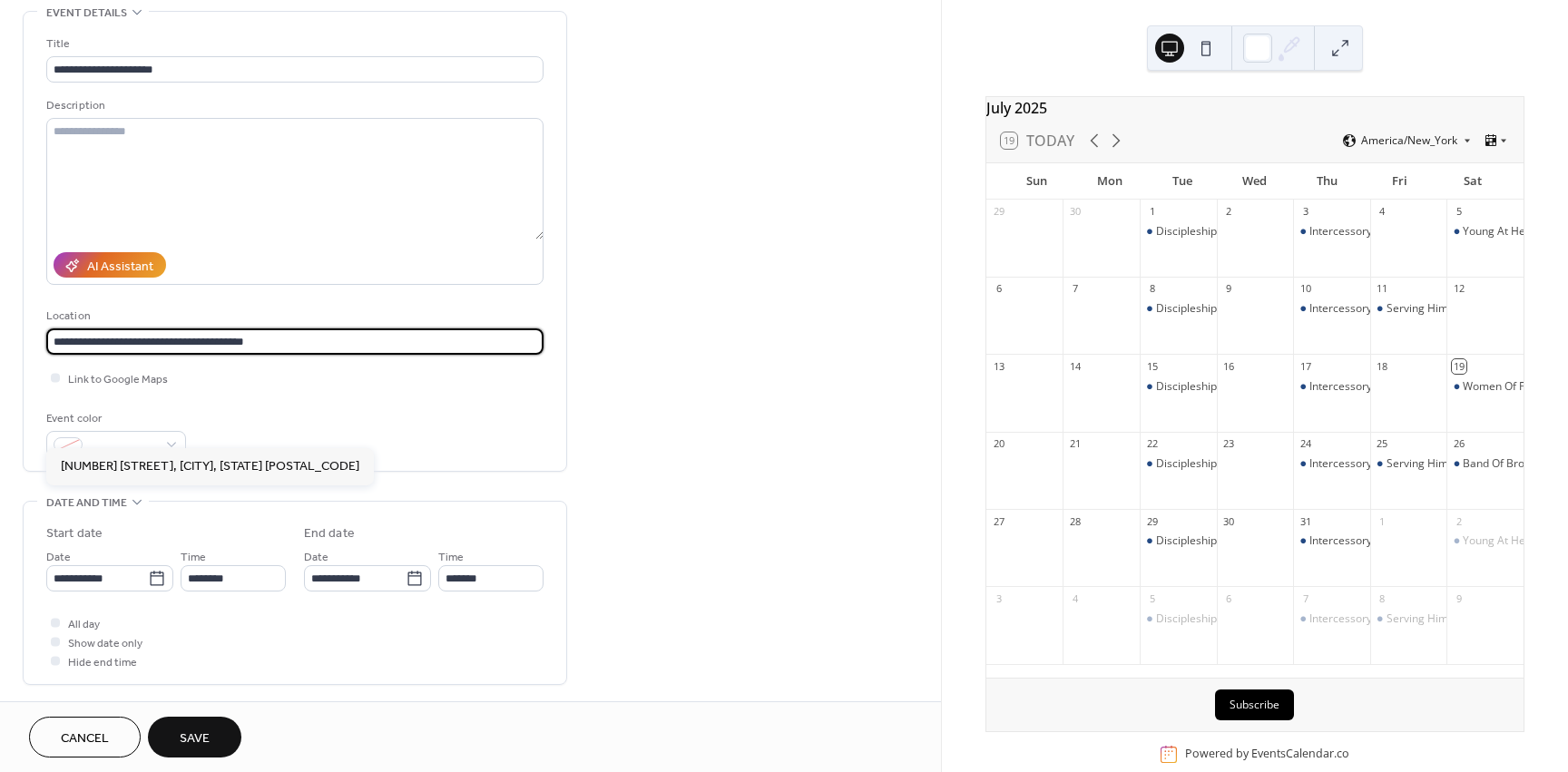 scroll, scrollTop: 91, scrollLeft: 0, axis: vertical 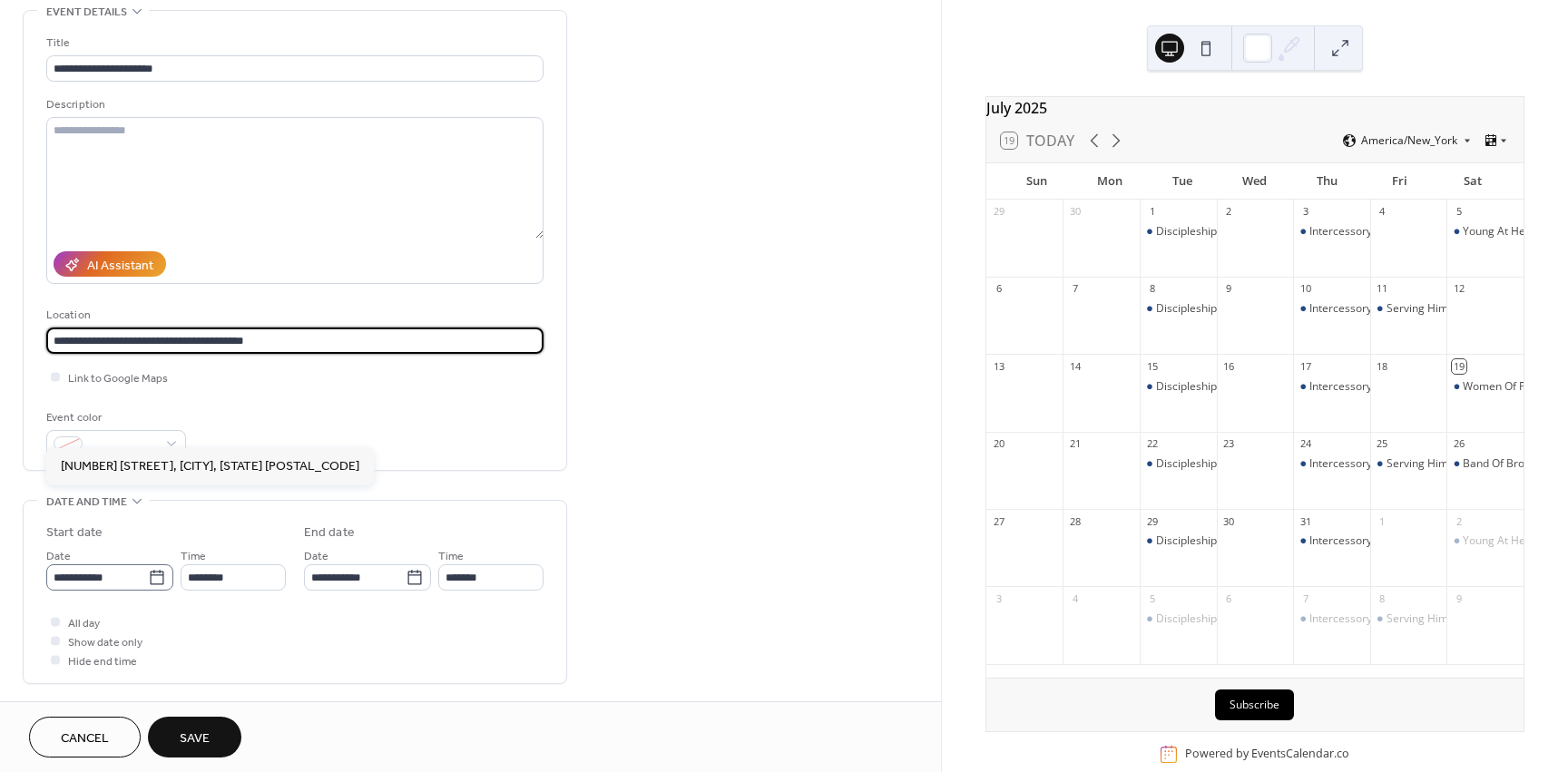 type on "**********" 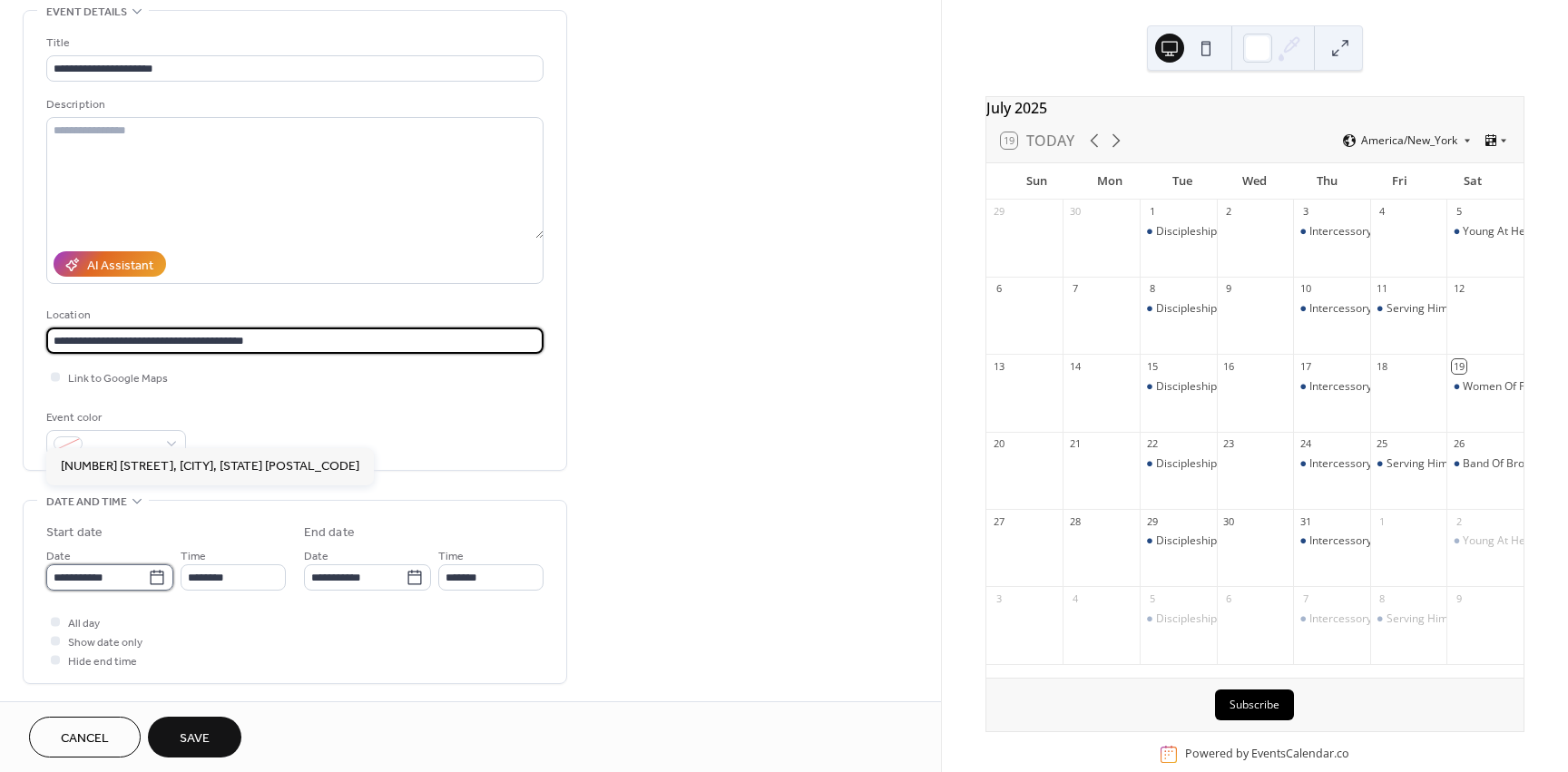 click on "**********" at bounding box center (97, 577) 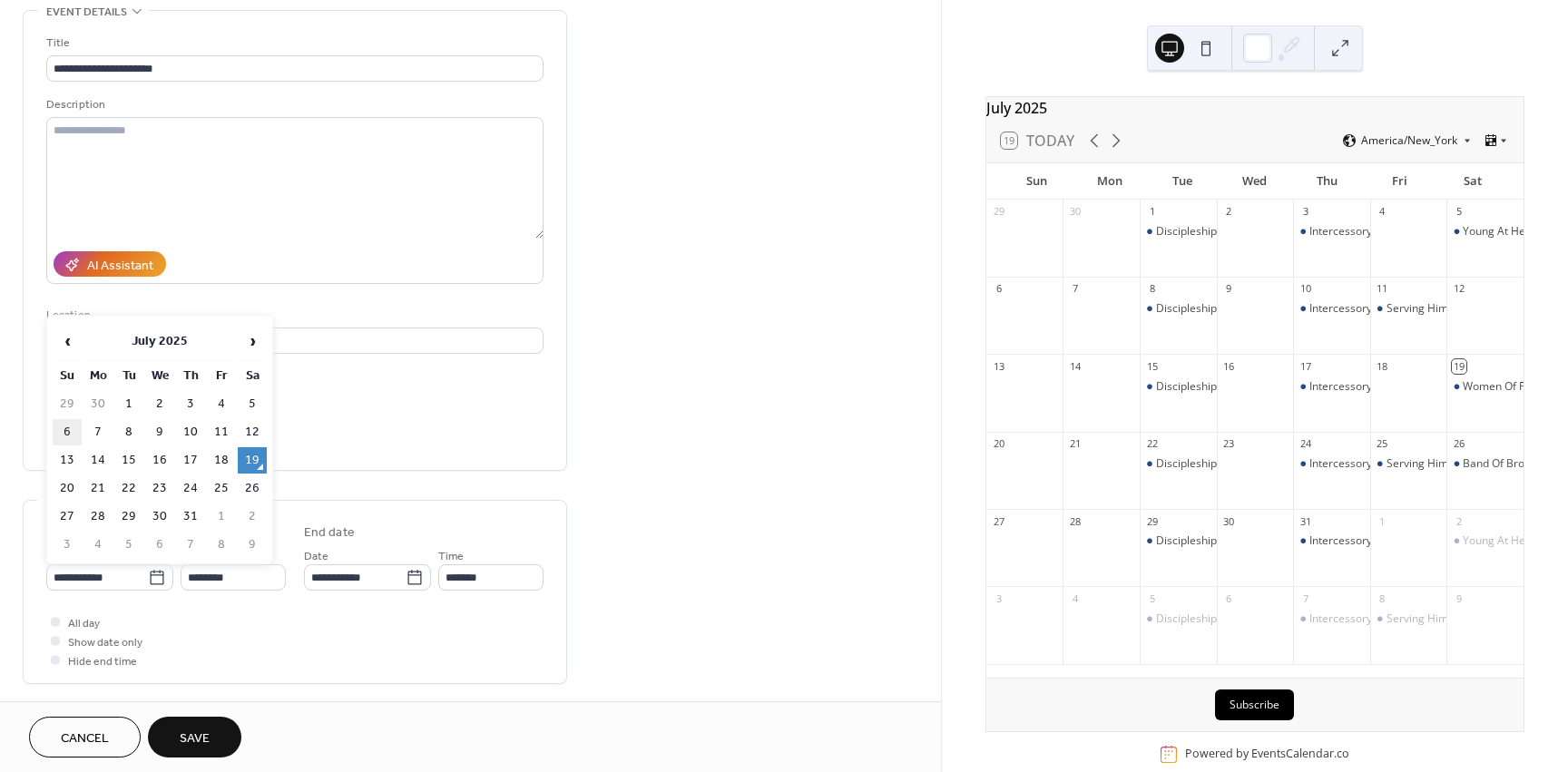 click on "6" at bounding box center (67, 432) 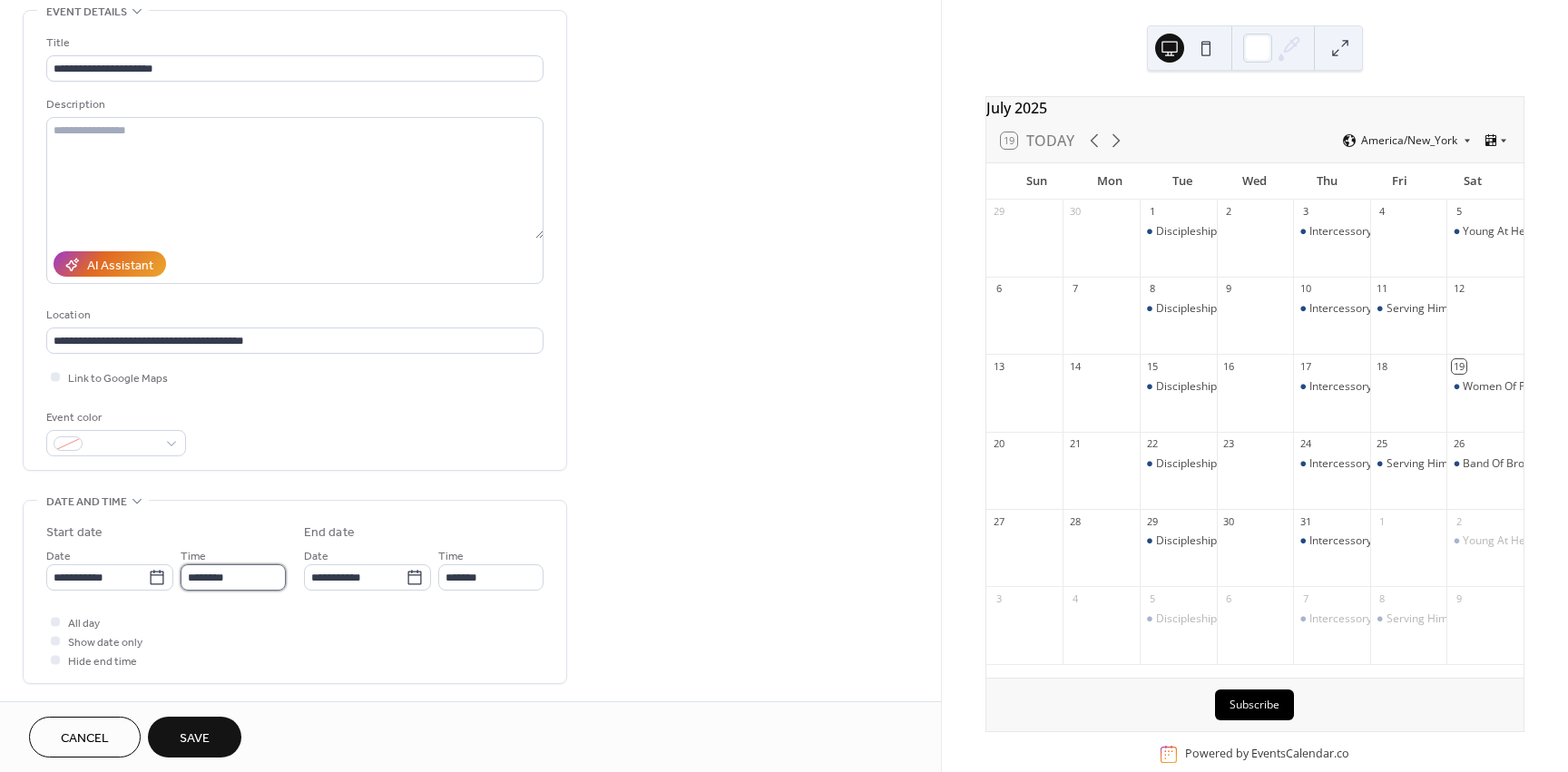 click on "********" at bounding box center [233, 577] 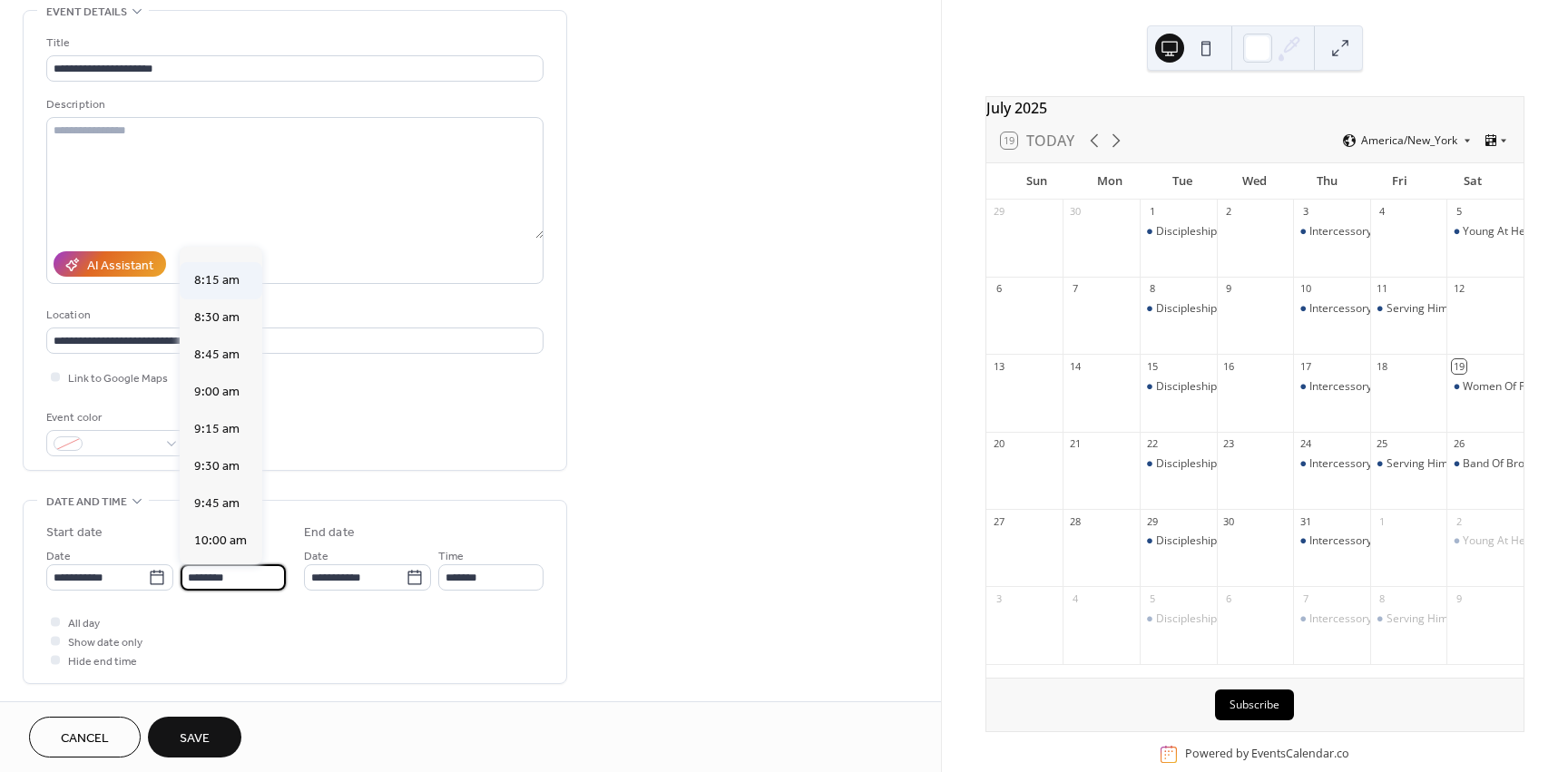 scroll, scrollTop: 1241, scrollLeft: 0, axis: vertical 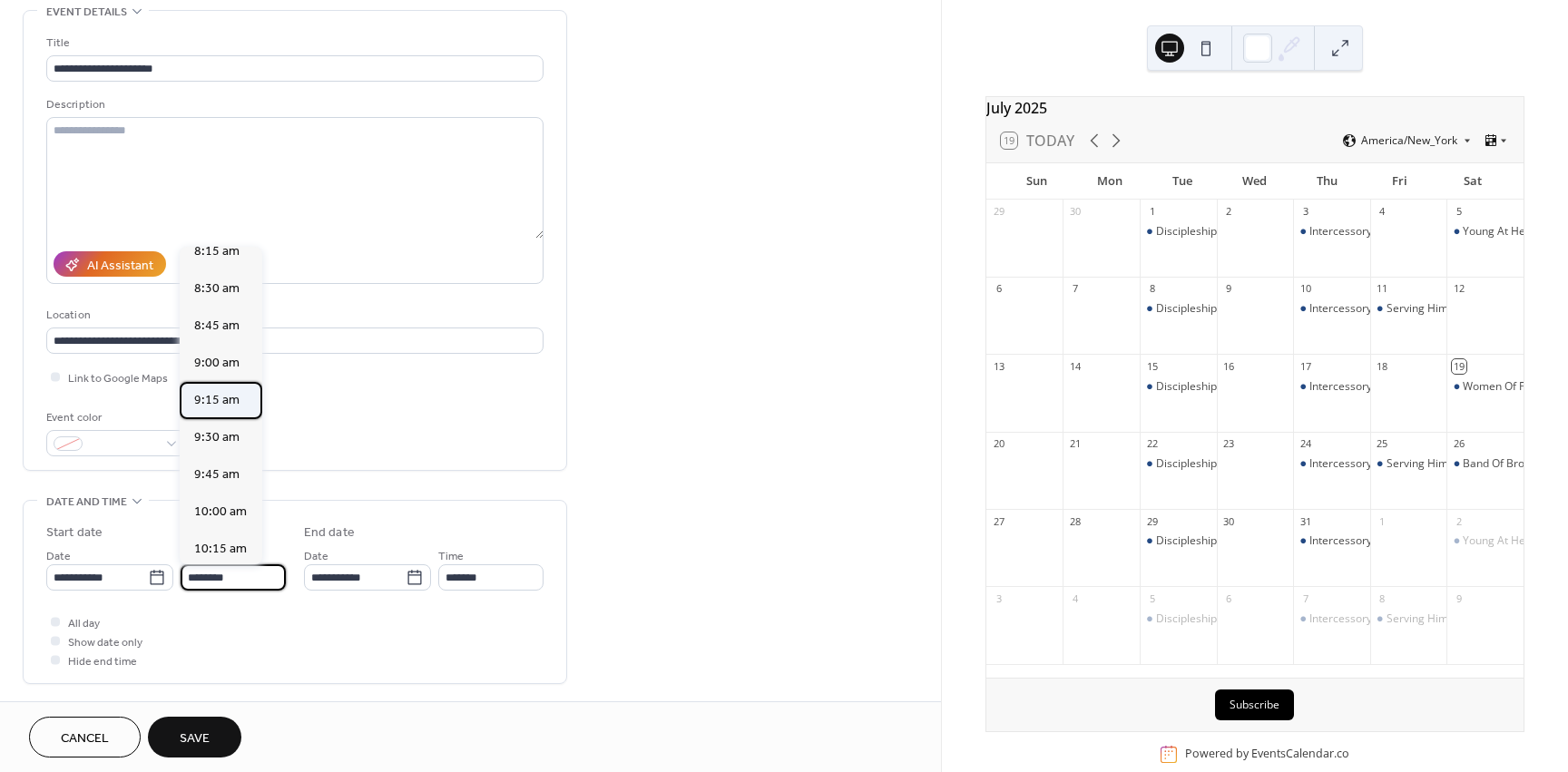 click on "9:15 am" at bounding box center [217, 400] 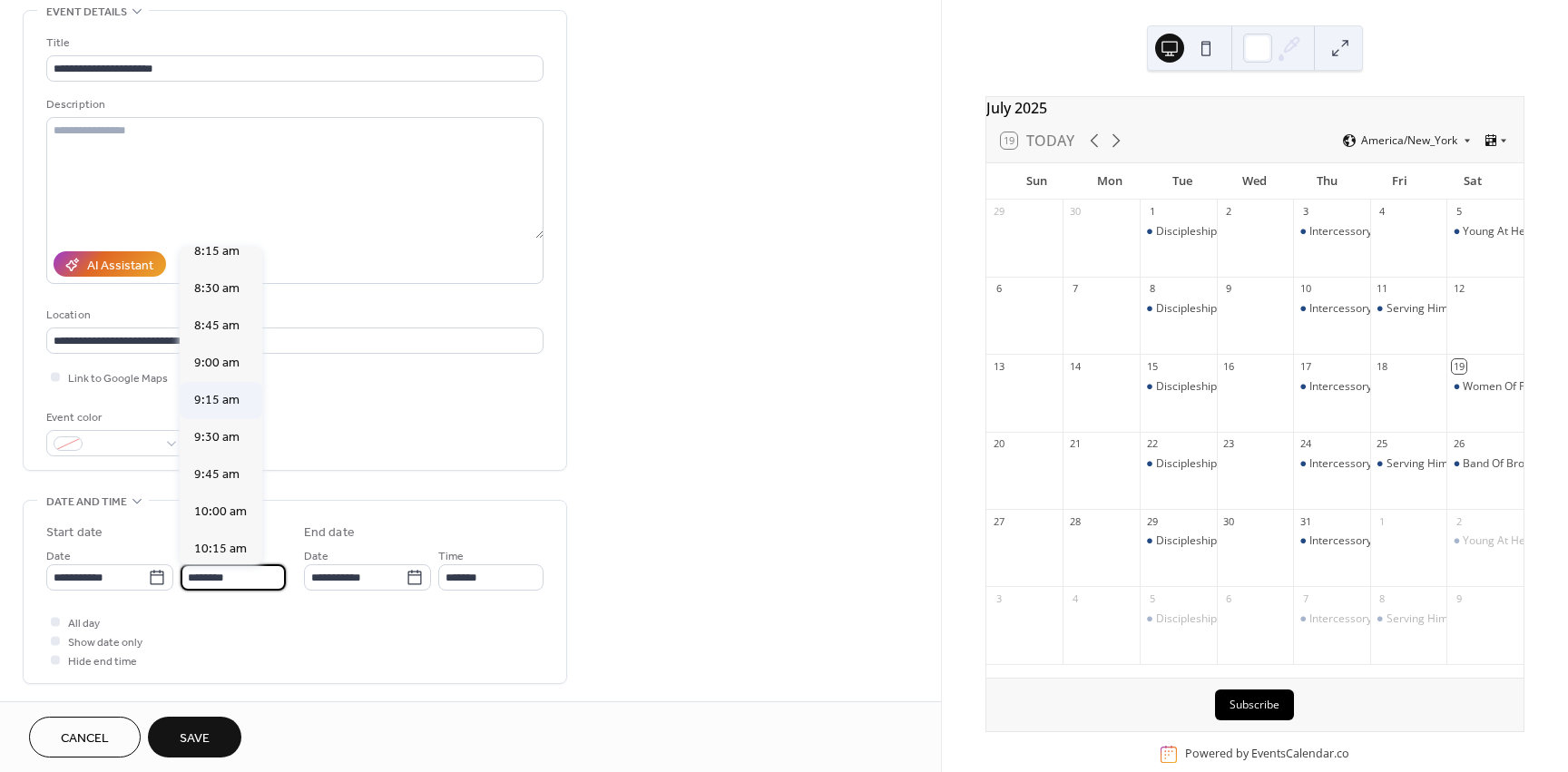 type on "*******" 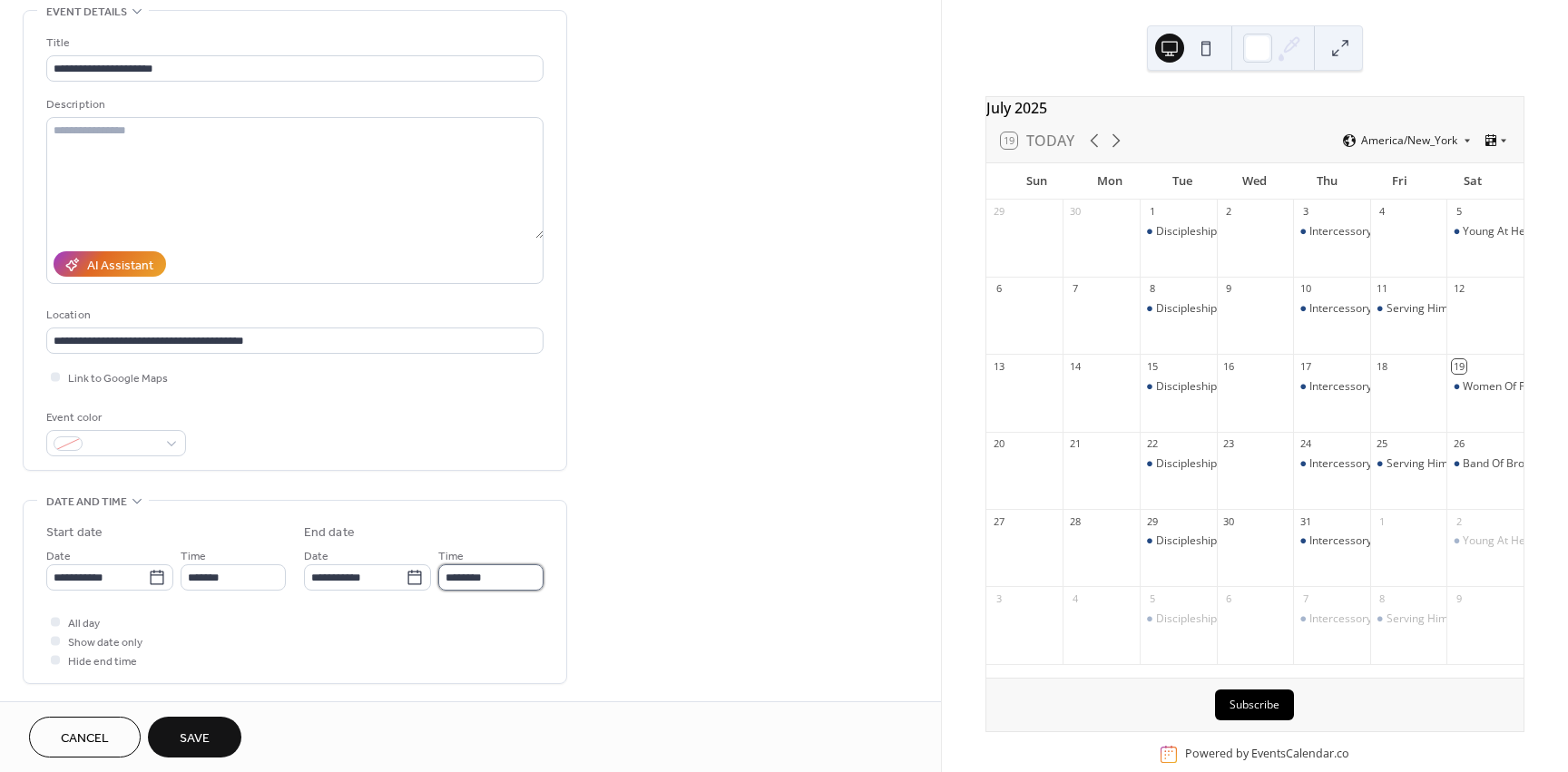 click on "********" at bounding box center [491, 577] 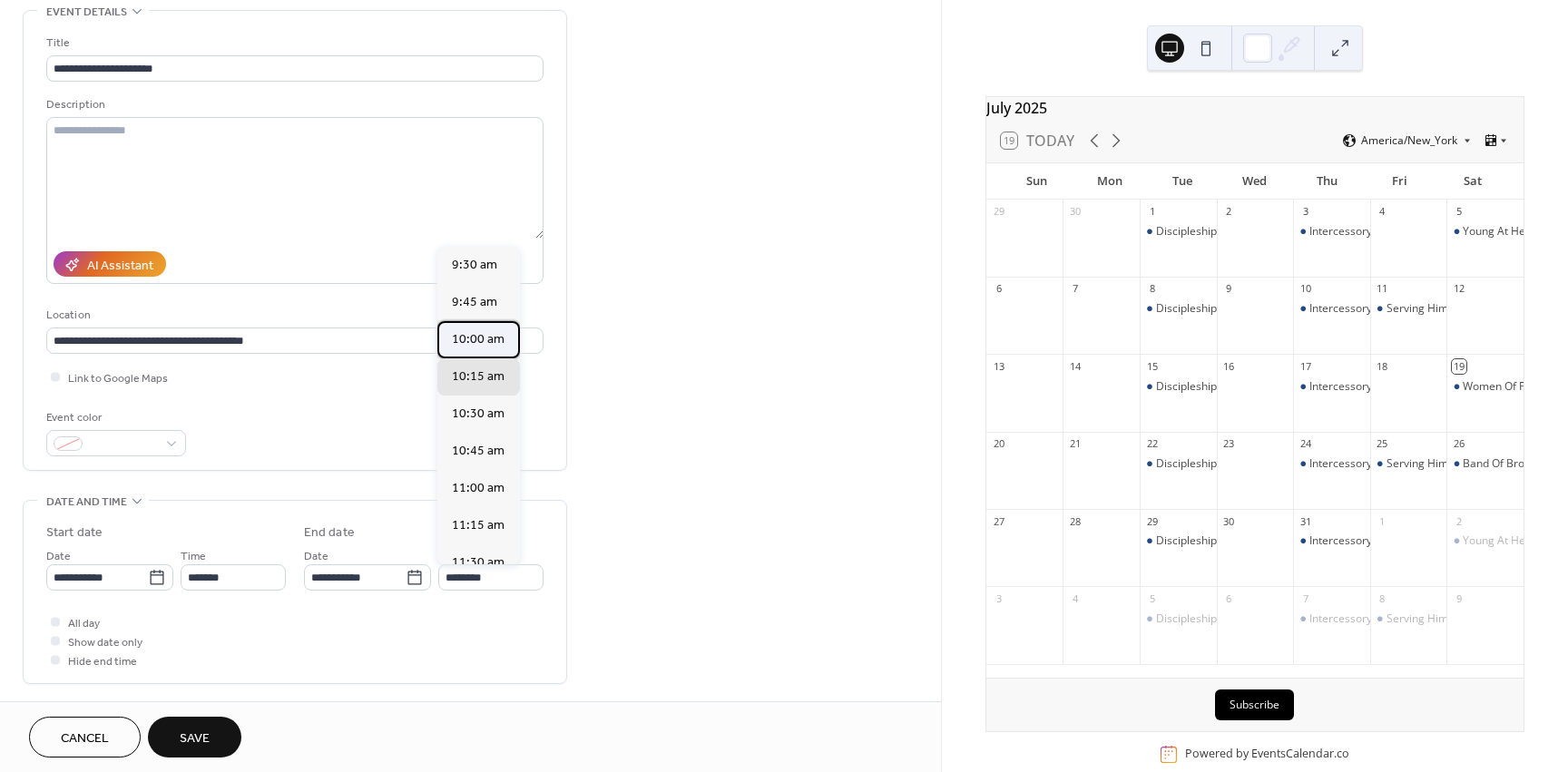 click on "10:00 am" at bounding box center (478, 339) 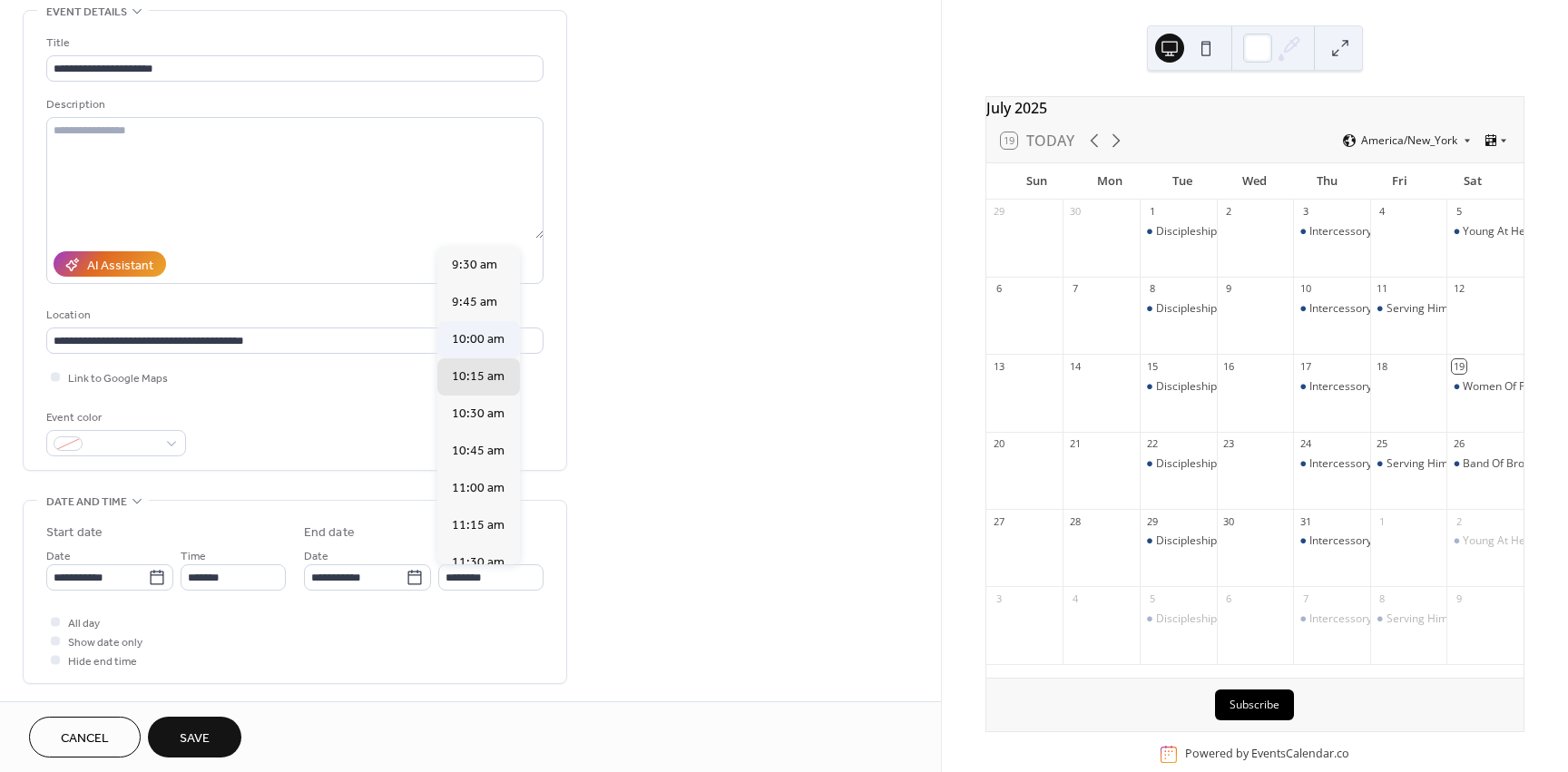 type on "********" 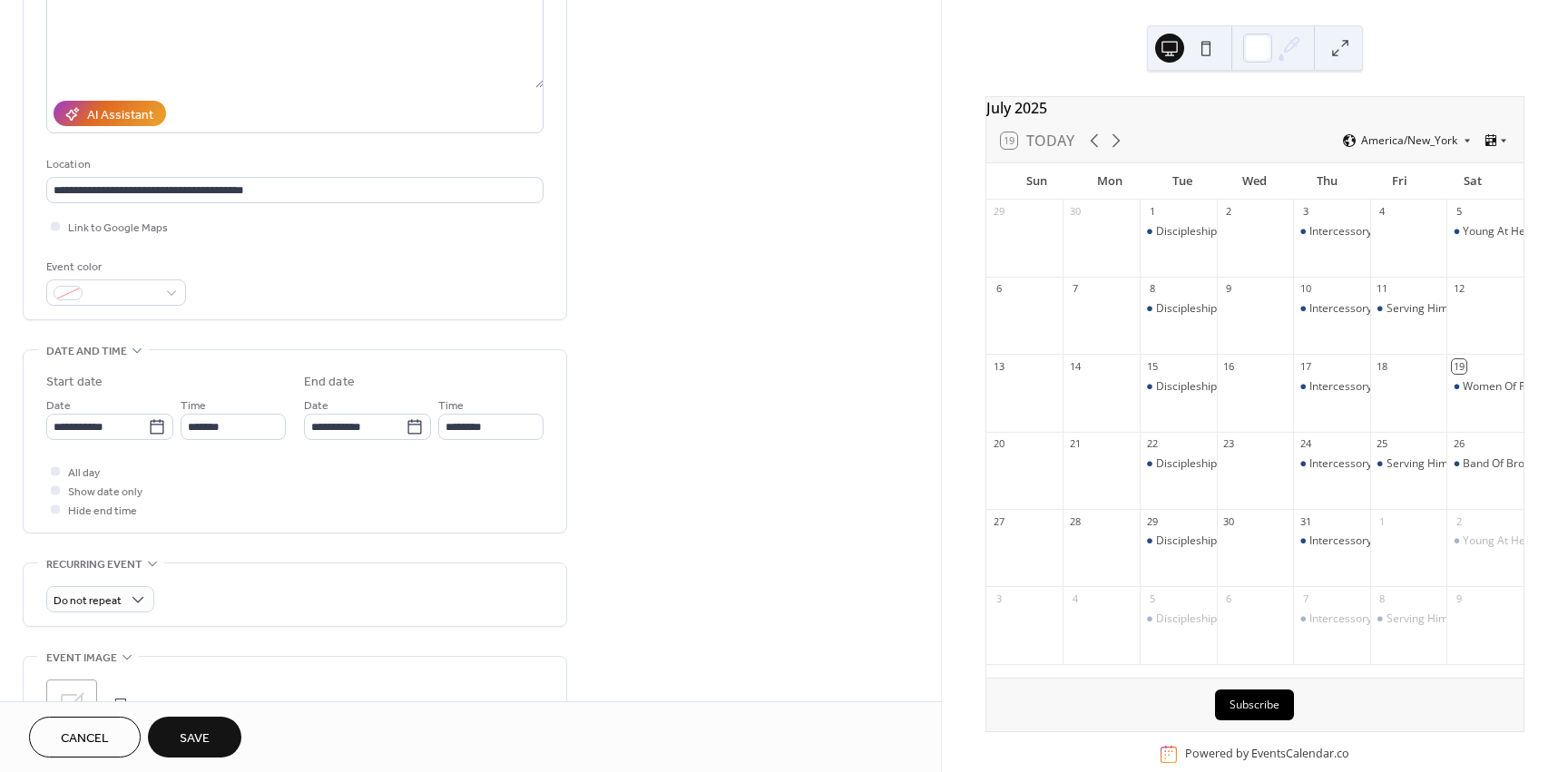 scroll, scrollTop: 272, scrollLeft: 0, axis: vertical 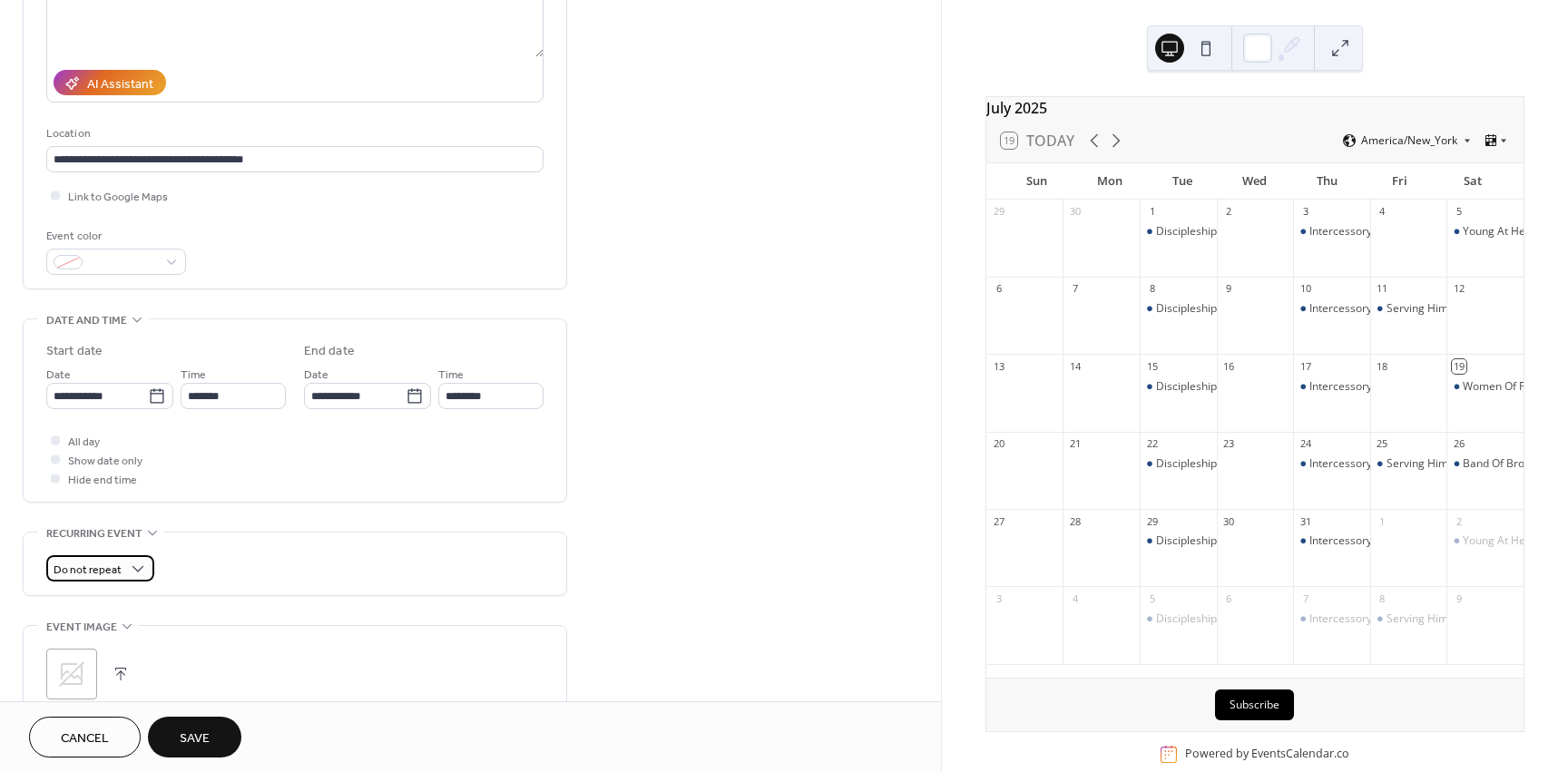 click on "Do not repeat" at bounding box center (87, 570) 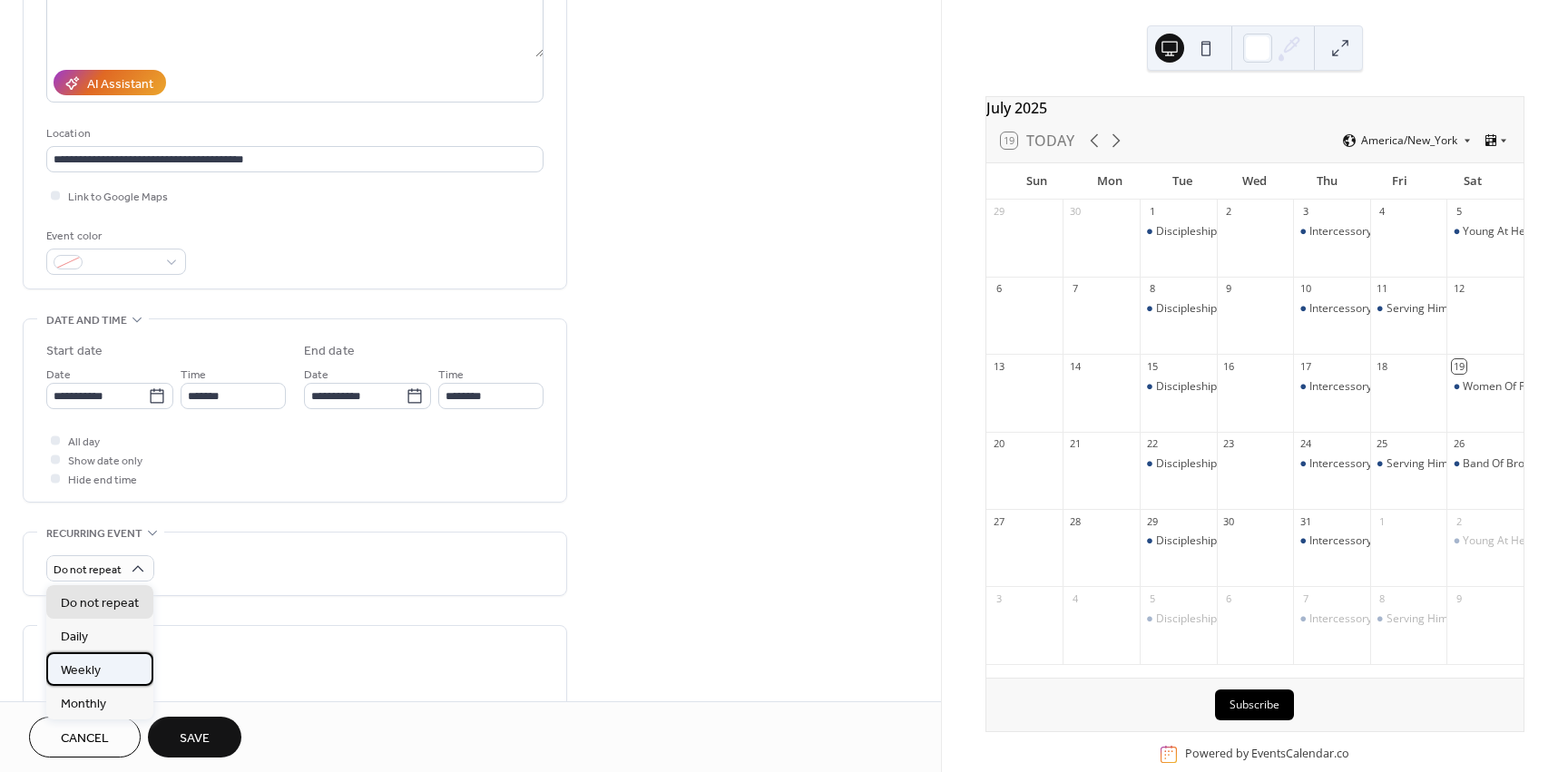 click on "Weekly" at bounding box center (100, 669) 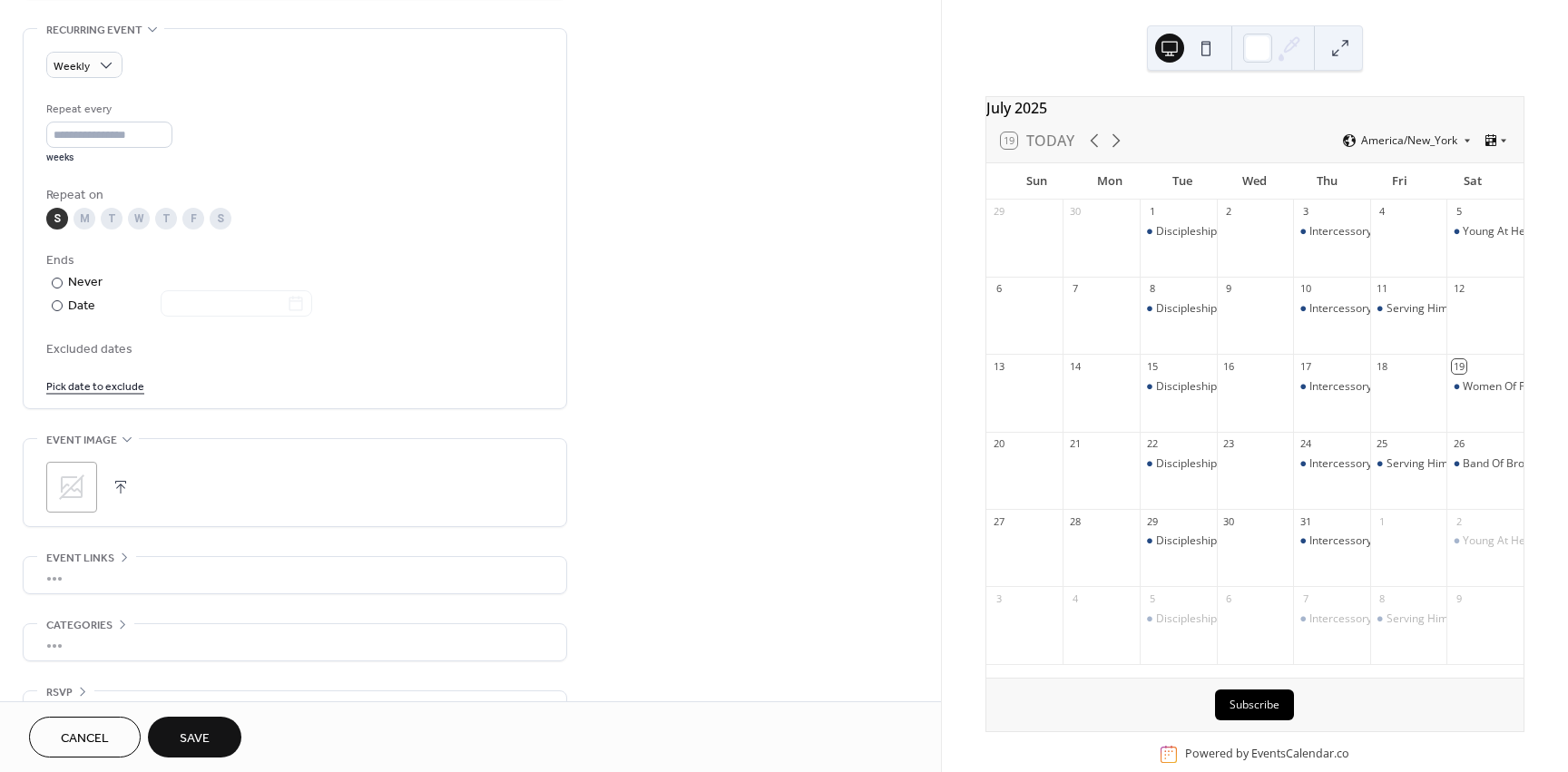 scroll, scrollTop: 816, scrollLeft: 0, axis: vertical 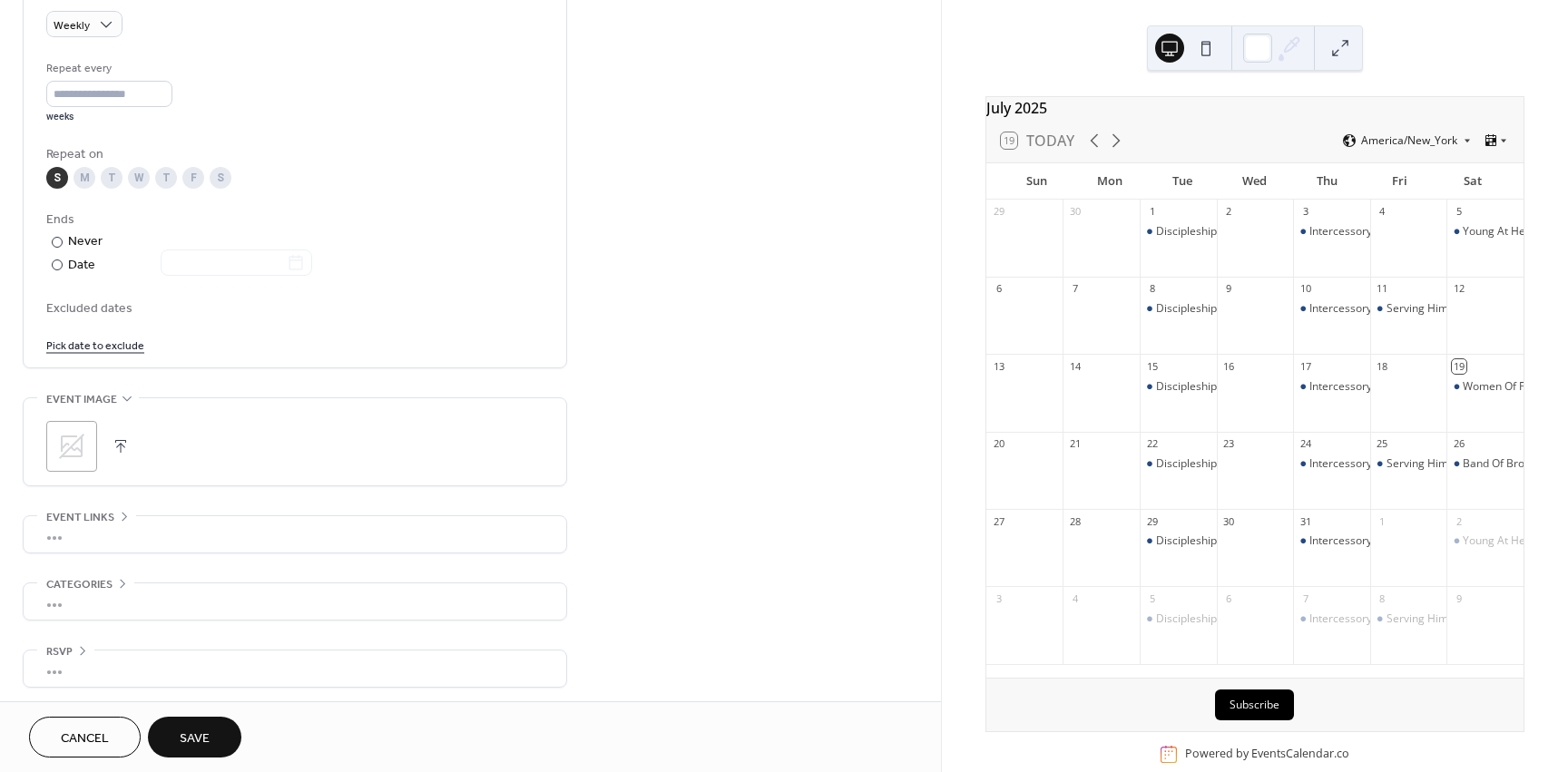 click at bounding box center (121, 446) 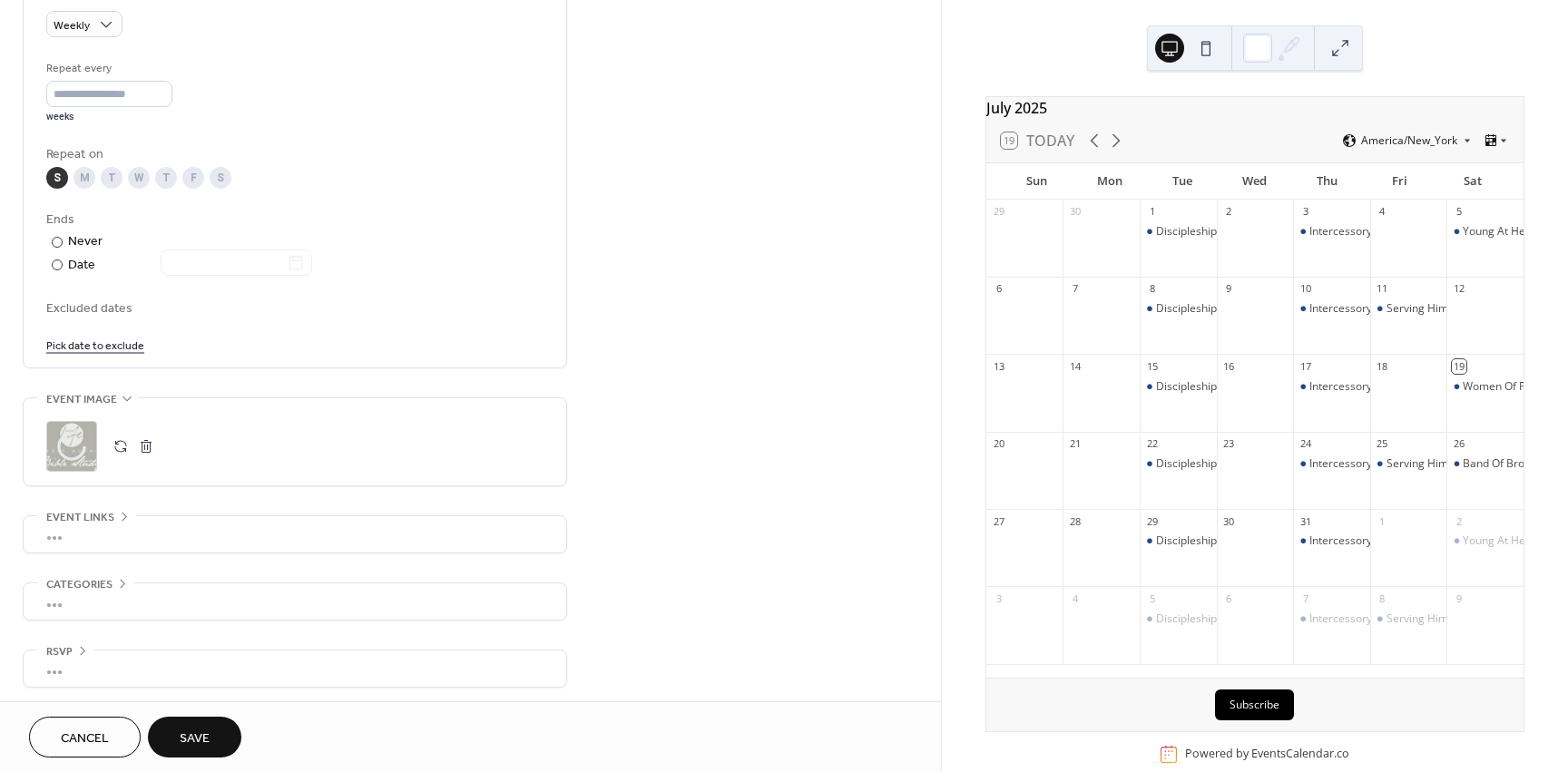 scroll, scrollTop: 821, scrollLeft: 0, axis: vertical 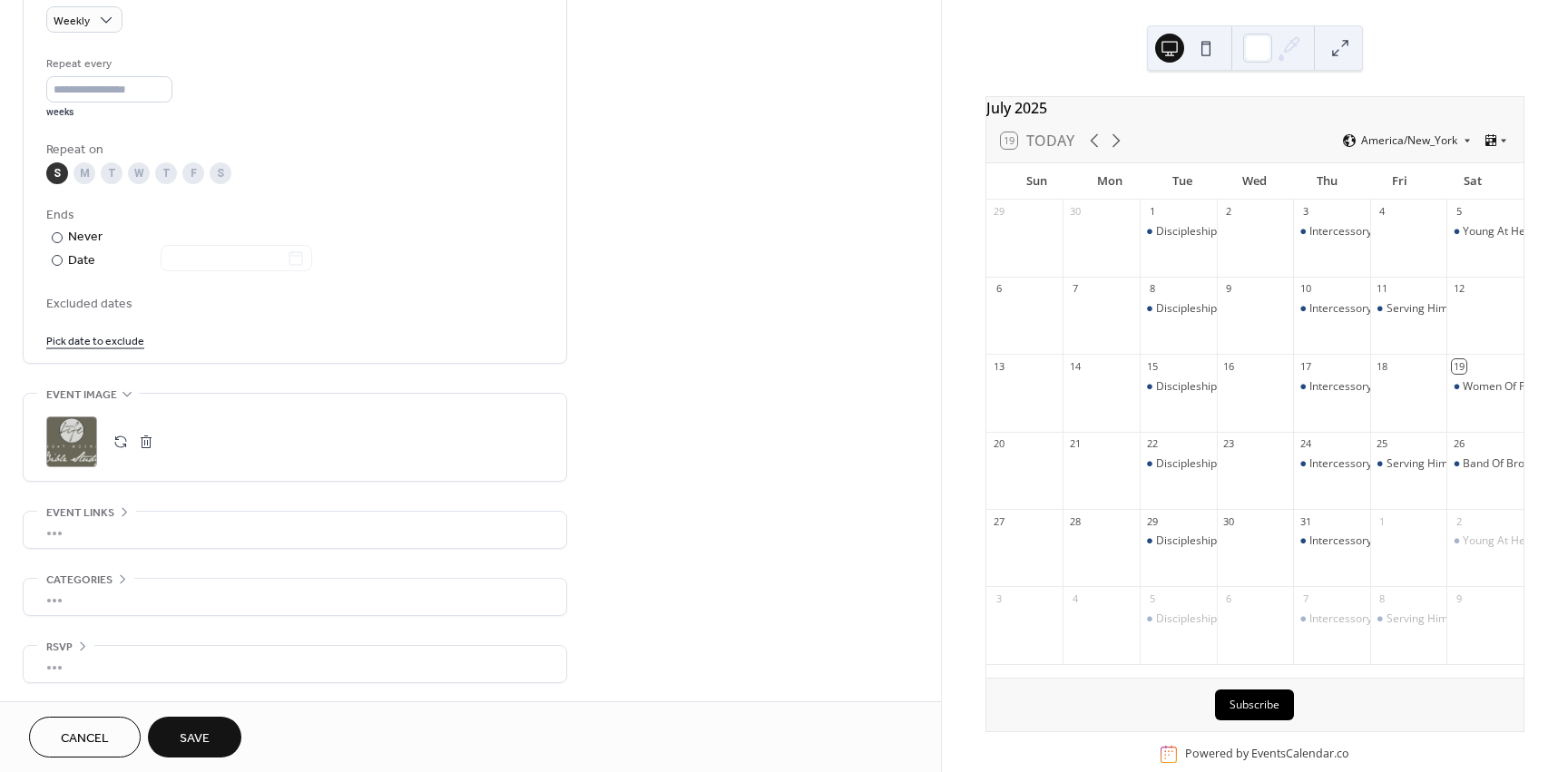 click on "Save" at bounding box center (194, 737) 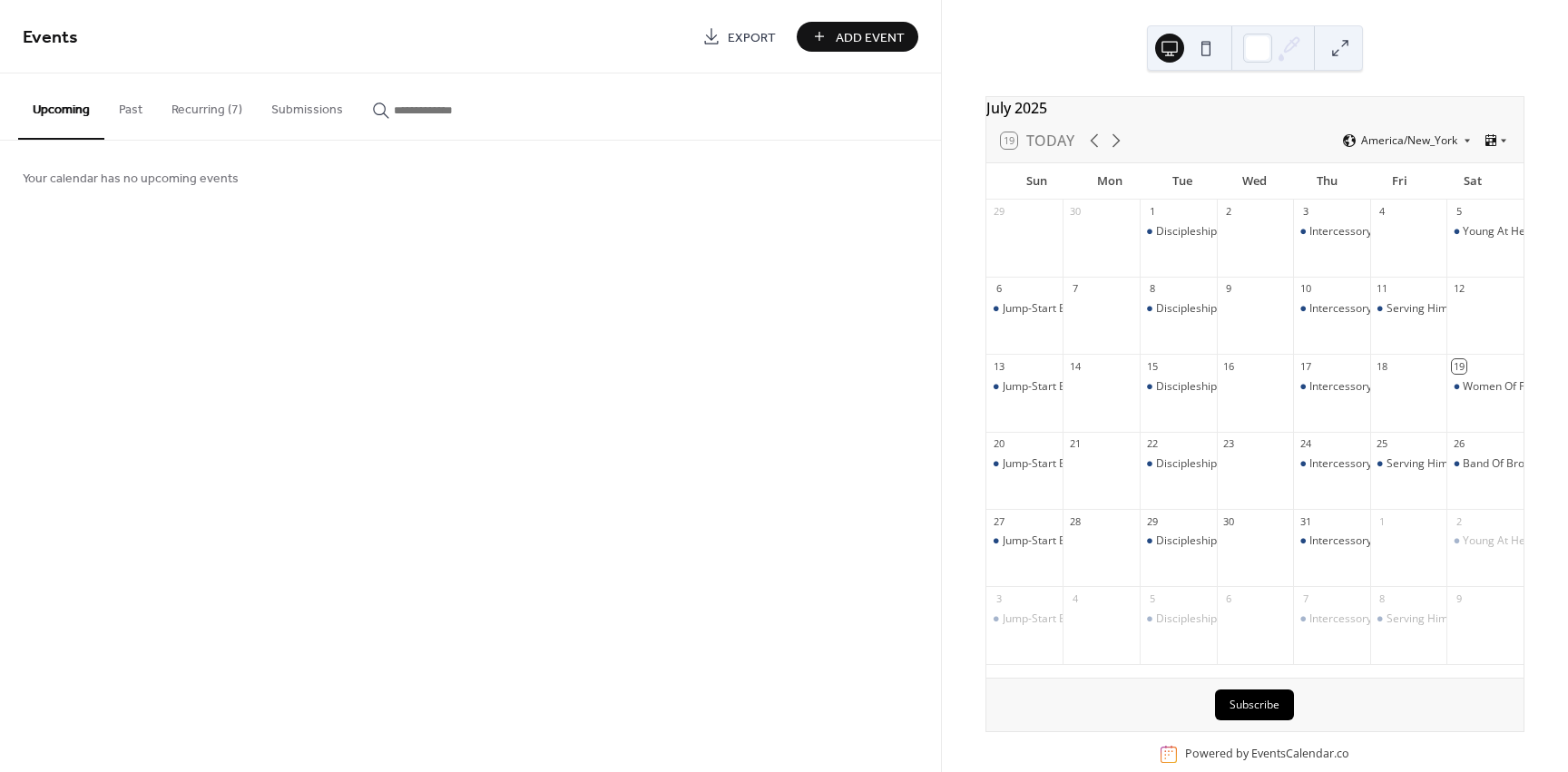 click on "Add Event" at bounding box center (870, 37) 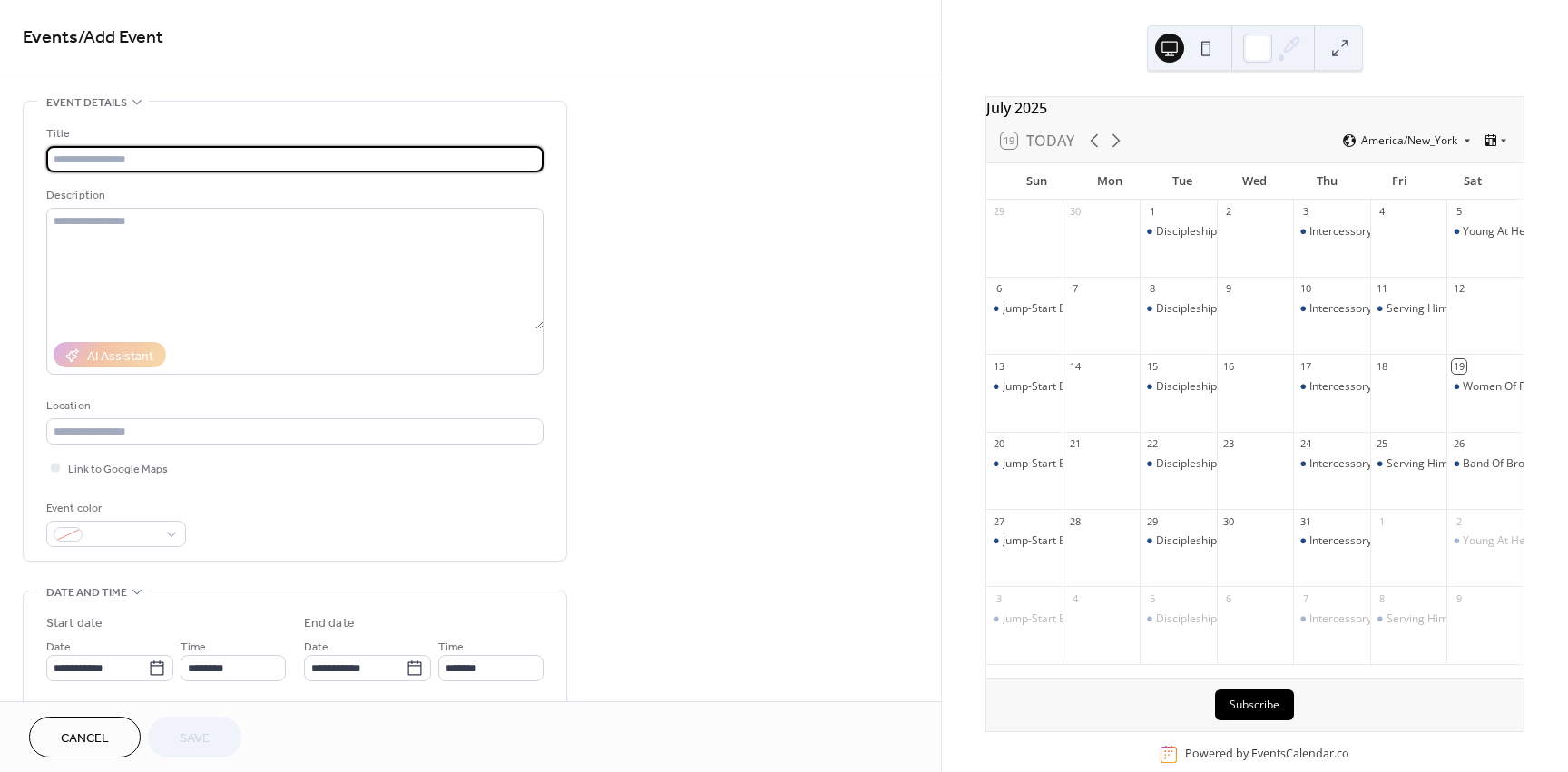 click at bounding box center (295, 159) 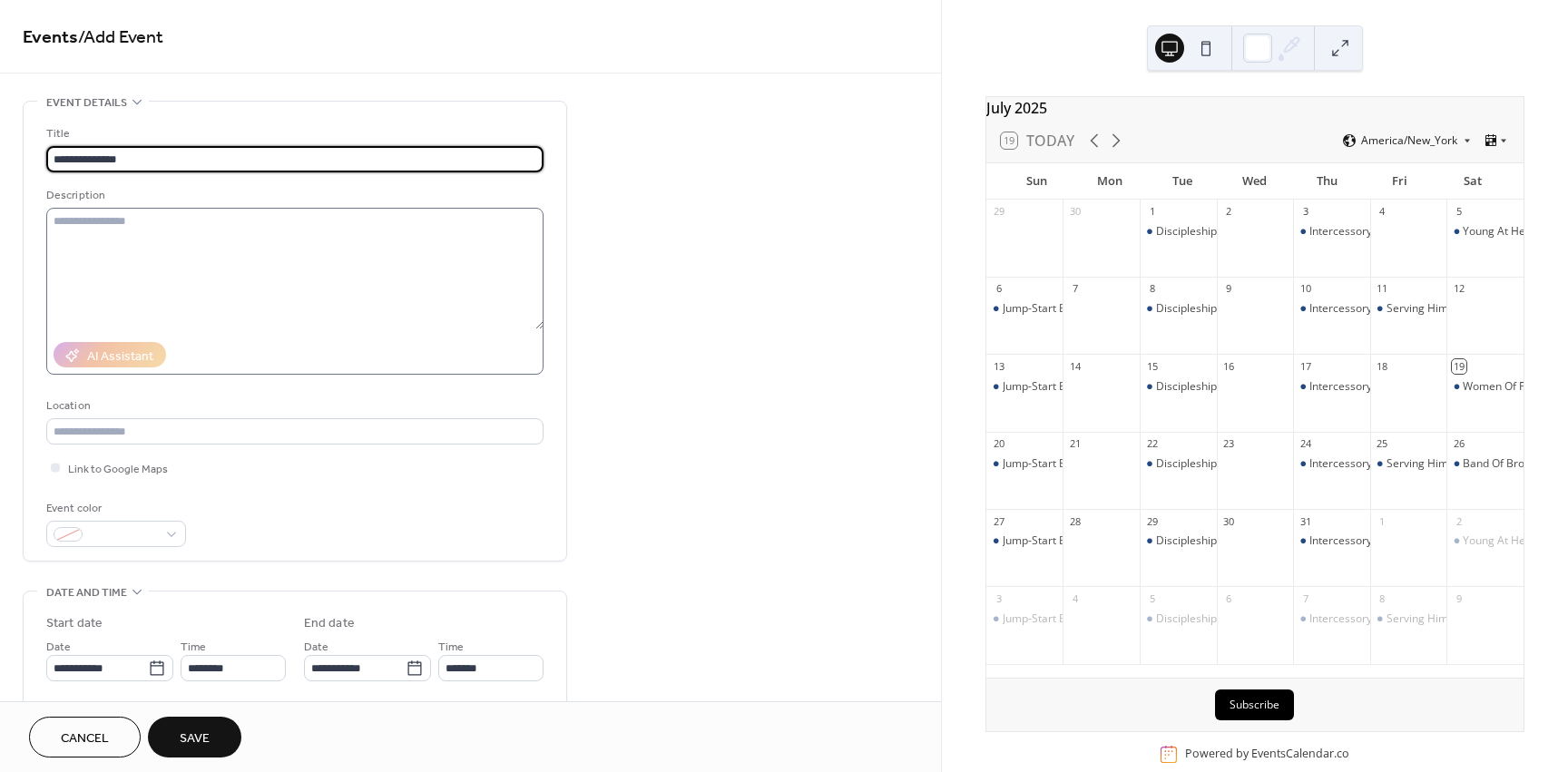 type on "**********" 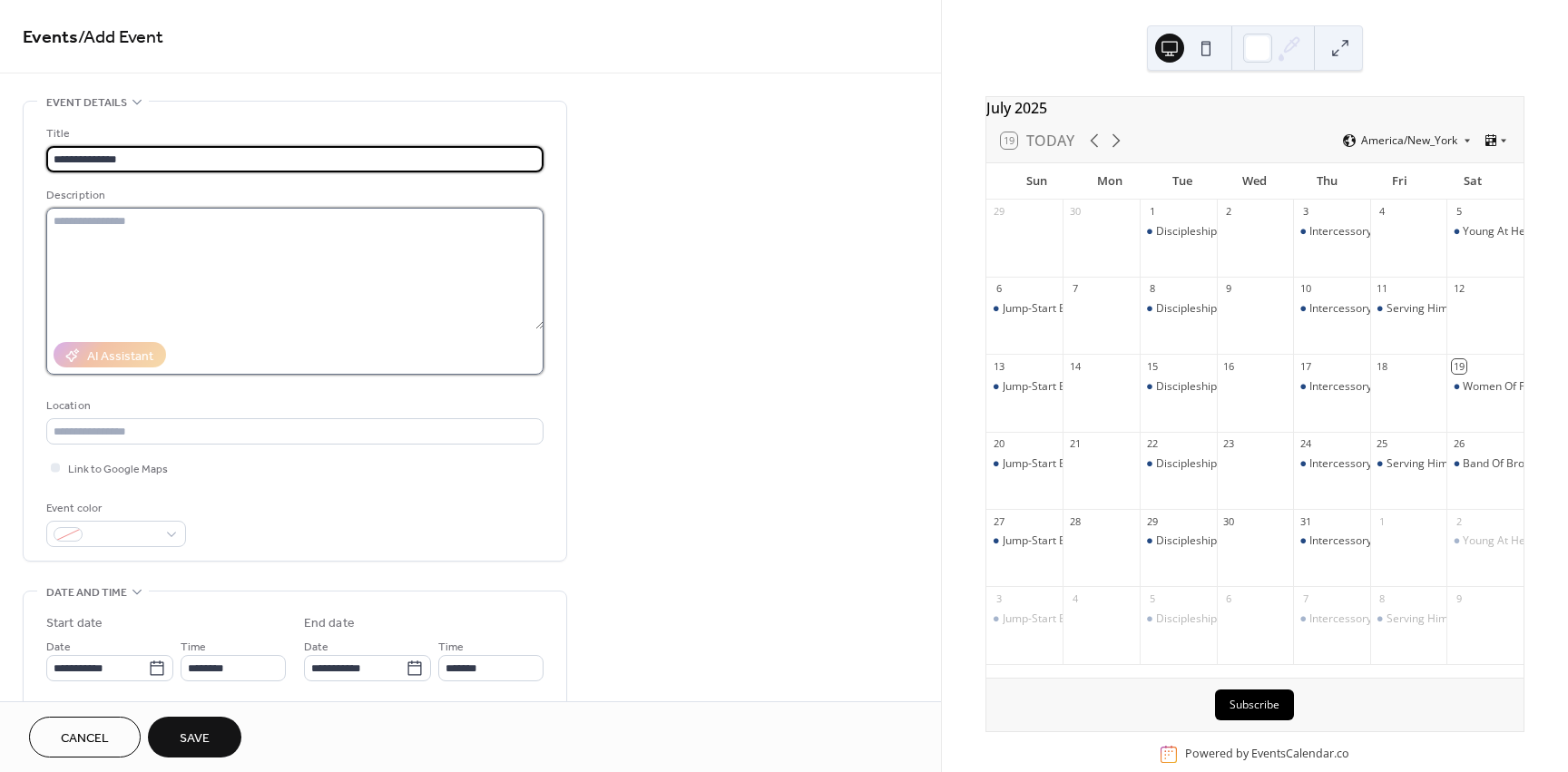 click at bounding box center [295, 269] 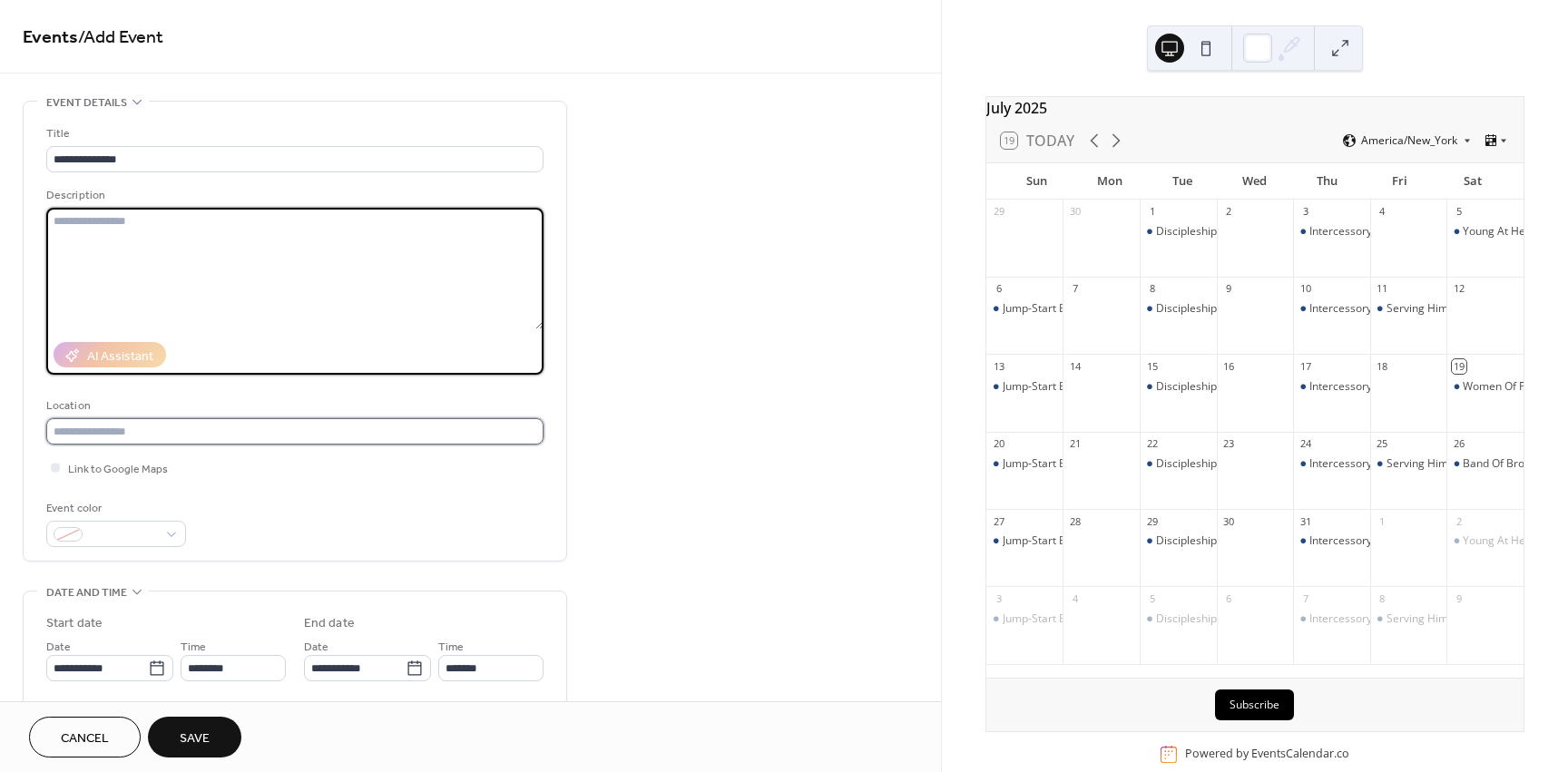 click at bounding box center (295, 431) 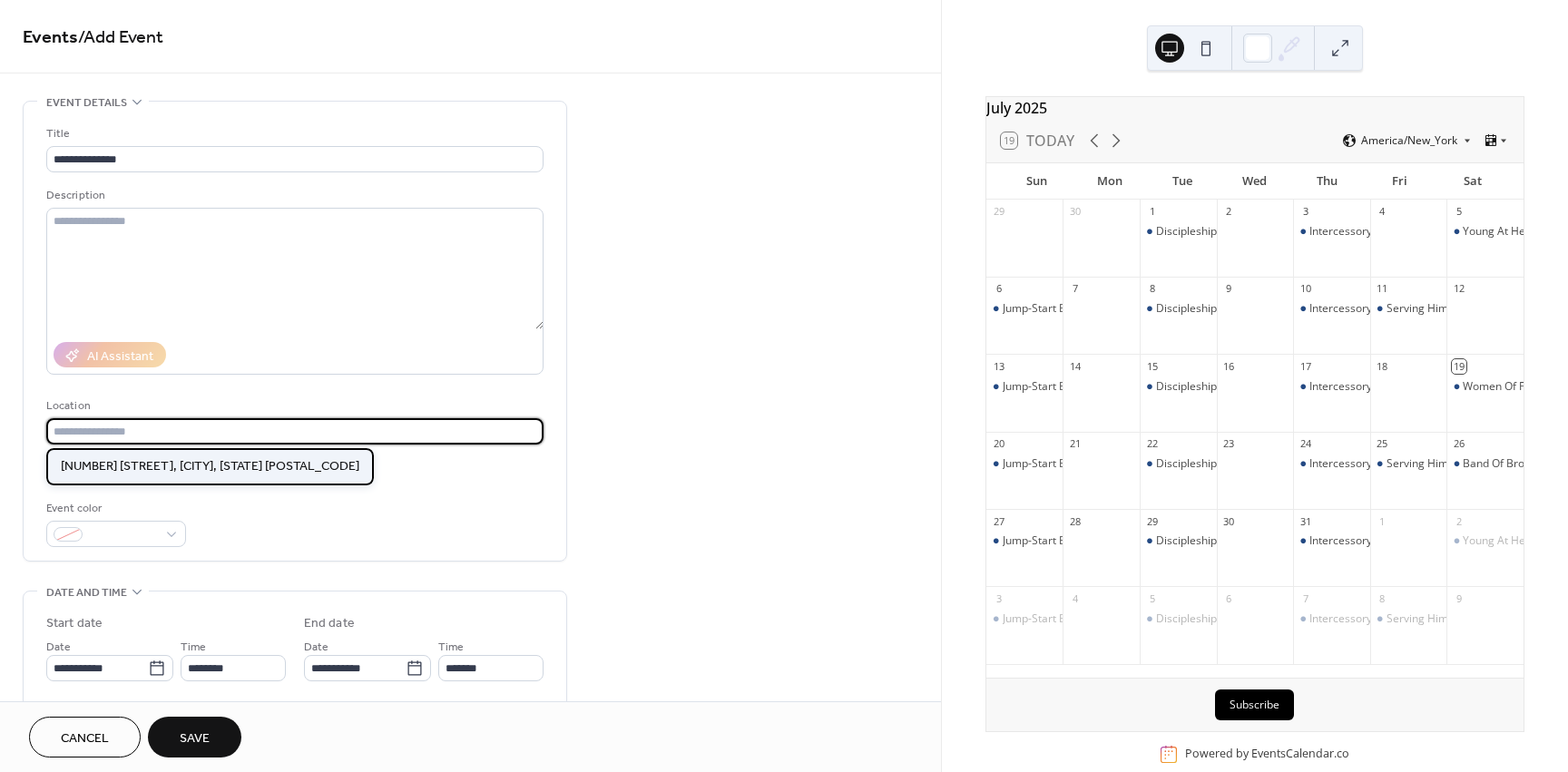 click on "[NUMBER] [STREET], [CITY], [STATE] [POSTAL_CODE]" at bounding box center [210, 466] 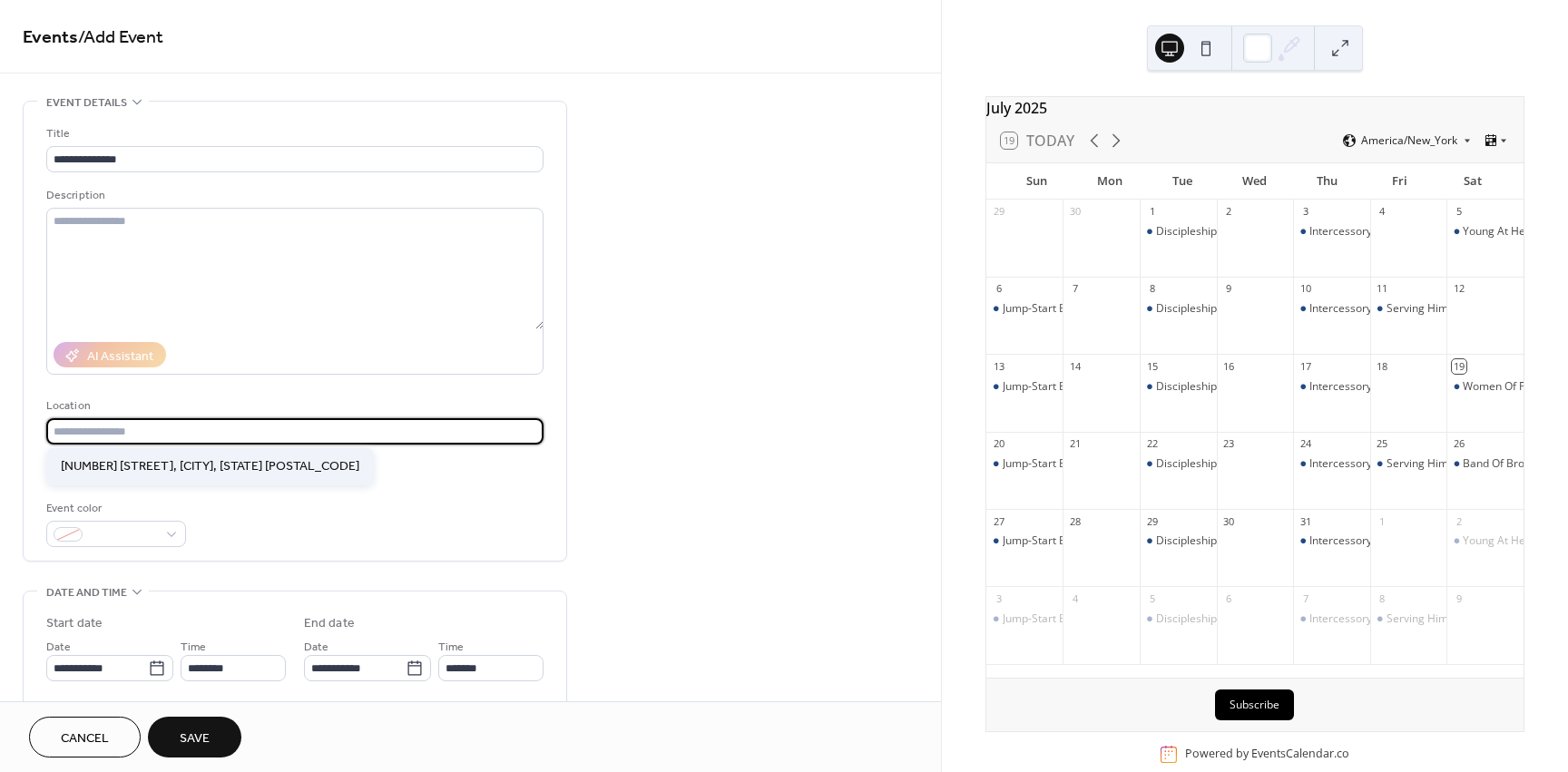 type on "**********" 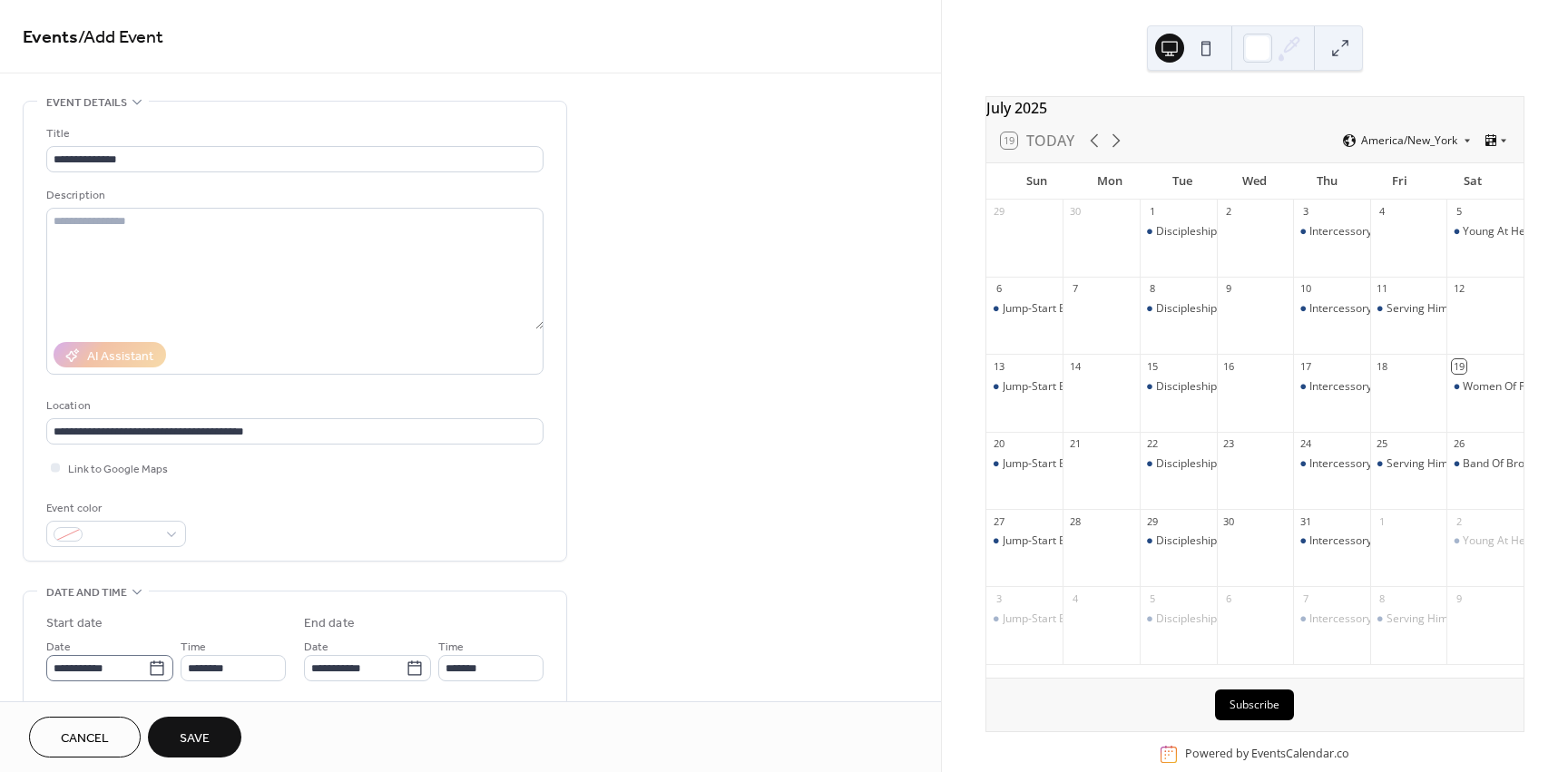 scroll, scrollTop: 91, scrollLeft: 0, axis: vertical 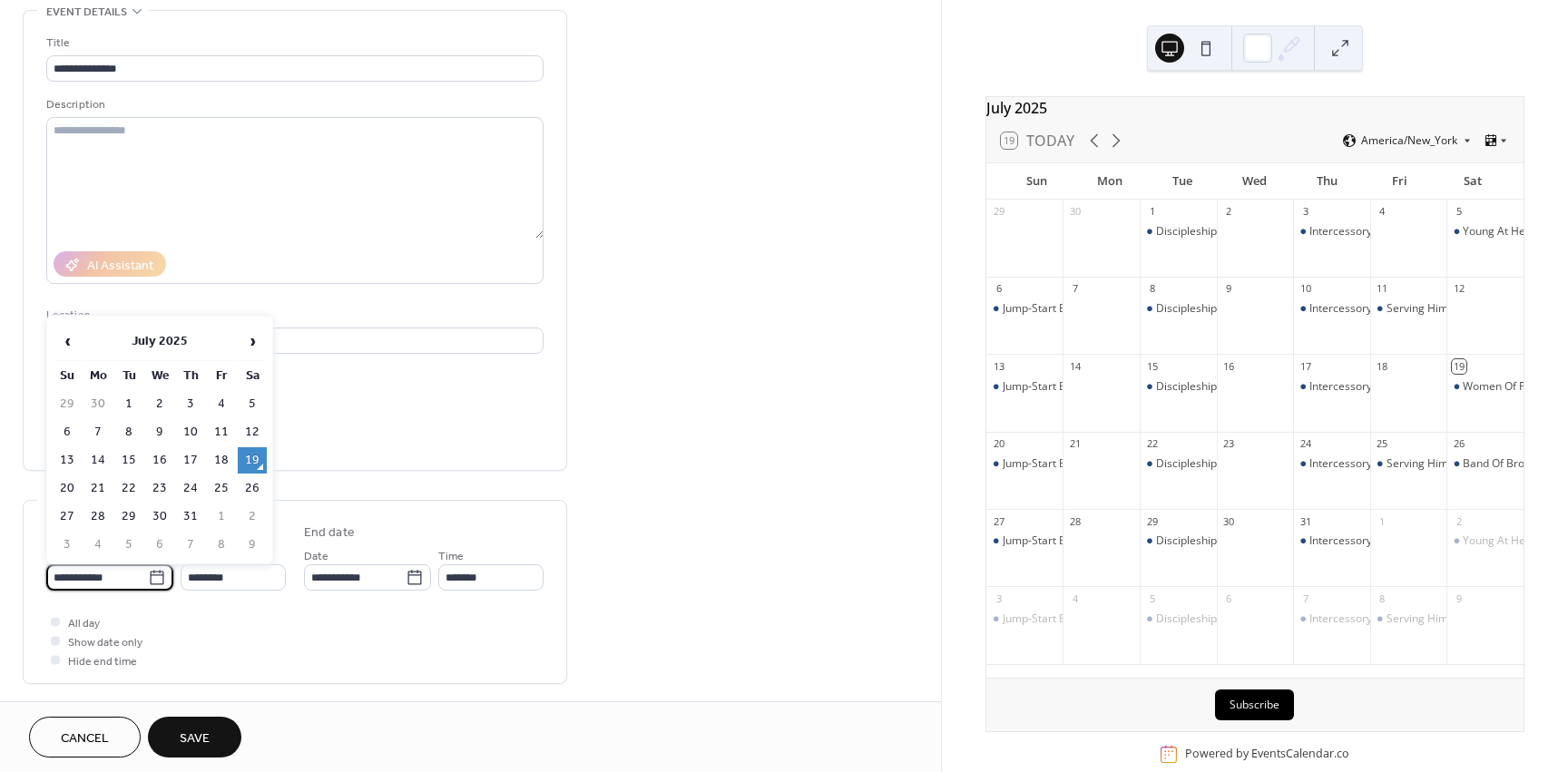 click on "**********" at bounding box center [97, 577] 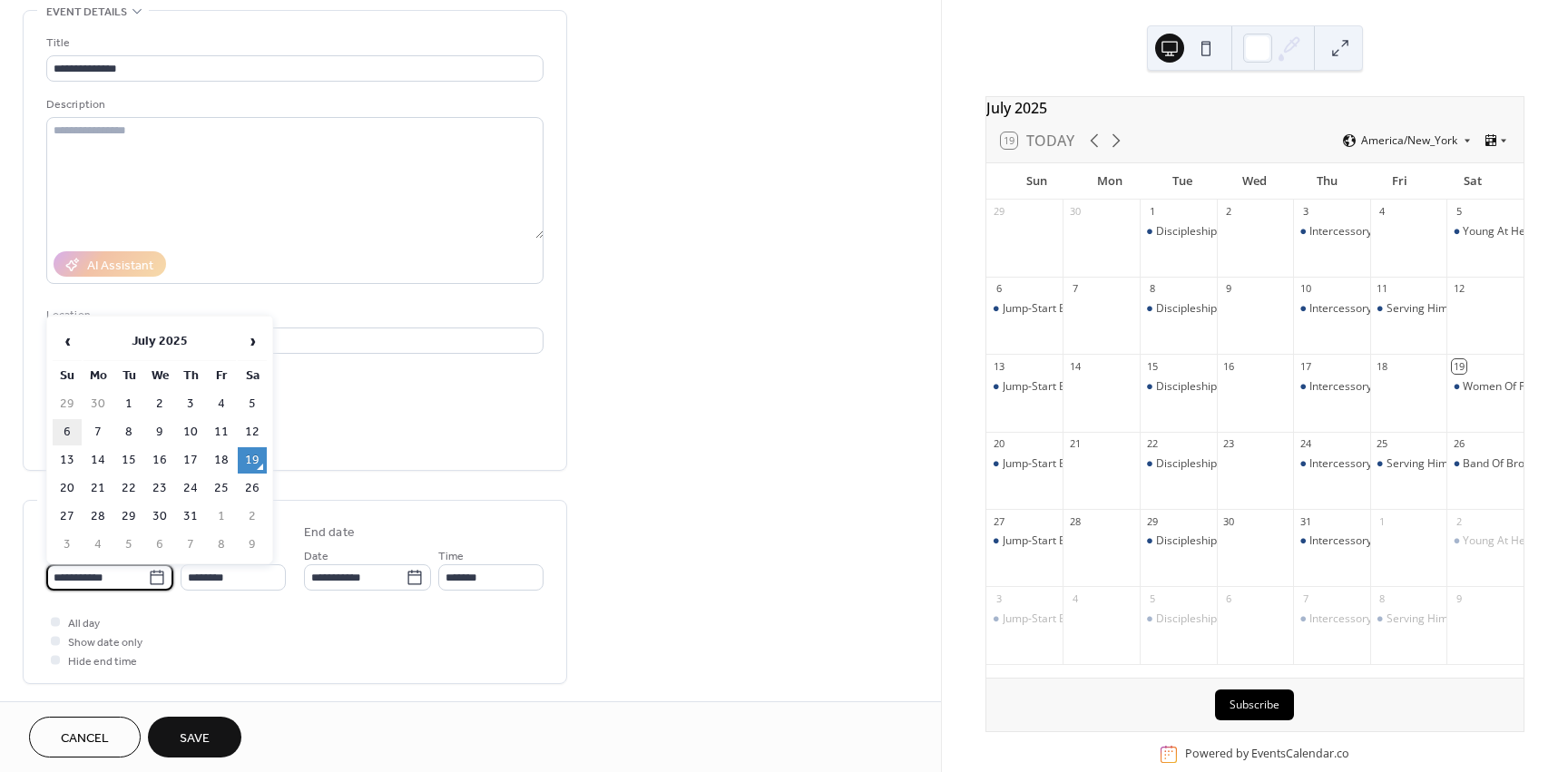 click on "6" at bounding box center [67, 432] 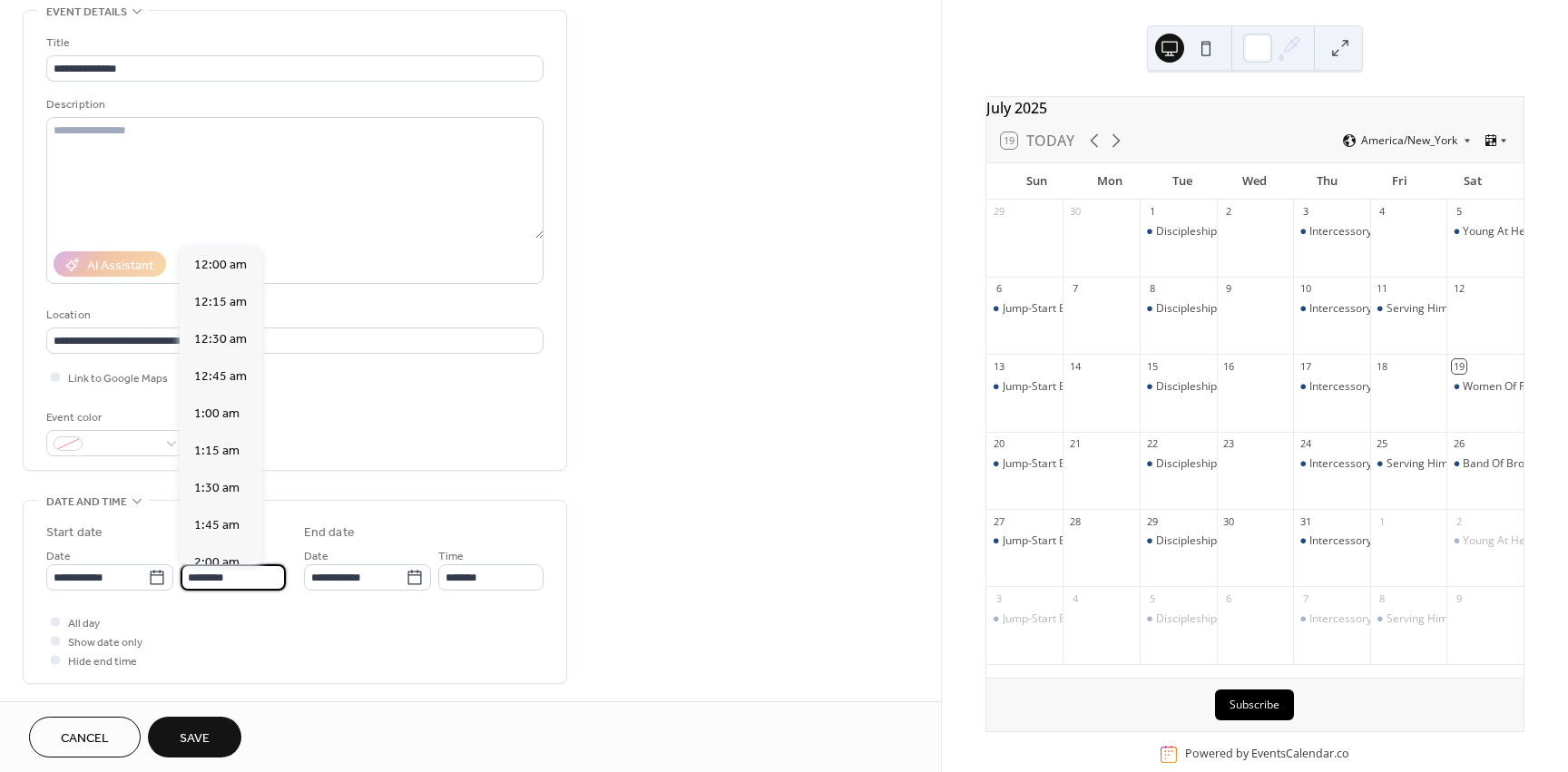 click on "********" at bounding box center [233, 577] 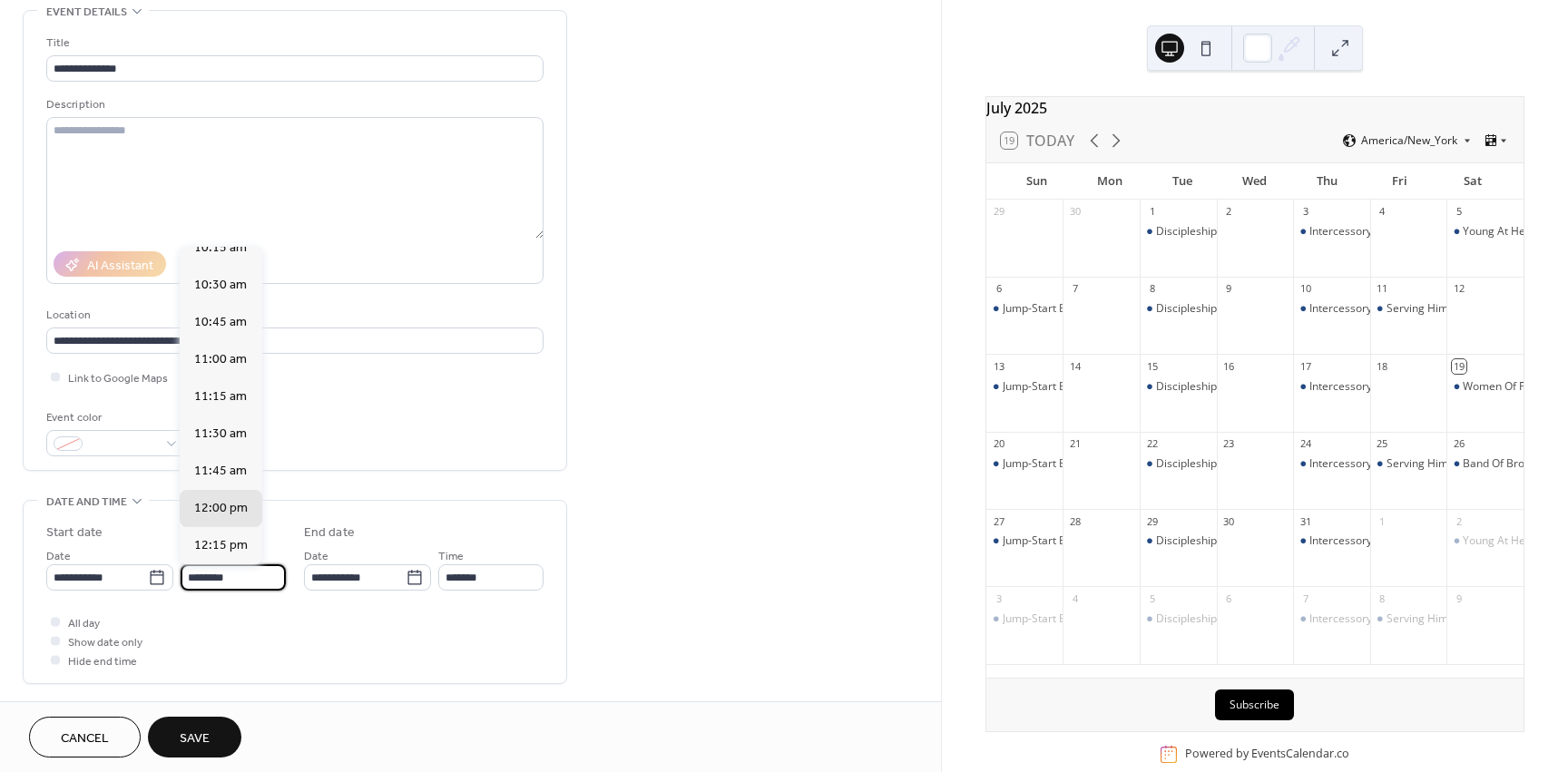 scroll, scrollTop: 1451, scrollLeft: 0, axis: vertical 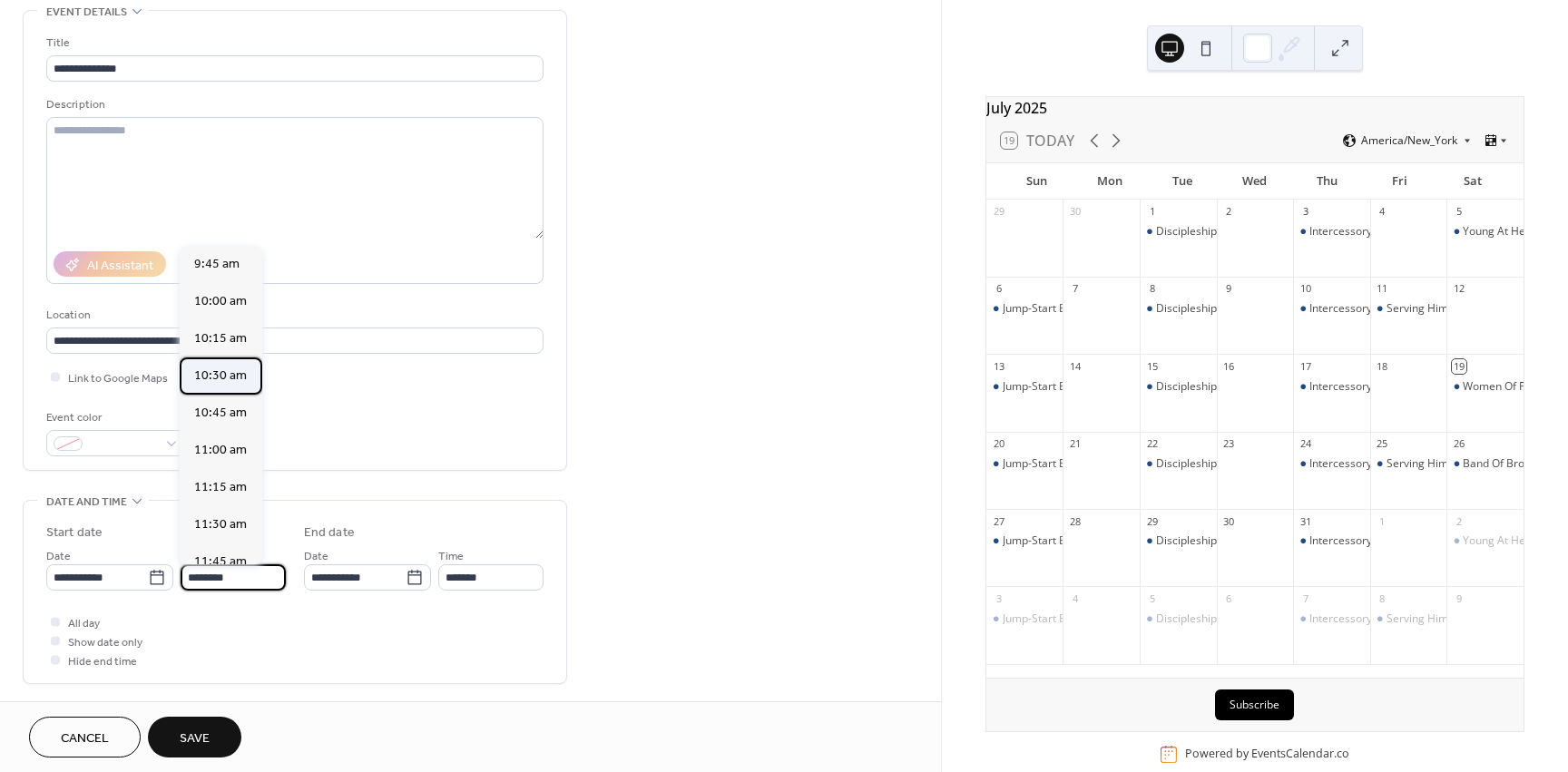 click on "10:30 am" at bounding box center (220, 376) 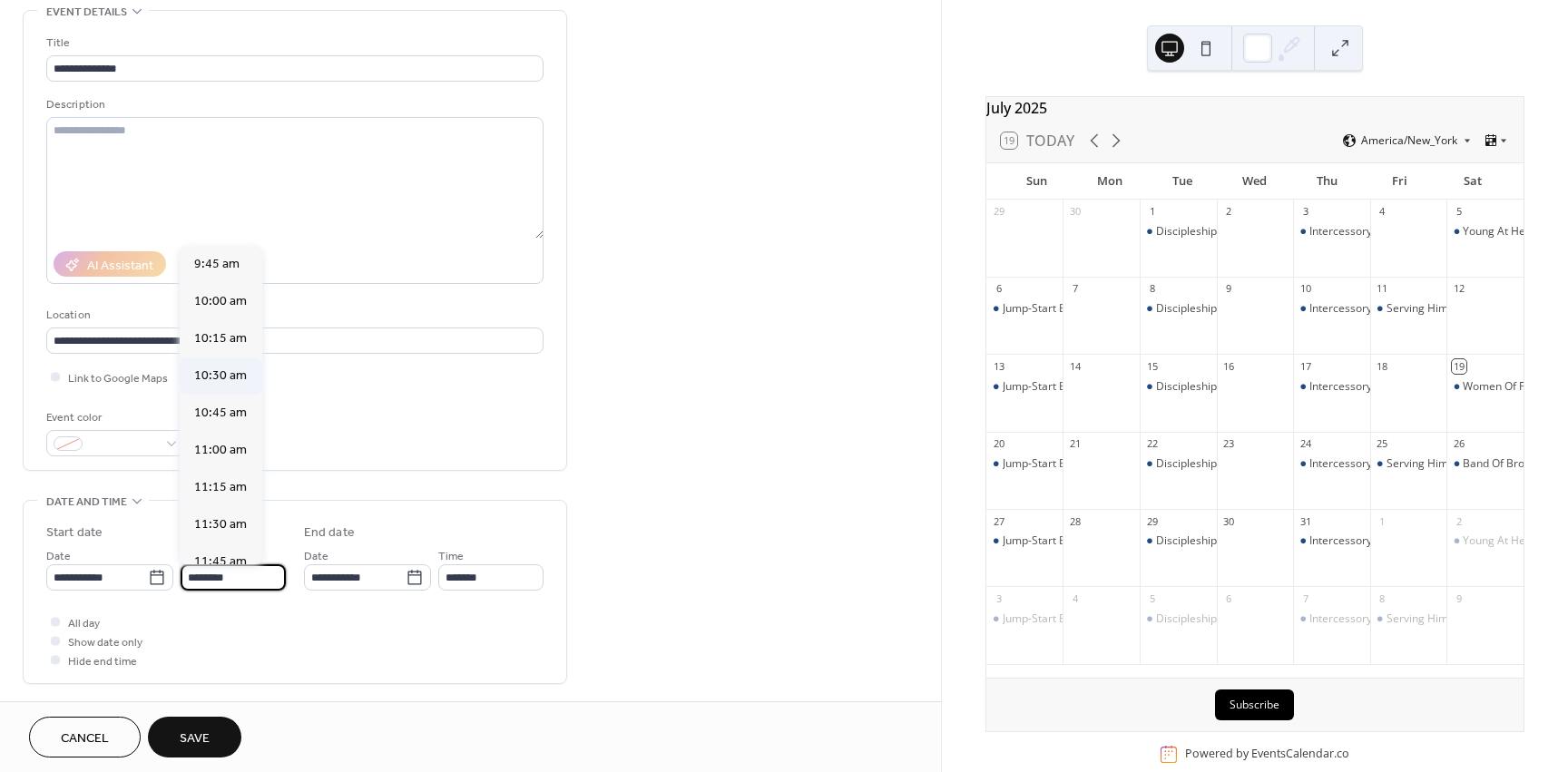 type on "********" 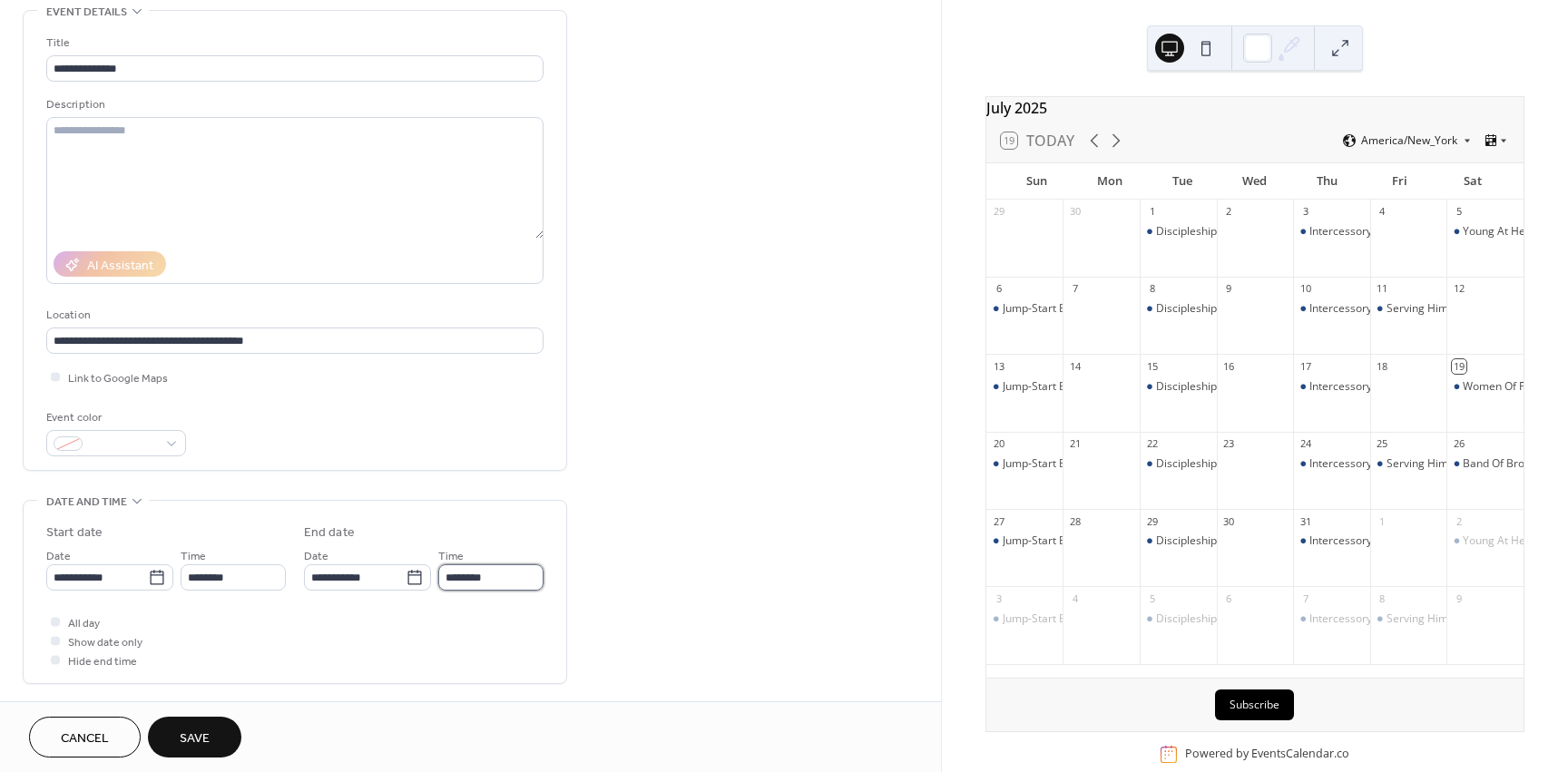 click on "********" at bounding box center (491, 577) 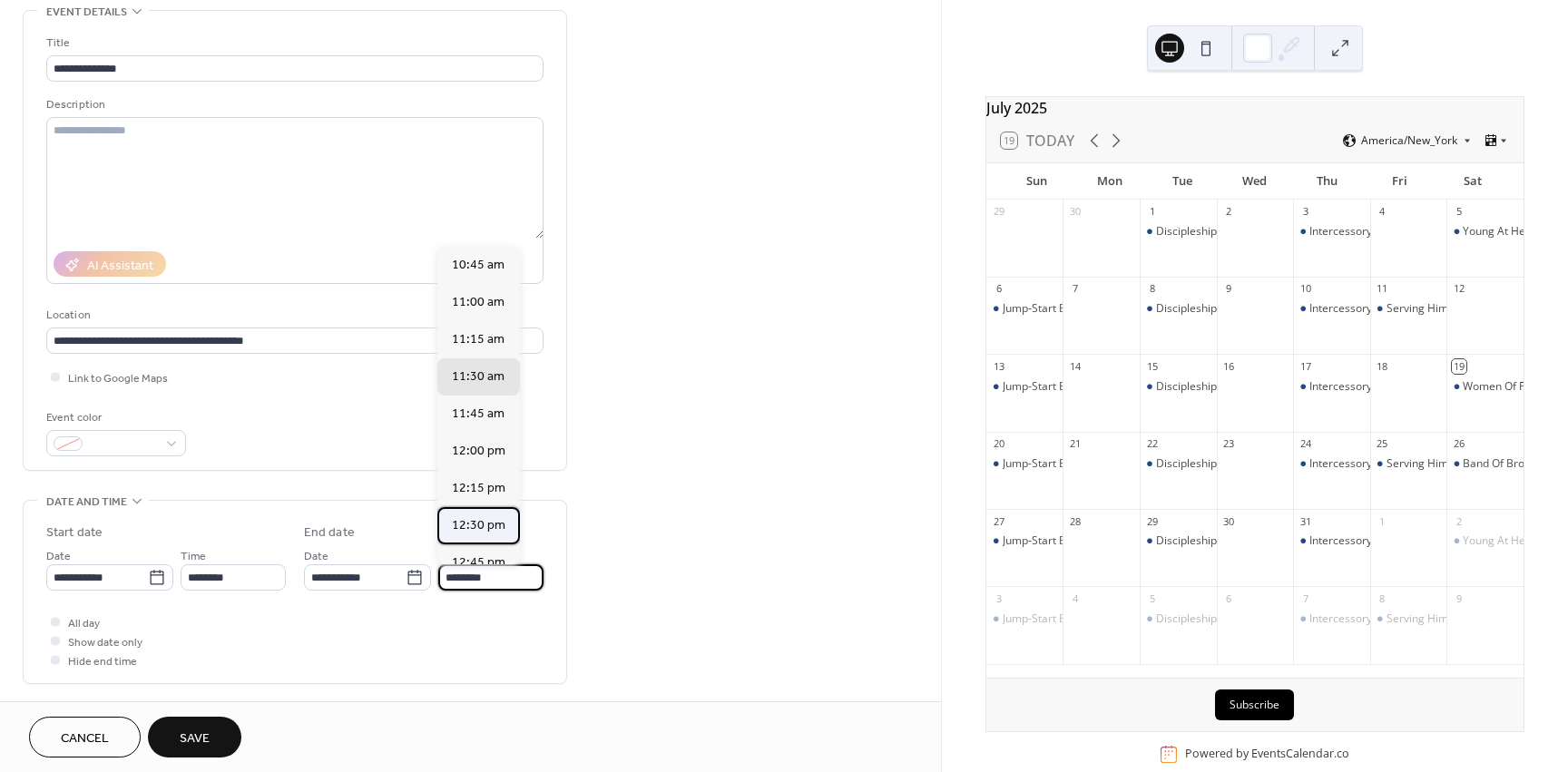 click on "12:30 pm" at bounding box center (478, 525) 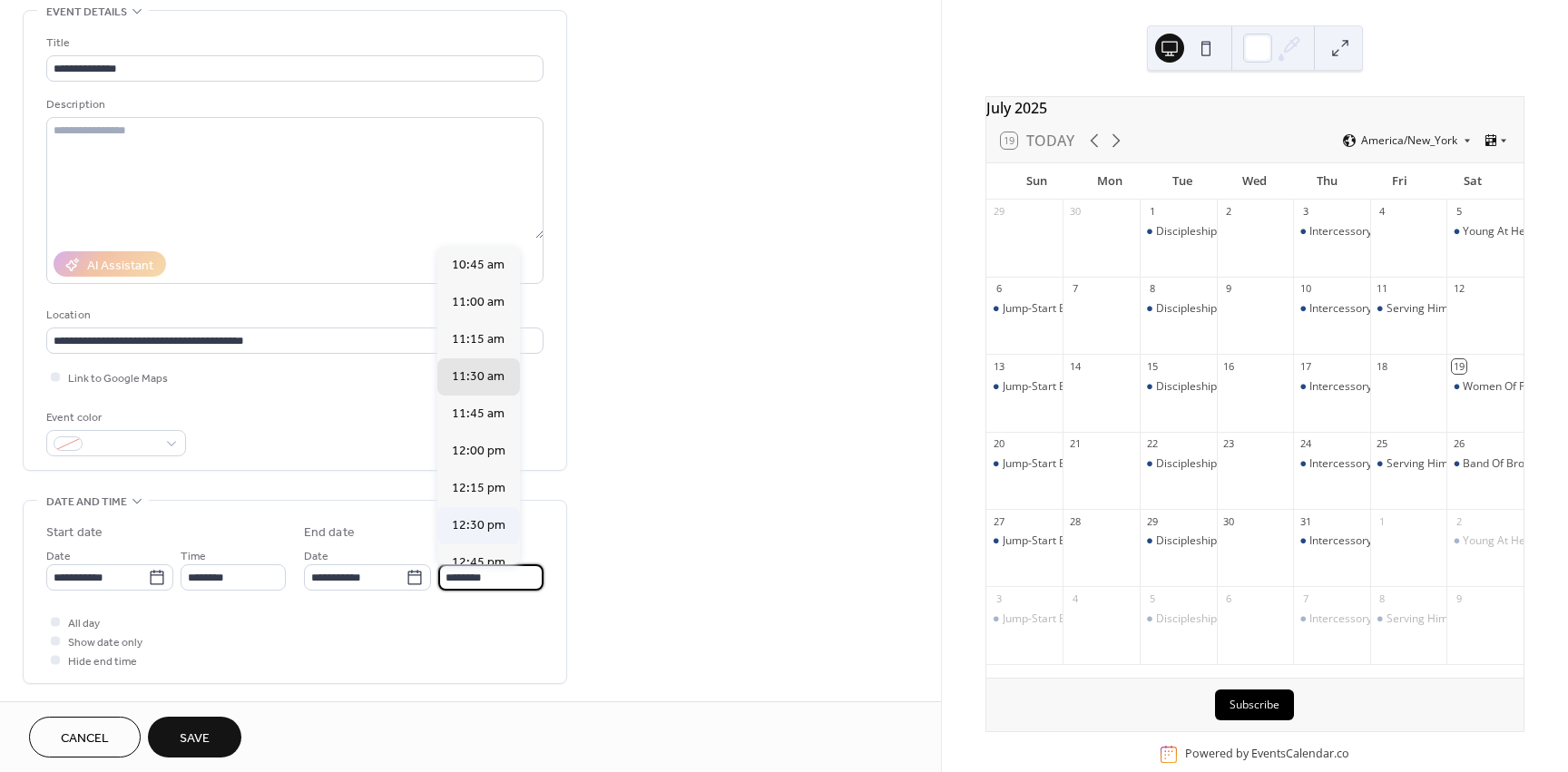 type on "********" 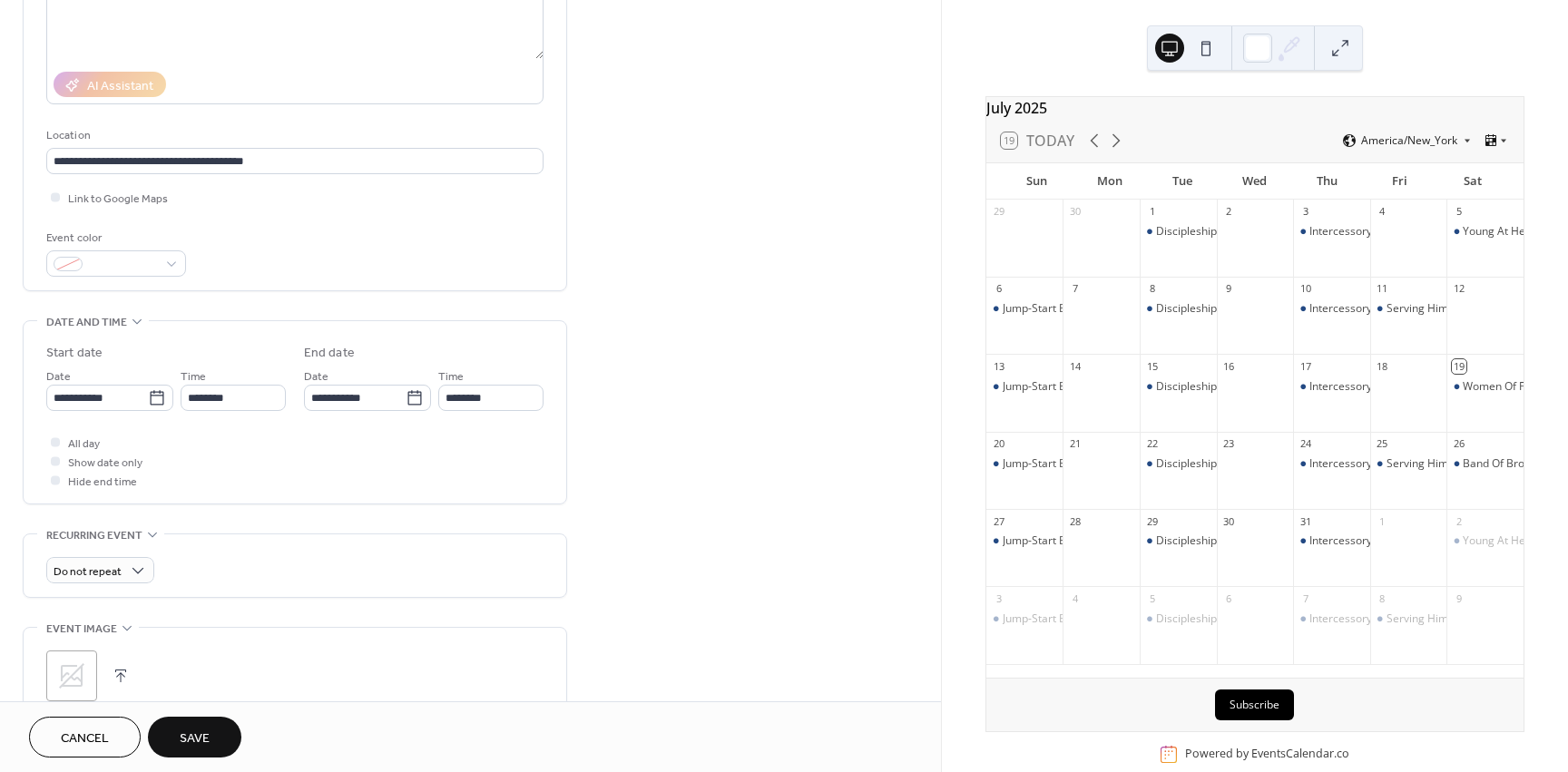 scroll, scrollTop: 272, scrollLeft: 0, axis: vertical 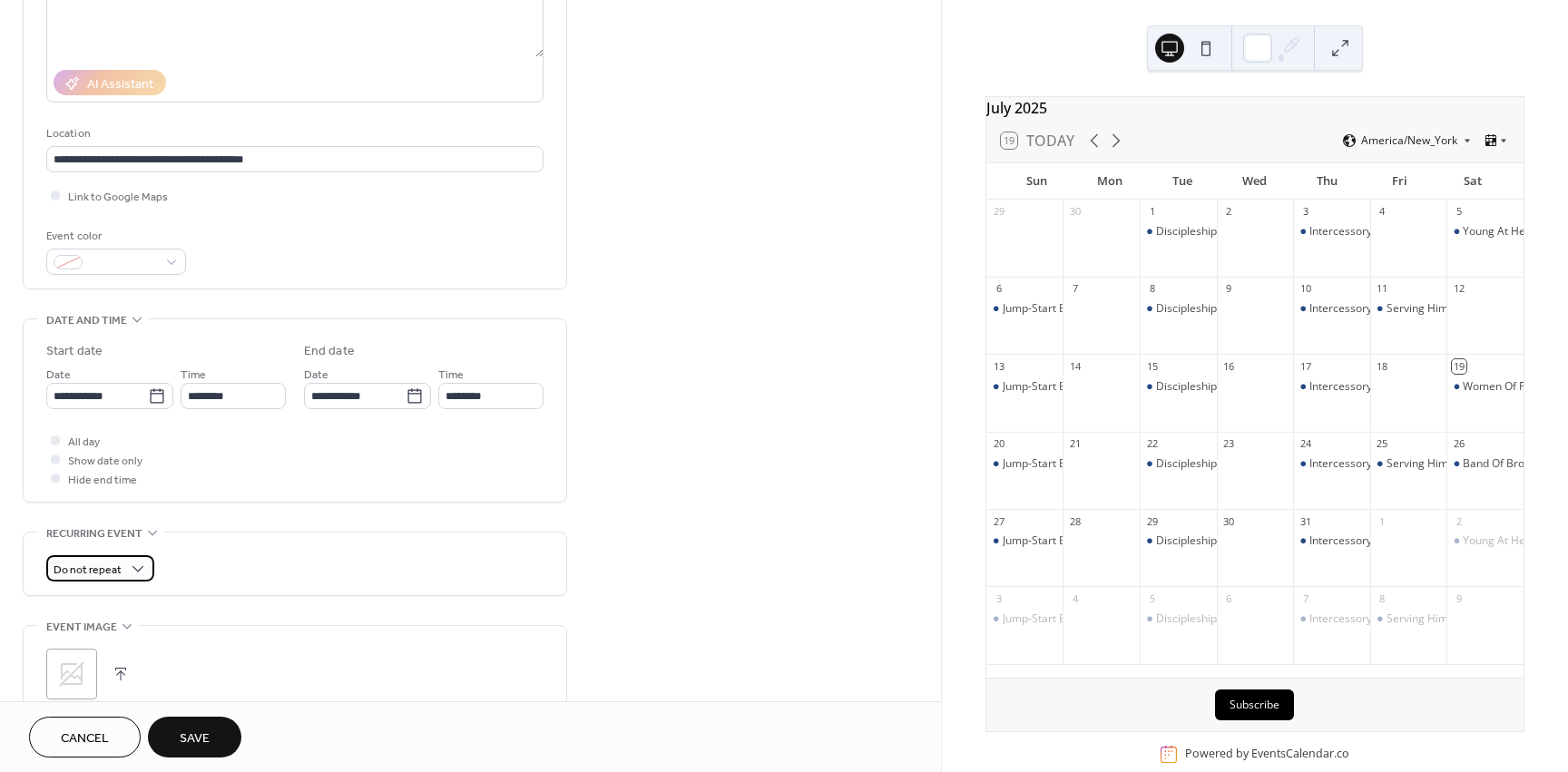 click on "Do not repeat" at bounding box center [87, 570] 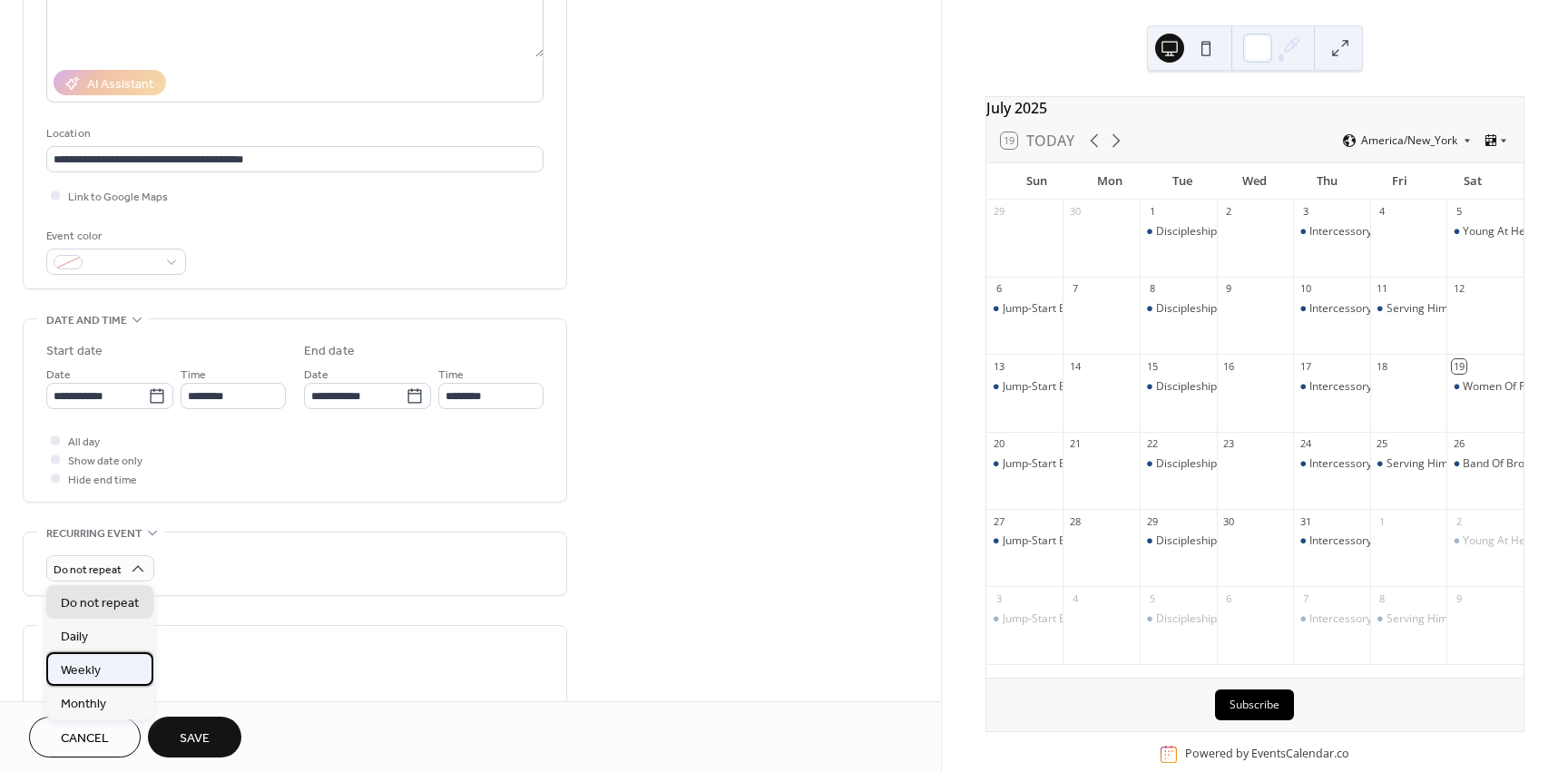 click on "Weekly" at bounding box center [81, 670] 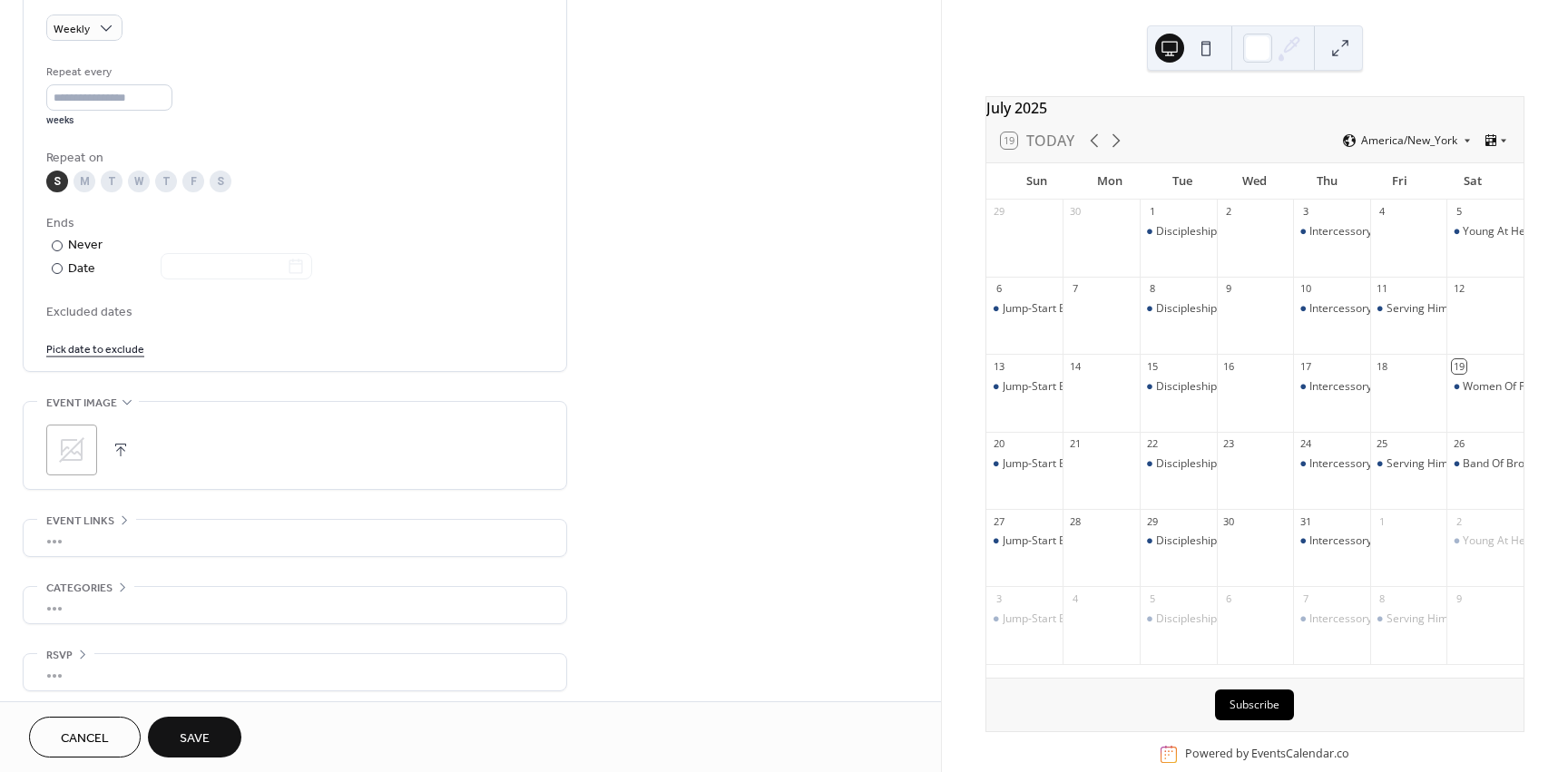 scroll, scrollTop: 816, scrollLeft: 0, axis: vertical 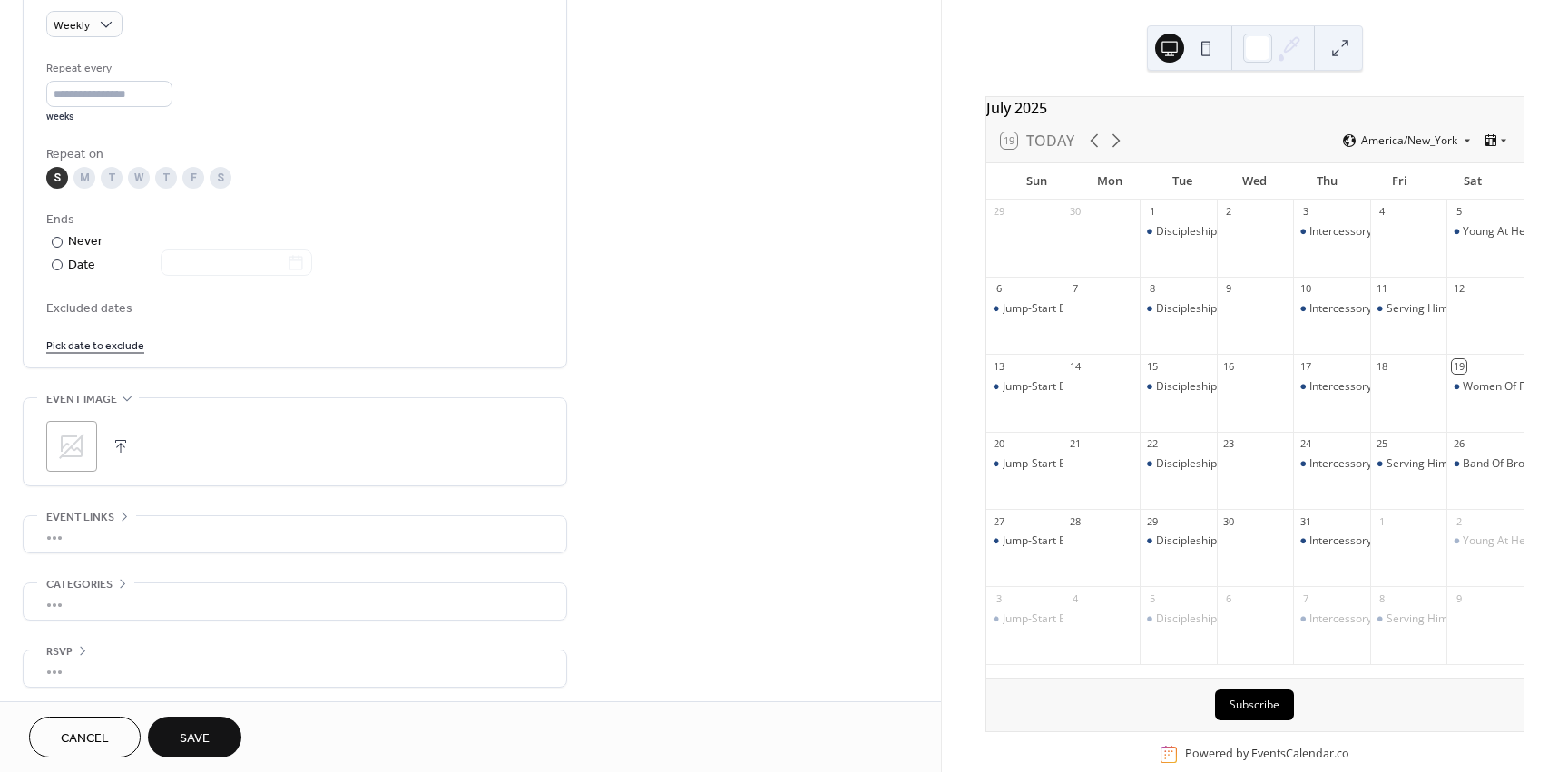click at bounding box center (121, 446) 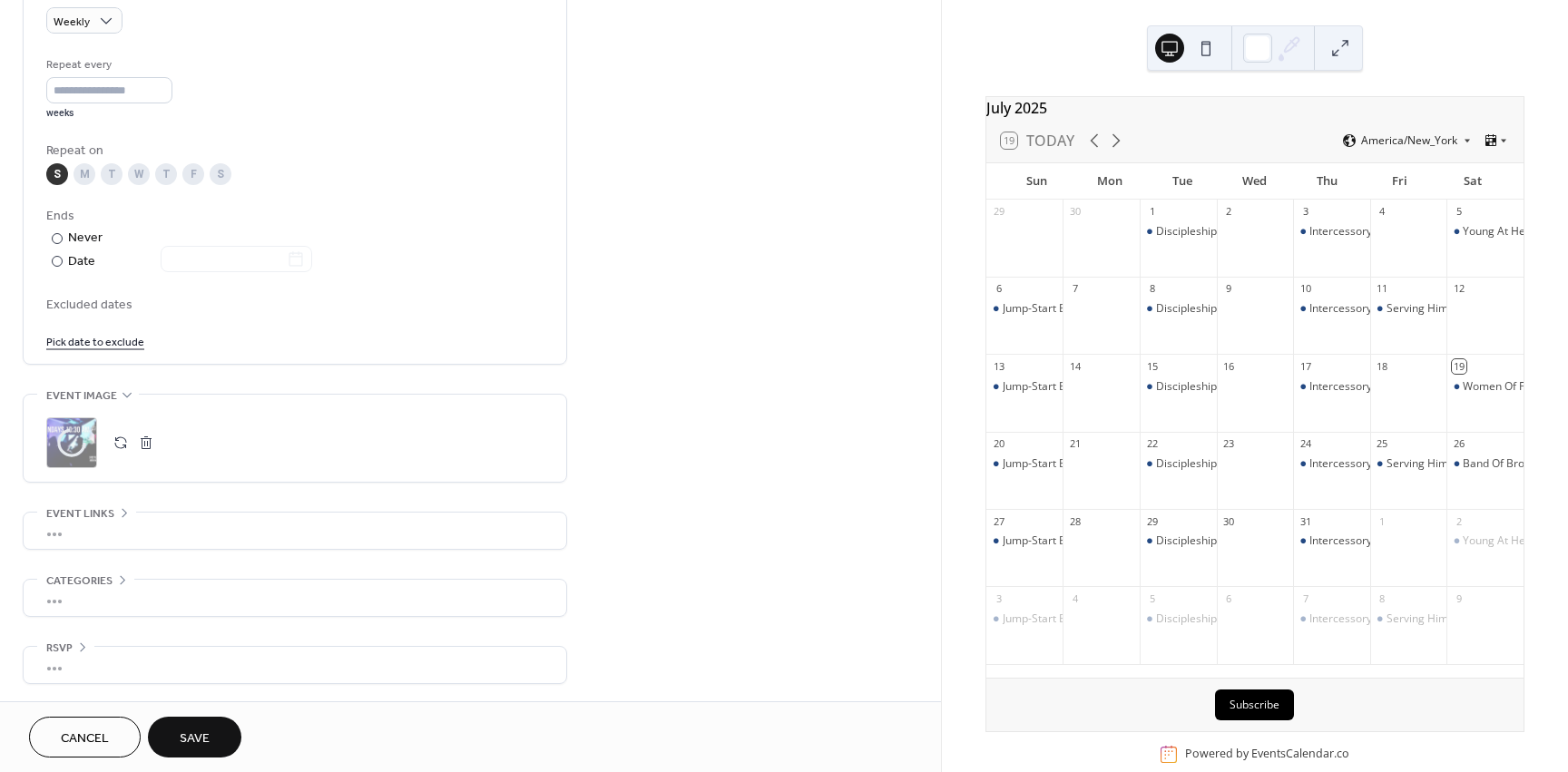 scroll, scrollTop: 821, scrollLeft: 0, axis: vertical 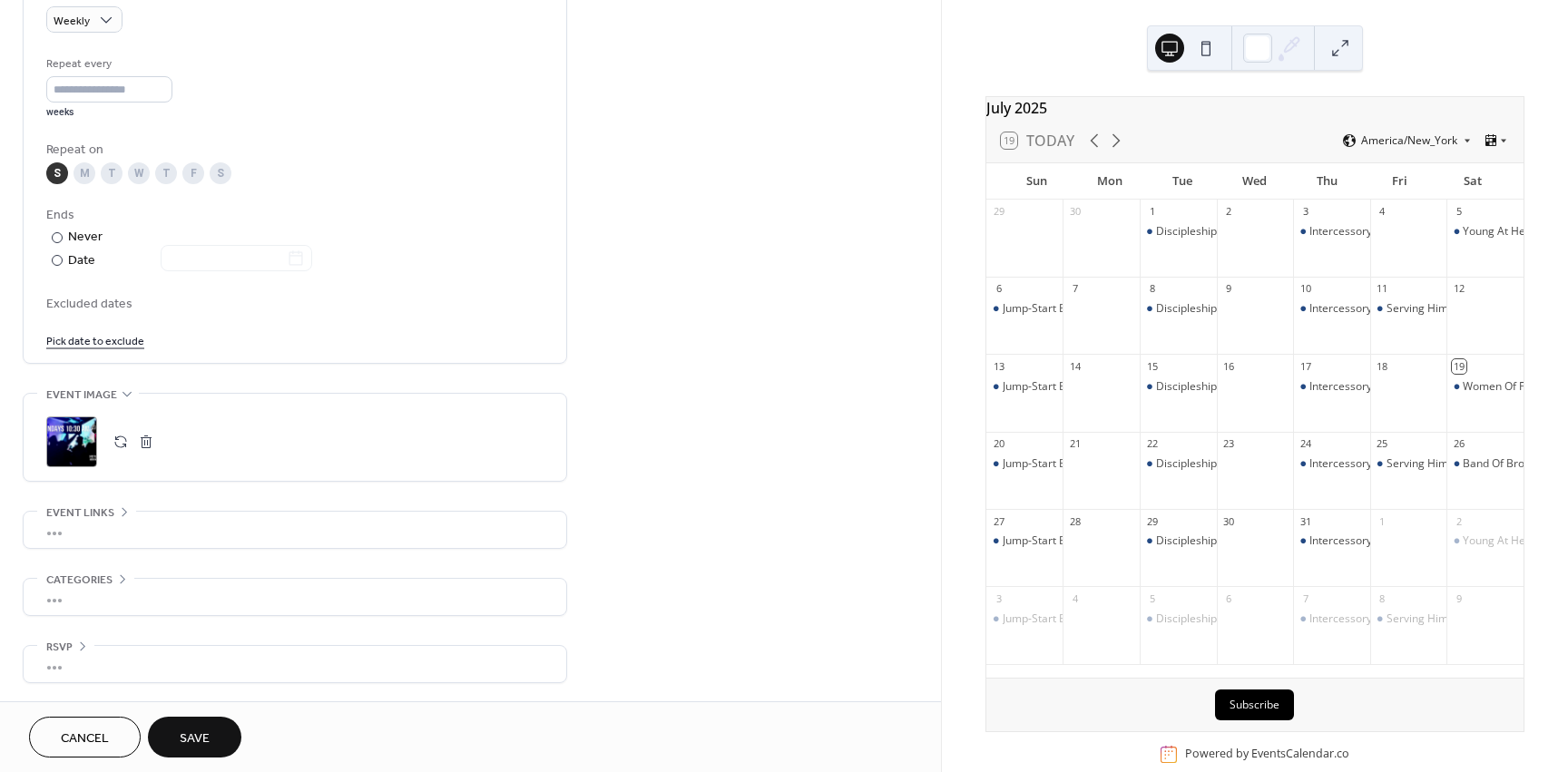 click on "Save" at bounding box center [194, 737] 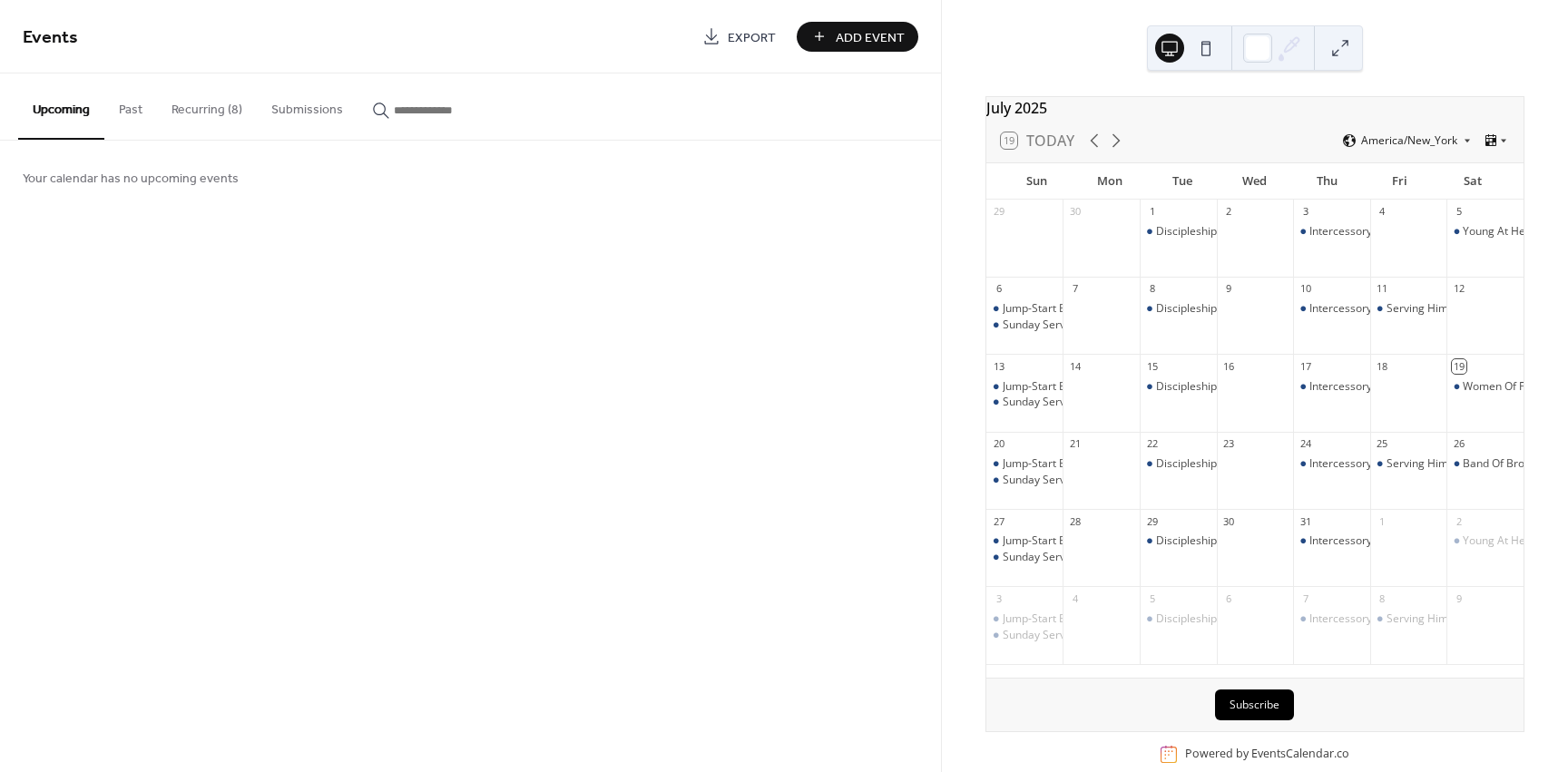 click on "Add Event" at bounding box center (858, 36) 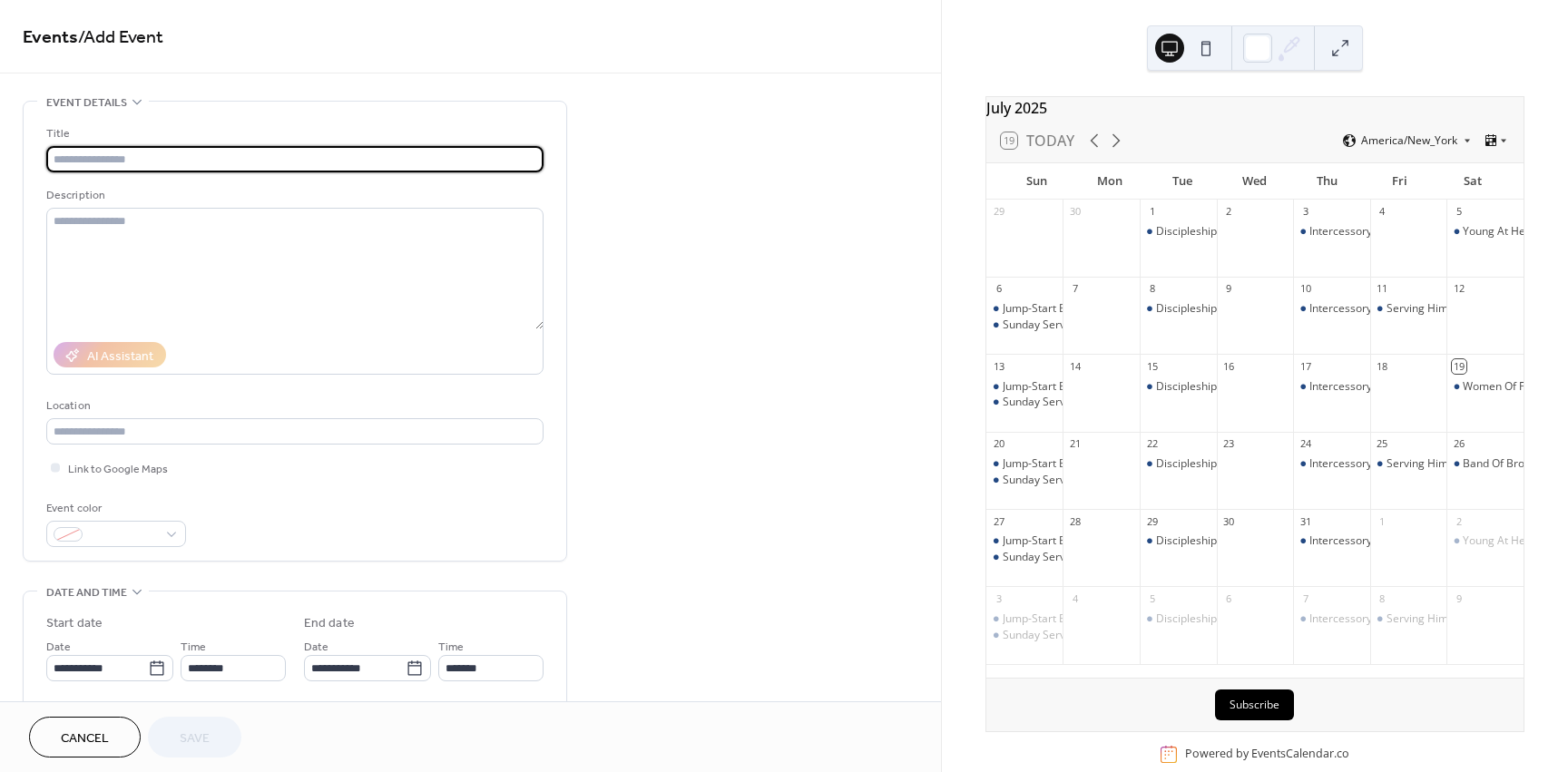click at bounding box center (295, 159) 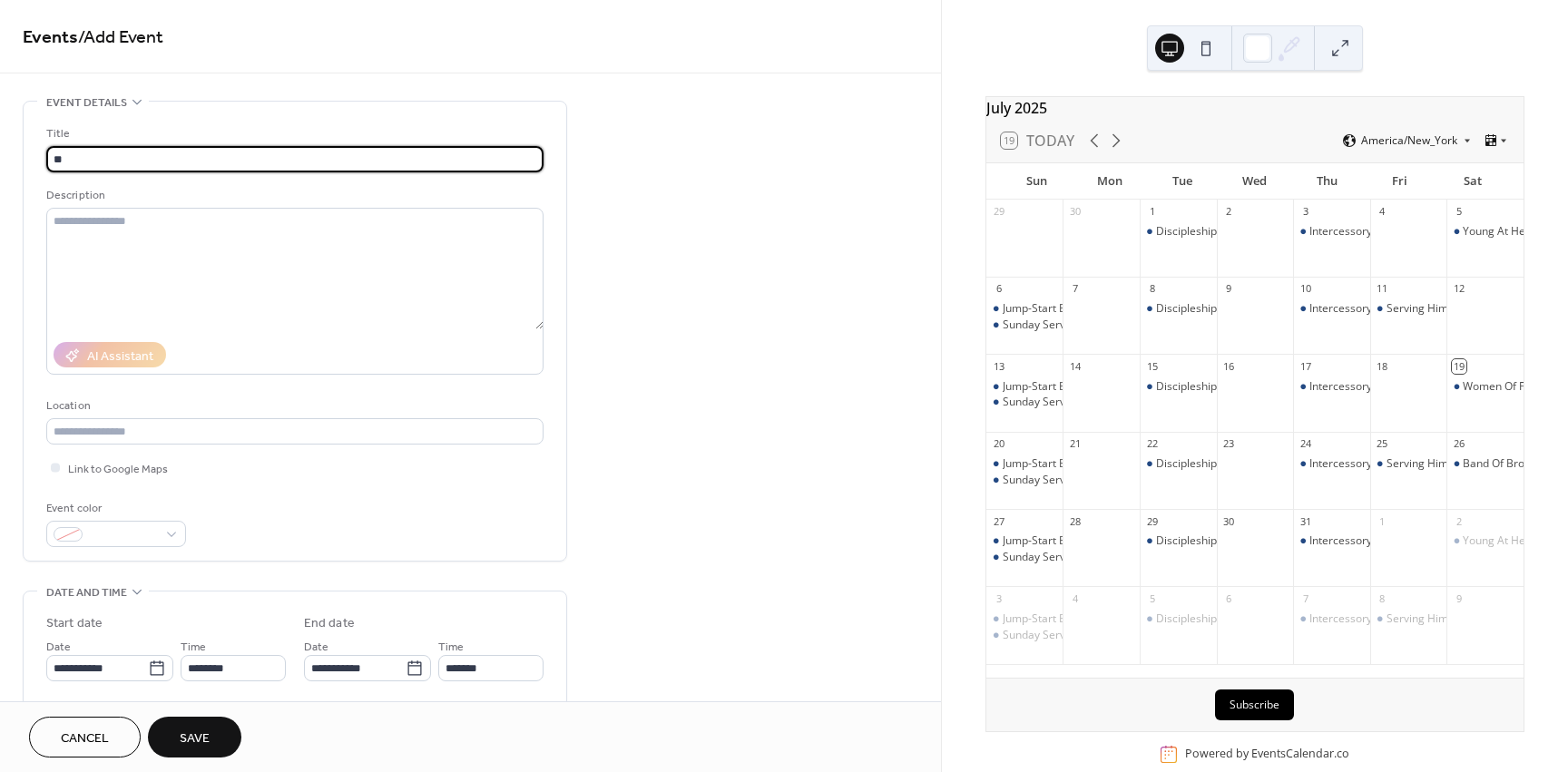 type on "*" 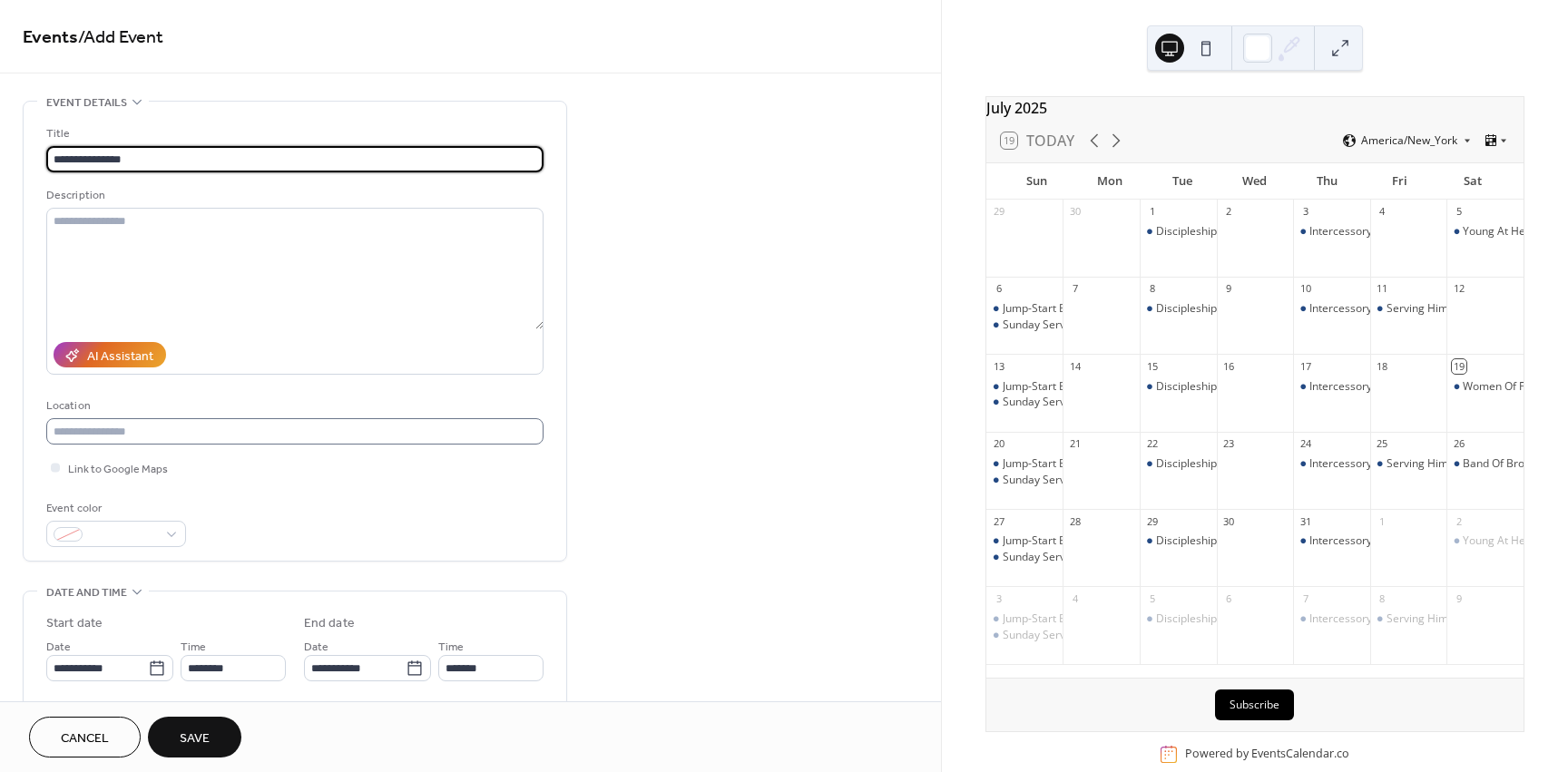type on "**********" 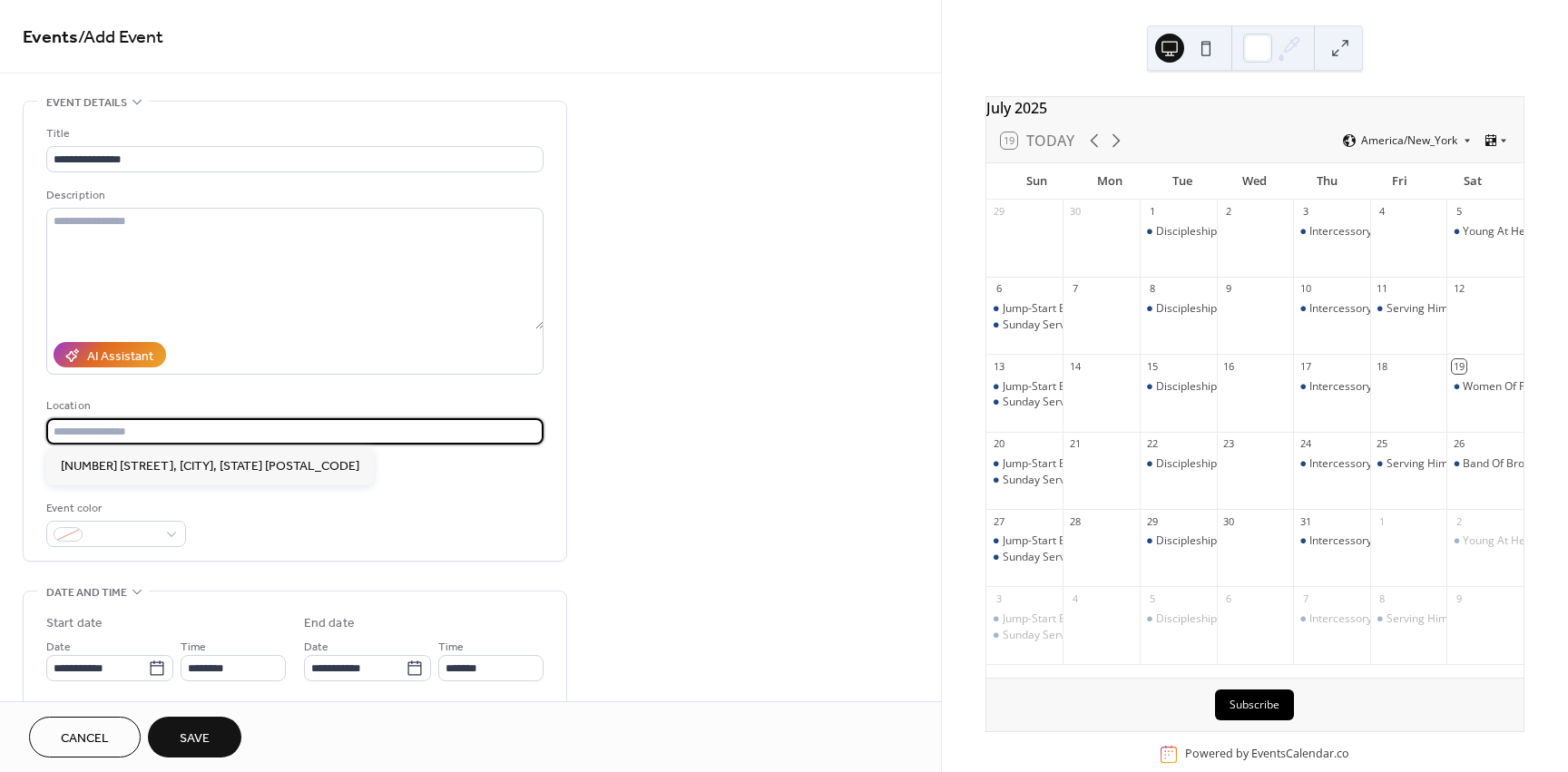 click at bounding box center [295, 431] 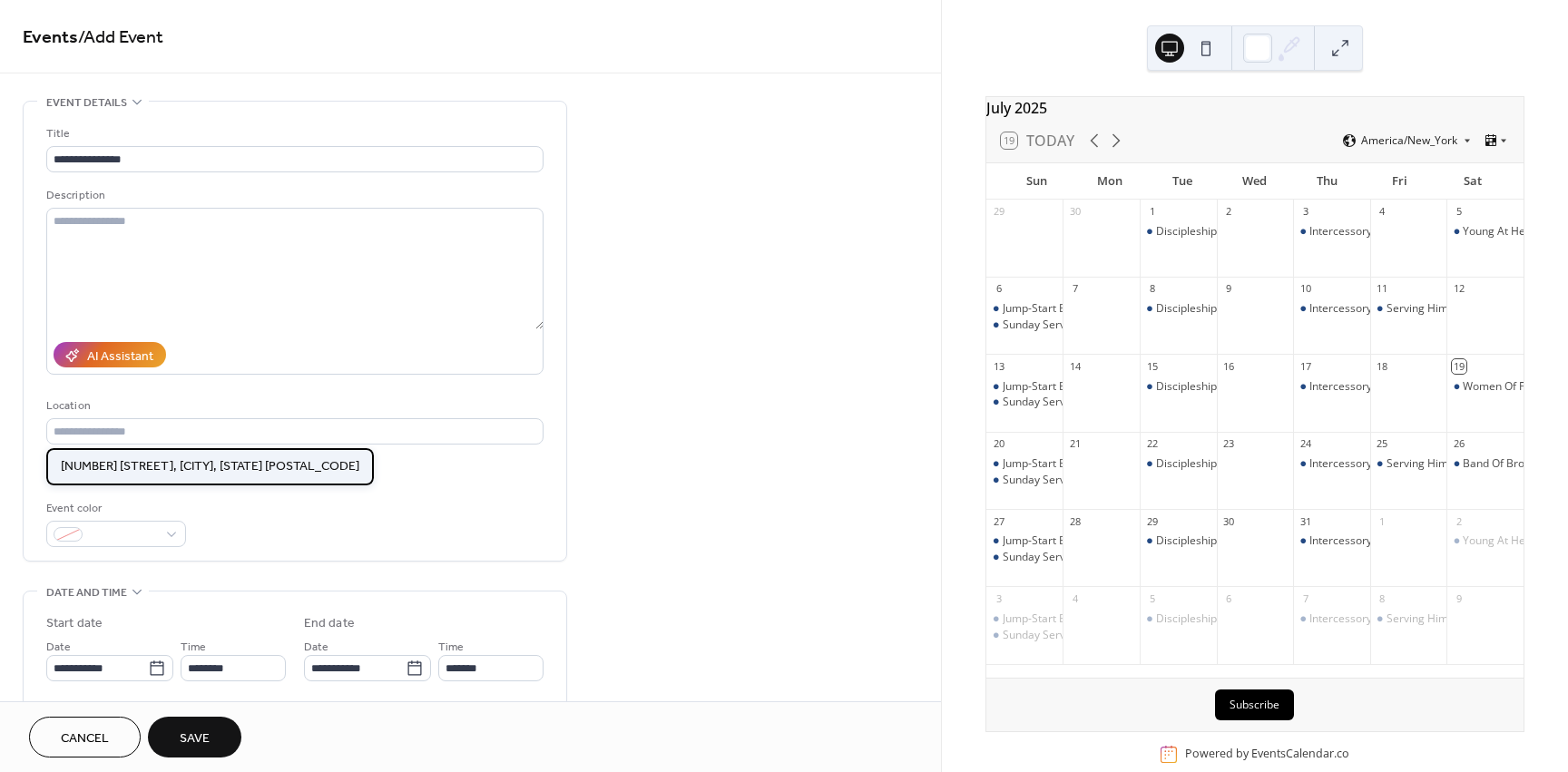 click on "[NUMBER] [STREET], [CITY], [STATE] [POSTAL_CODE]" at bounding box center [210, 466] 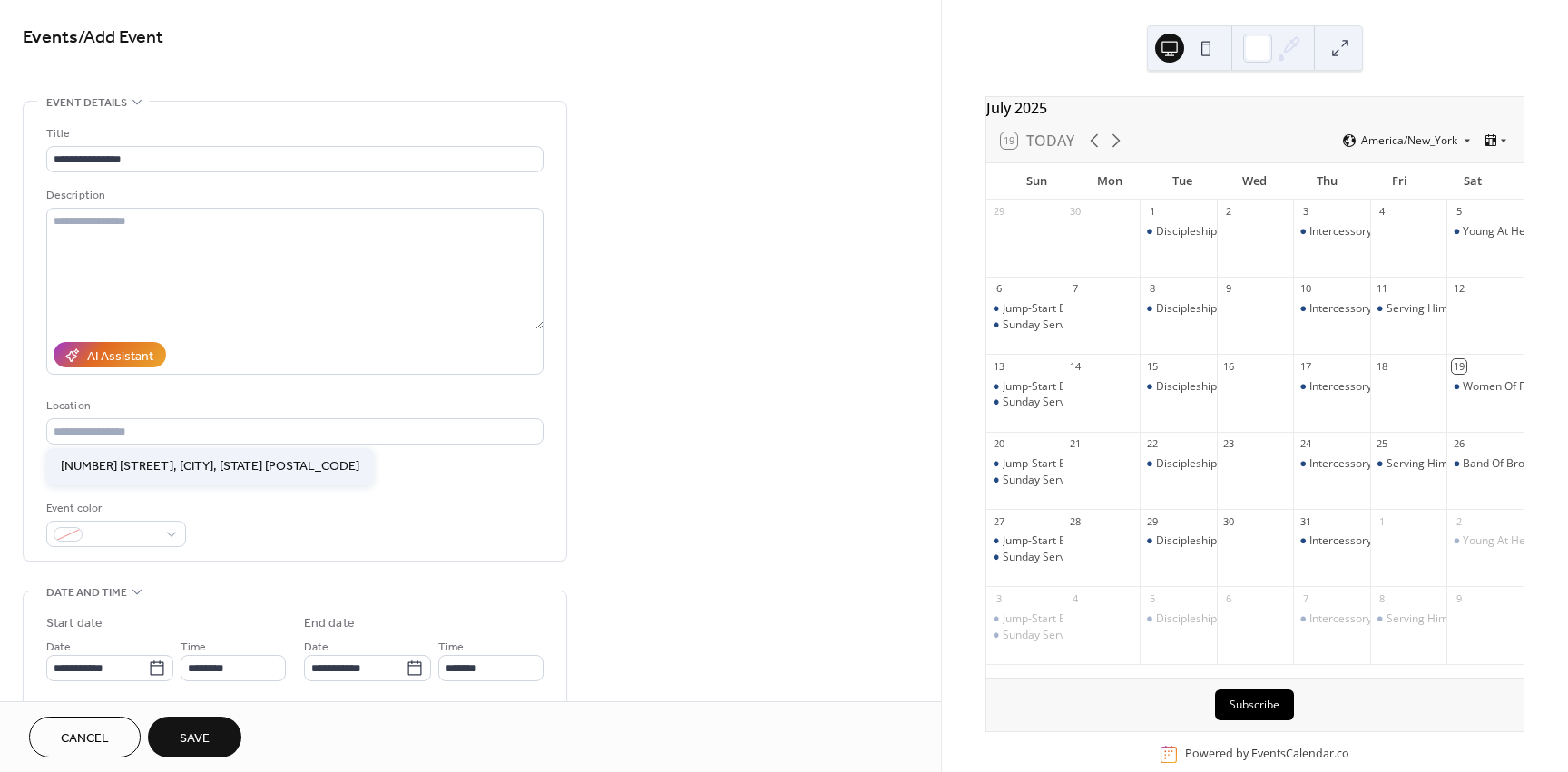 type on "**********" 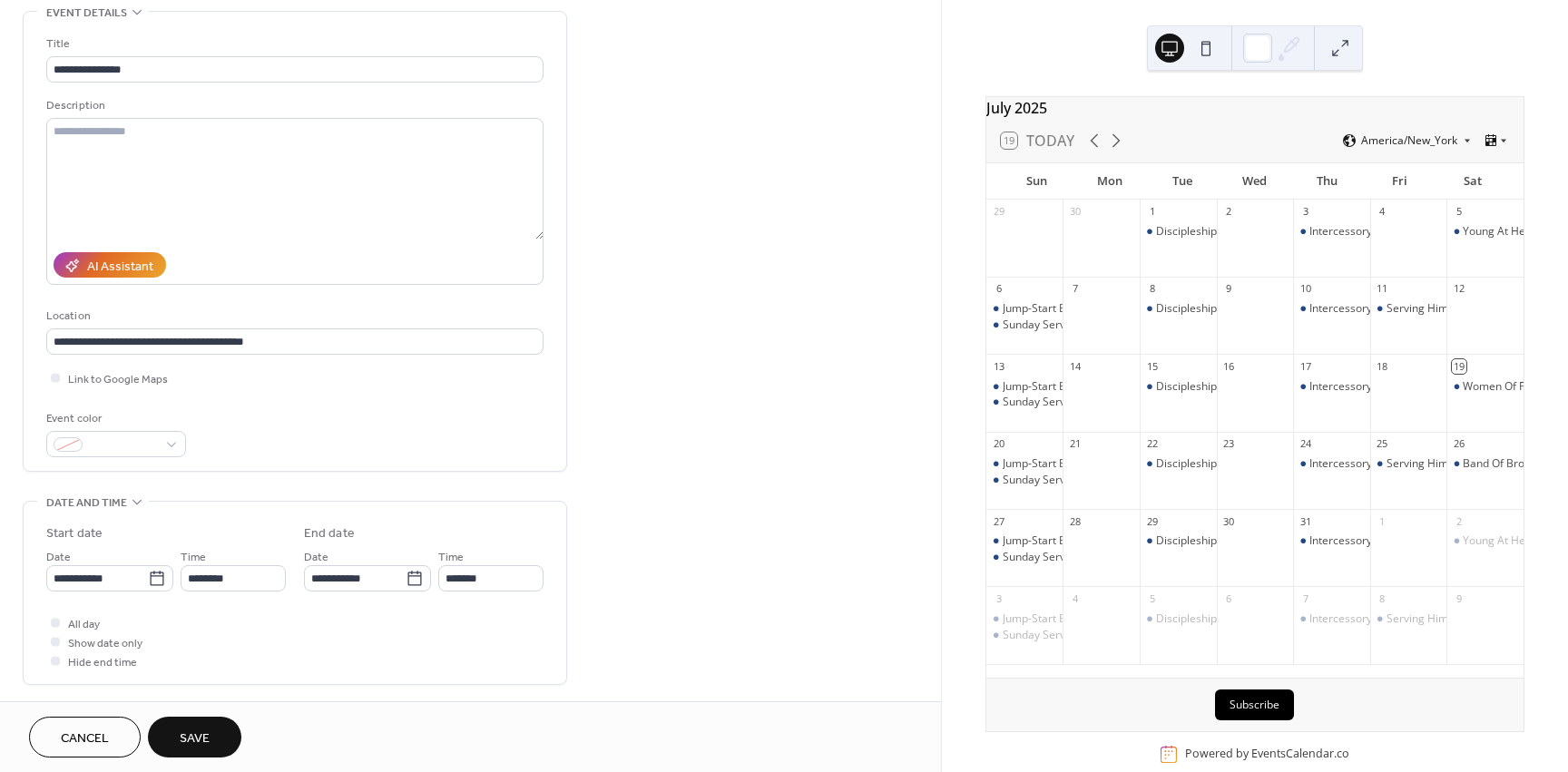 scroll, scrollTop: 91, scrollLeft: 0, axis: vertical 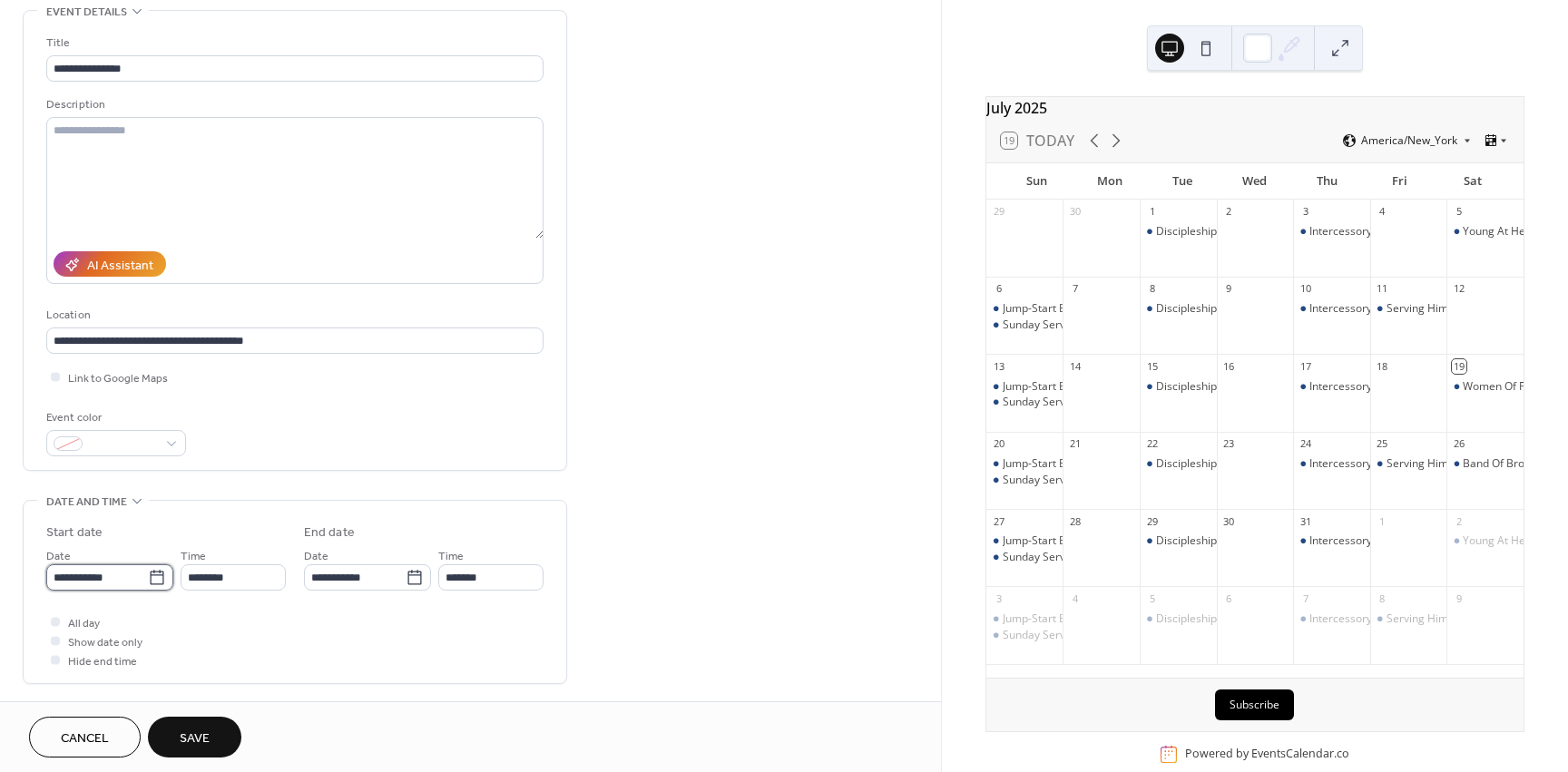 click on "**********" at bounding box center [97, 577] 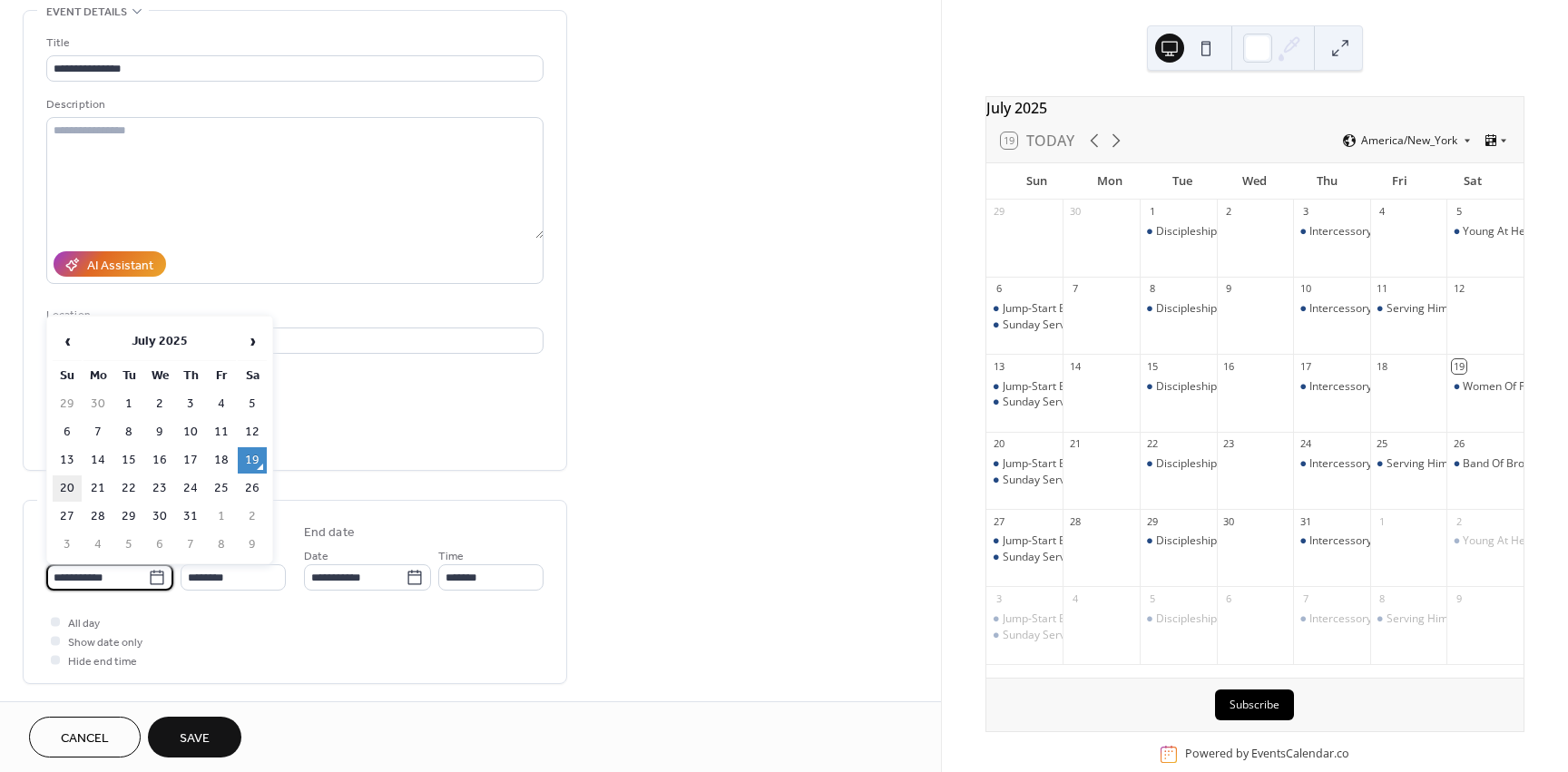 click on "20" at bounding box center [67, 488] 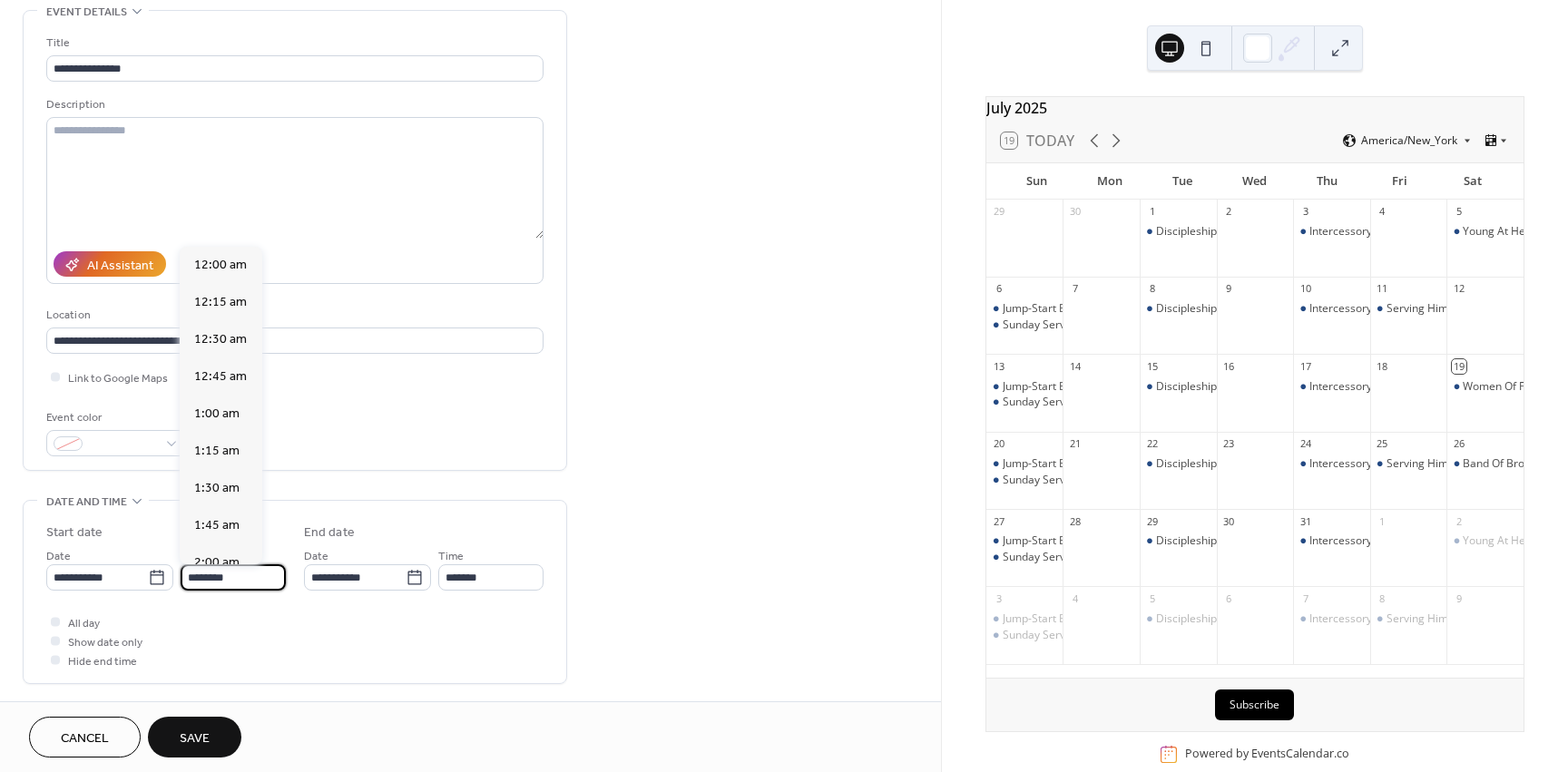 click on "********" at bounding box center [233, 577] 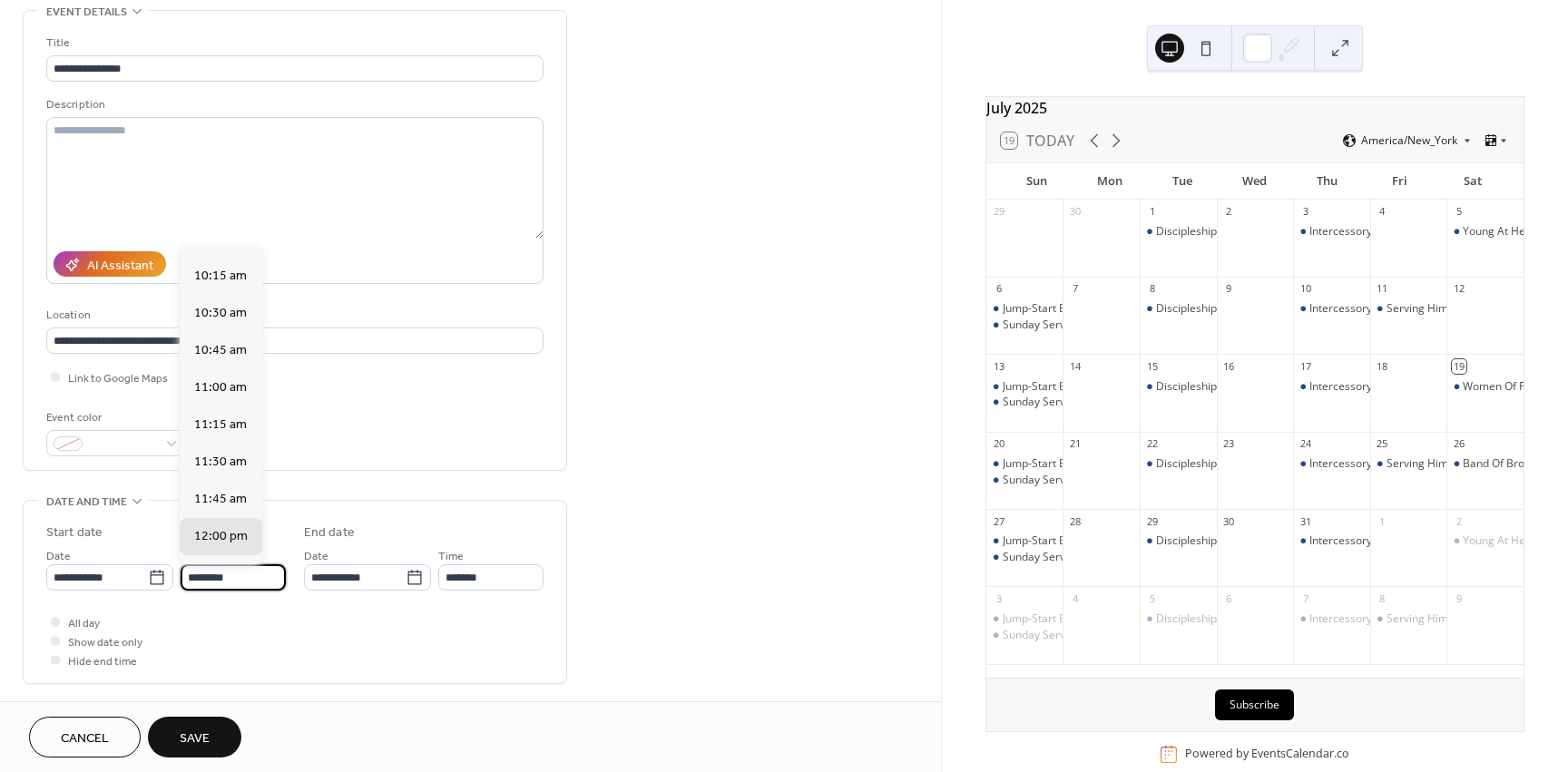 scroll, scrollTop: 1513, scrollLeft: 0, axis: vertical 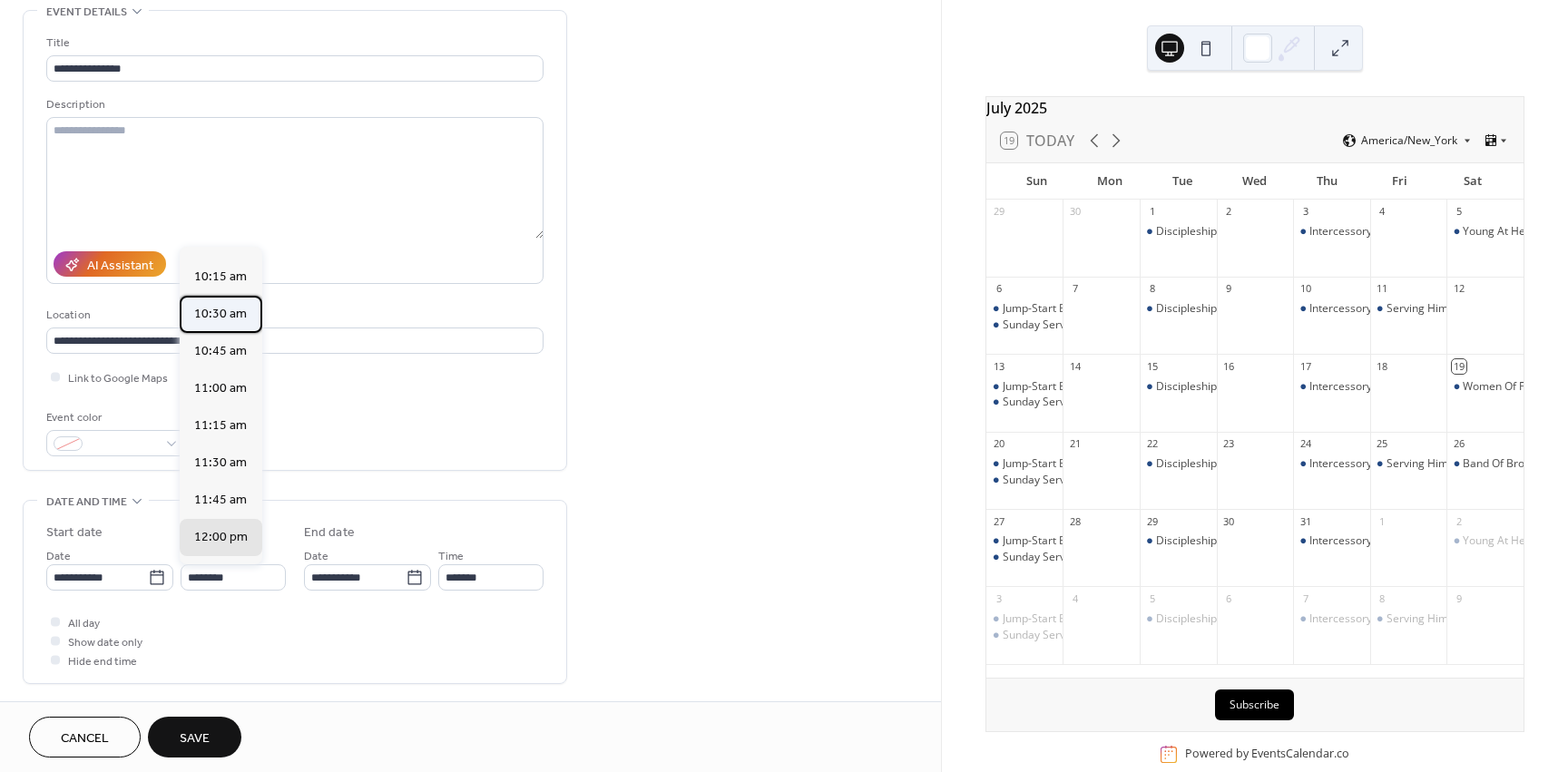 click on "10:30 am" at bounding box center [220, 314] 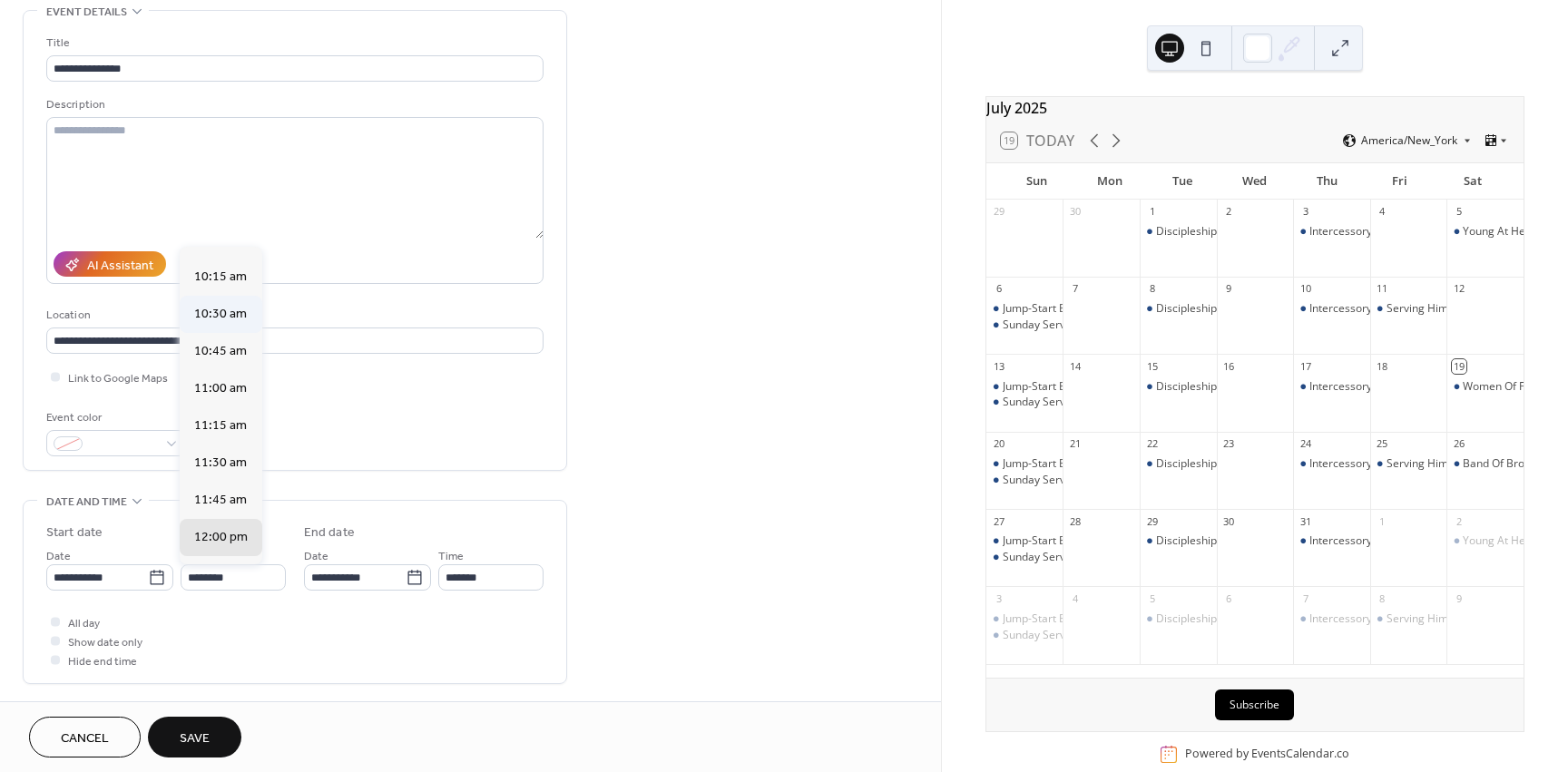 type on "********" 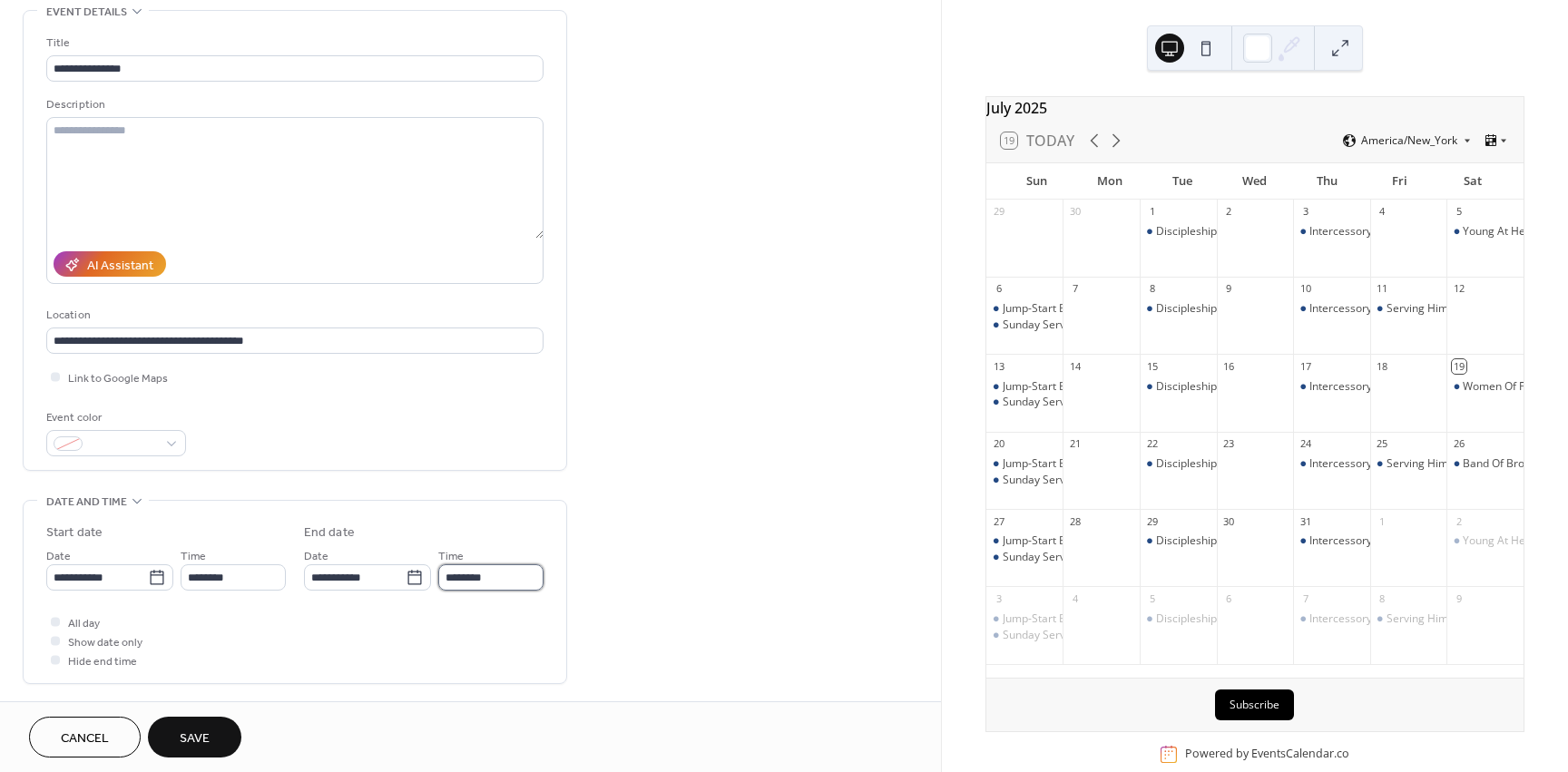 click on "********" at bounding box center (491, 577) 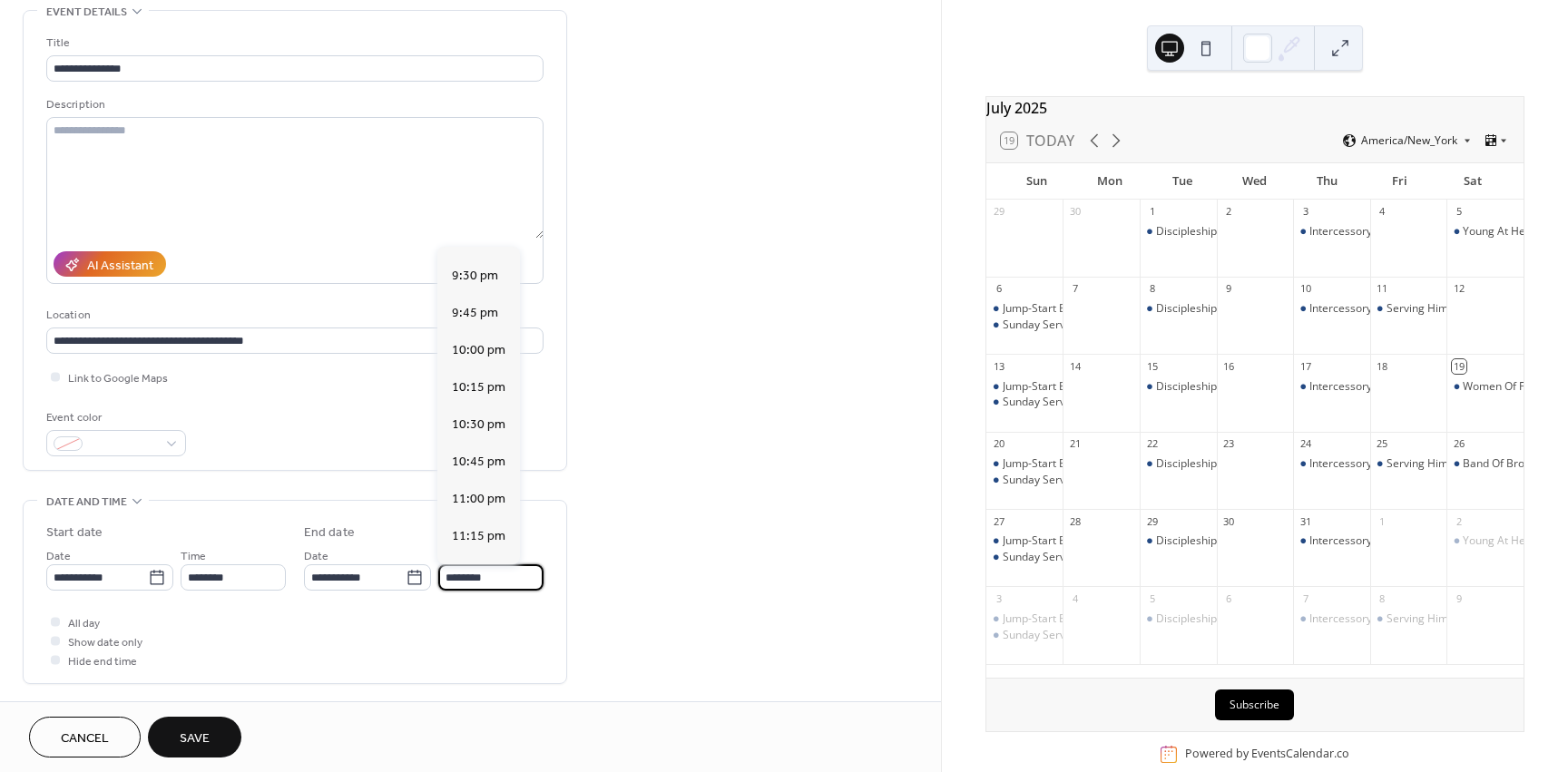 scroll, scrollTop: 1654, scrollLeft: 0, axis: vertical 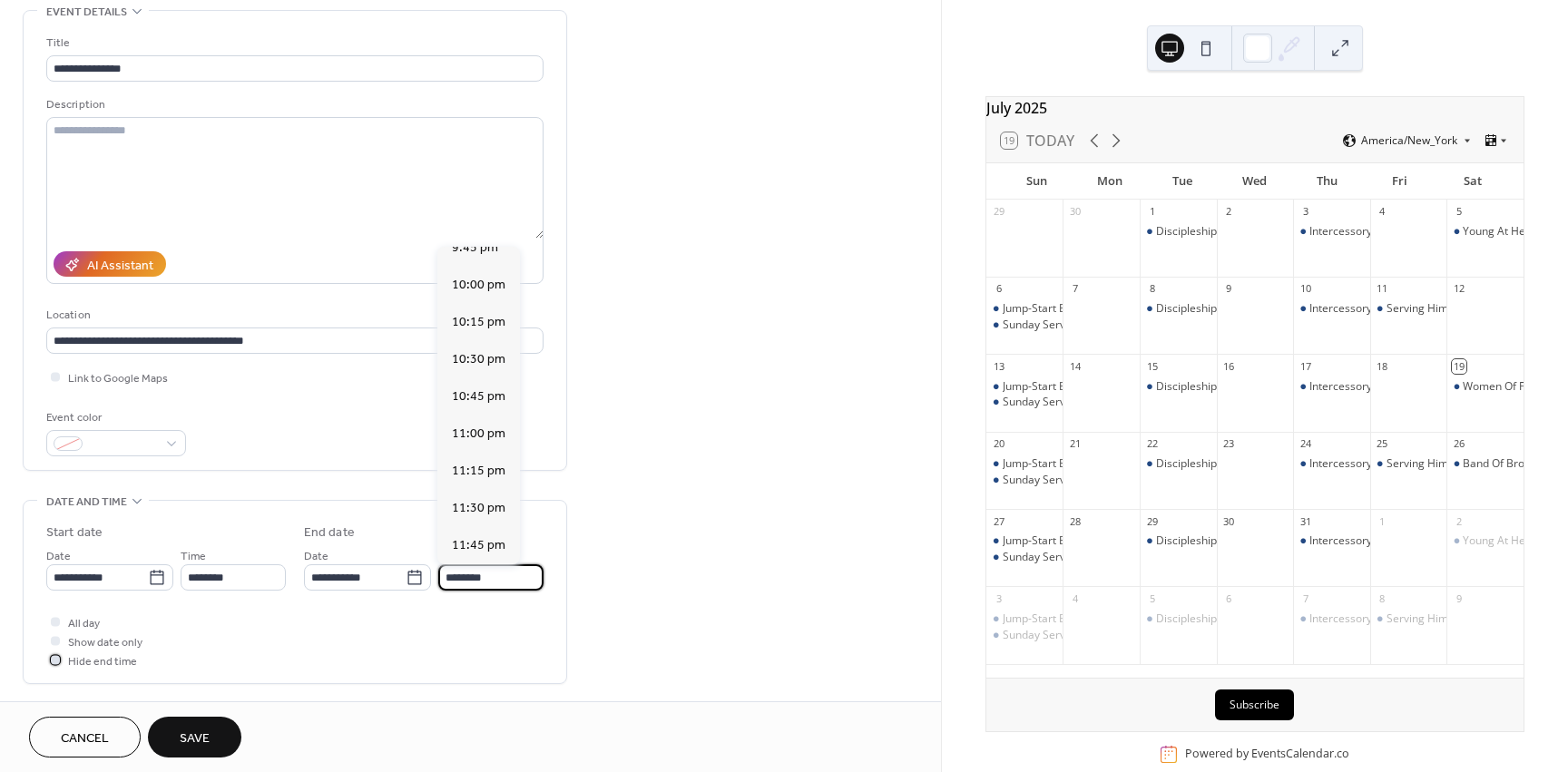 click on "Hide end time" at bounding box center (103, 661) 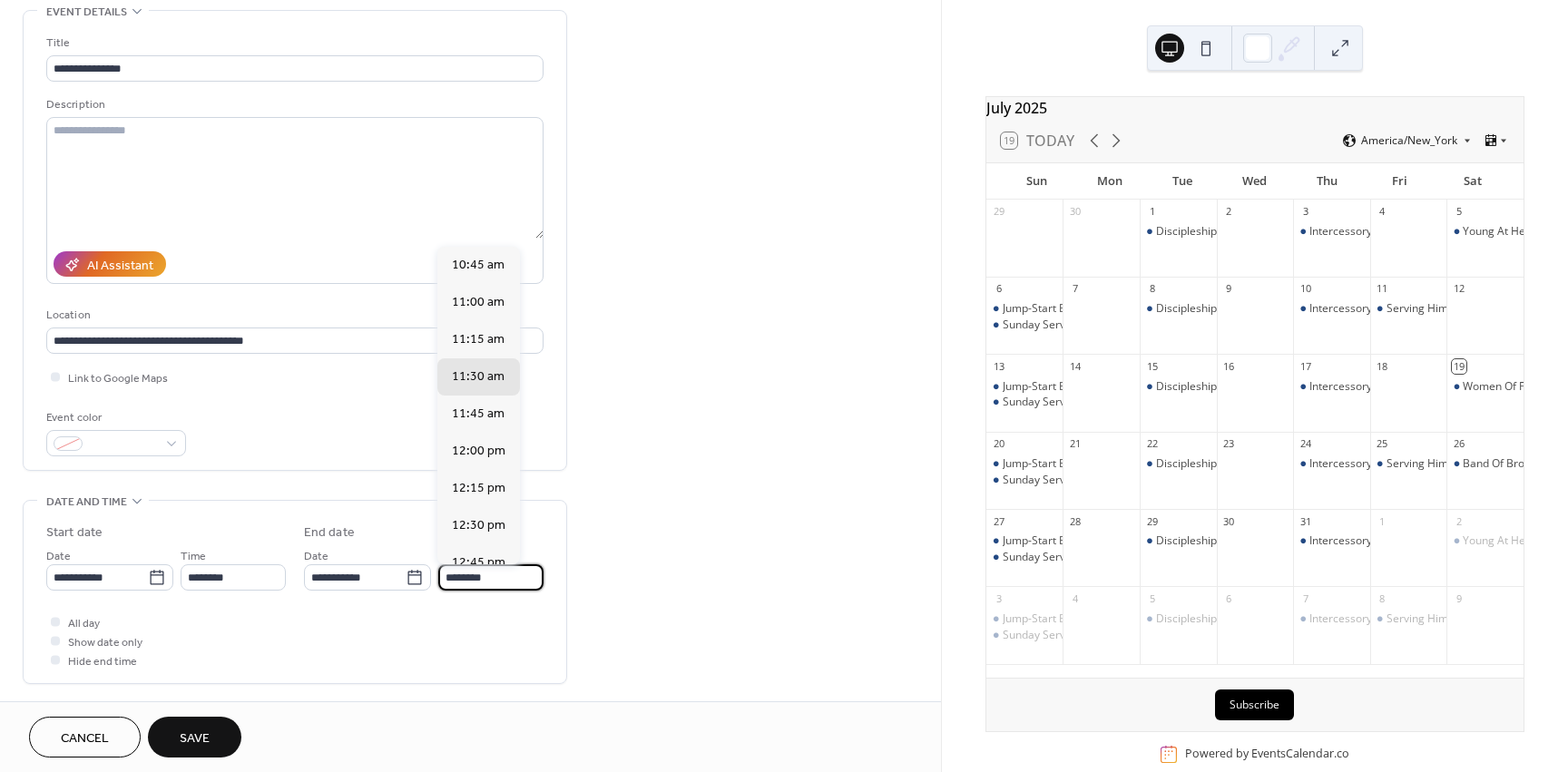 click on "********" at bounding box center [491, 577] 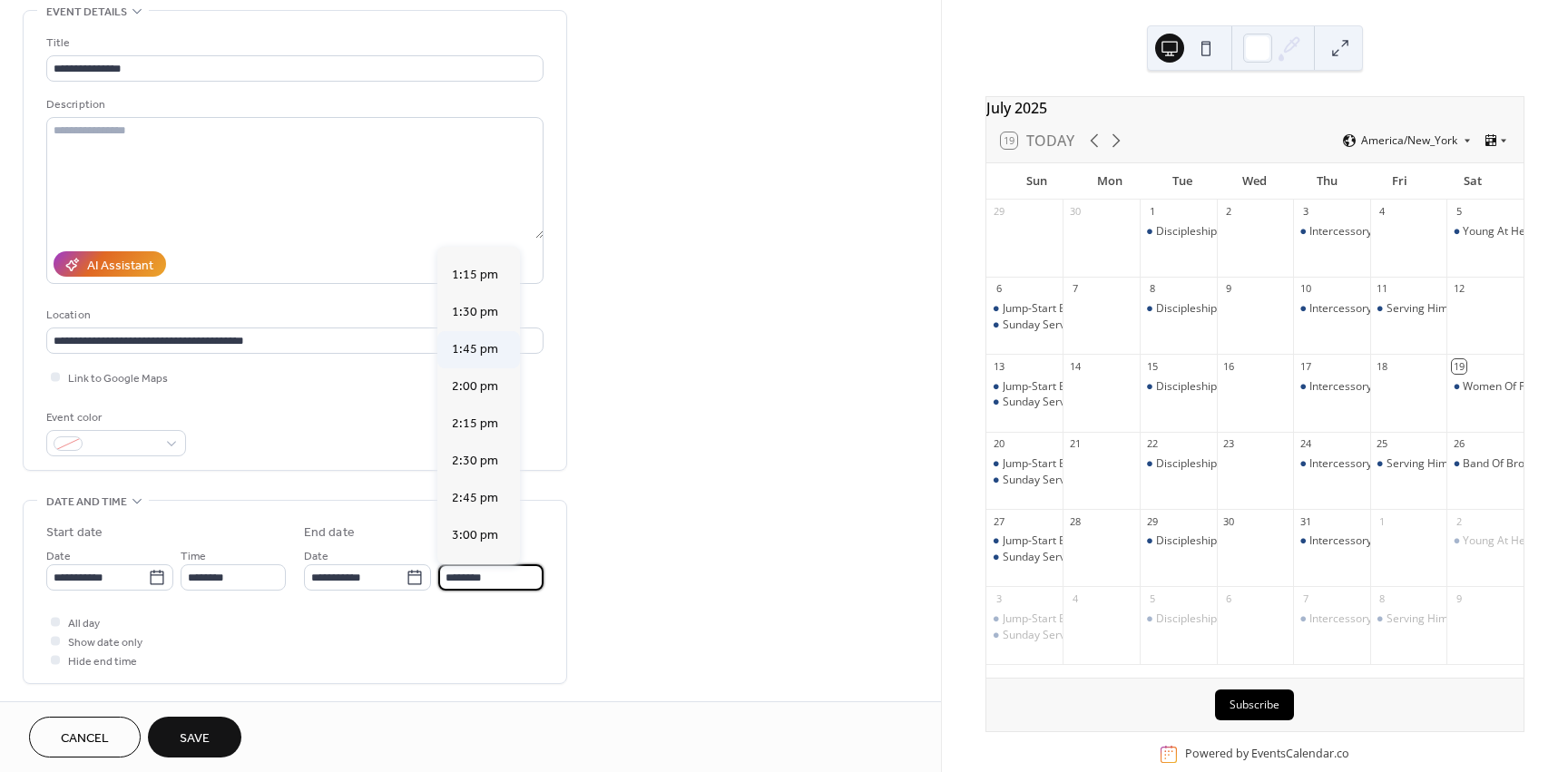 scroll, scrollTop: 363, scrollLeft: 0, axis: vertical 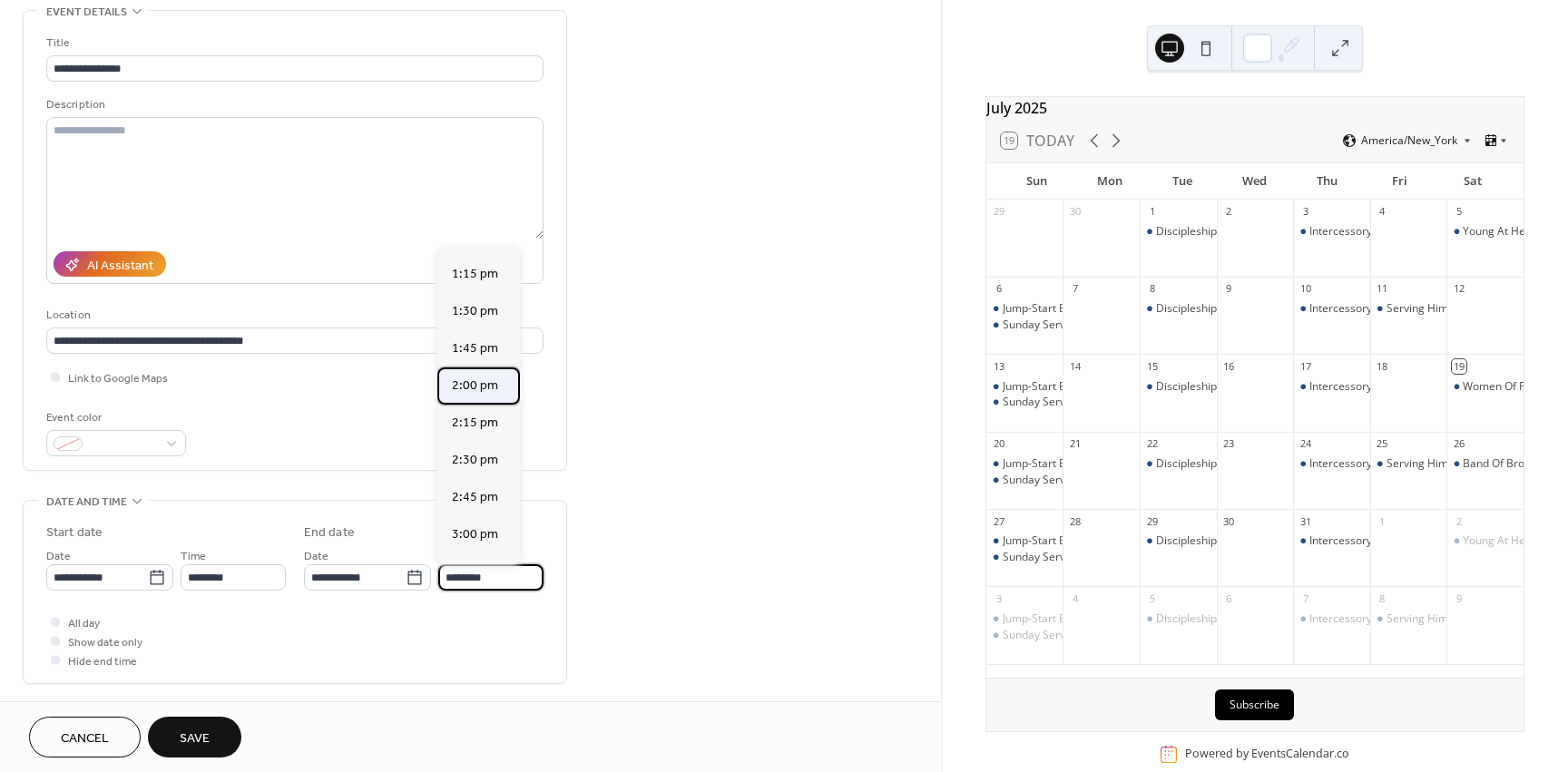 click on "2:00 pm" at bounding box center (475, 386) 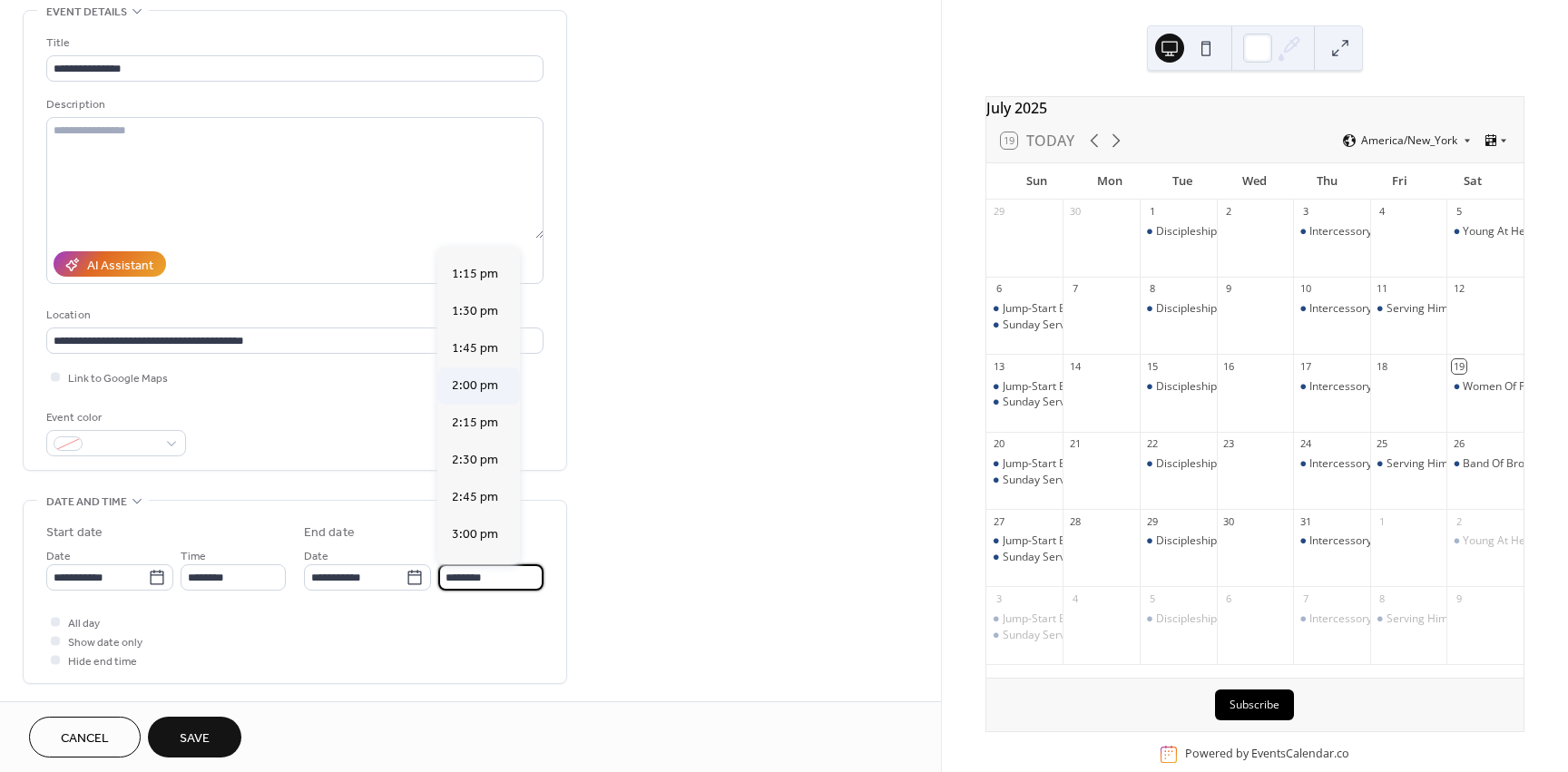 type on "*******" 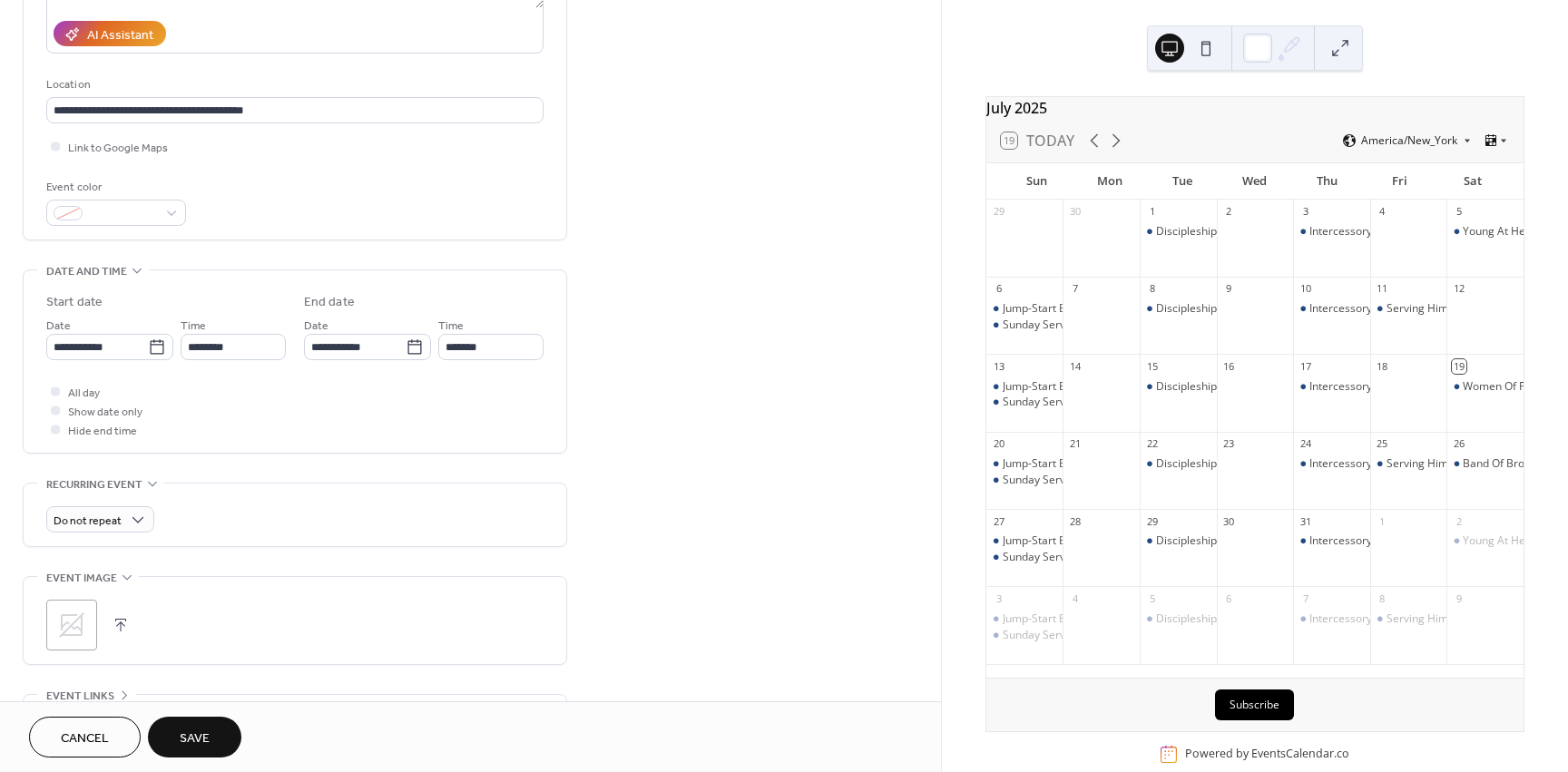 scroll, scrollTop: 363, scrollLeft: 0, axis: vertical 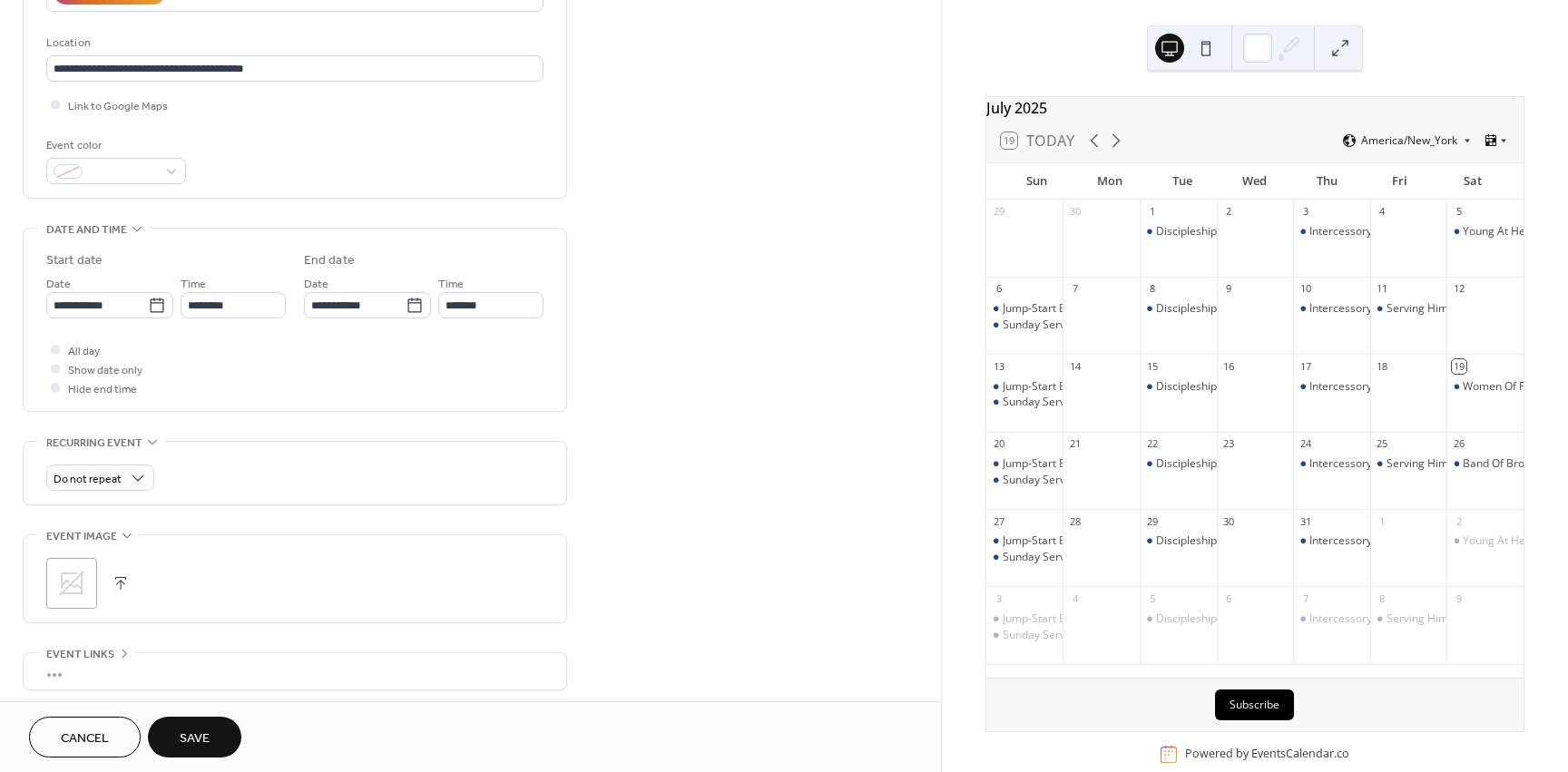 click on "Save" at bounding box center [194, 737] 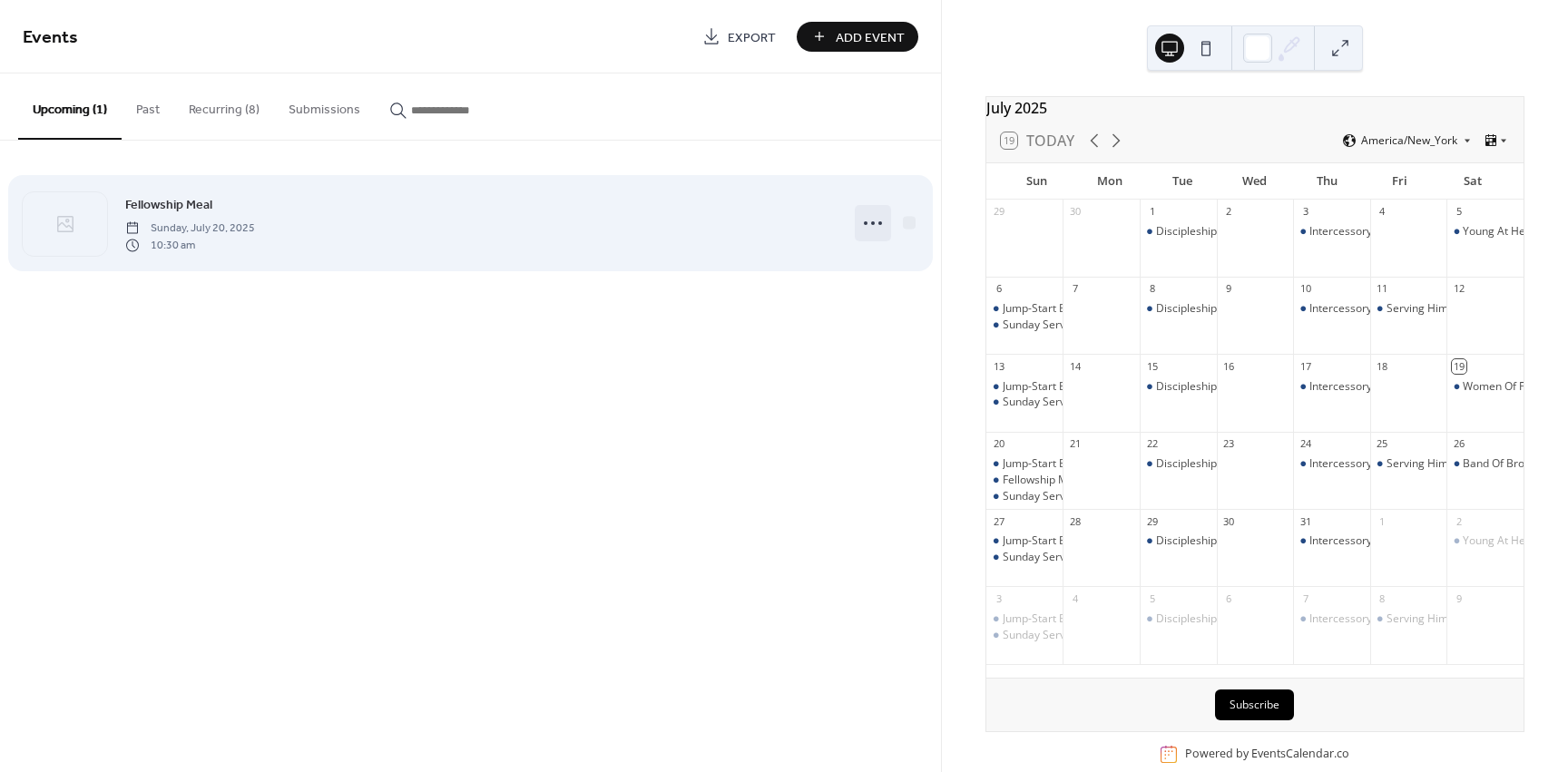 click 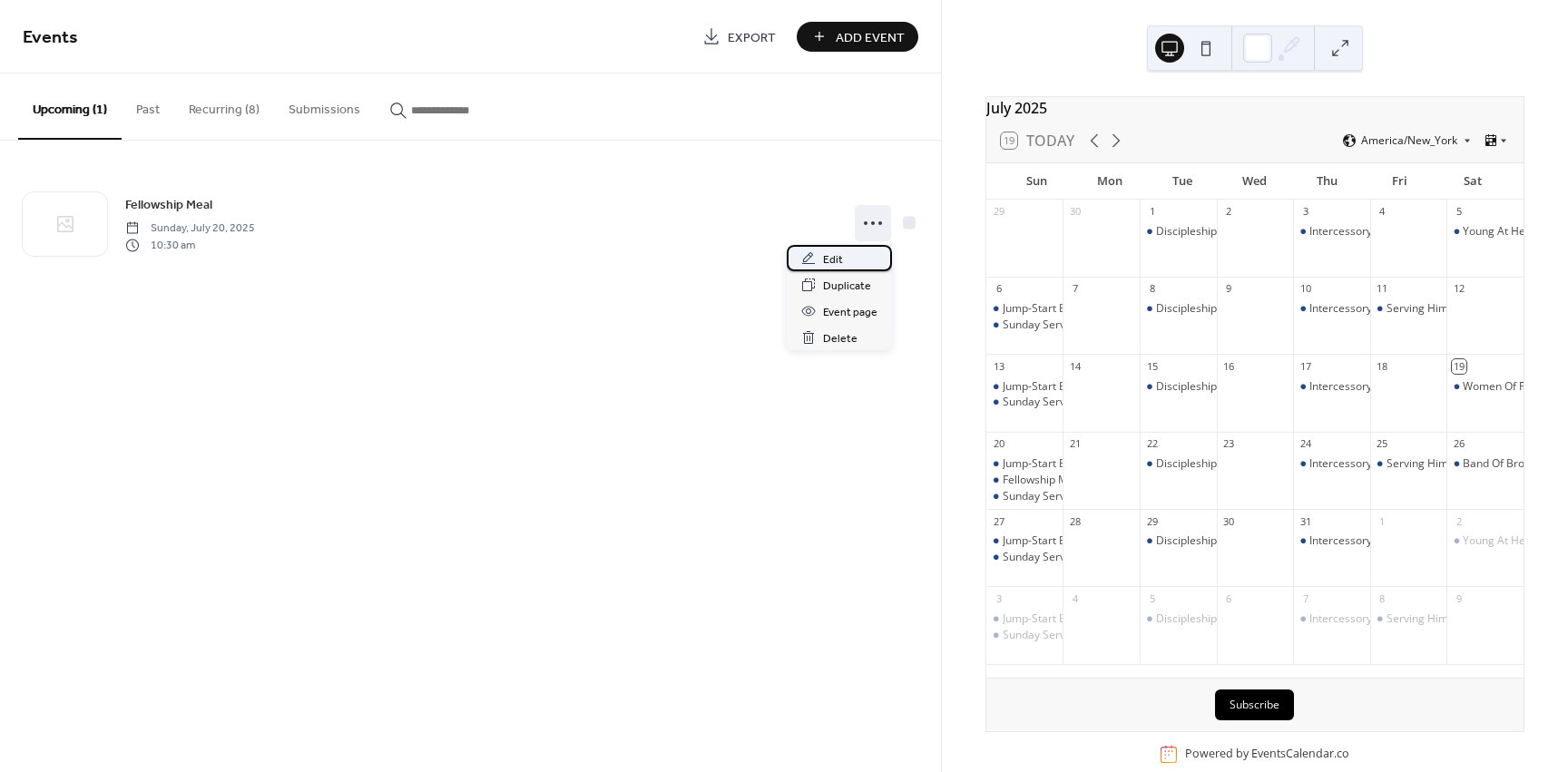 click on "Edit" at bounding box center (839, 258) 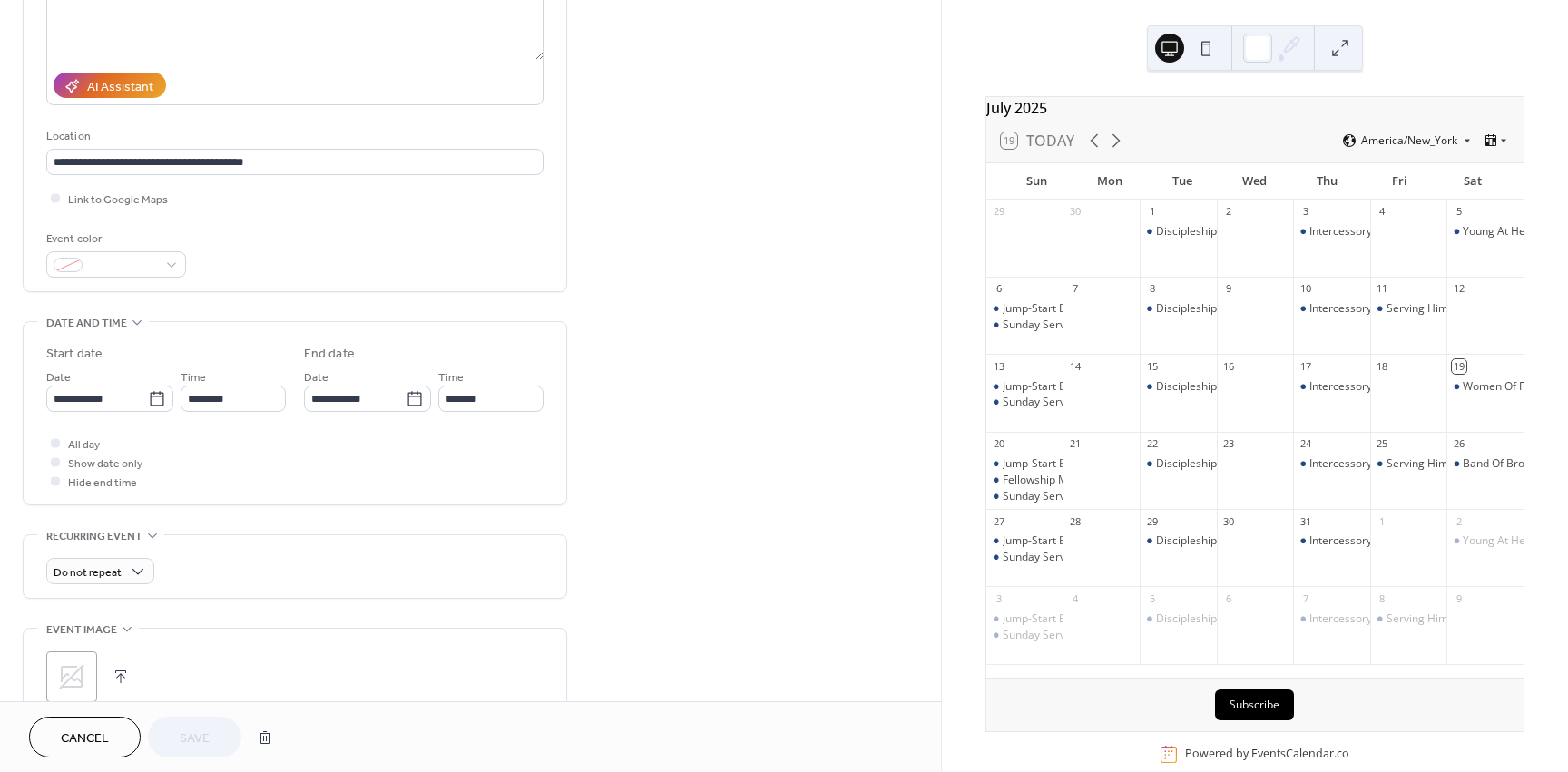 scroll, scrollTop: 272, scrollLeft: 0, axis: vertical 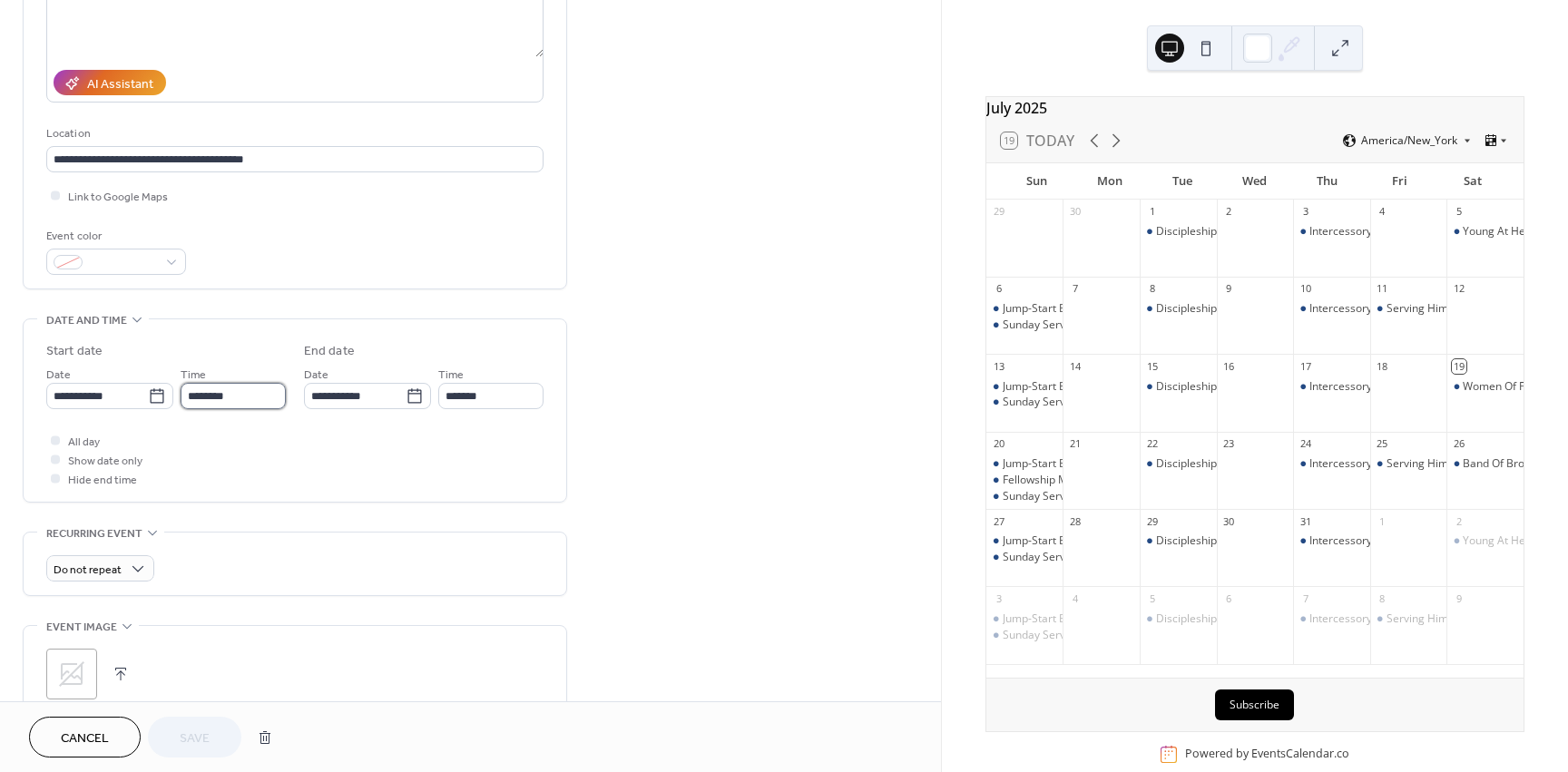 click on "********" at bounding box center (233, 396) 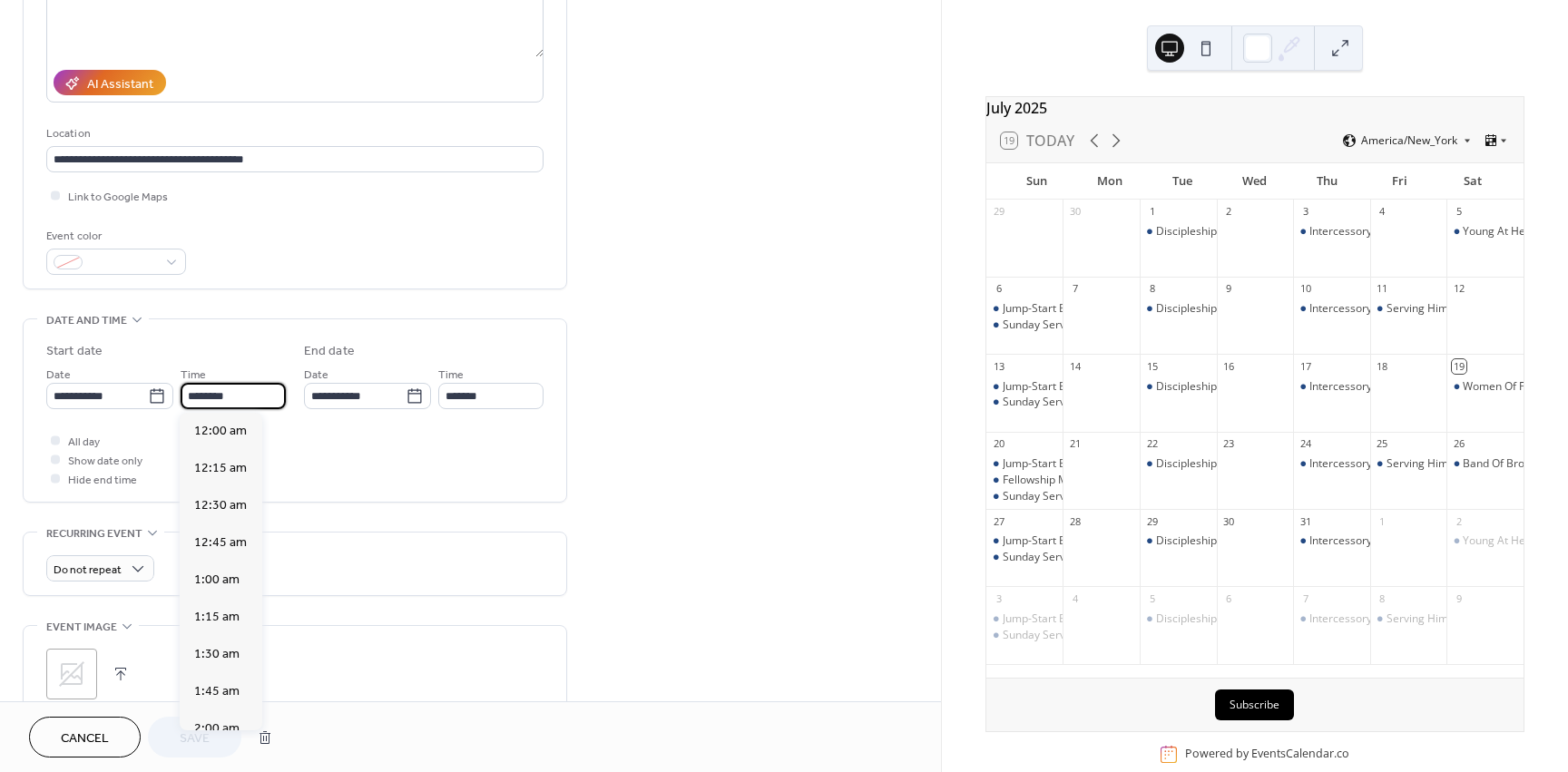 scroll, scrollTop: 1562, scrollLeft: 0, axis: vertical 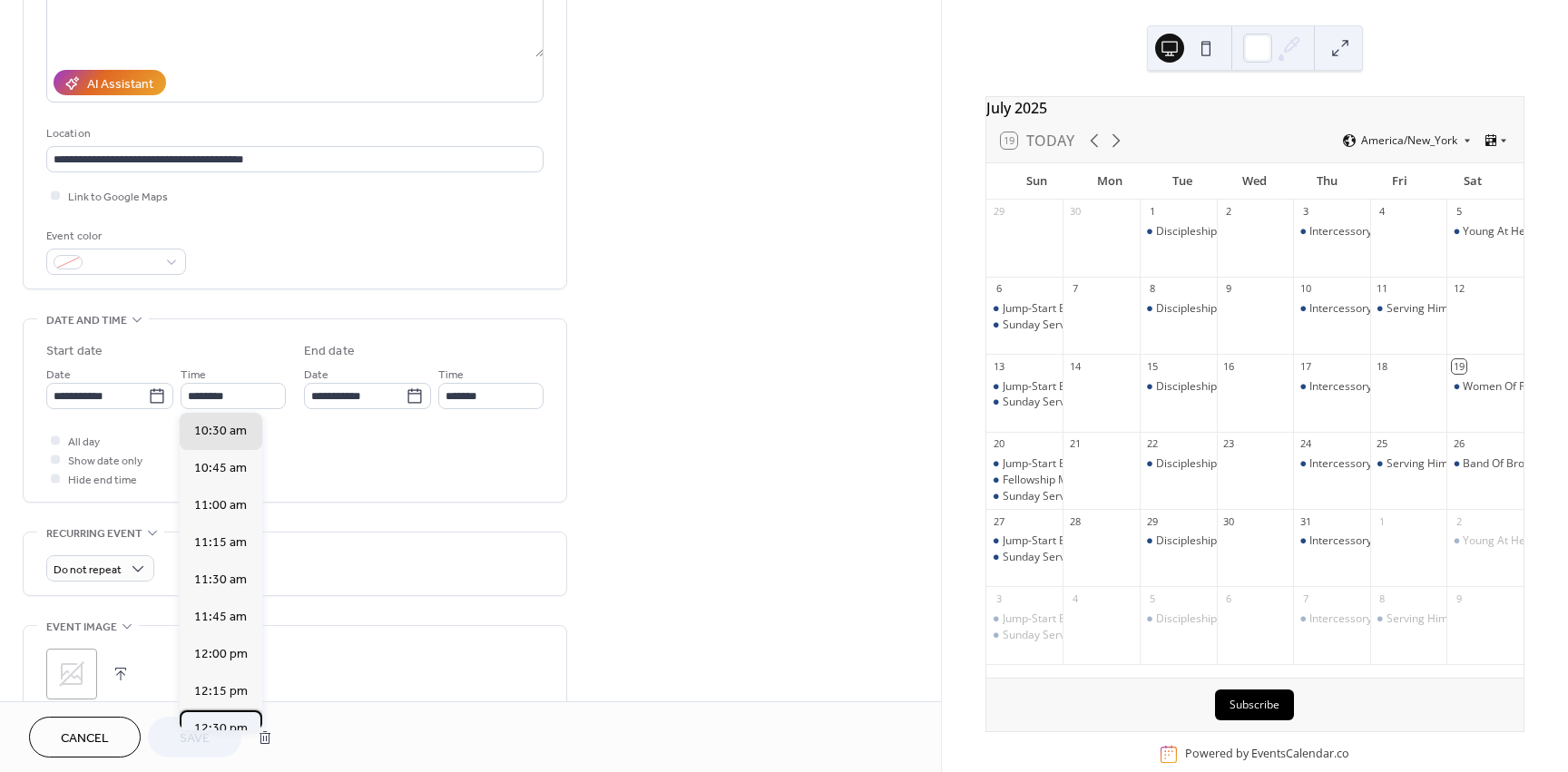 click on "12:30 pm" at bounding box center [220, 728] 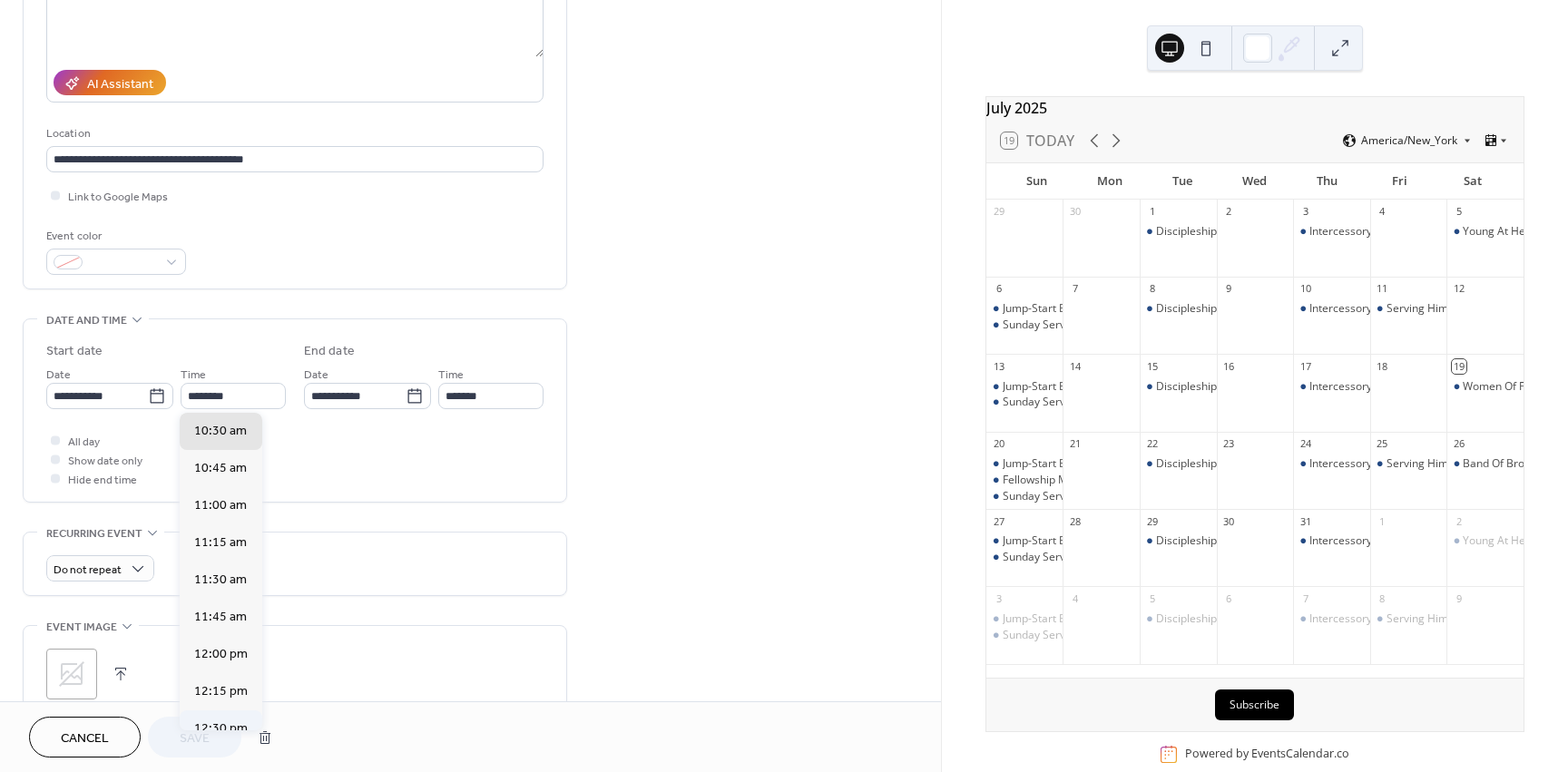 type on "********" 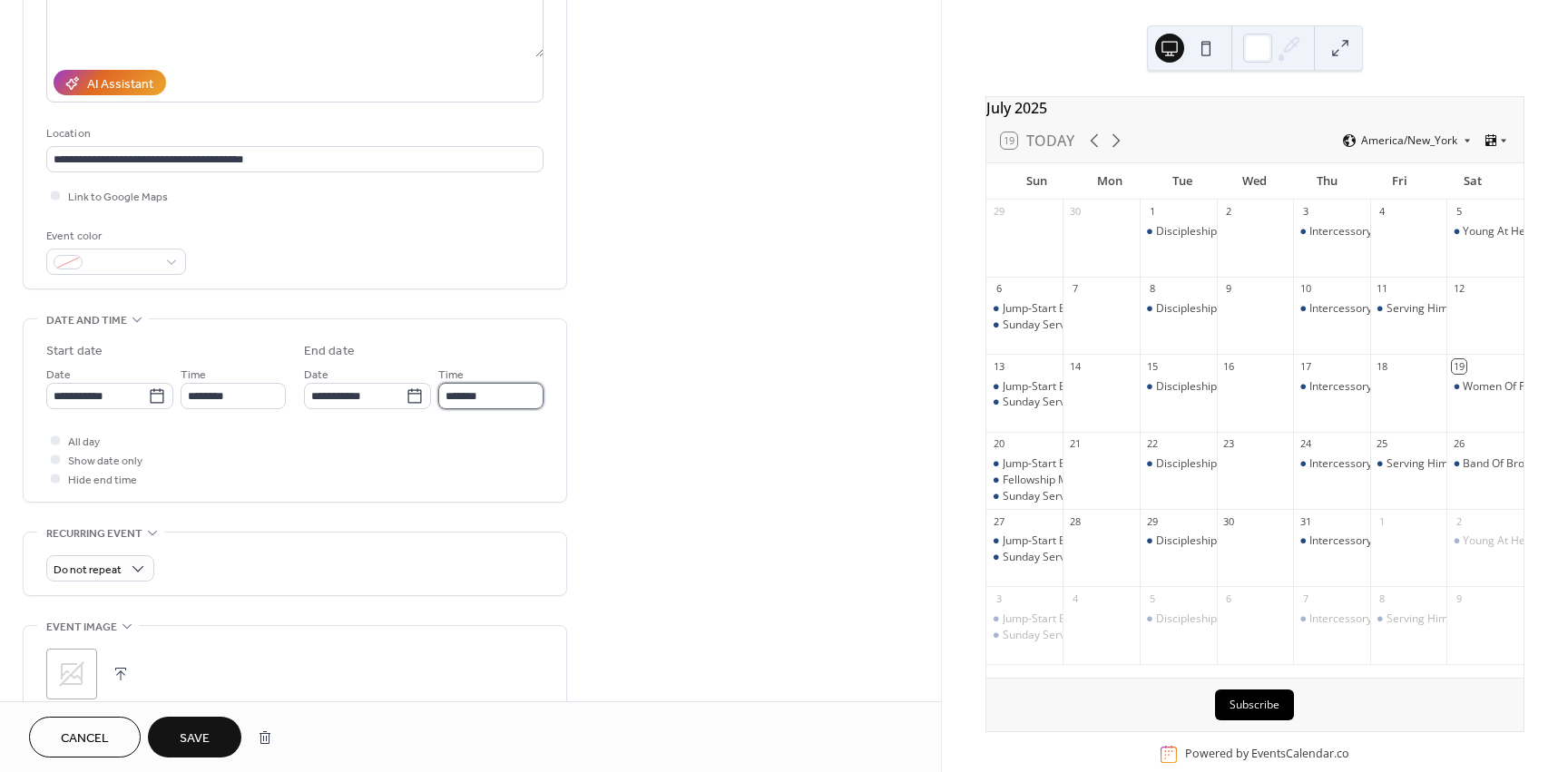 click on "*******" at bounding box center (491, 396) 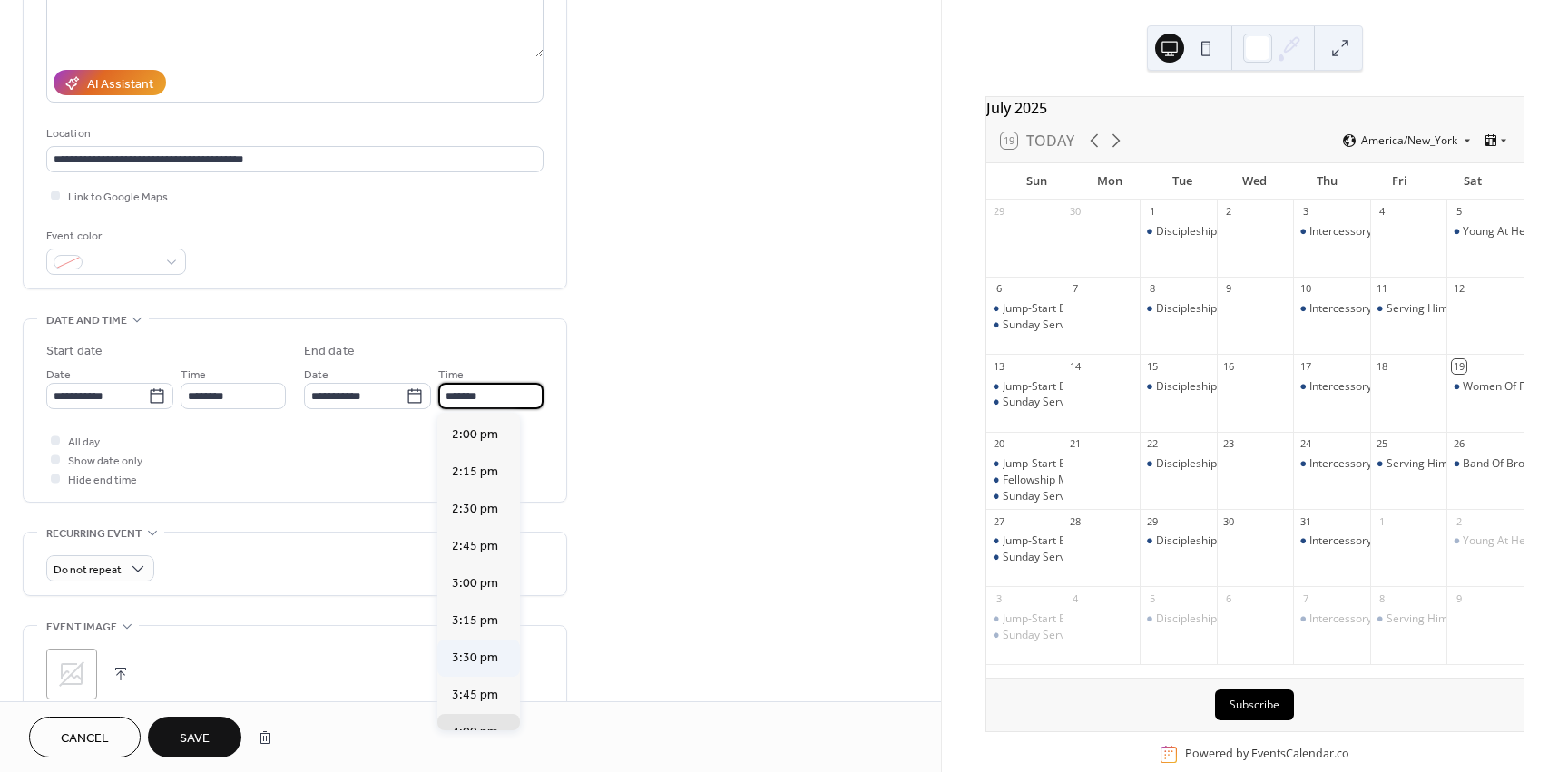 scroll, scrollTop: 121, scrollLeft: 0, axis: vertical 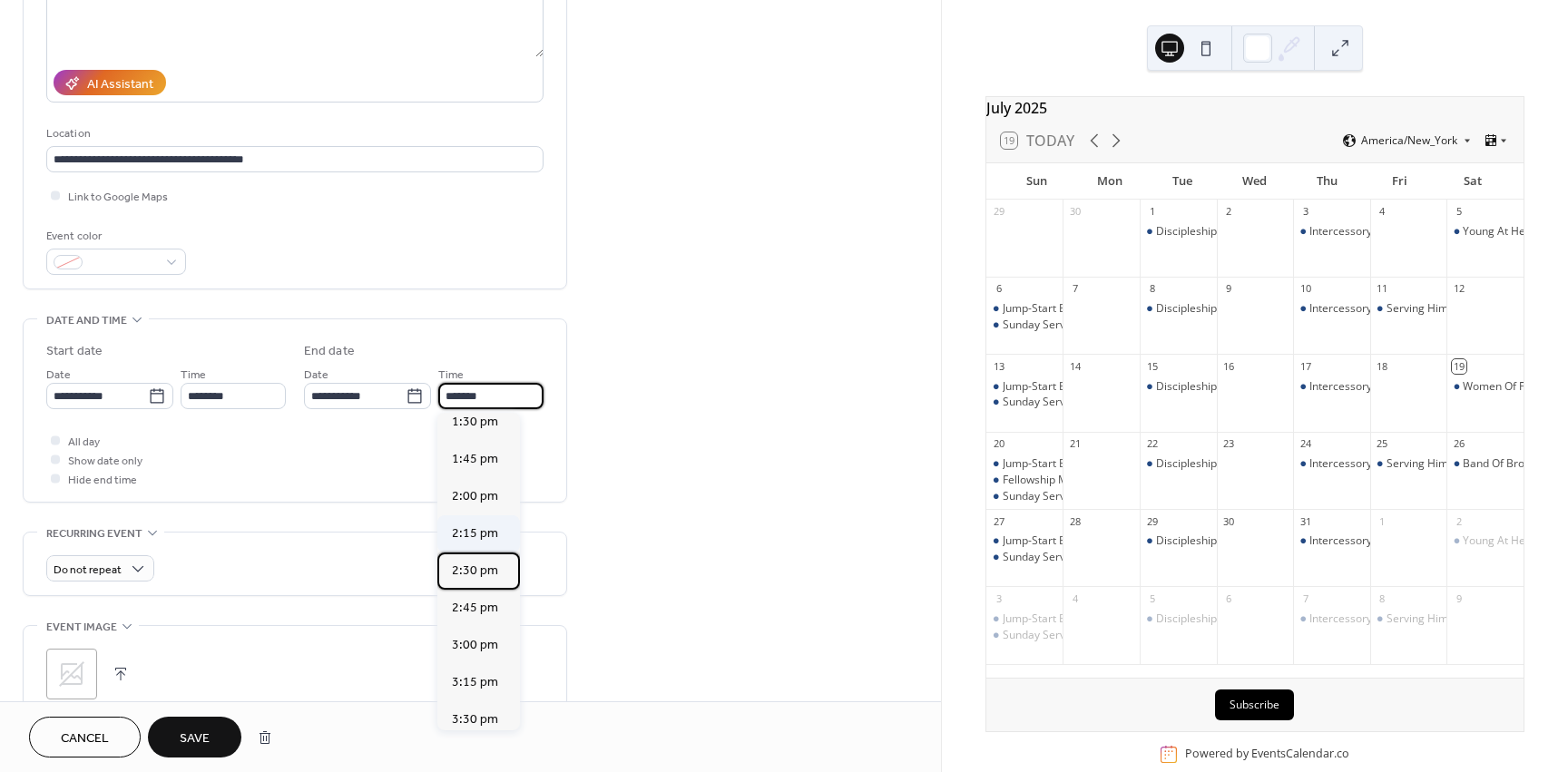click on "2:30 pm" at bounding box center (478, 571) 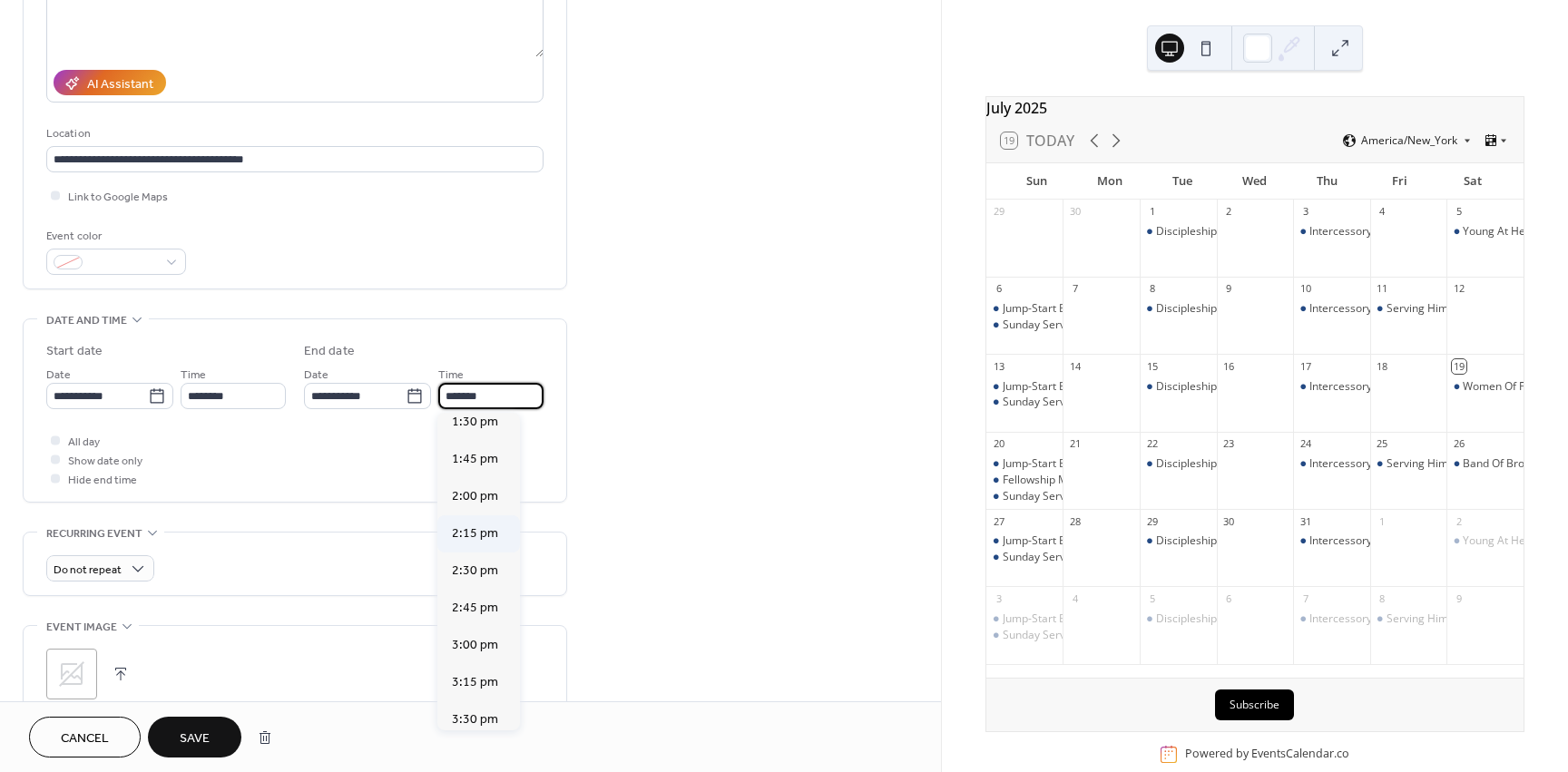 type on "*******" 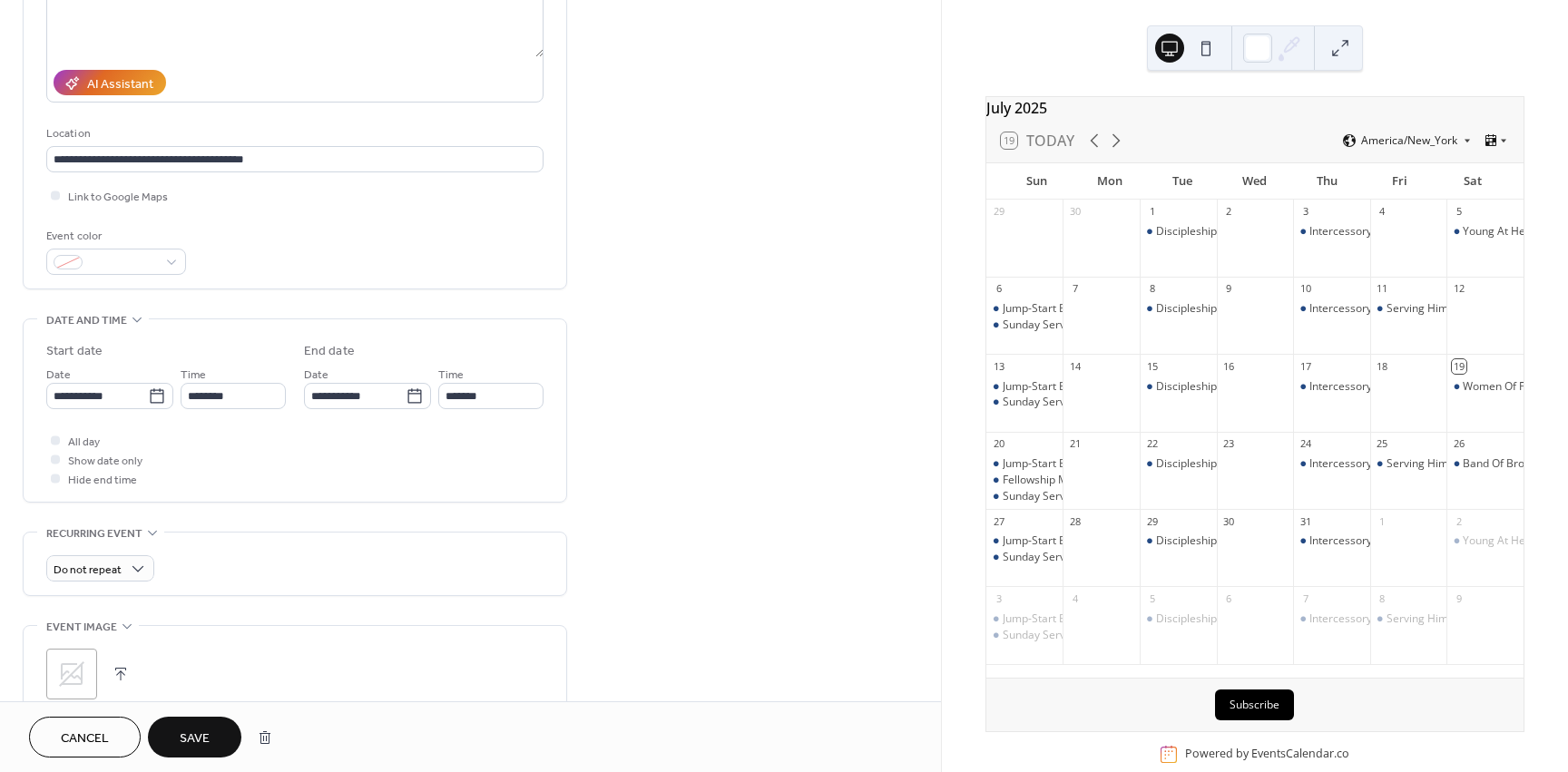 click on "Show date only" at bounding box center (105, 461) 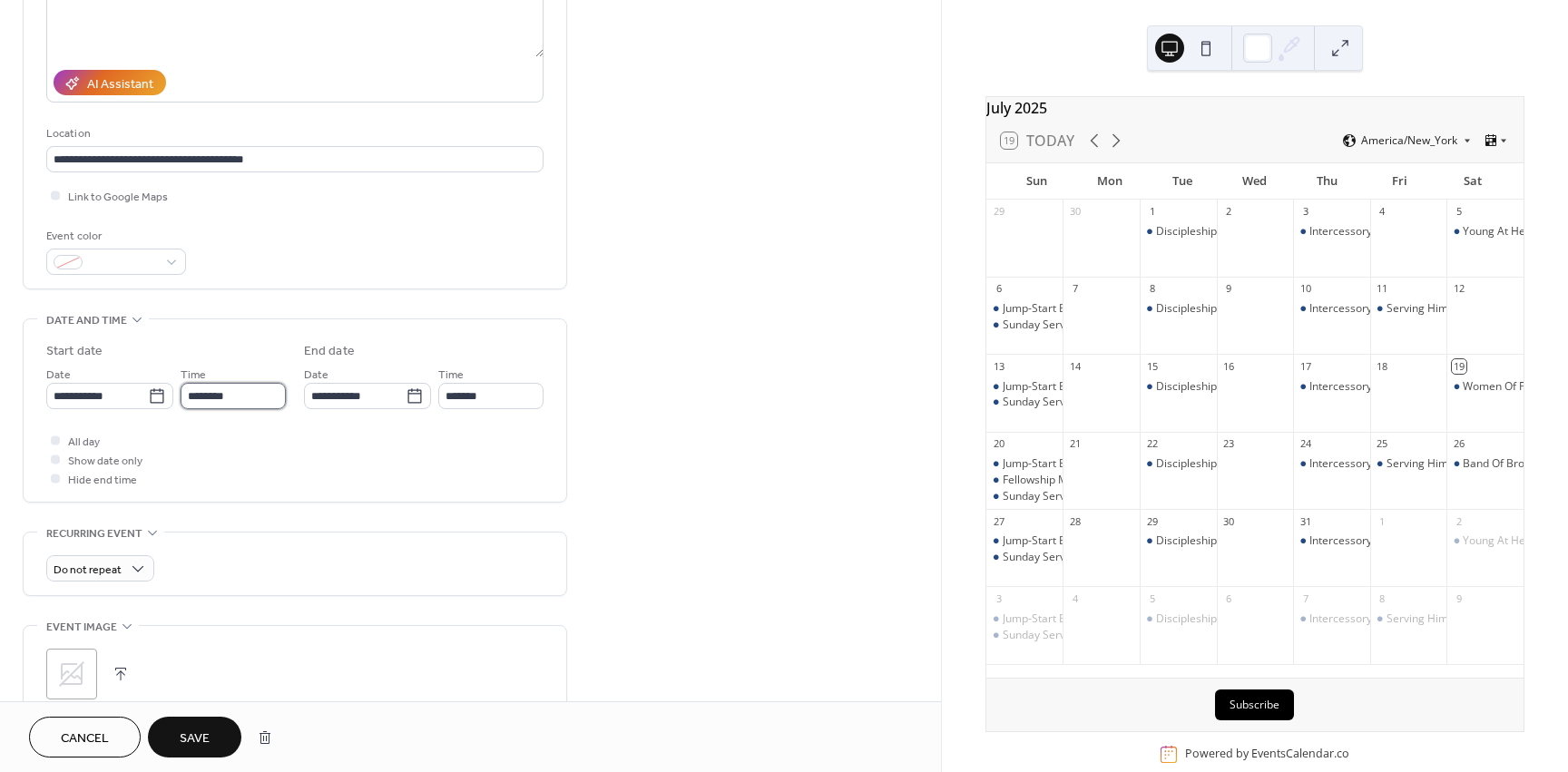 click on "********" at bounding box center [233, 396] 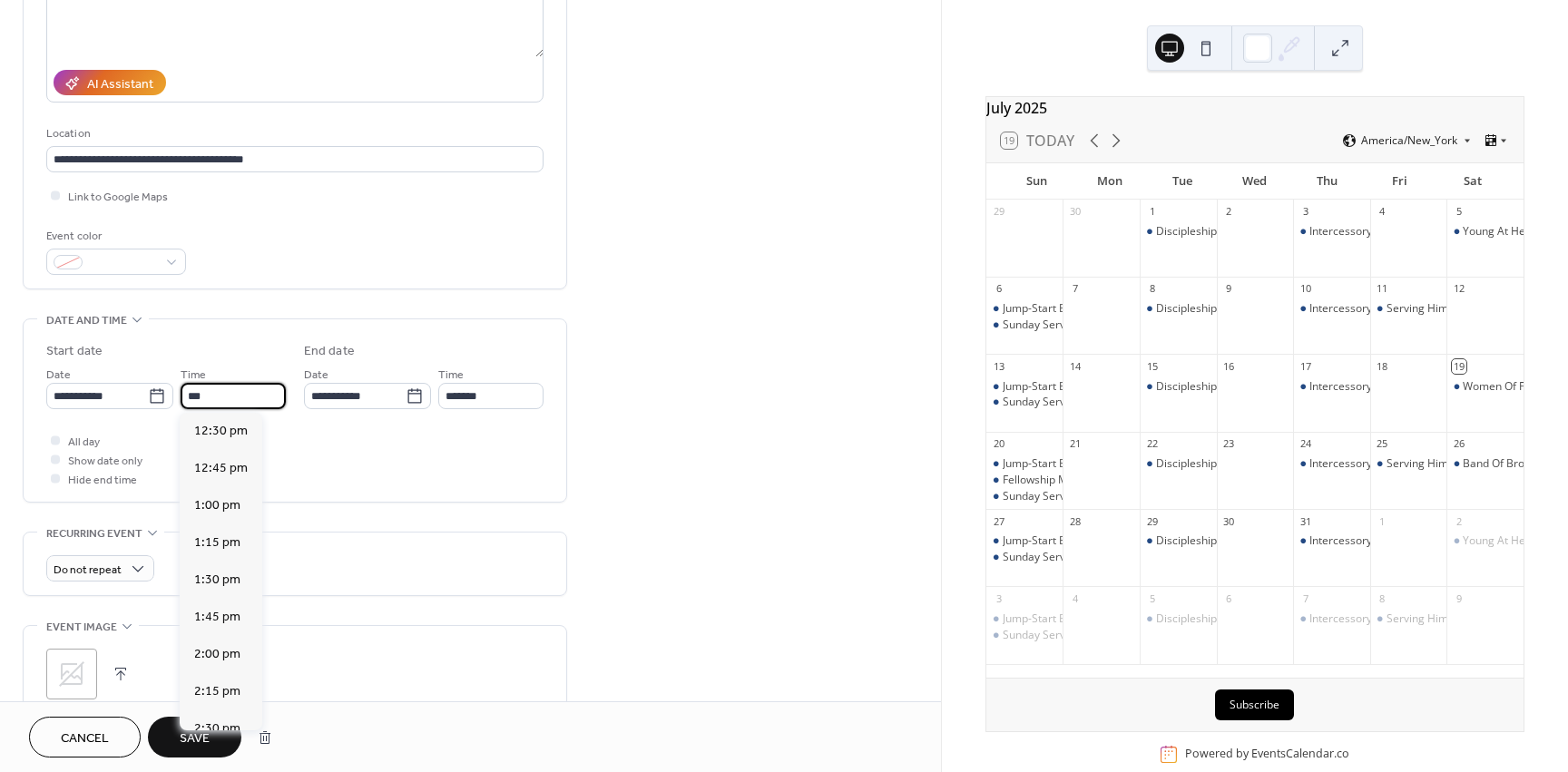 scroll, scrollTop: 0, scrollLeft: 0, axis: both 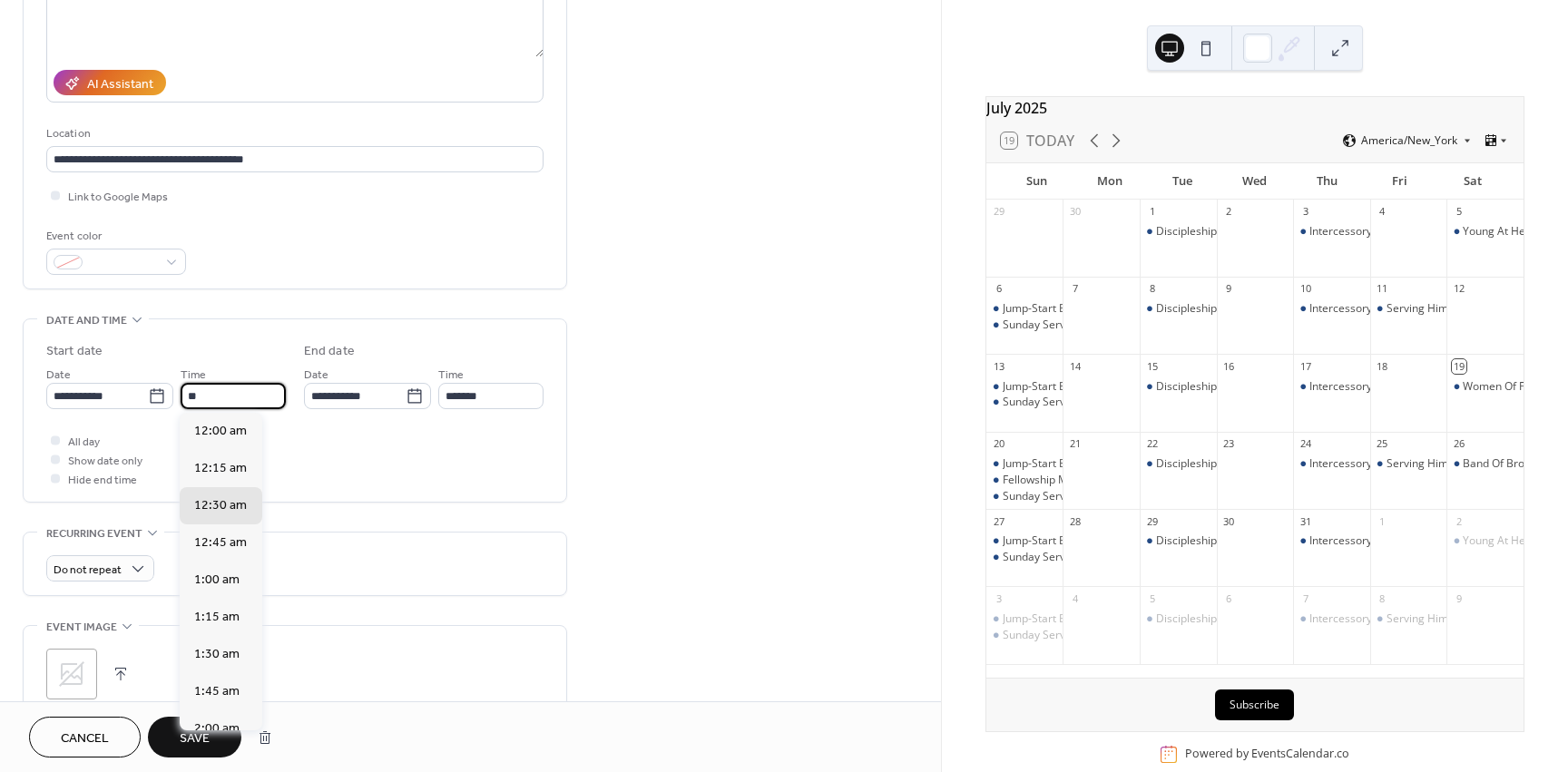 type on "*" 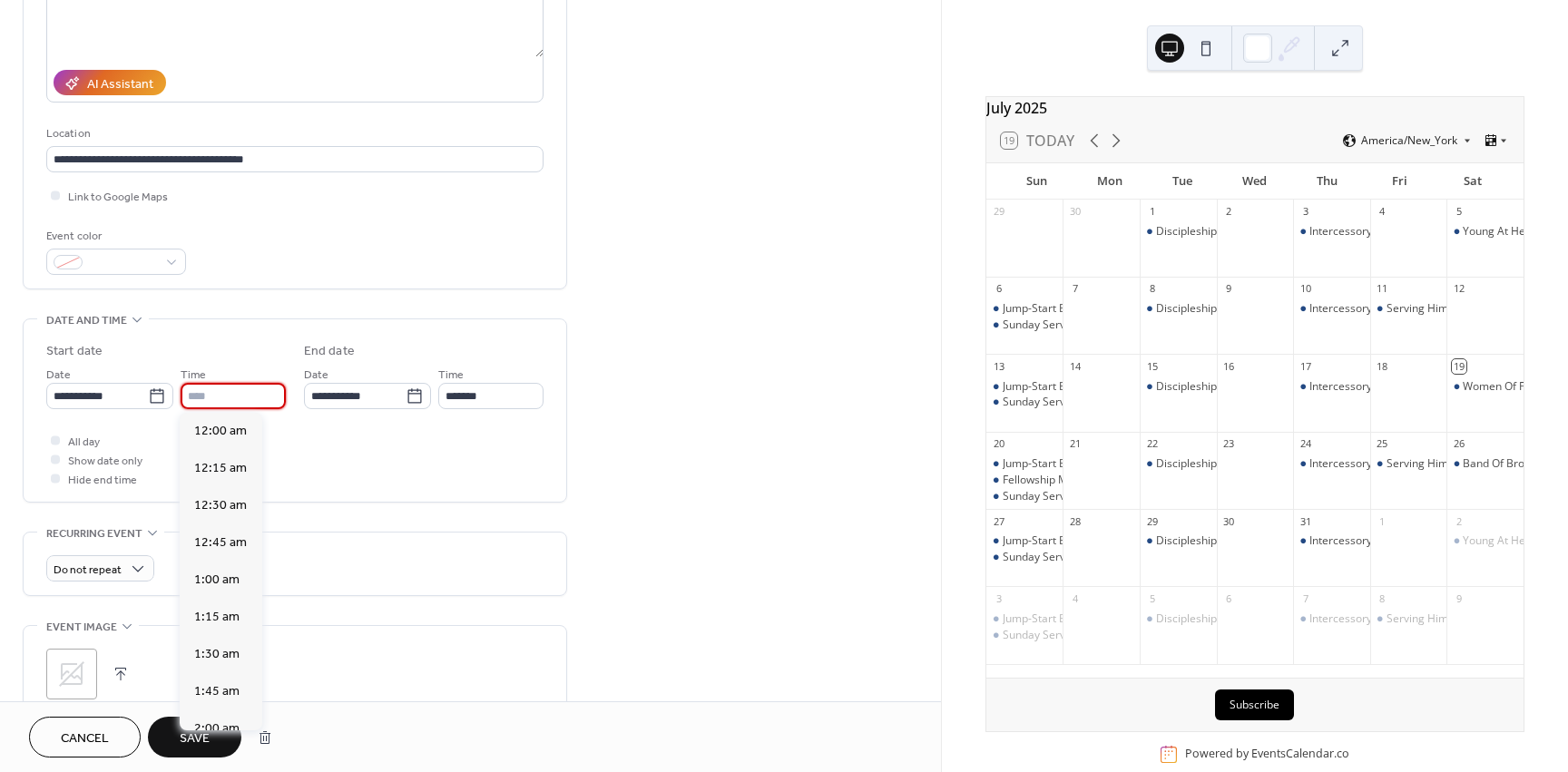type on "********" 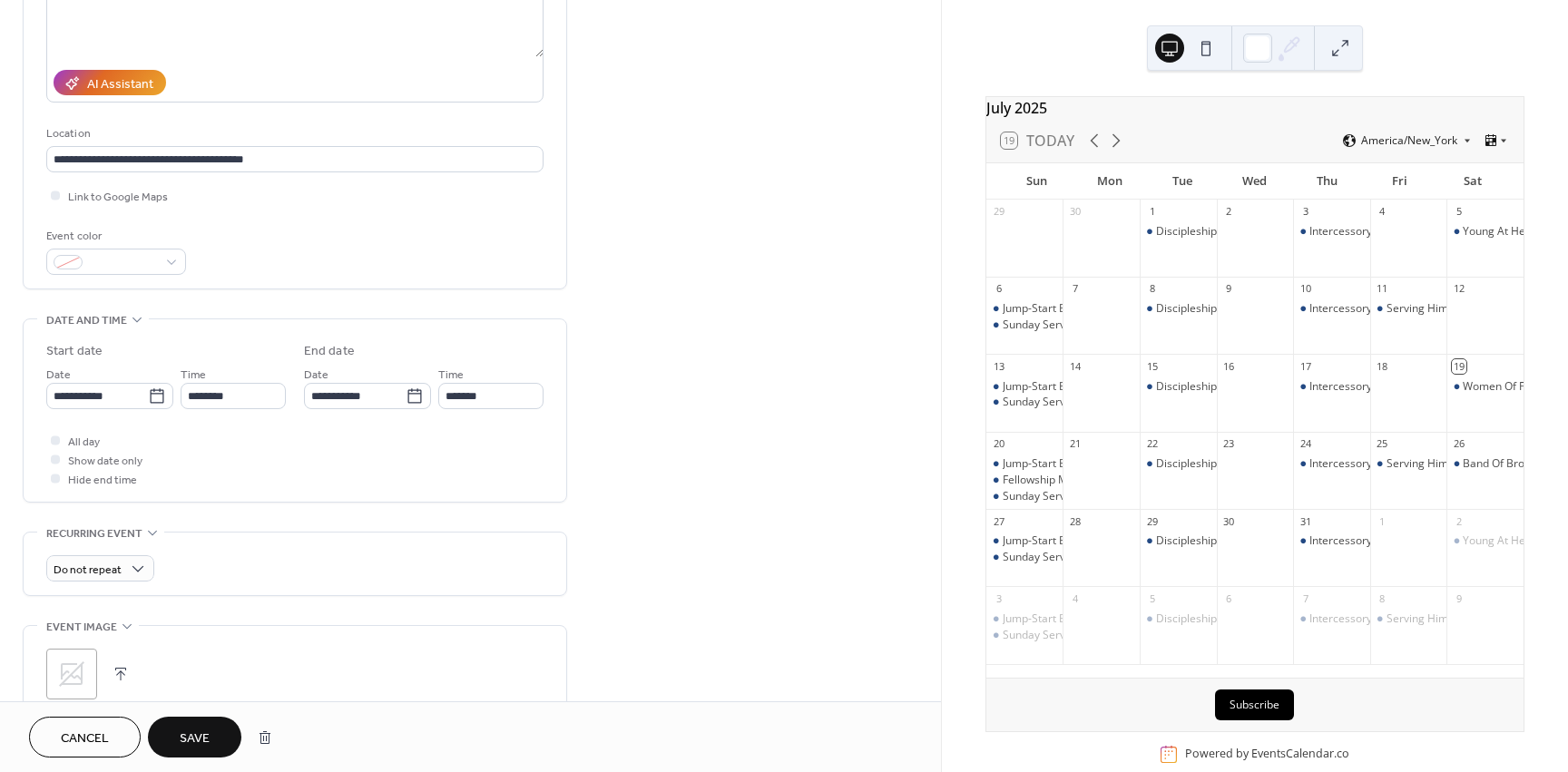 click on "All day Show date only Hide end time" at bounding box center (295, 459) 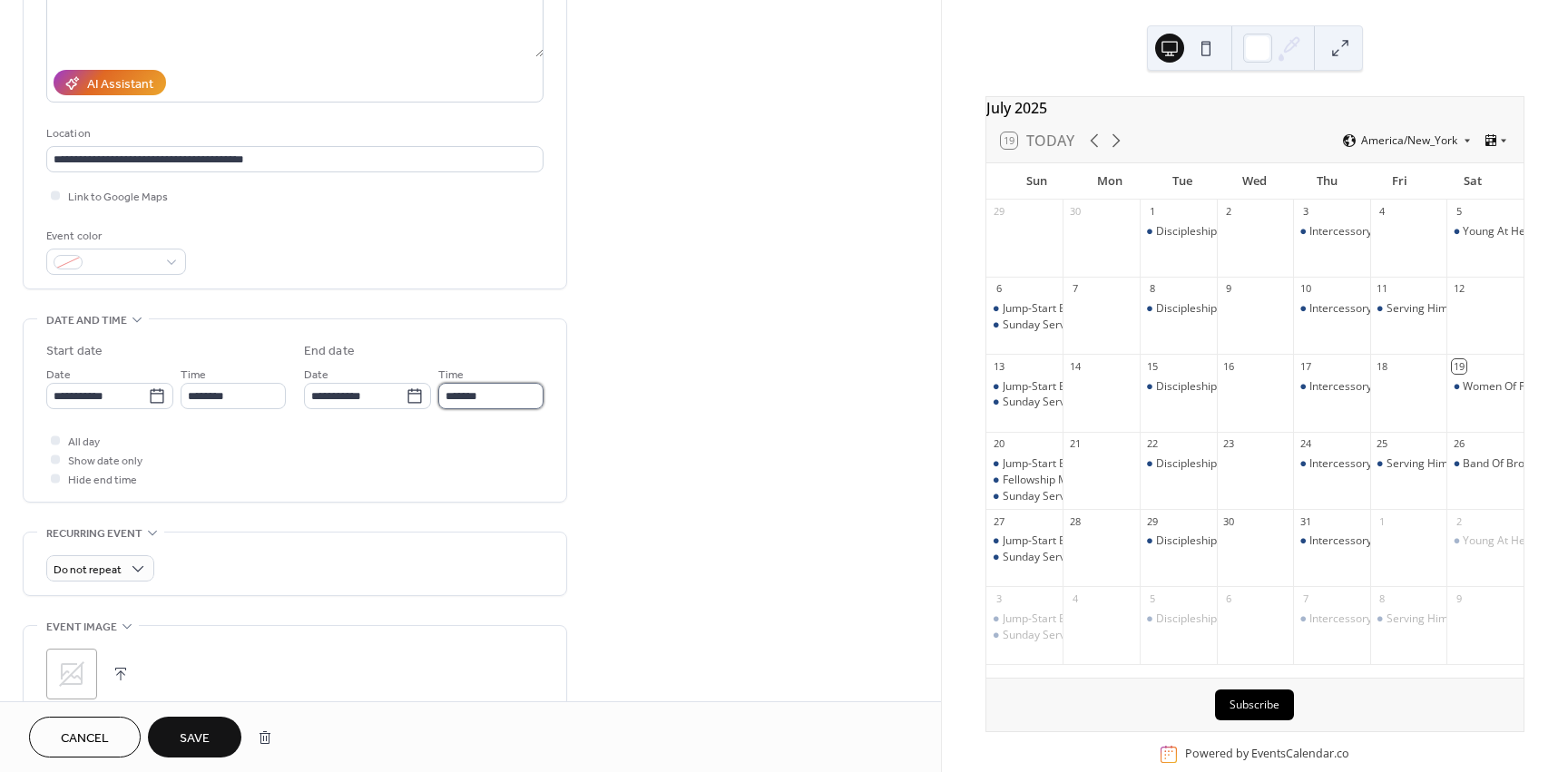click on "*******" at bounding box center (491, 396) 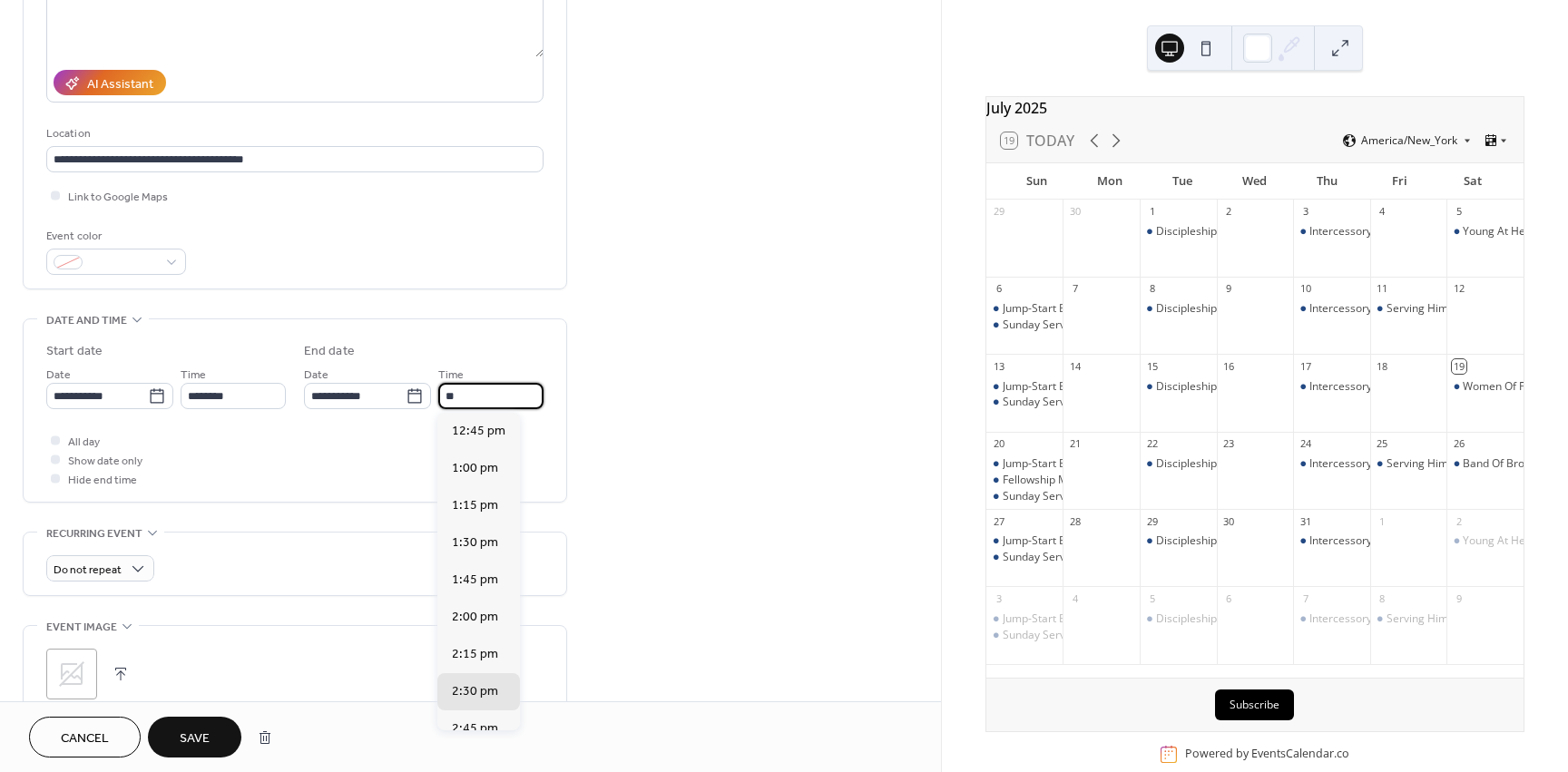 type on "*" 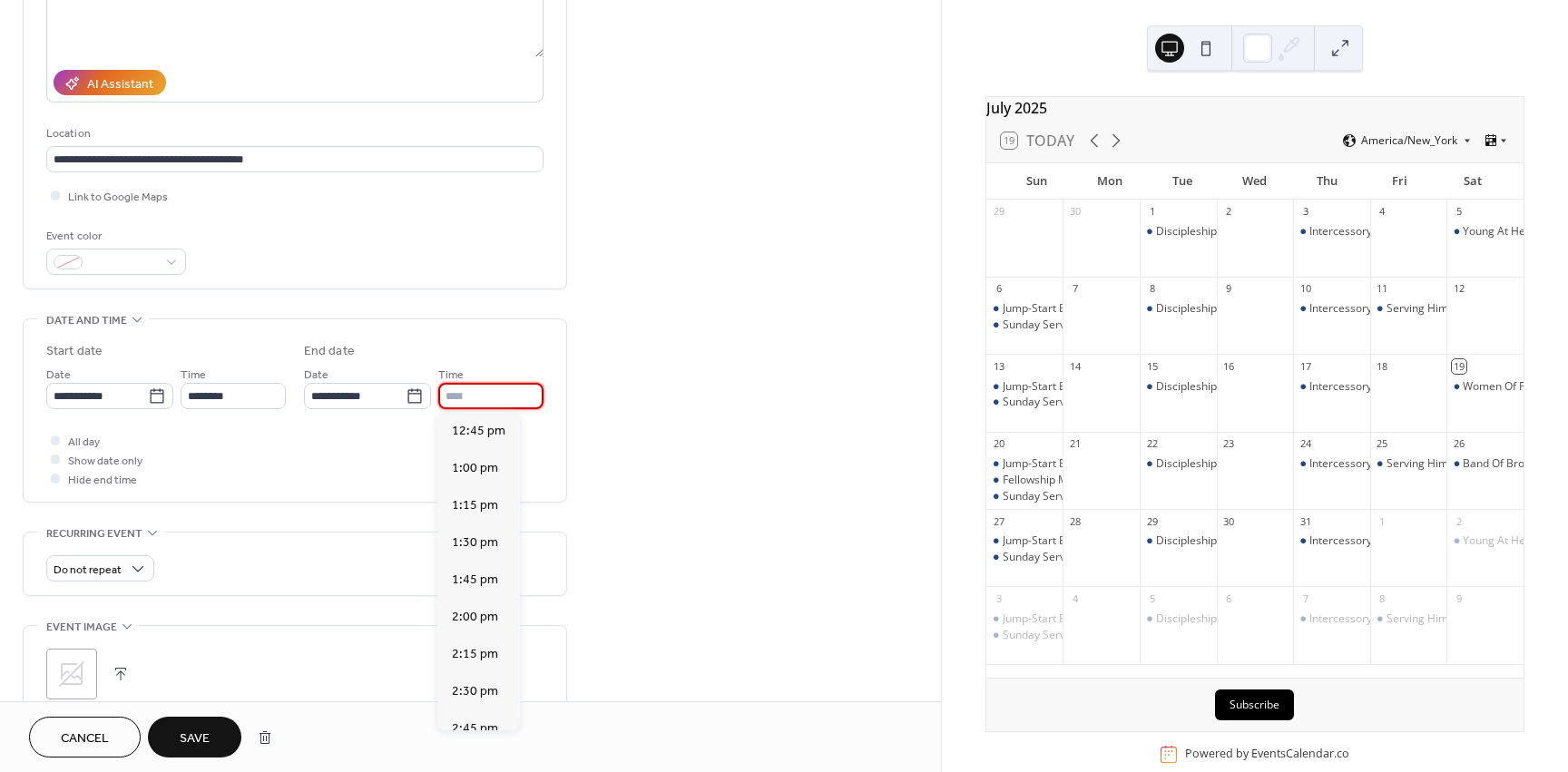 type on "*******" 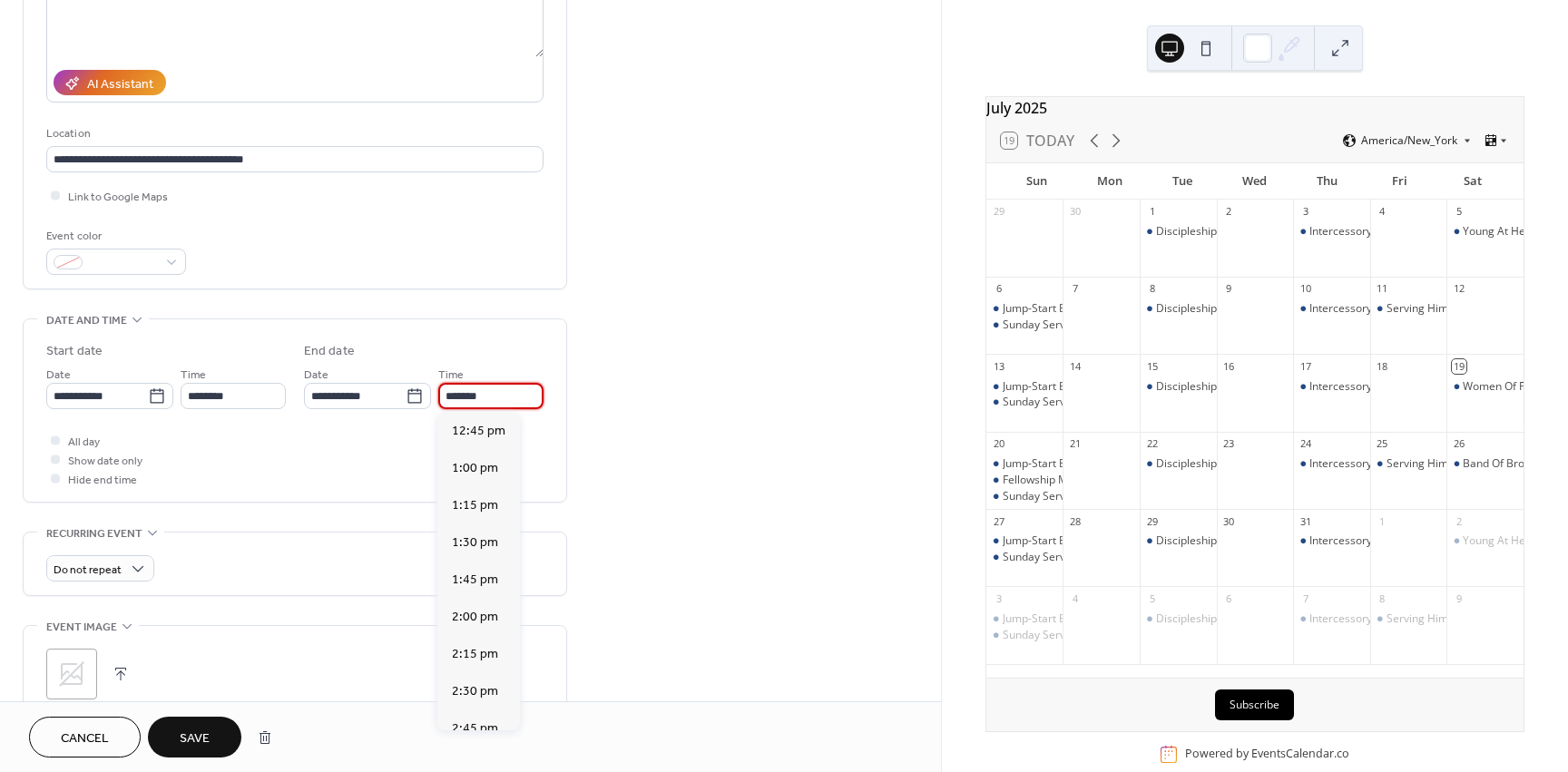 click on "All day Show date only Hide end time" at bounding box center (295, 459) 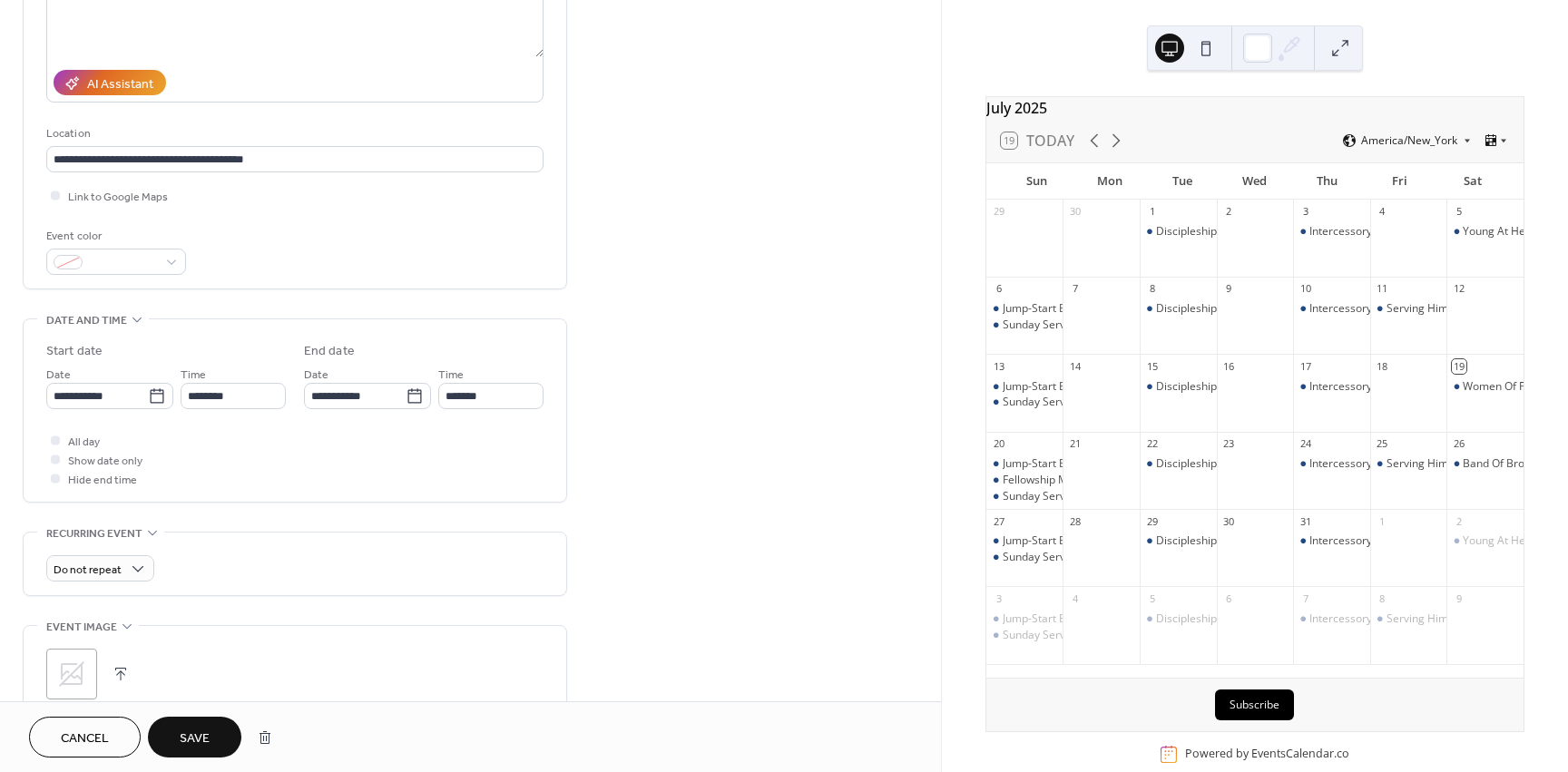 click on "Show date only" at bounding box center (105, 461) 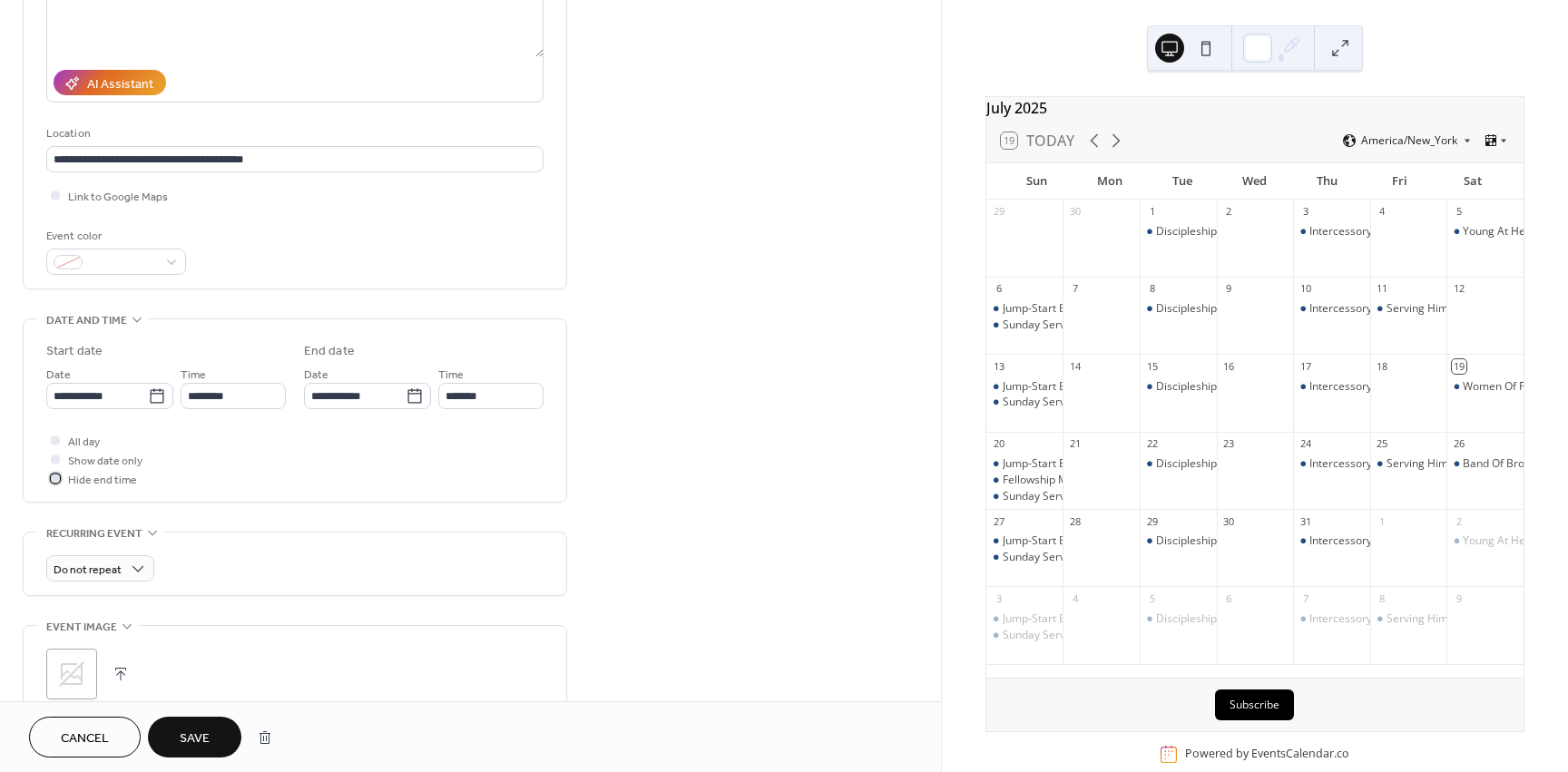 click at bounding box center [55, 478] 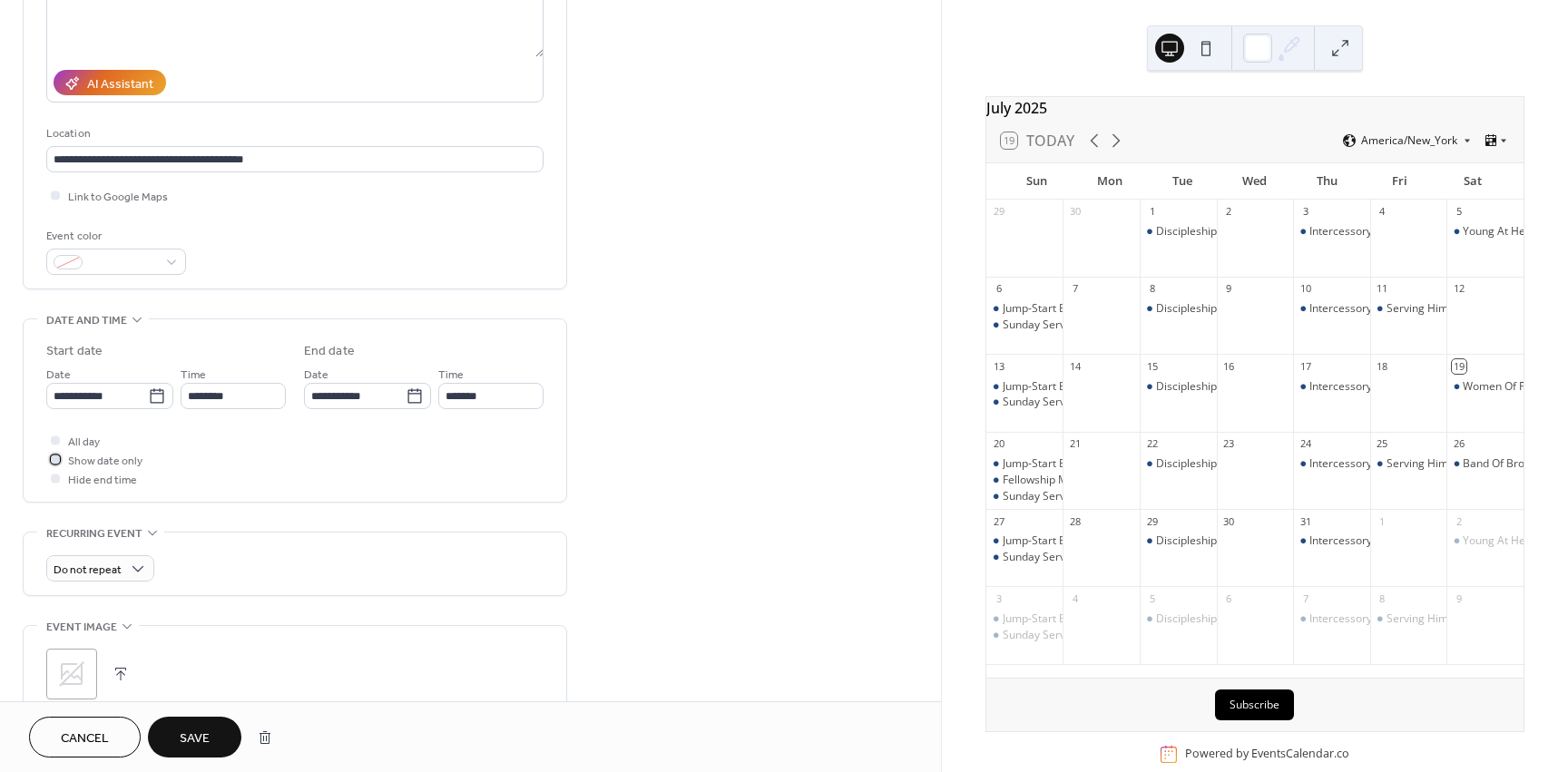 click at bounding box center (55, 459) 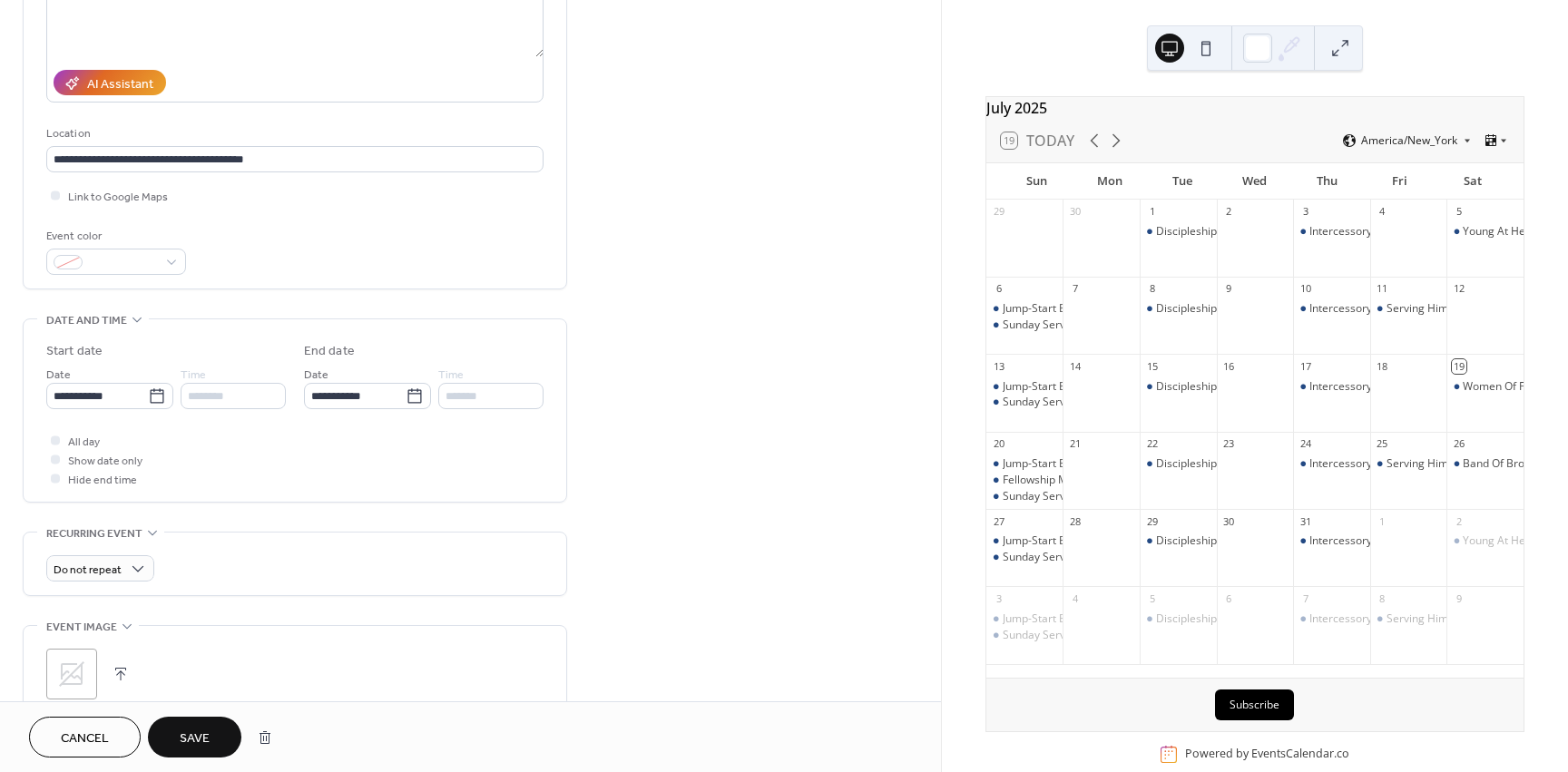 click on "Save" at bounding box center [194, 738] 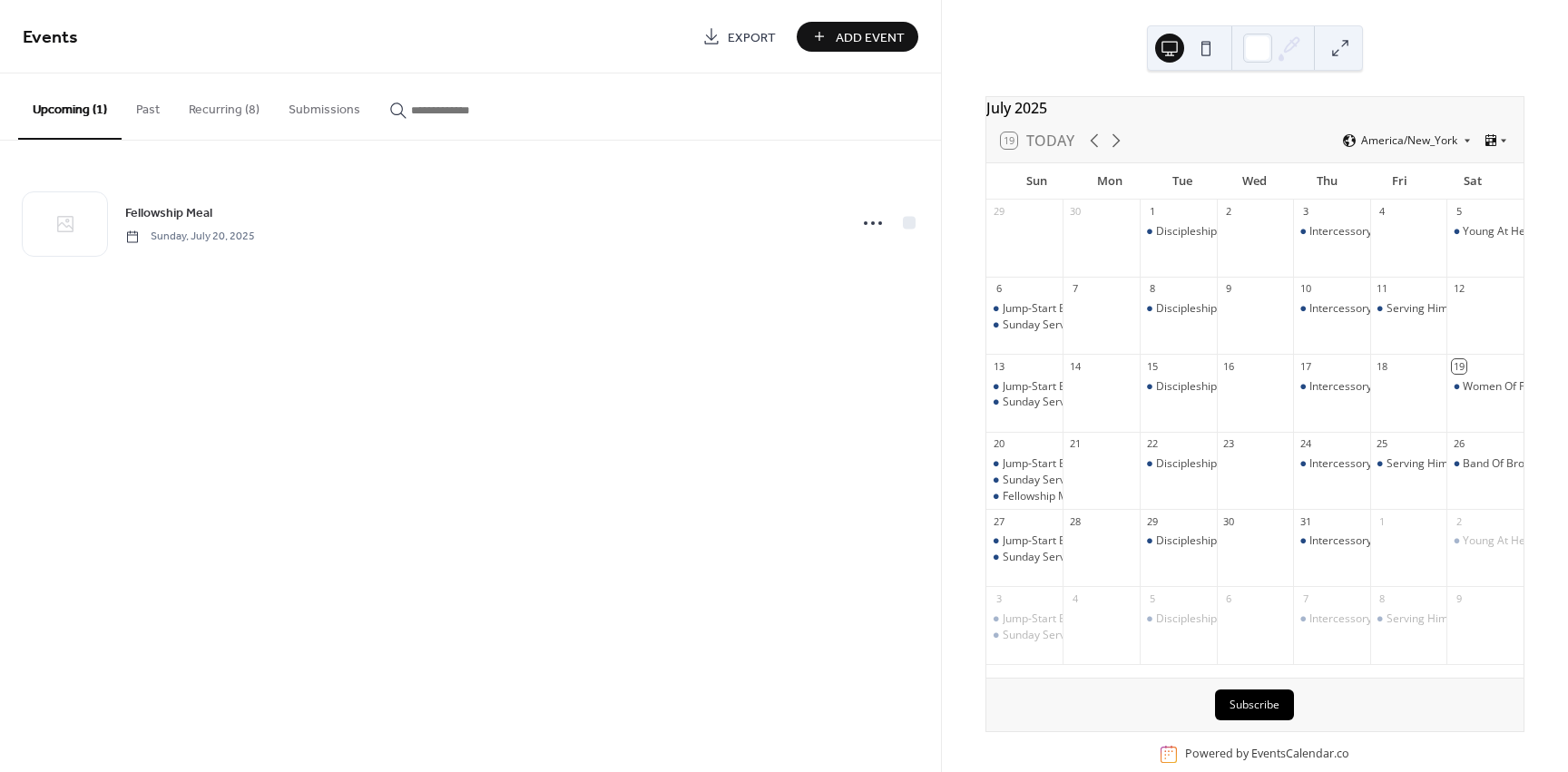 click on "Add Event" at bounding box center (870, 37) 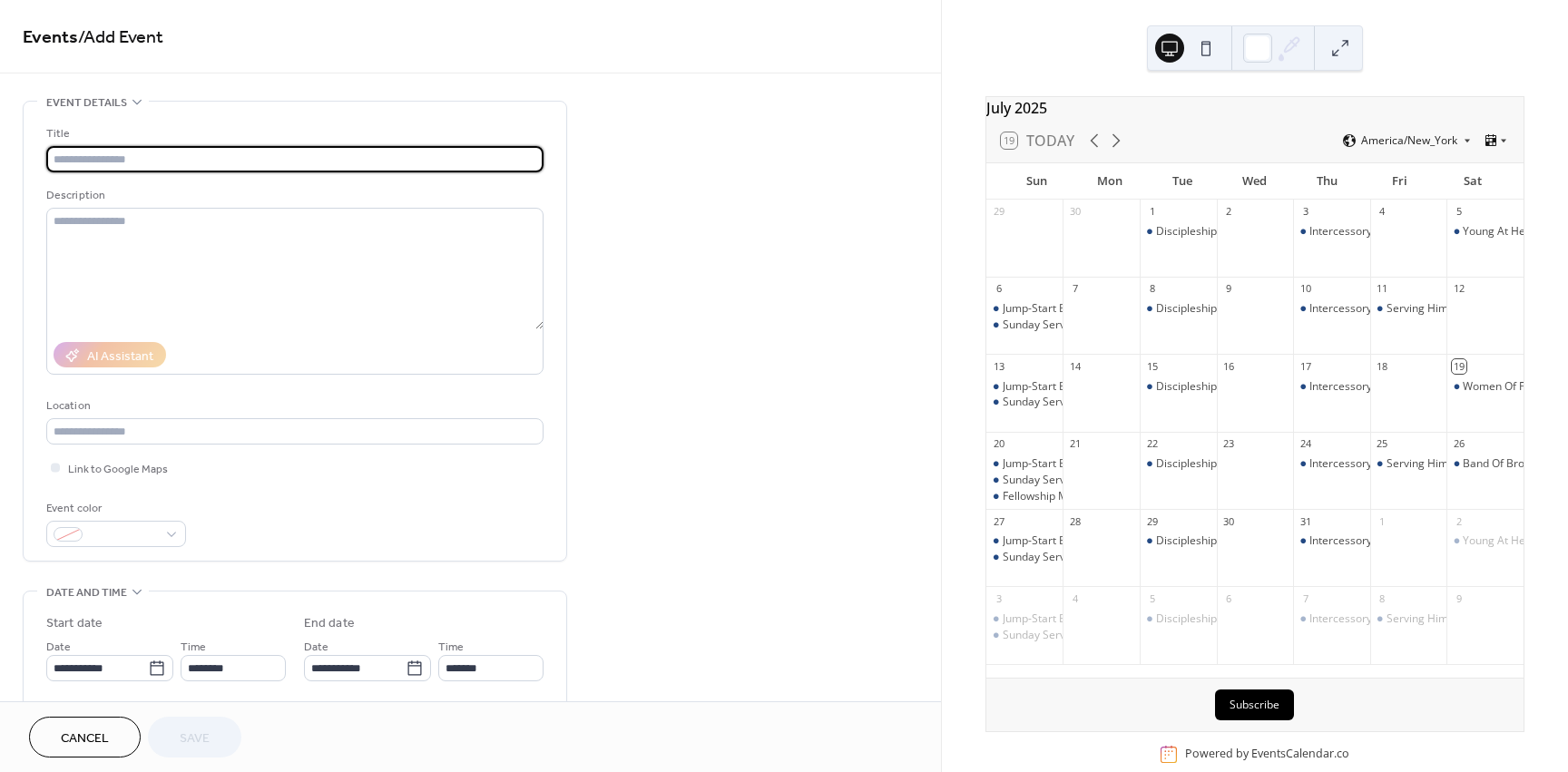 click at bounding box center (295, 159) 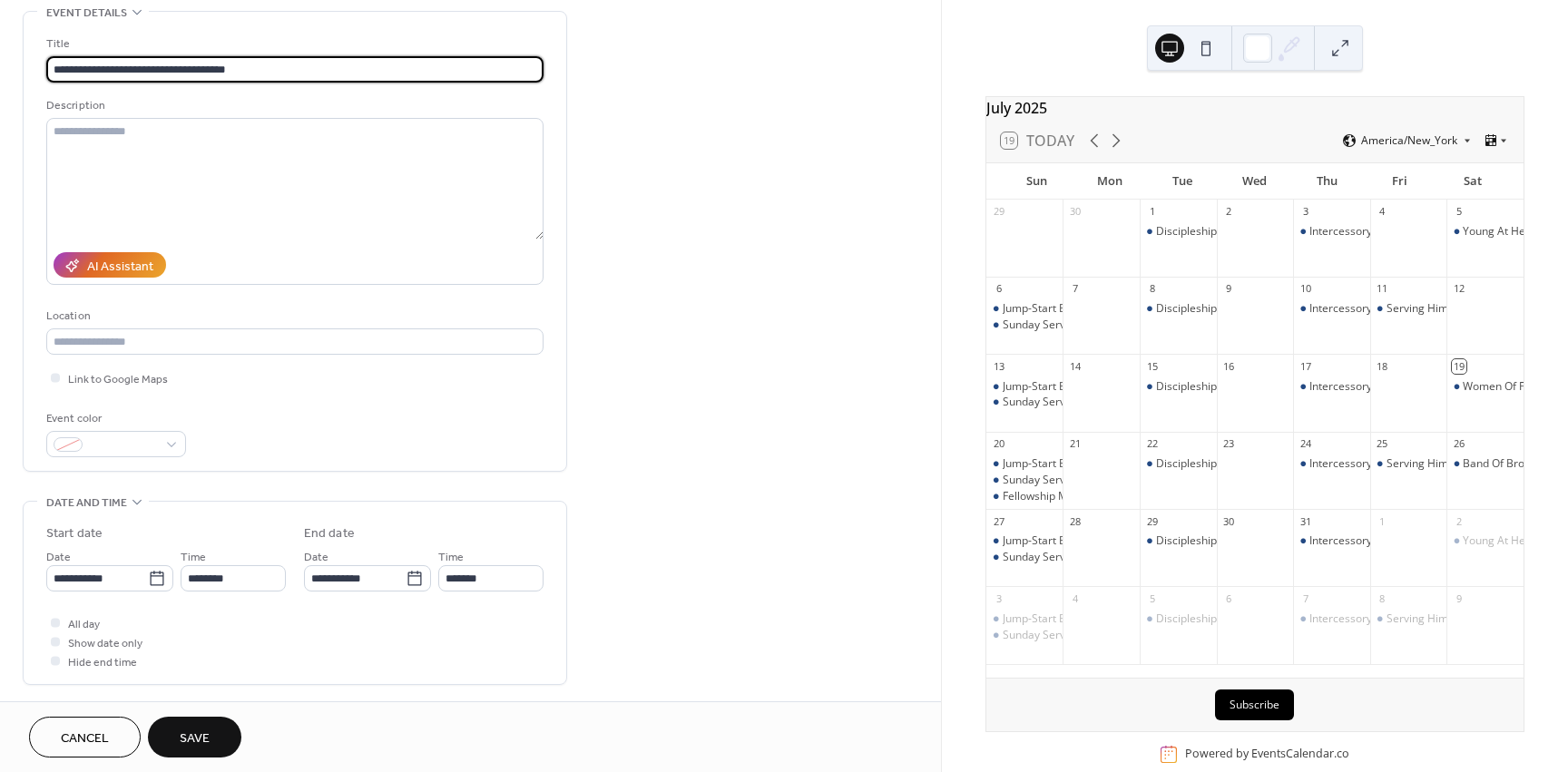 scroll, scrollTop: 91, scrollLeft: 0, axis: vertical 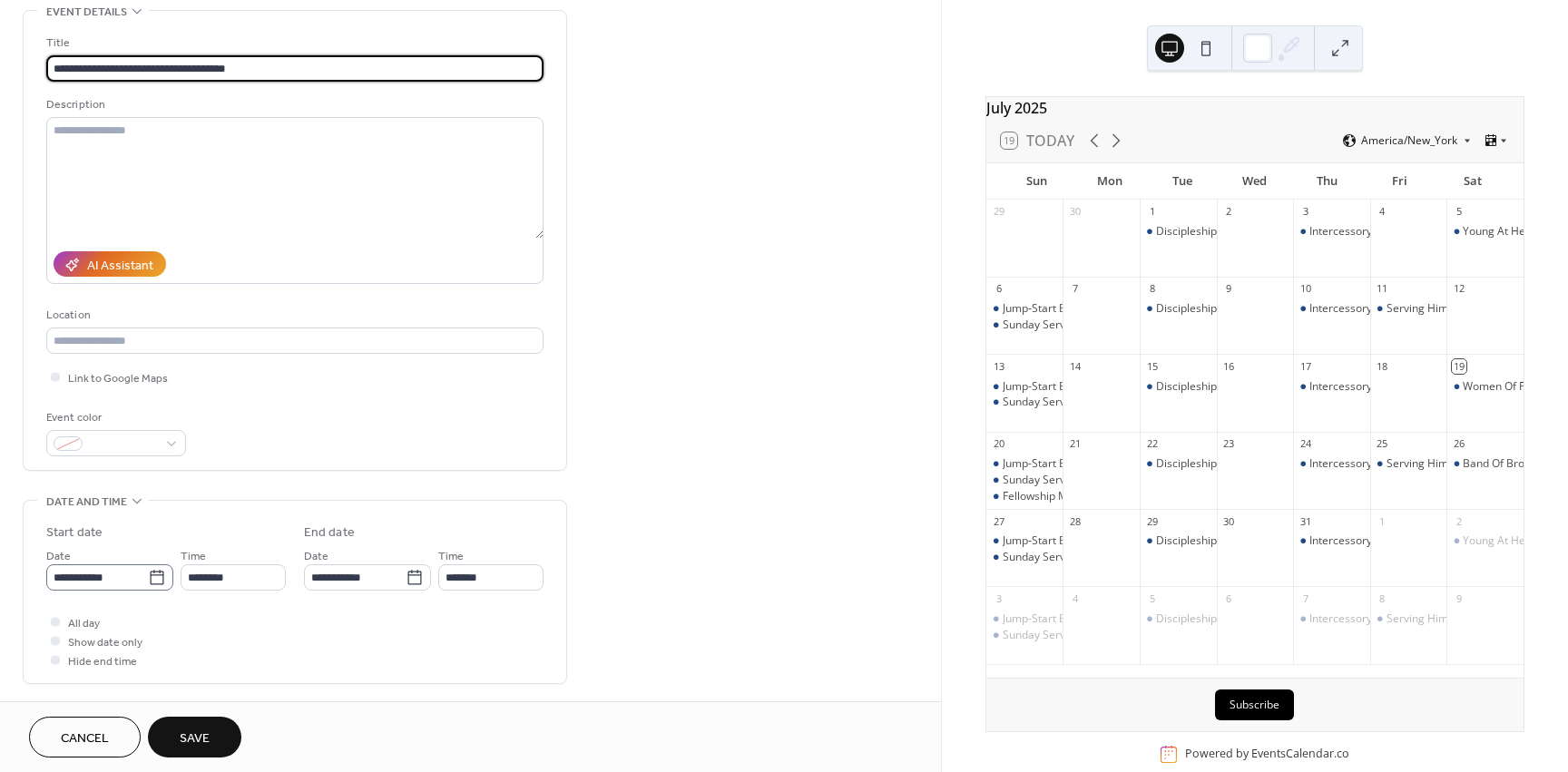 type on "**********" 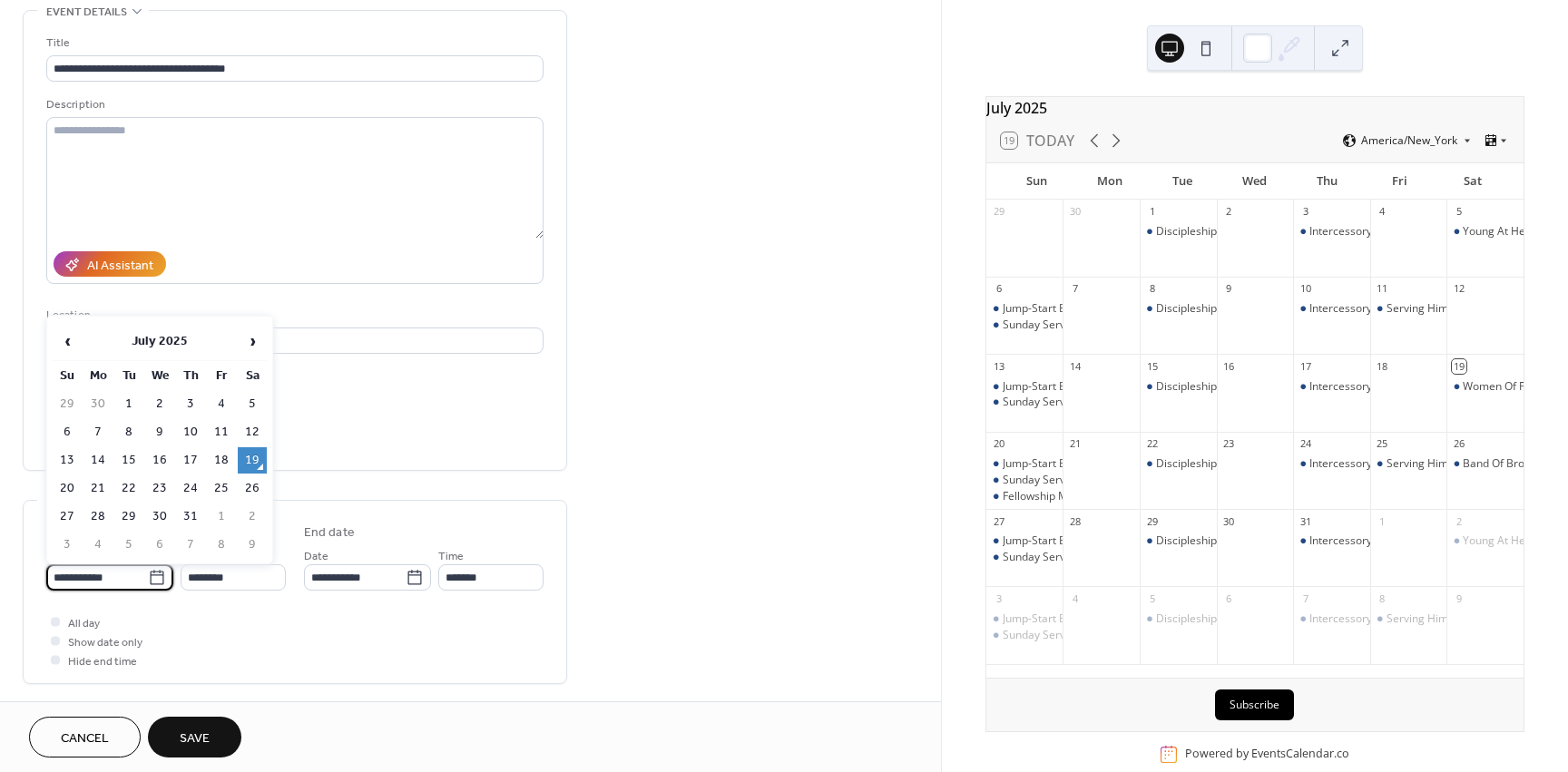 click on "**********" at bounding box center (97, 577) 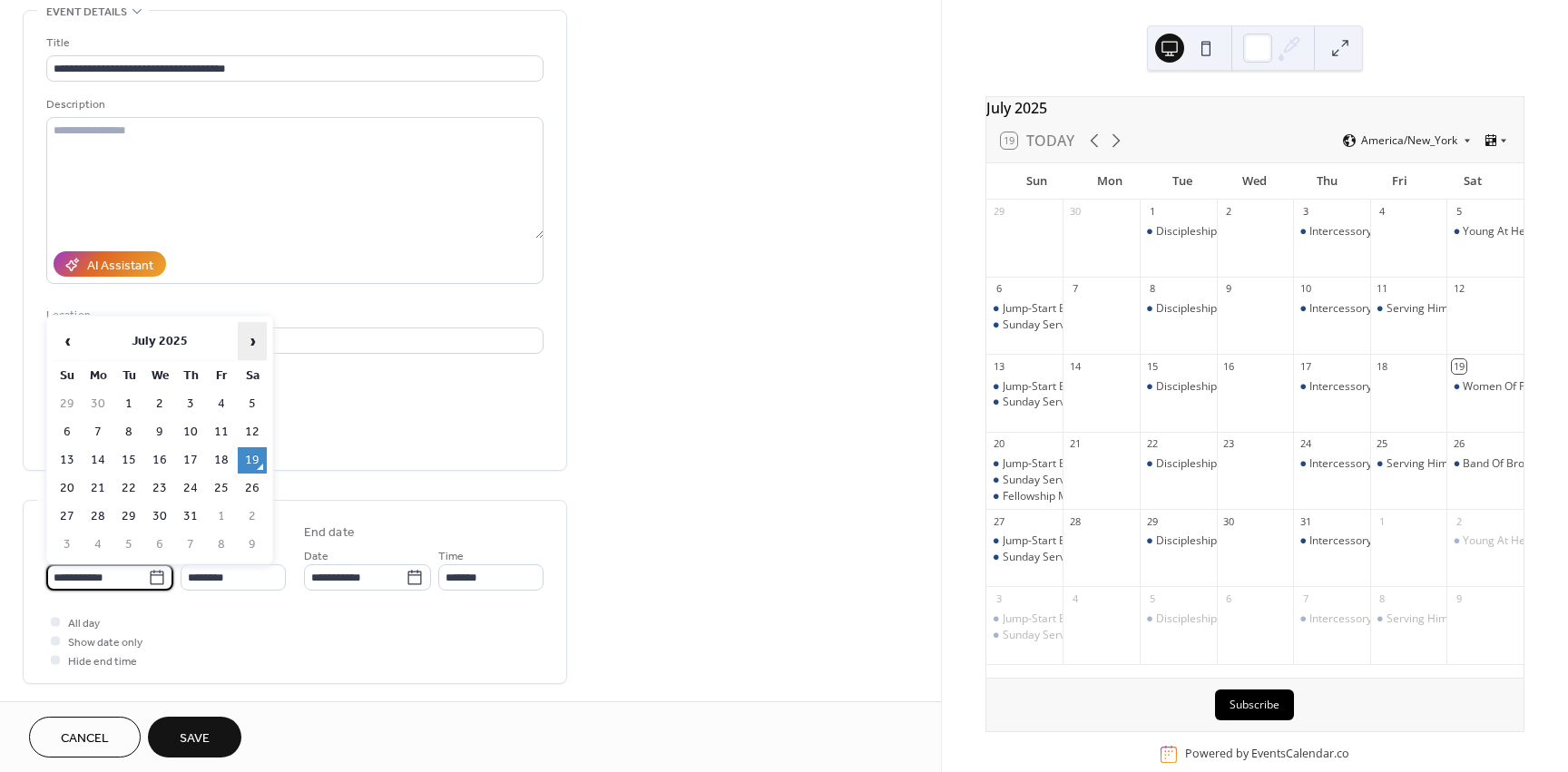 click on "›" at bounding box center (252, 341) 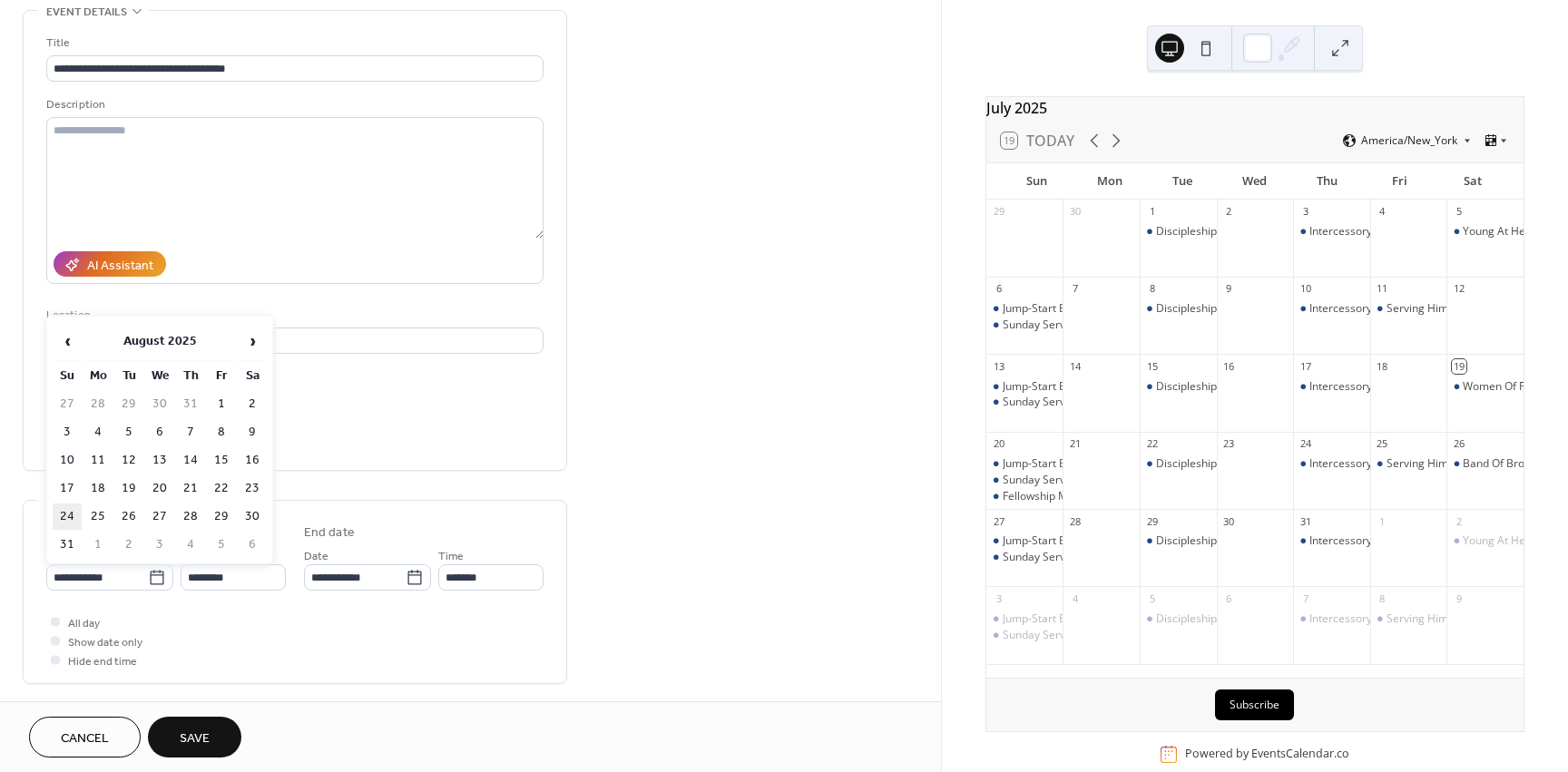 click on "24" at bounding box center (67, 516) 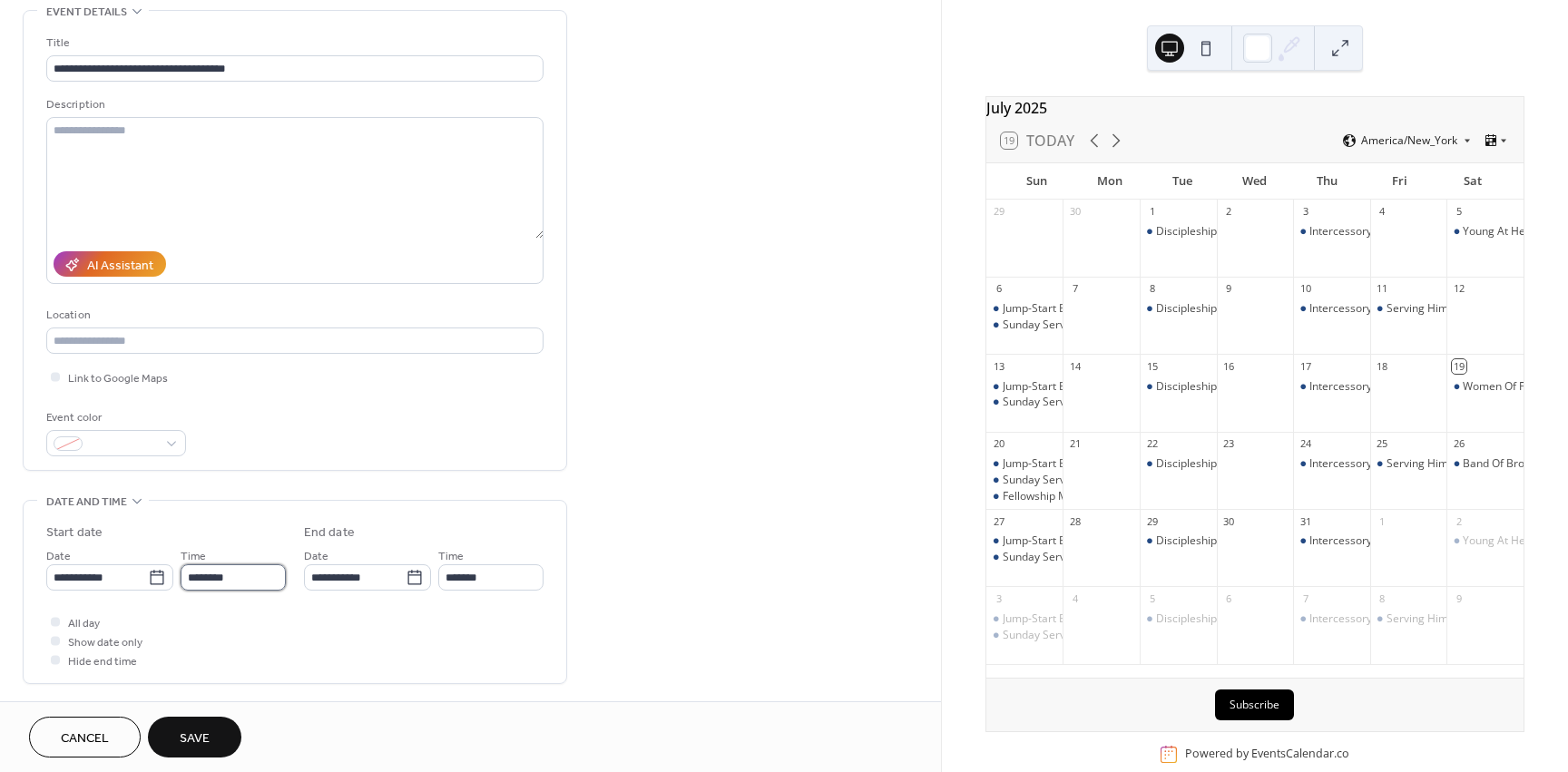 click on "********" at bounding box center (233, 577) 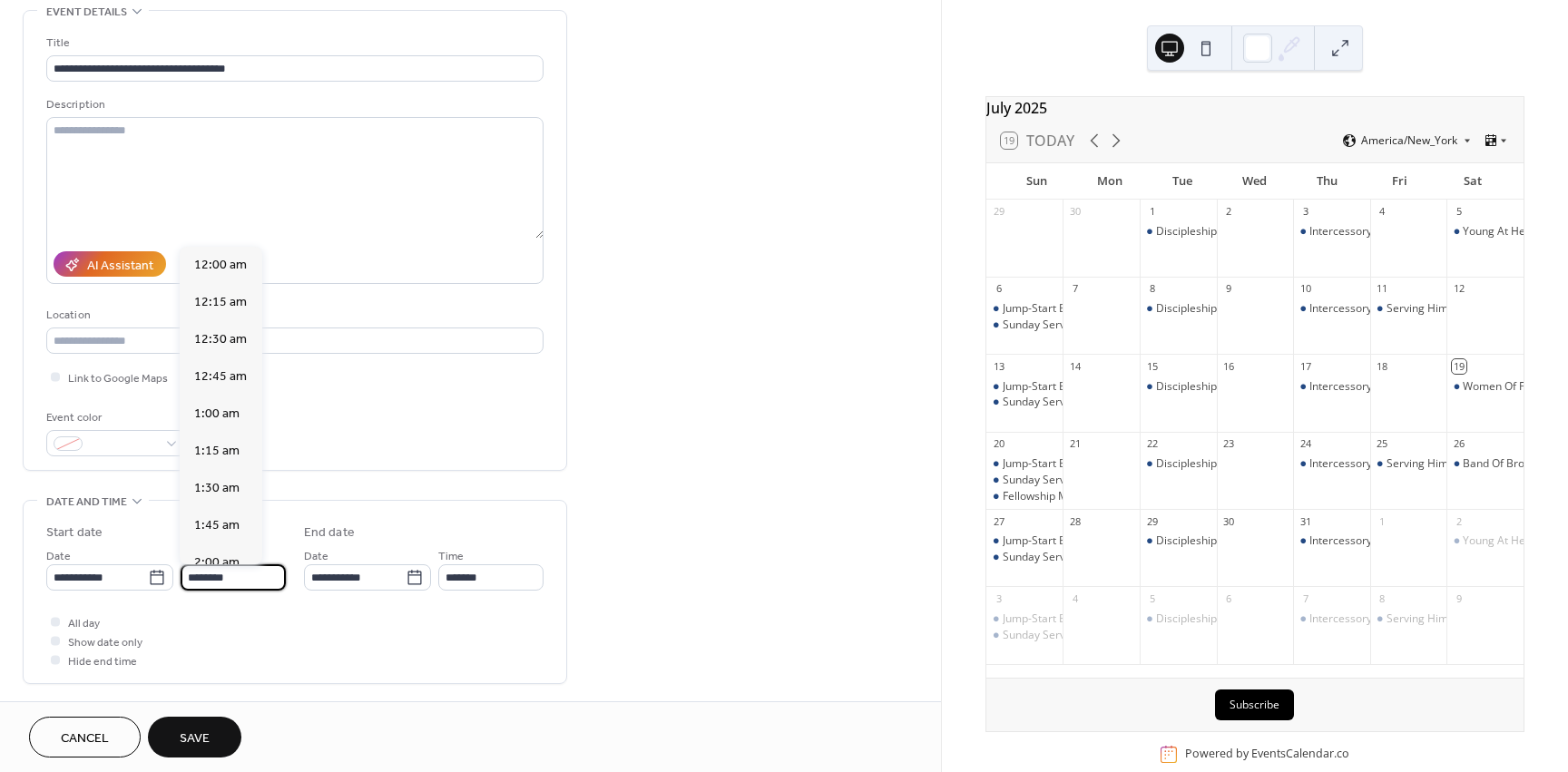scroll, scrollTop: 1785, scrollLeft: 0, axis: vertical 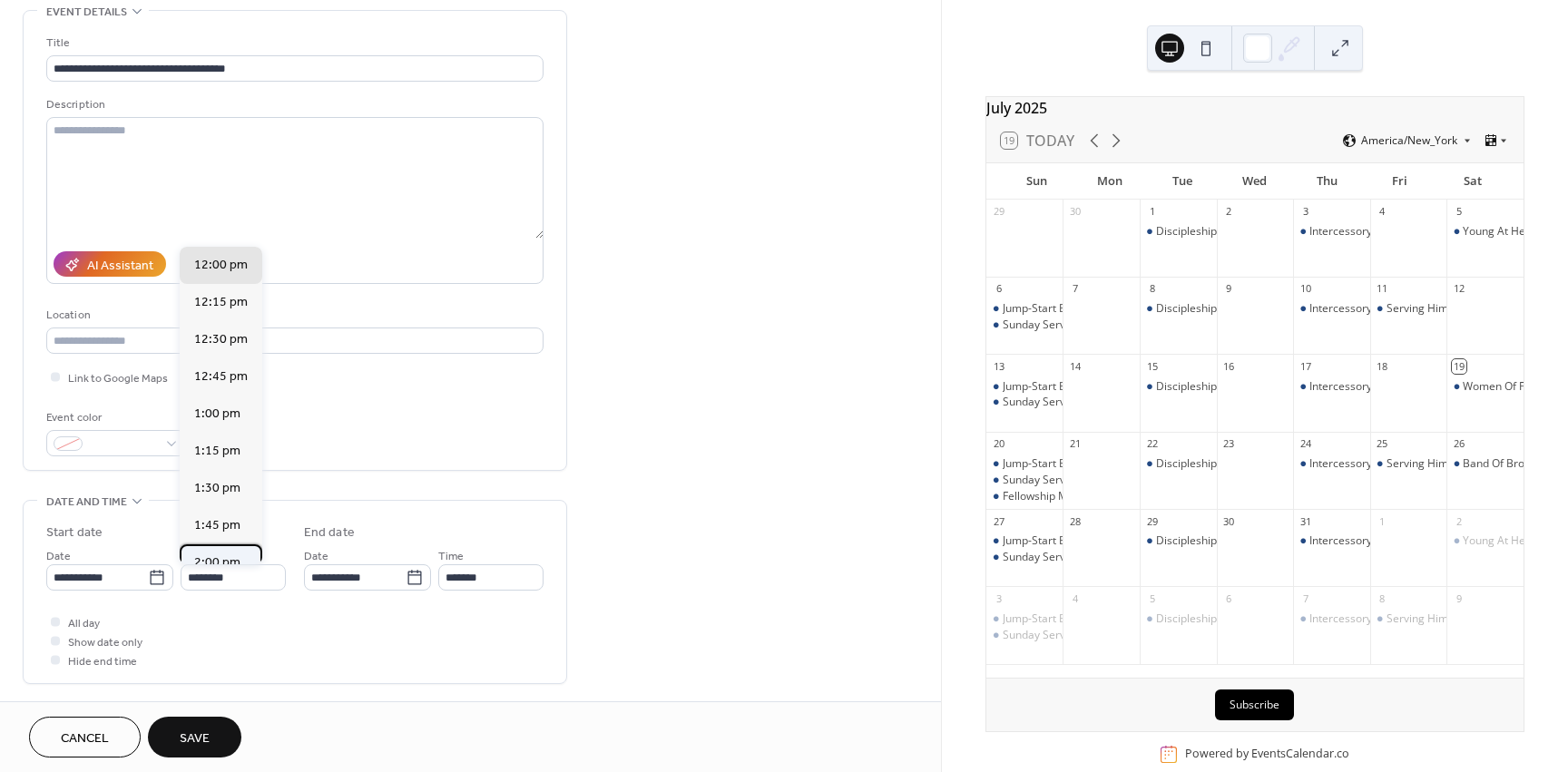 click on "2:00 pm" at bounding box center [217, 562] 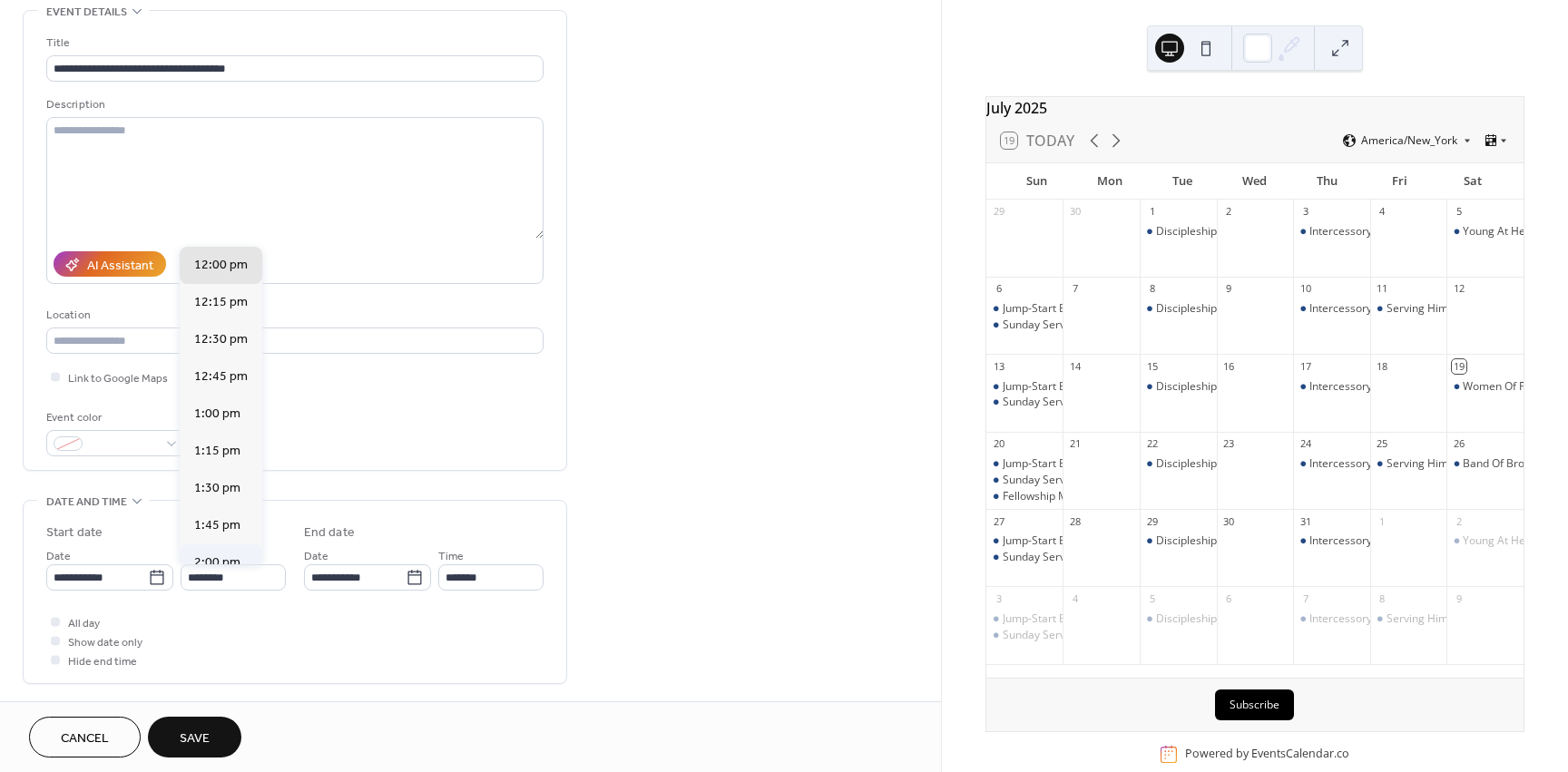 type on "*******" 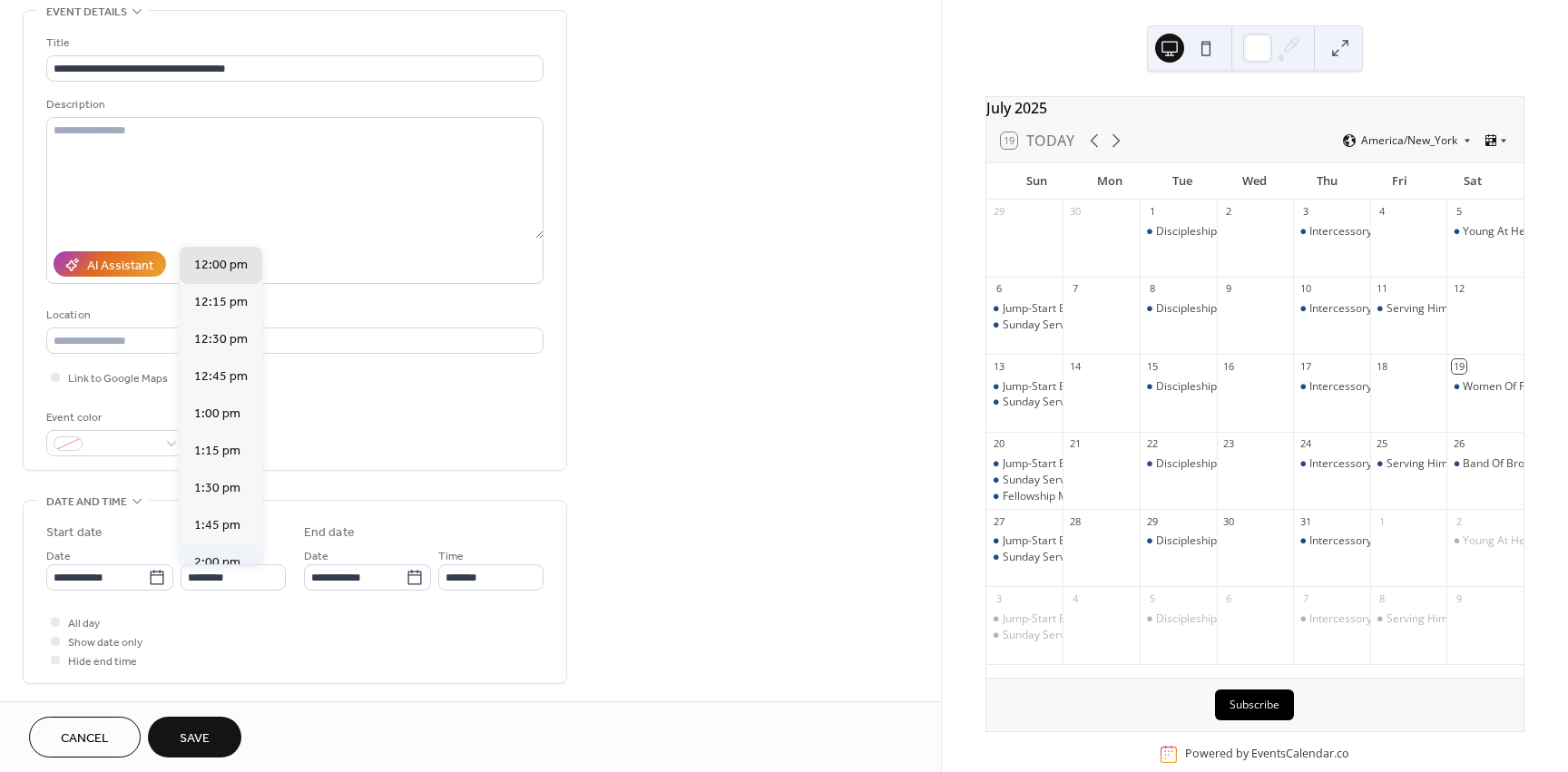 type on "*******" 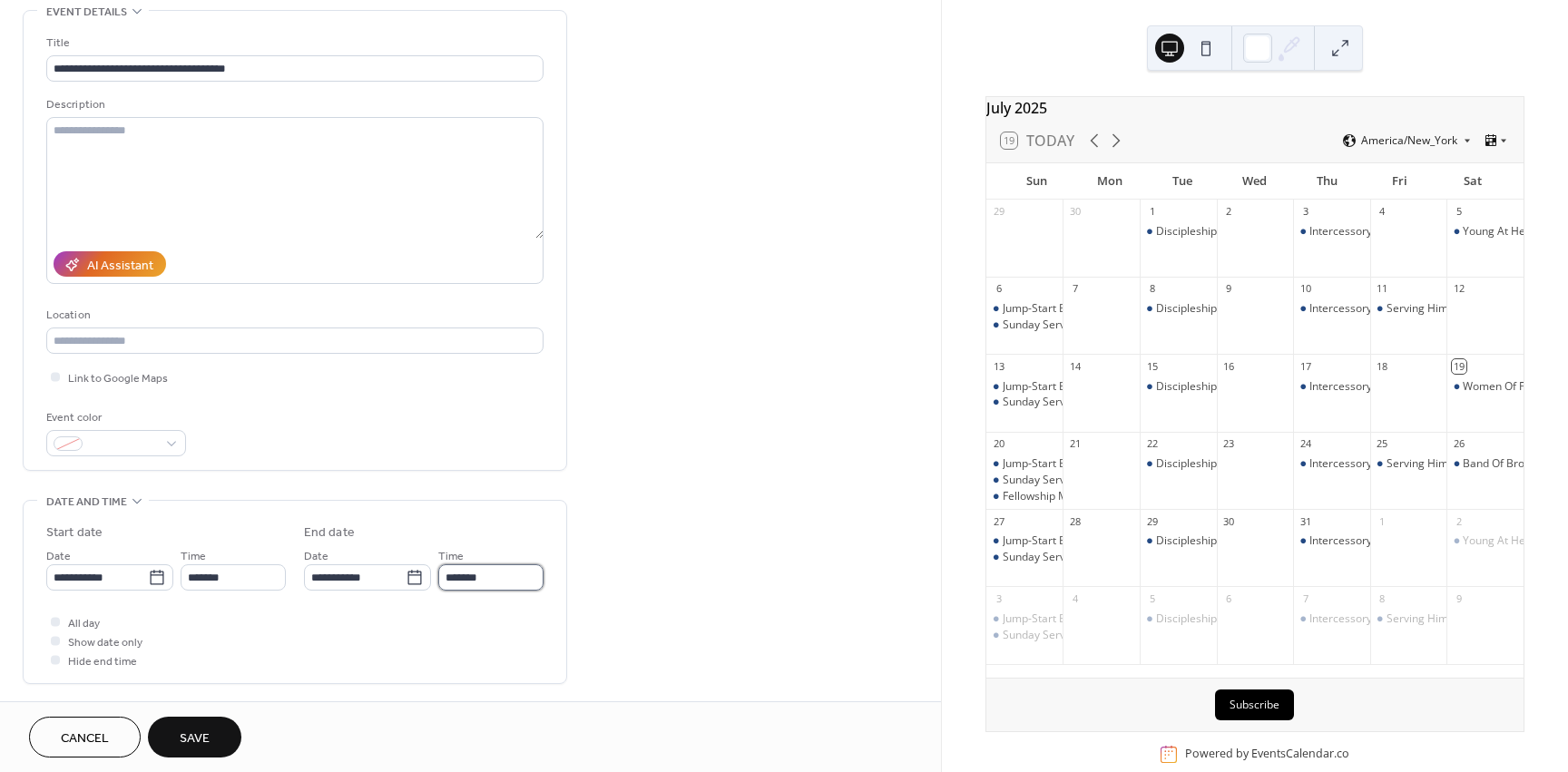 click on "*******" at bounding box center (491, 577) 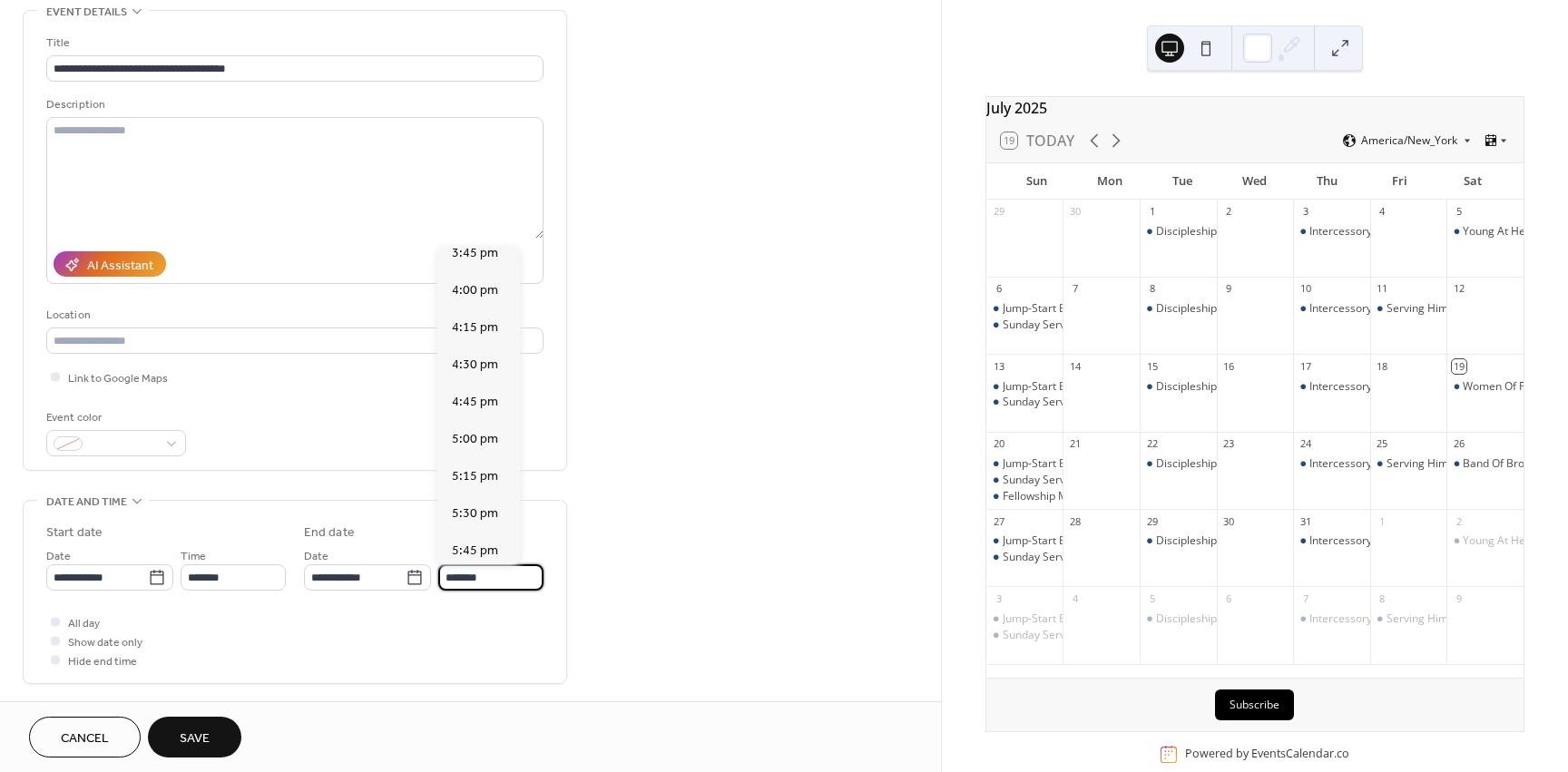 scroll, scrollTop: 272, scrollLeft: 0, axis: vertical 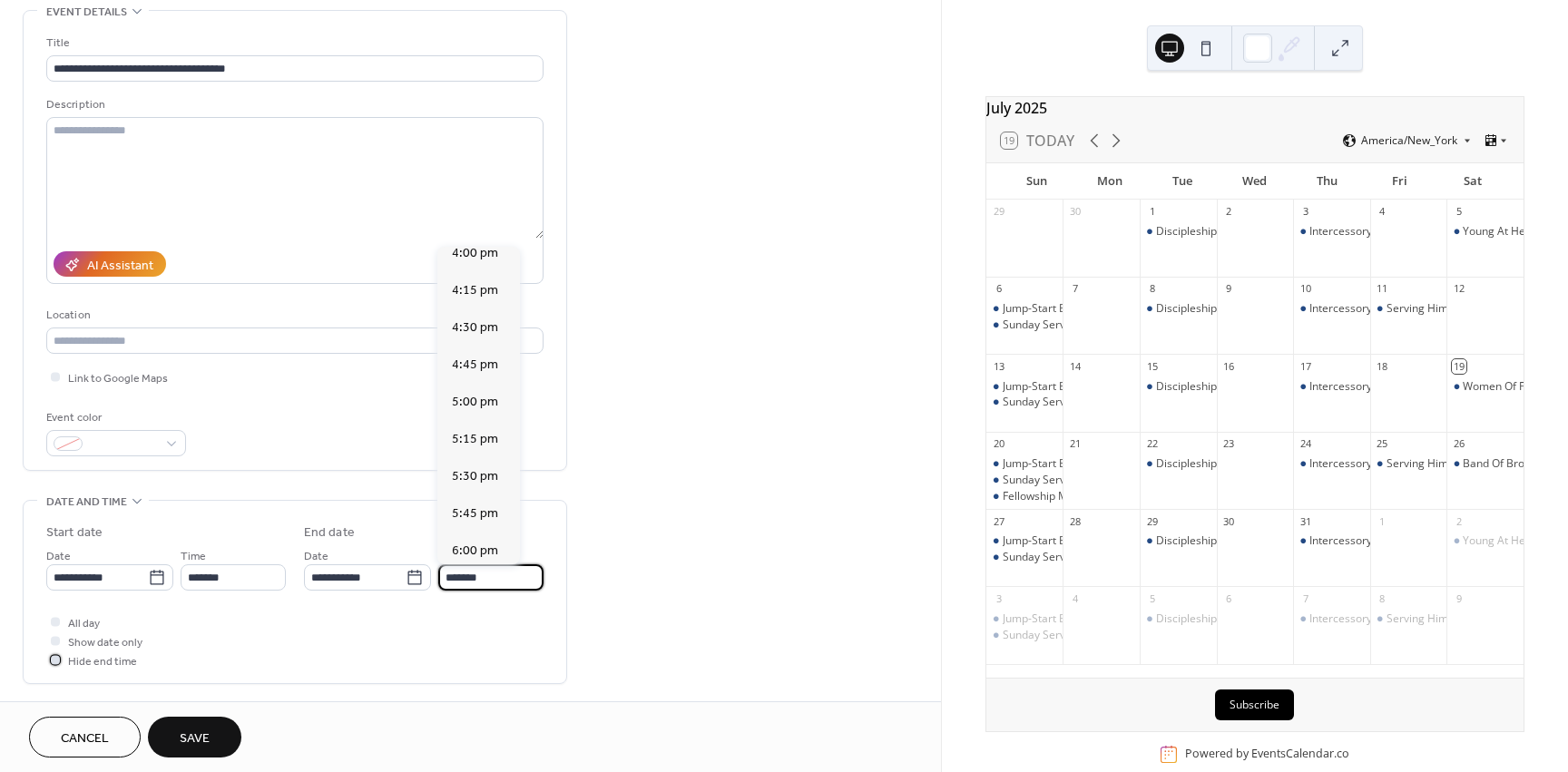 click on "Hide end time" at bounding box center [103, 661] 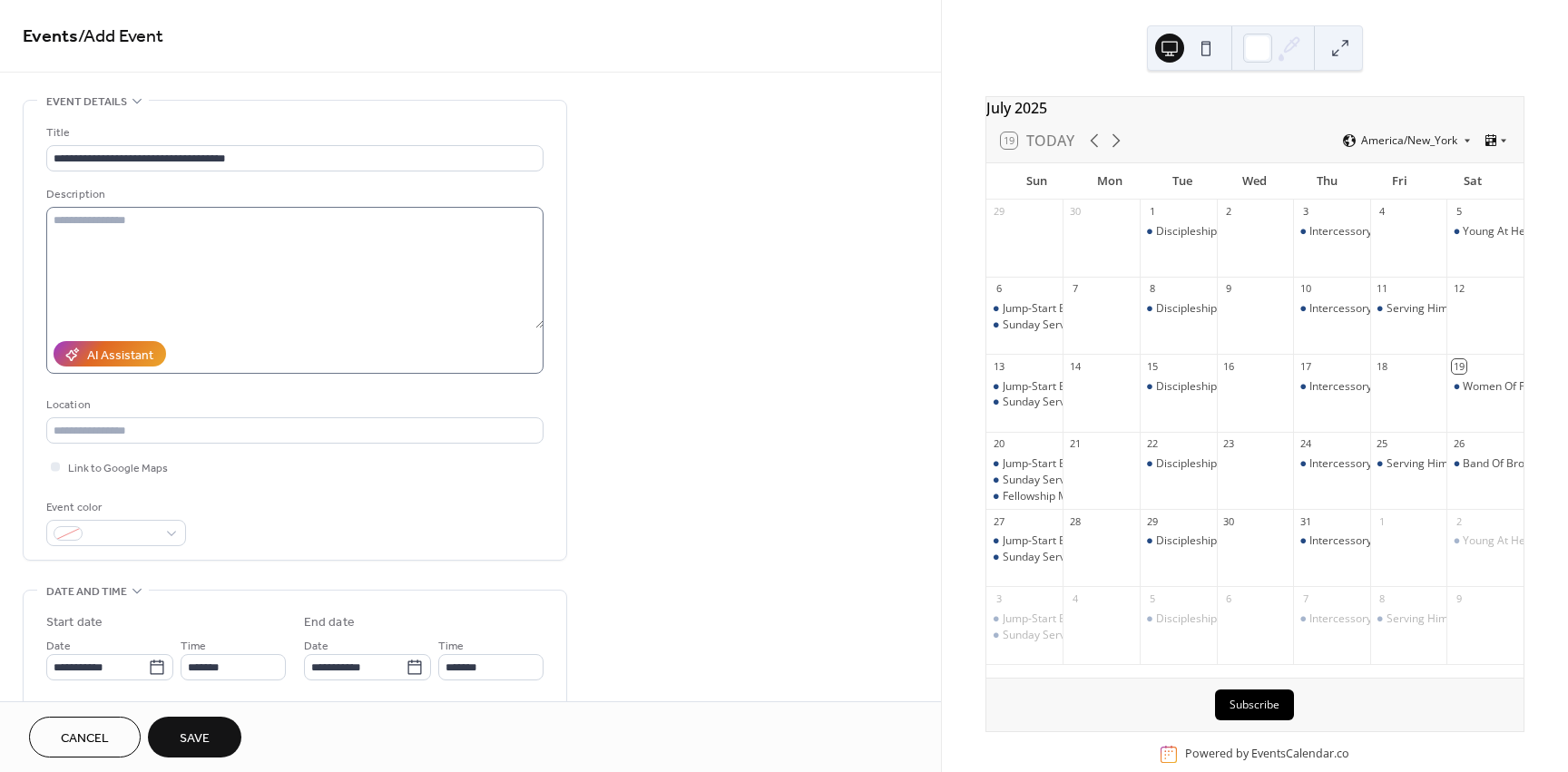 scroll, scrollTop: 0, scrollLeft: 0, axis: both 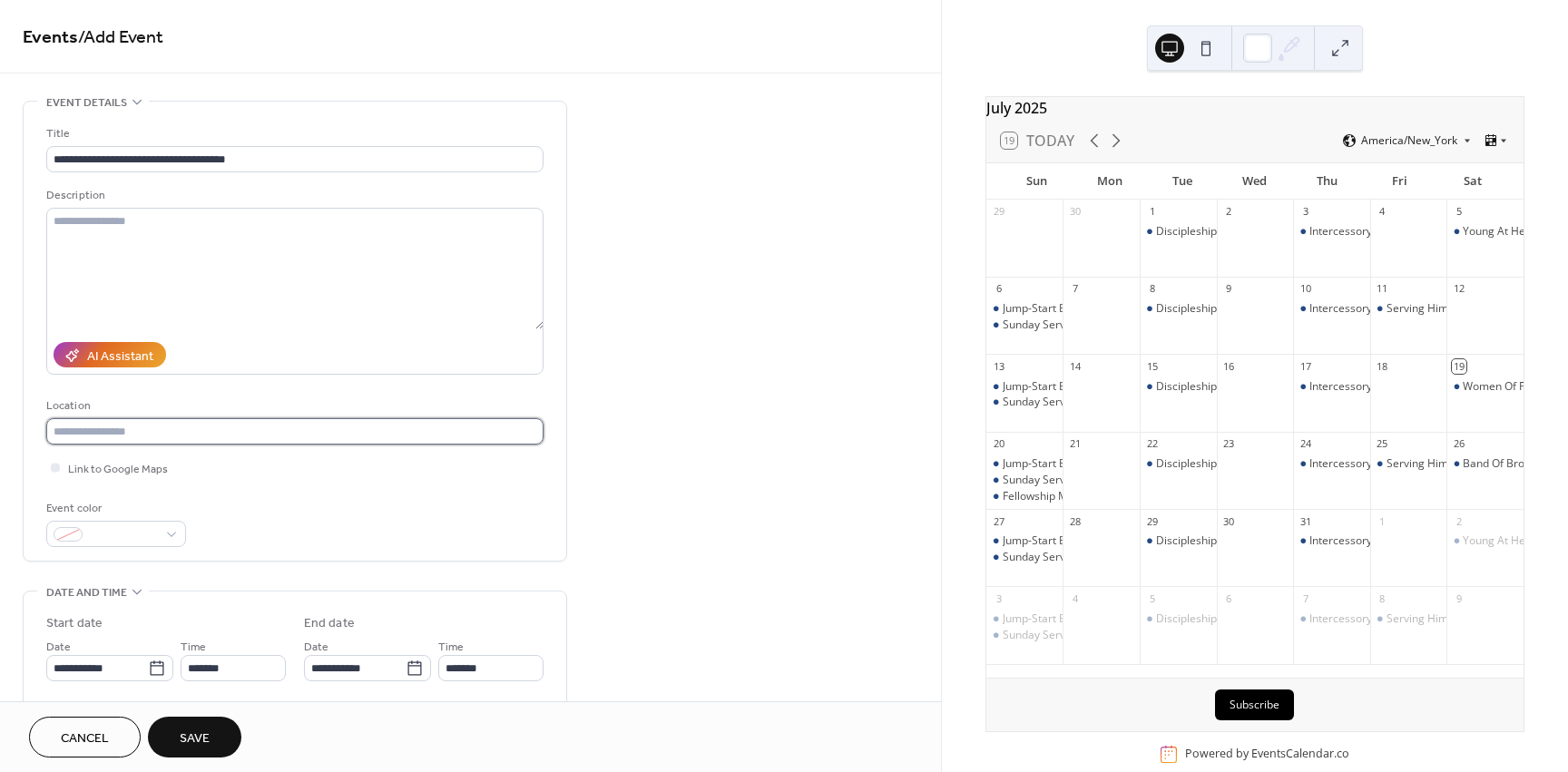 click at bounding box center [295, 431] 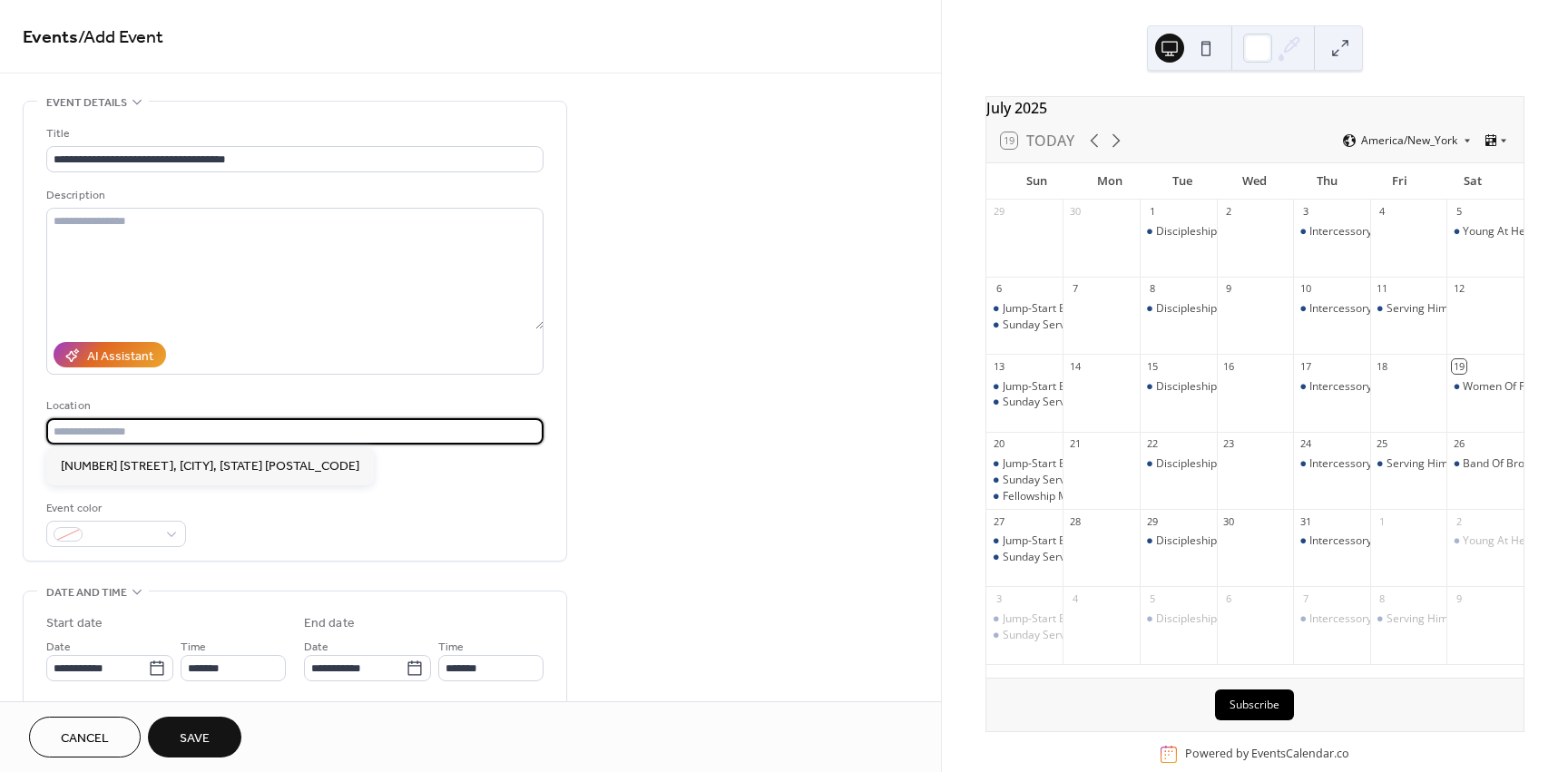 paste on "**********" 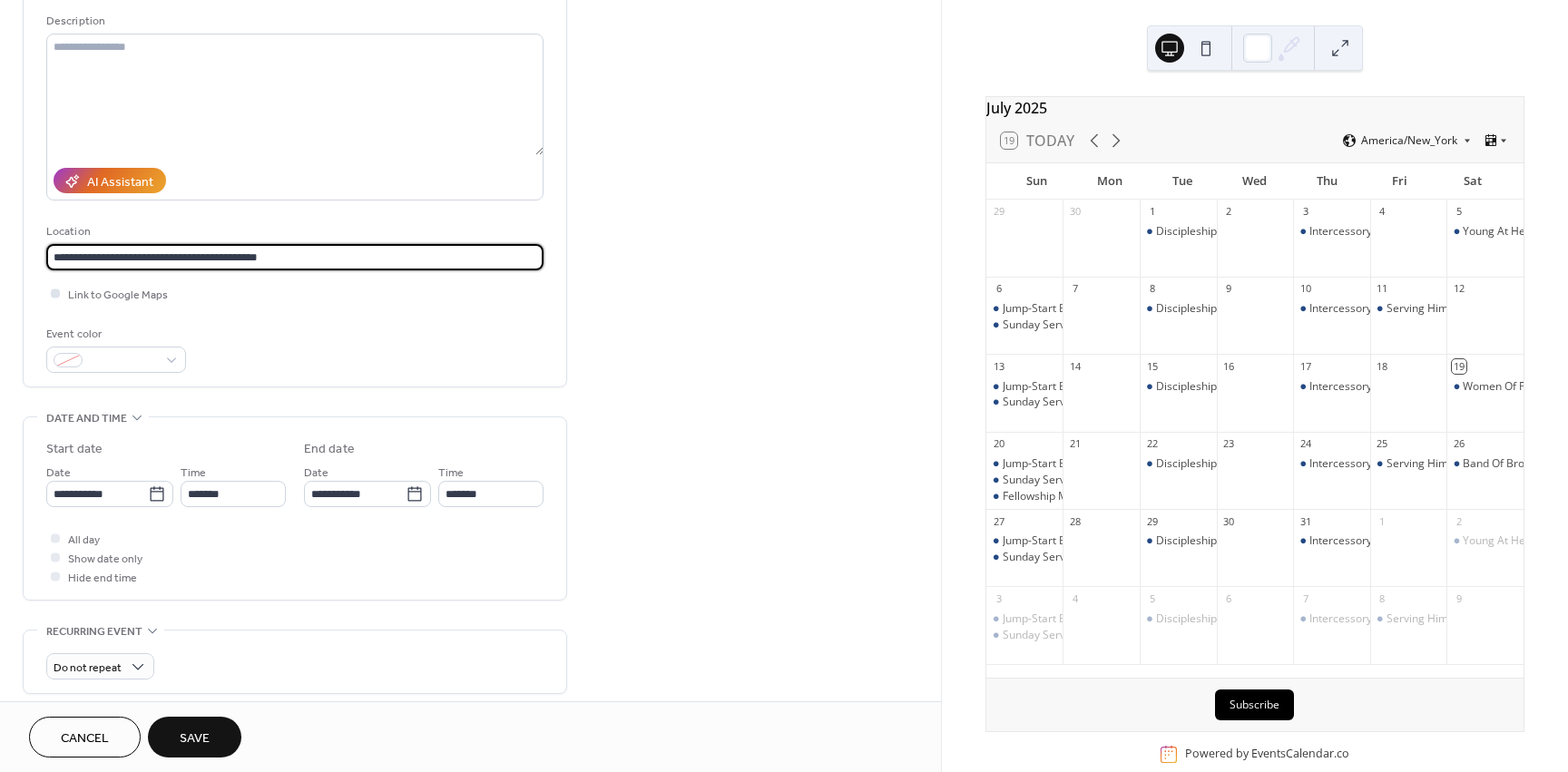 scroll, scrollTop: 181, scrollLeft: 0, axis: vertical 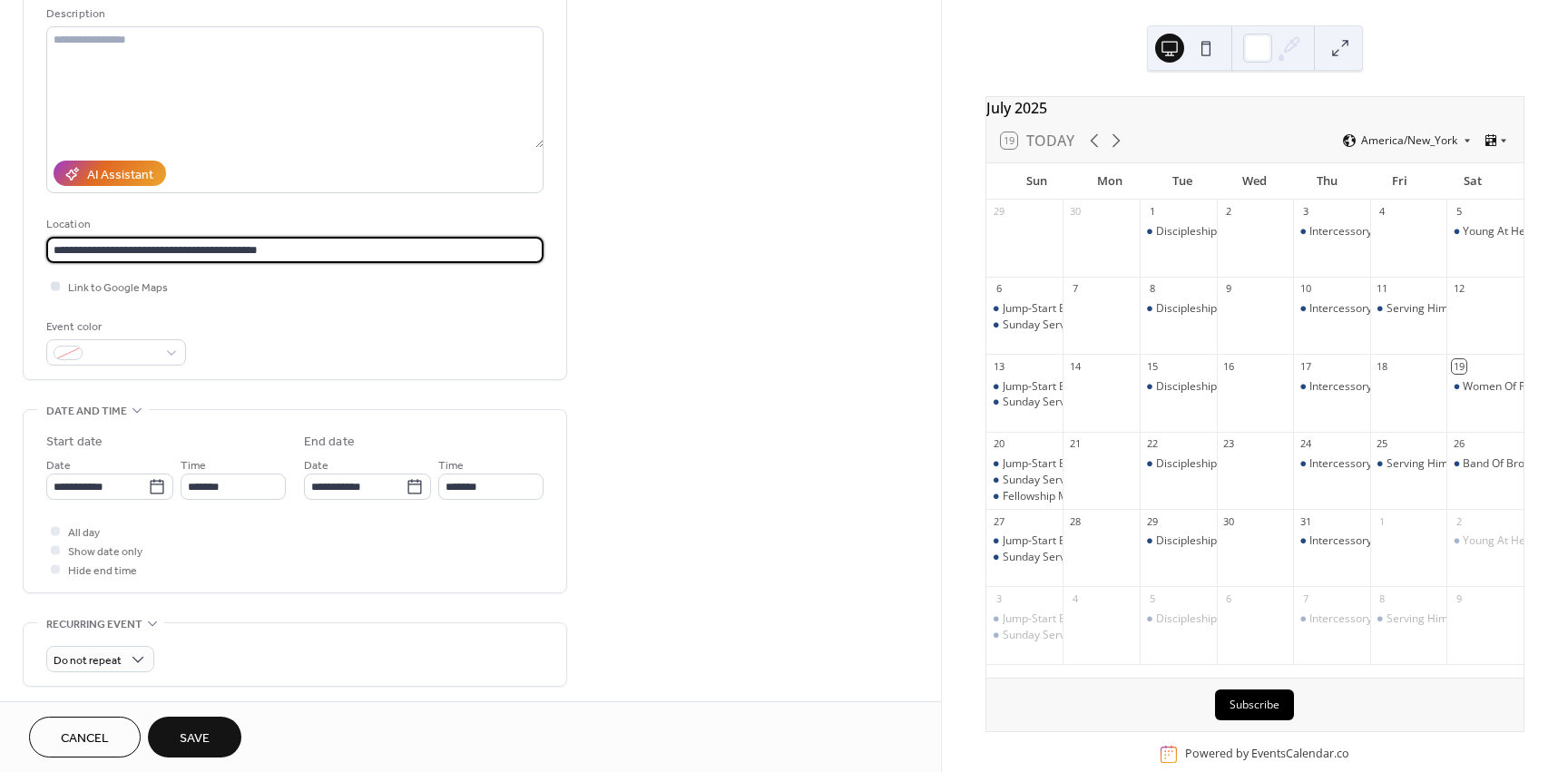 type on "**********" 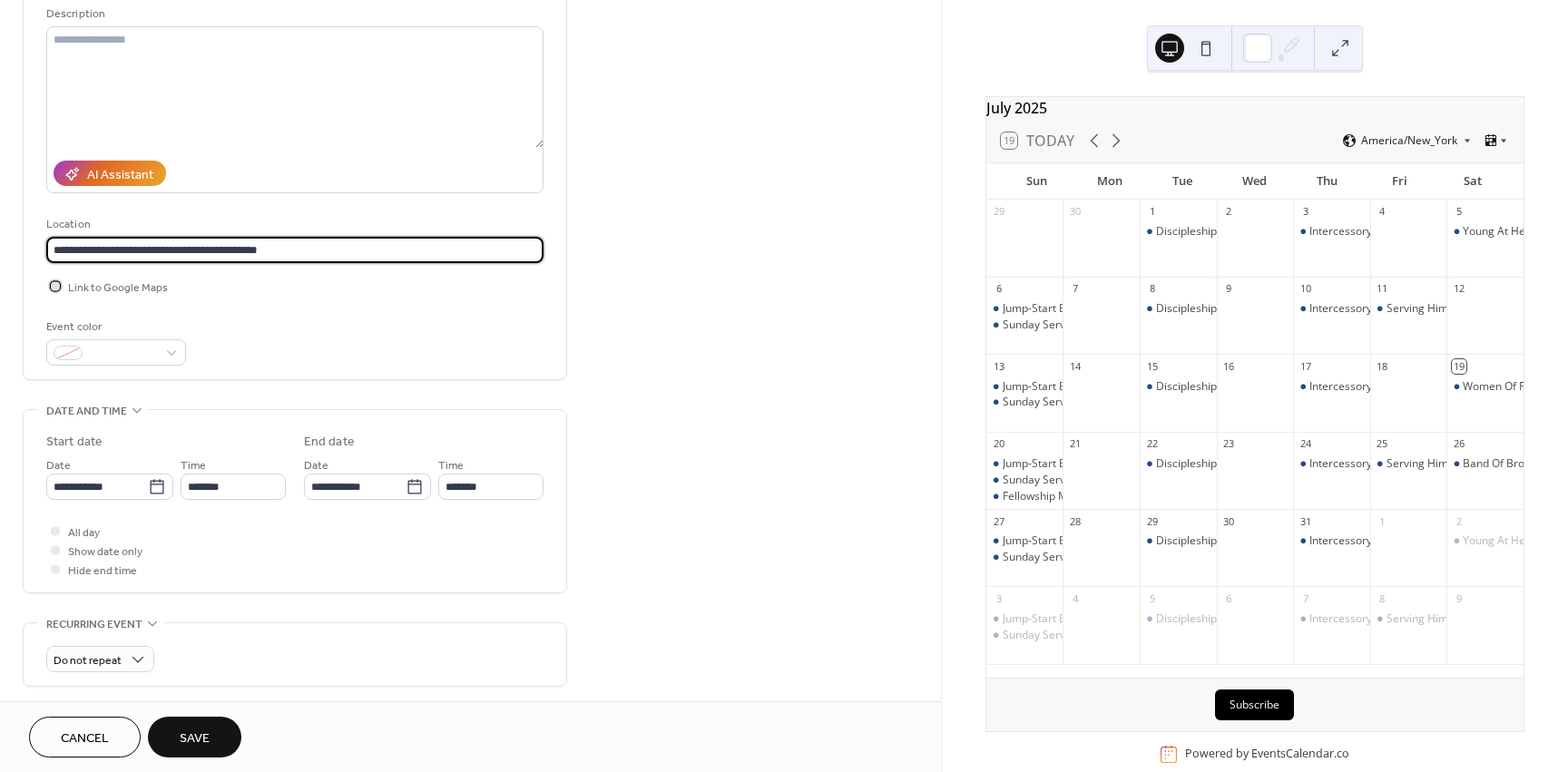 click at bounding box center [55, 286] 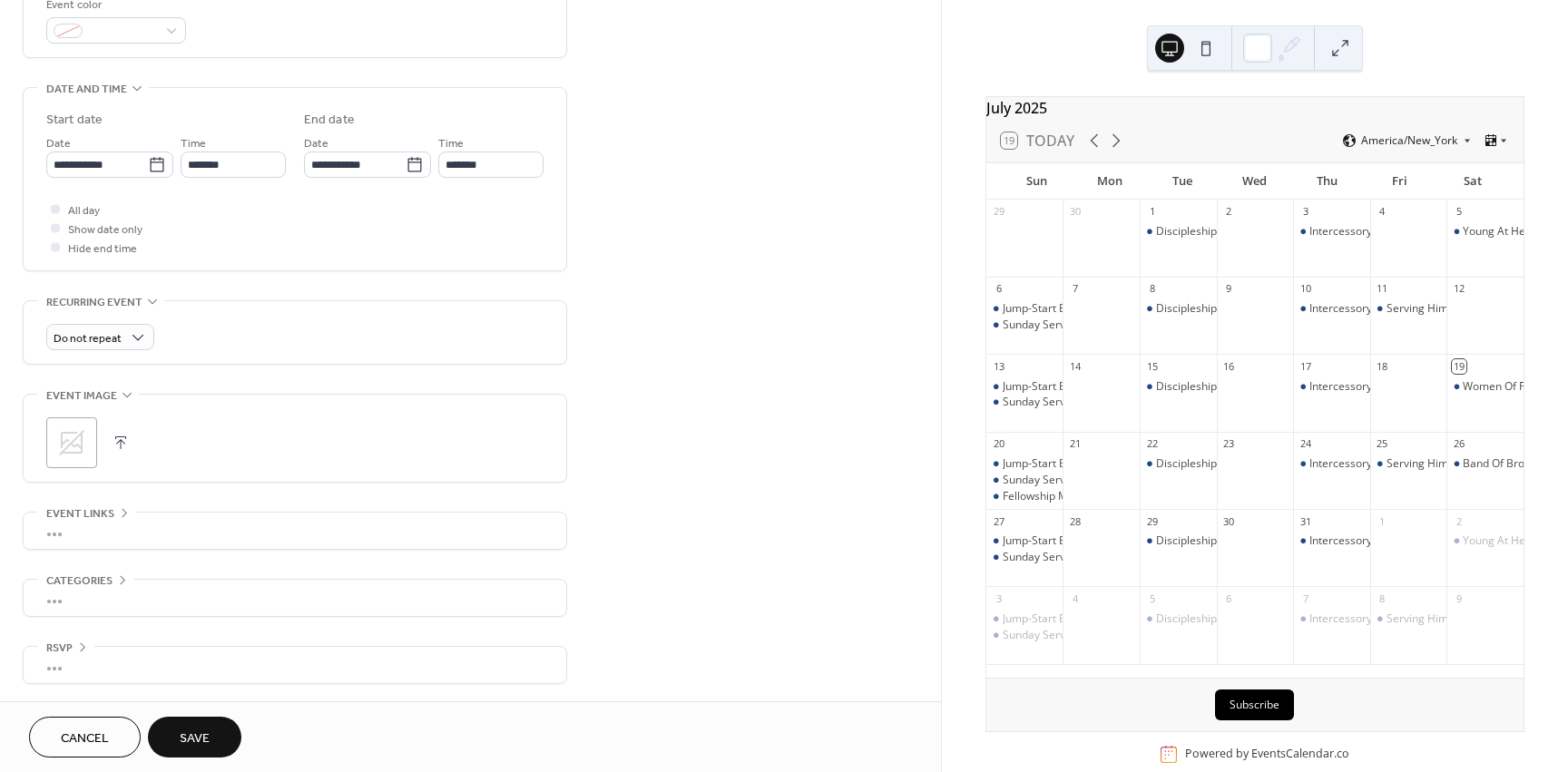 scroll, scrollTop: 504, scrollLeft: 0, axis: vertical 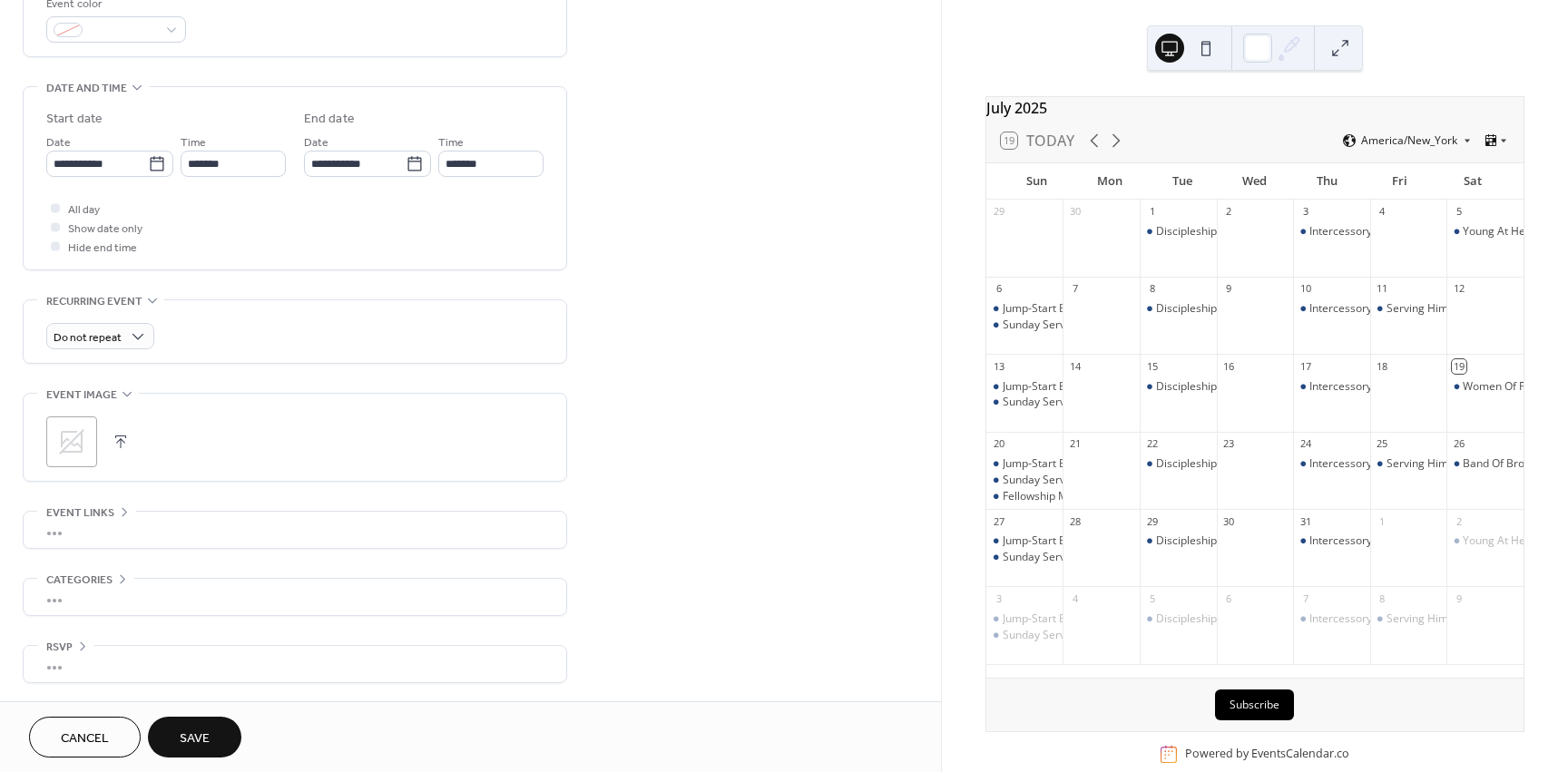 click on "Save" at bounding box center (194, 737) 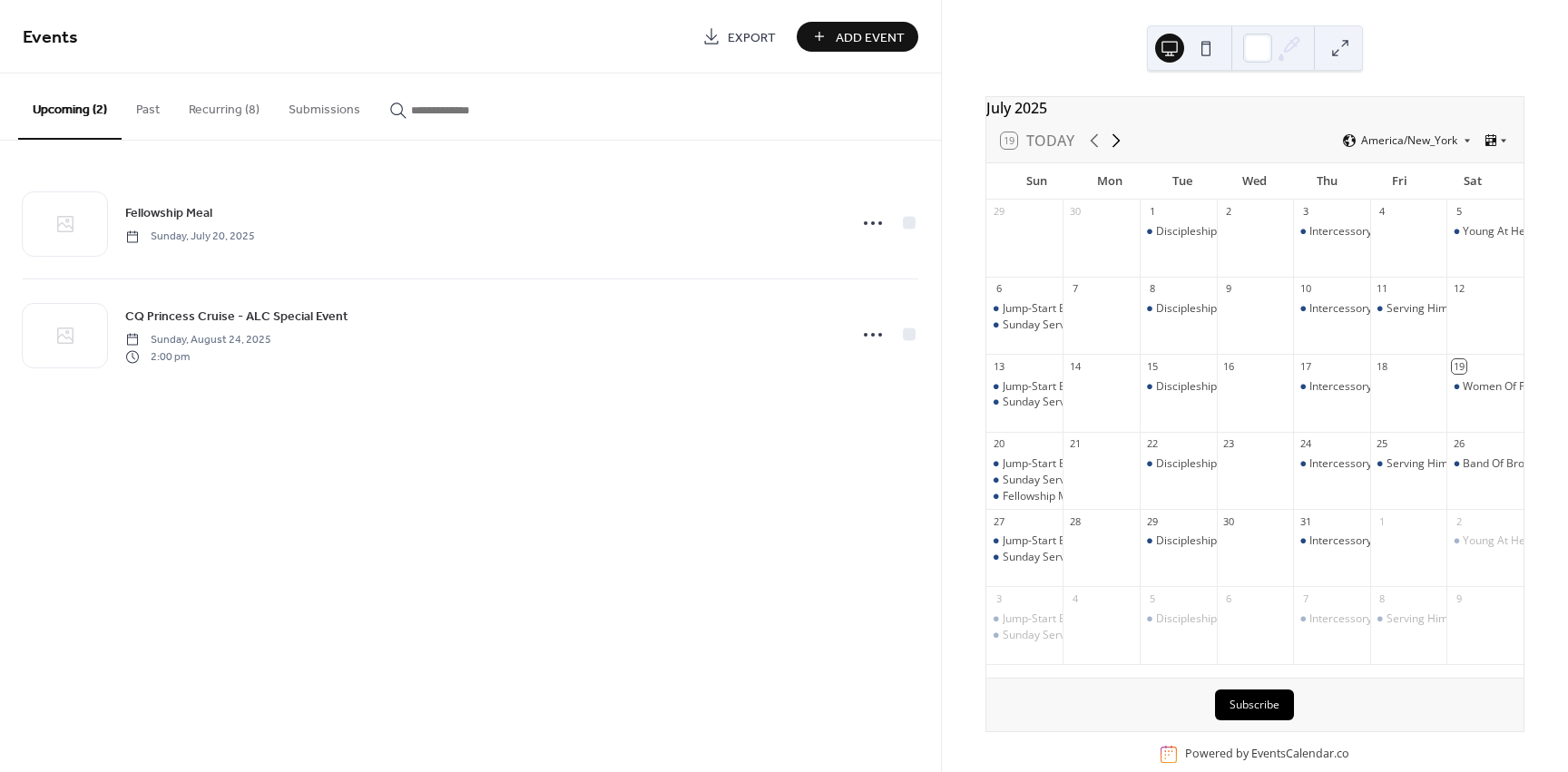 click 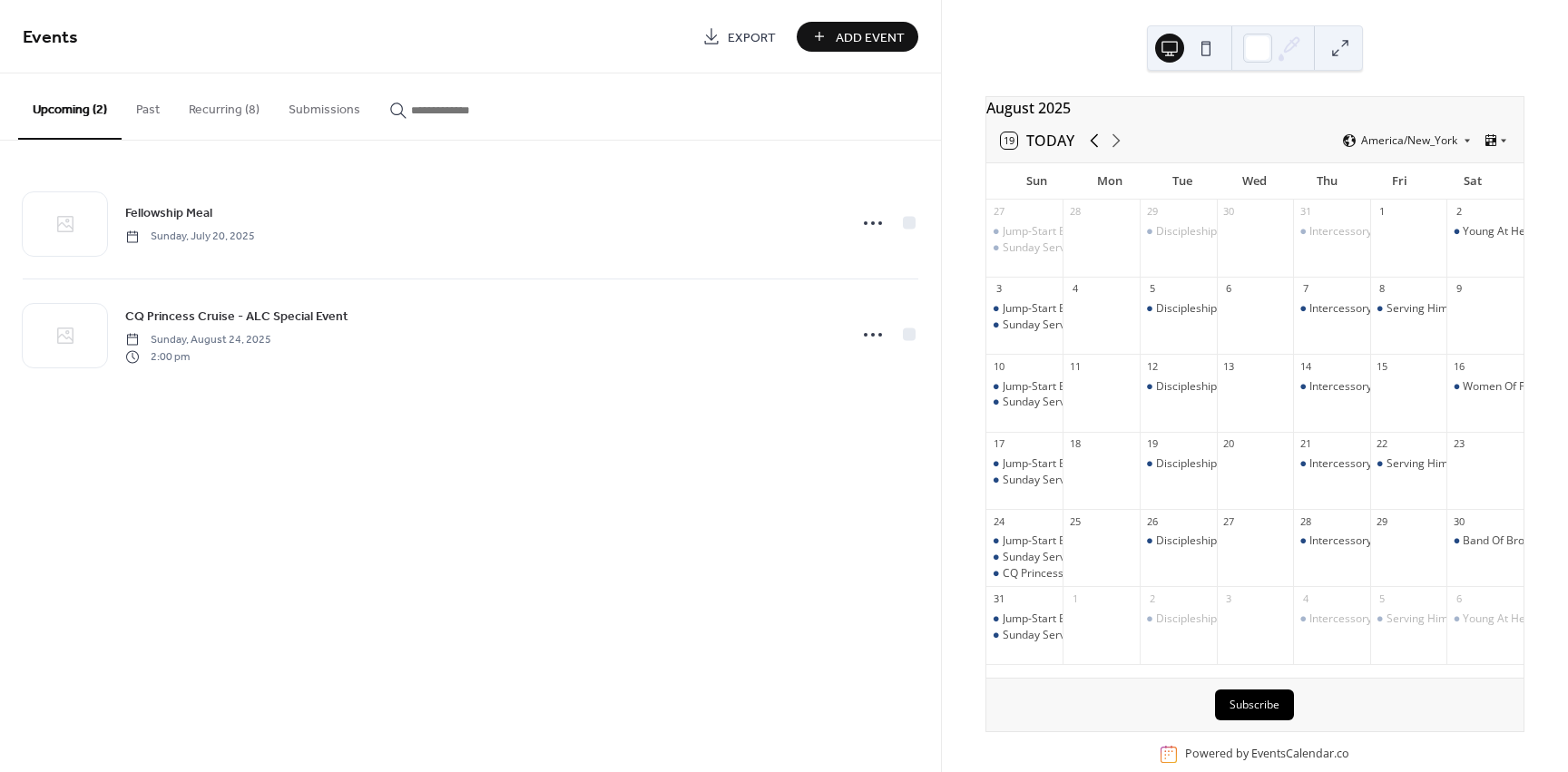 click 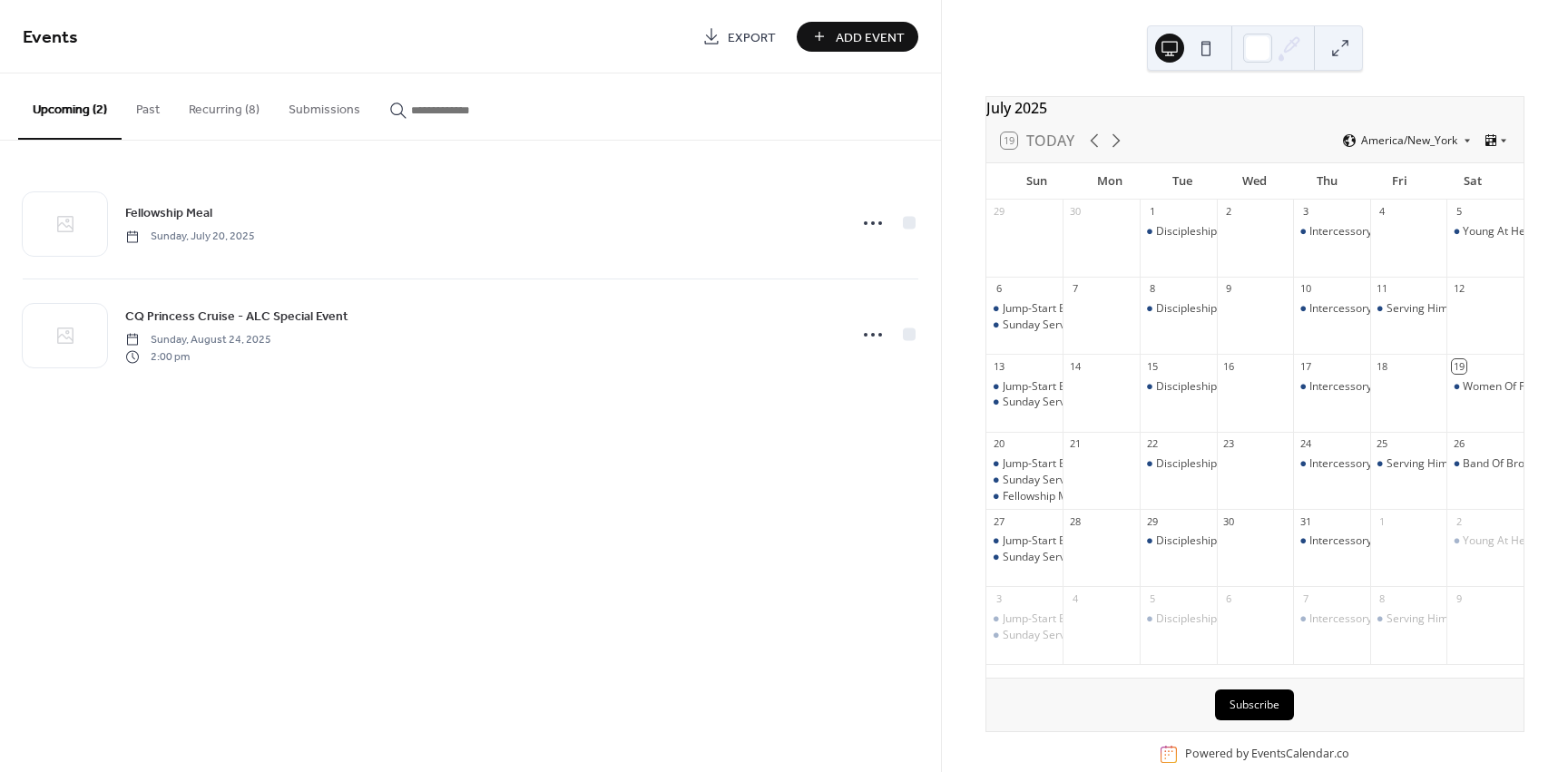 click on "Events Export Add Event Upcoming (2) Past Recurring (8) Submissions Fellowship Meal Sunday, [DATE] [TIME] [EVENT_NAME] - ALC Special Event Sunday, [DATE] [TIME] [TIME] Cancel" at bounding box center (470, 386) 